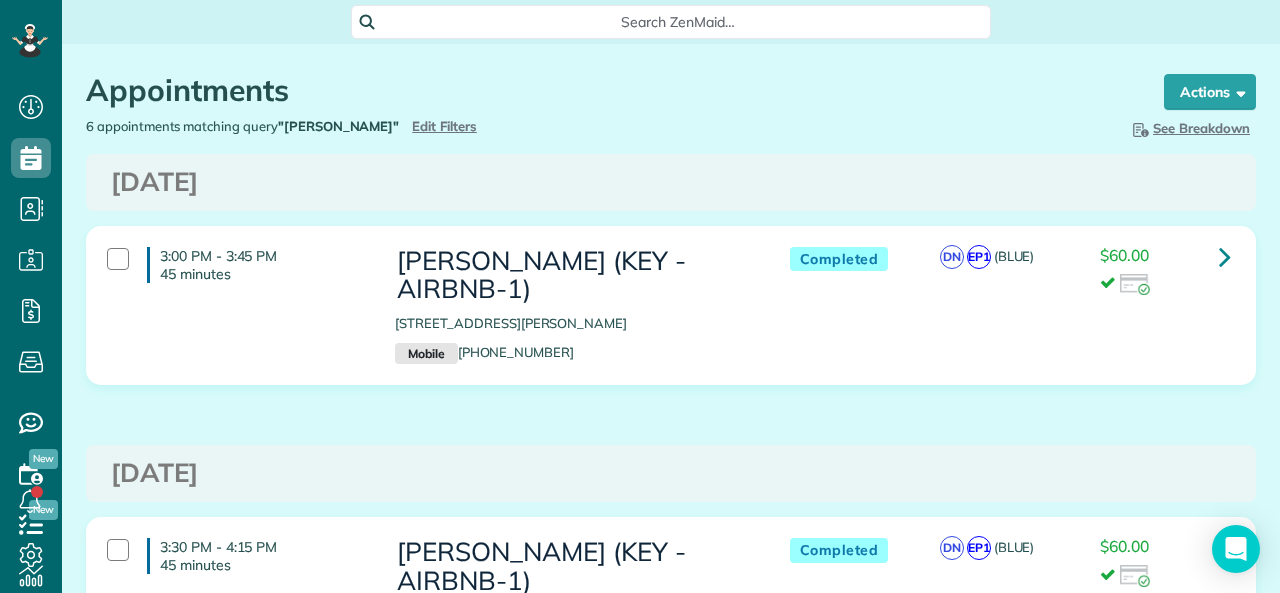scroll, scrollTop: 0, scrollLeft: 0, axis: both 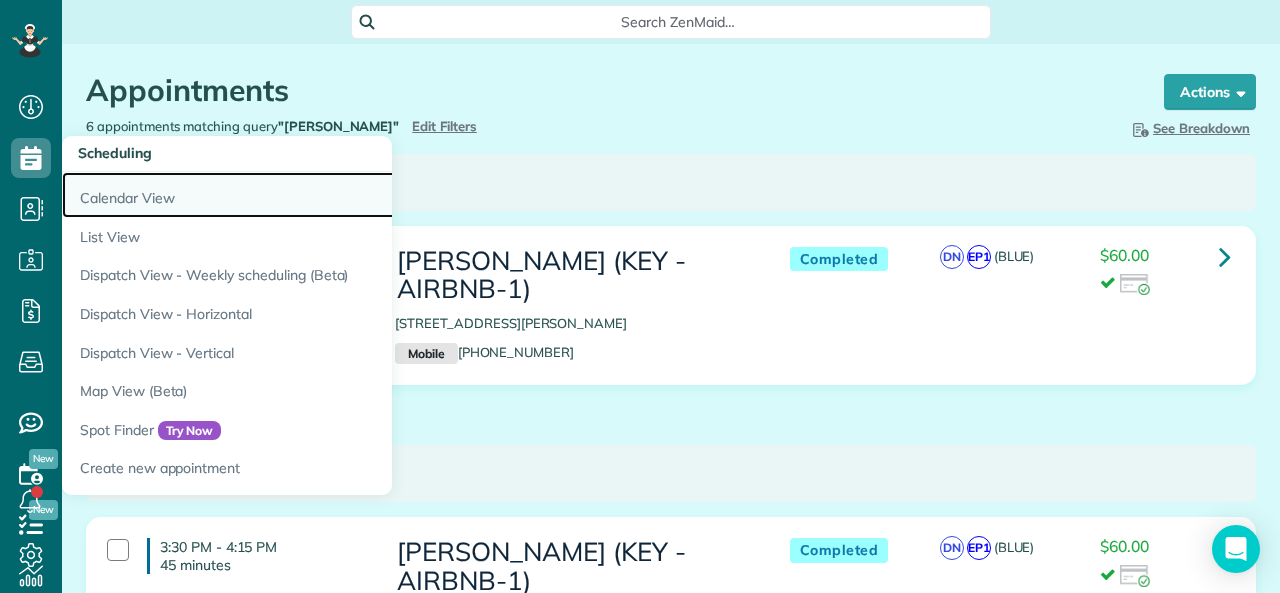 click on "Calendar View" at bounding box center (312, 195) 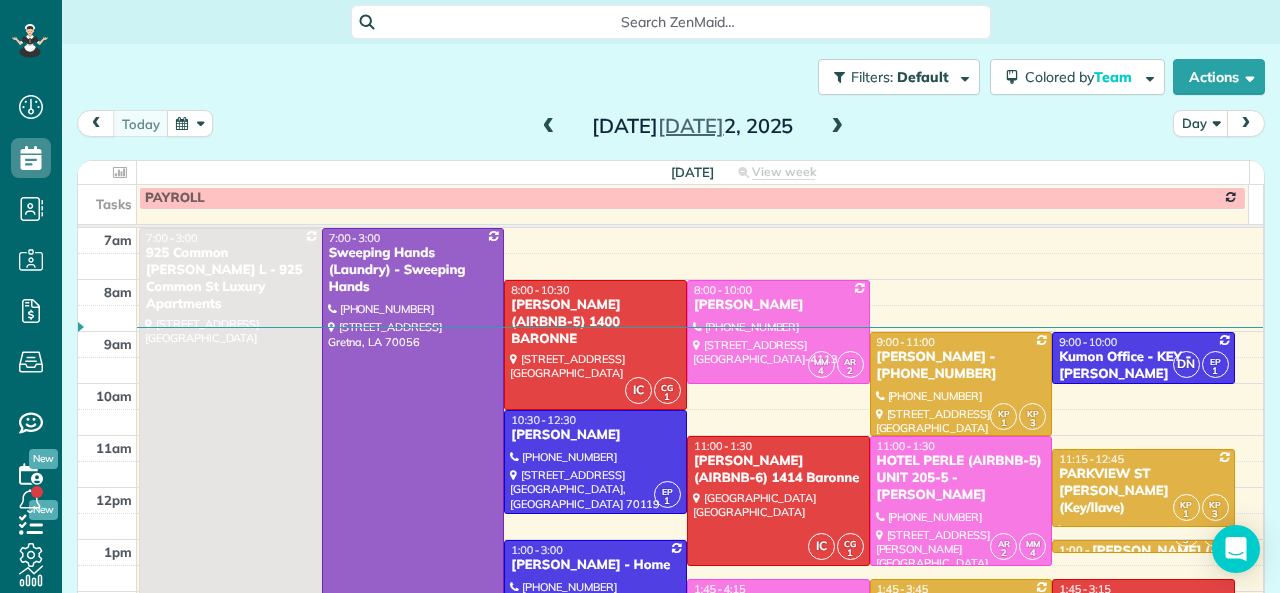 scroll, scrollTop: 0, scrollLeft: 0, axis: both 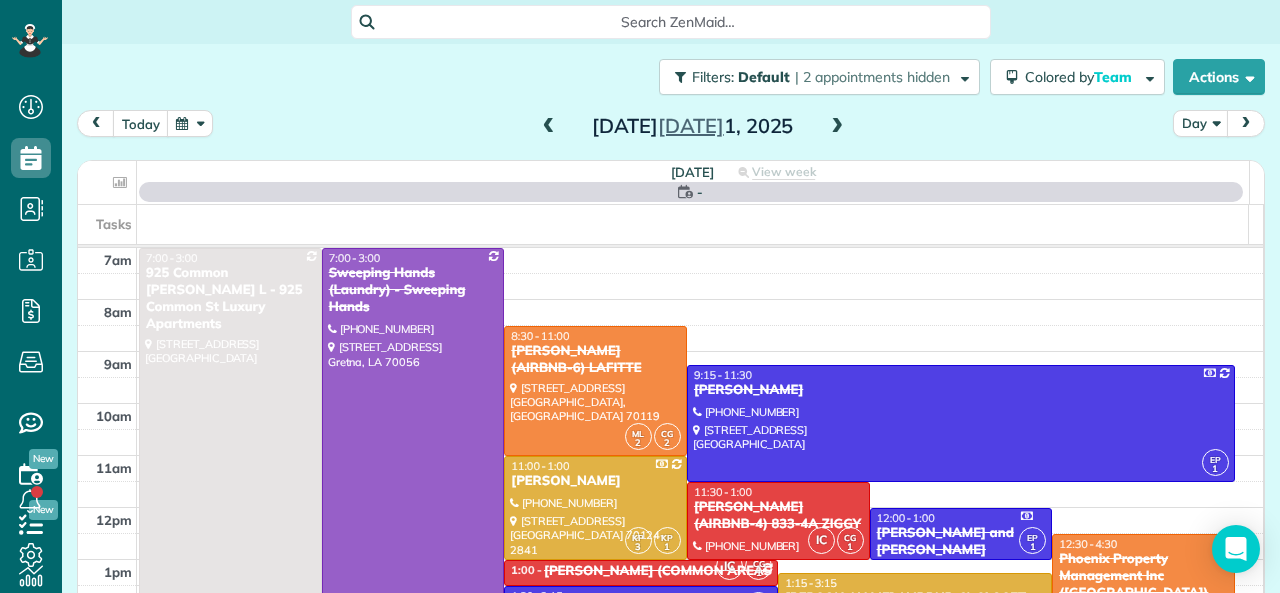 click at bounding box center [549, 127] 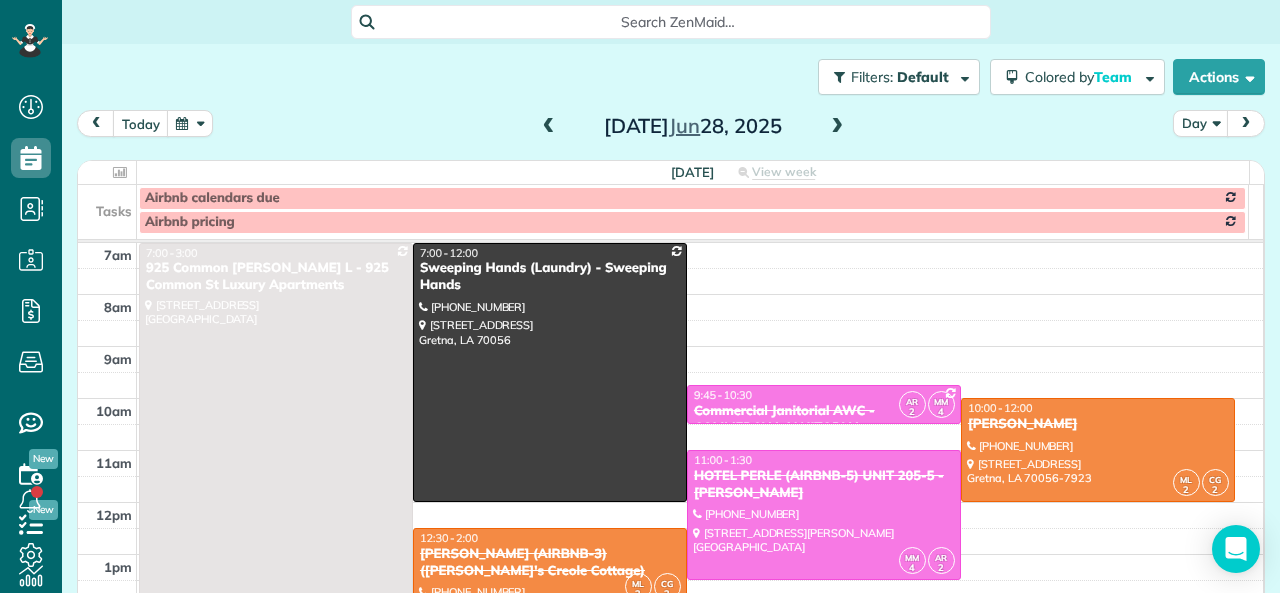 click at bounding box center (549, 127) 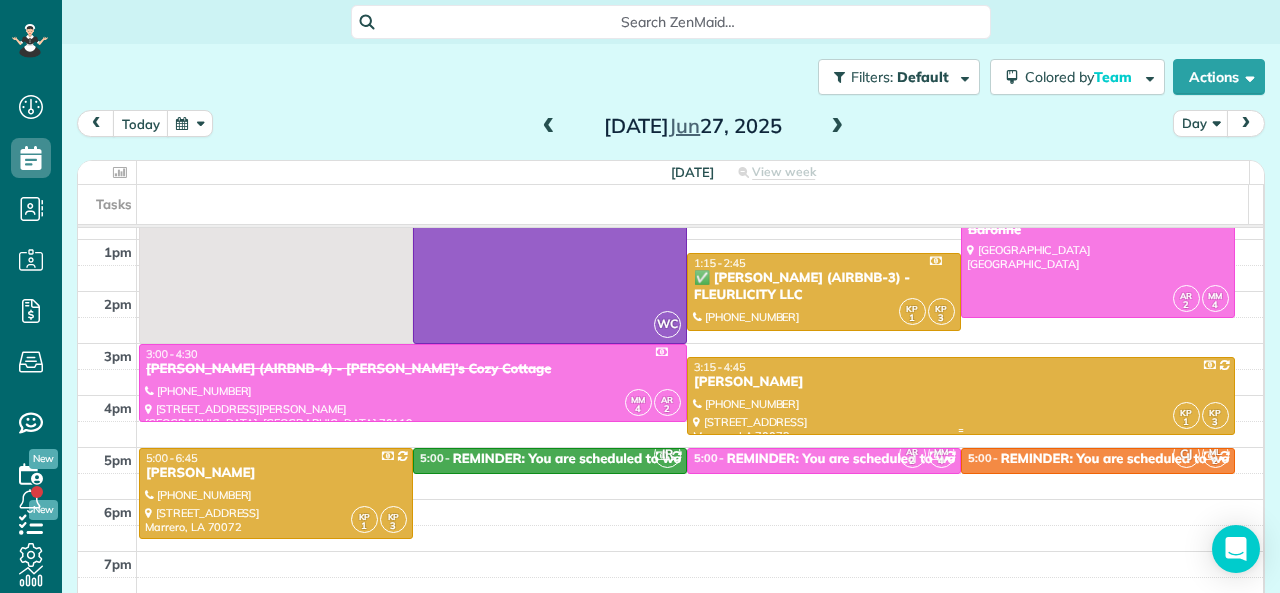 scroll, scrollTop: 200, scrollLeft: 0, axis: vertical 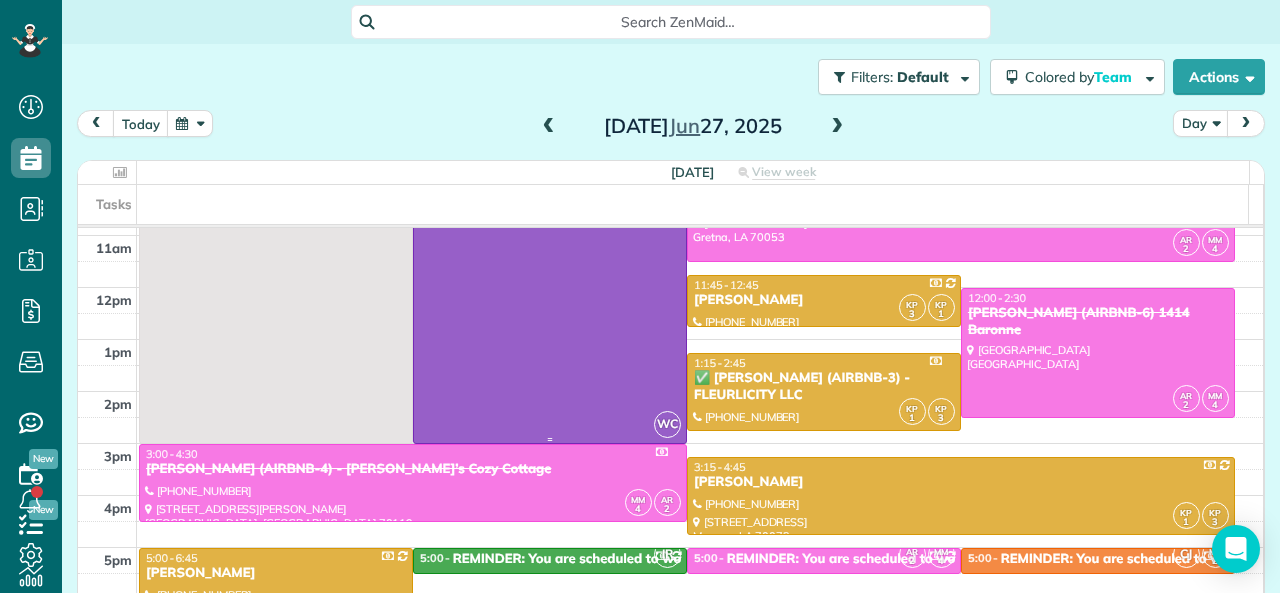 click at bounding box center (550, 236) 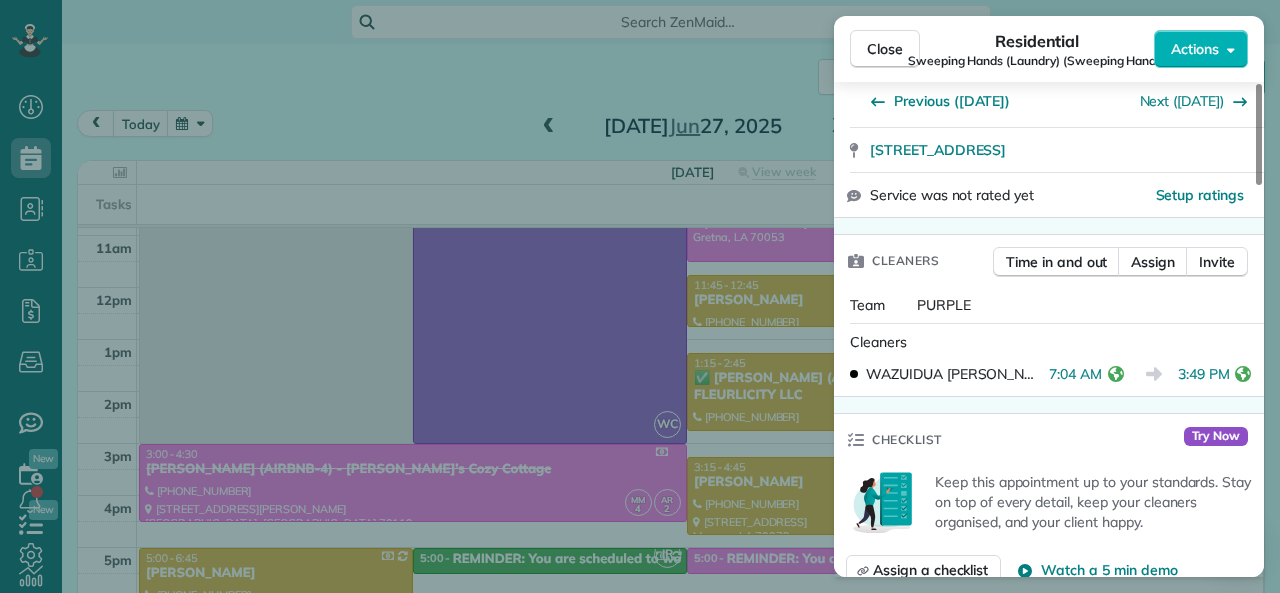 scroll, scrollTop: 300, scrollLeft: 0, axis: vertical 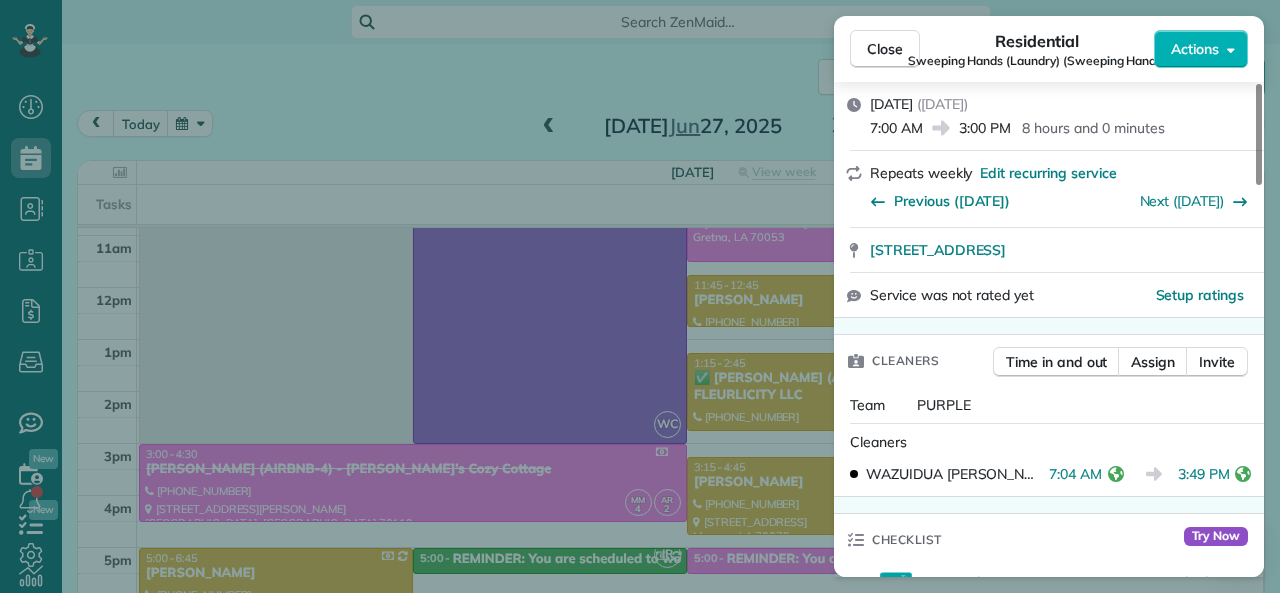 drag, startPoint x: 1038, startPoint y: 474, endPoint x: 1086, endPoint y: 475, distance: 48.010414 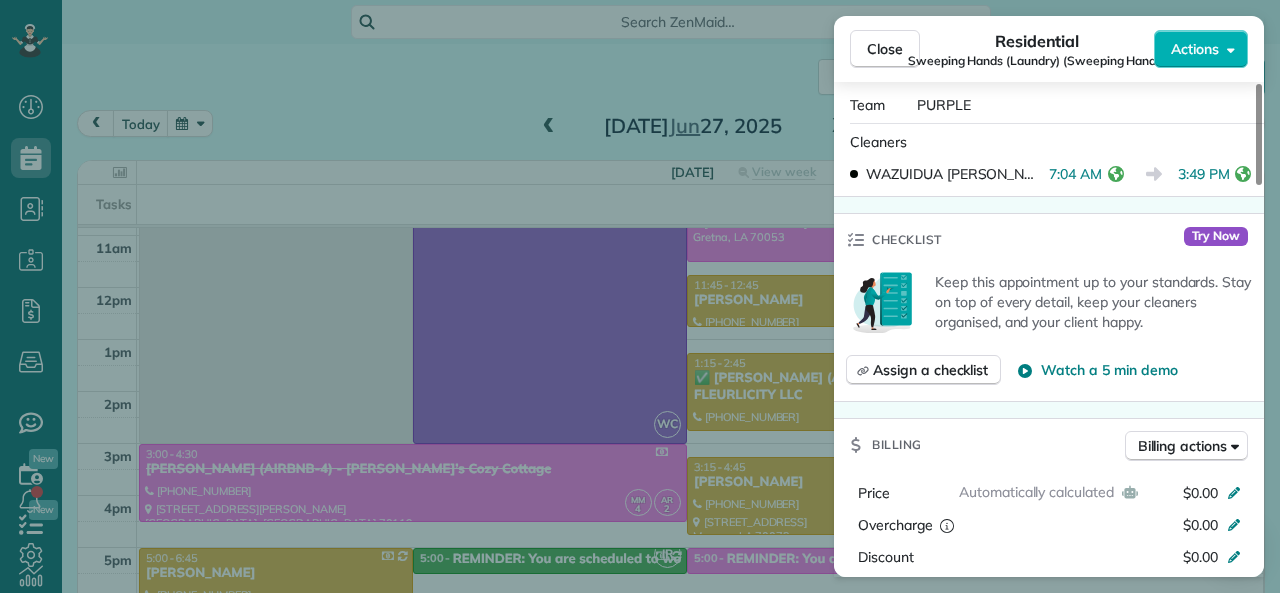 click on "Checklist Try Now" at bounding box center [1049, 240] 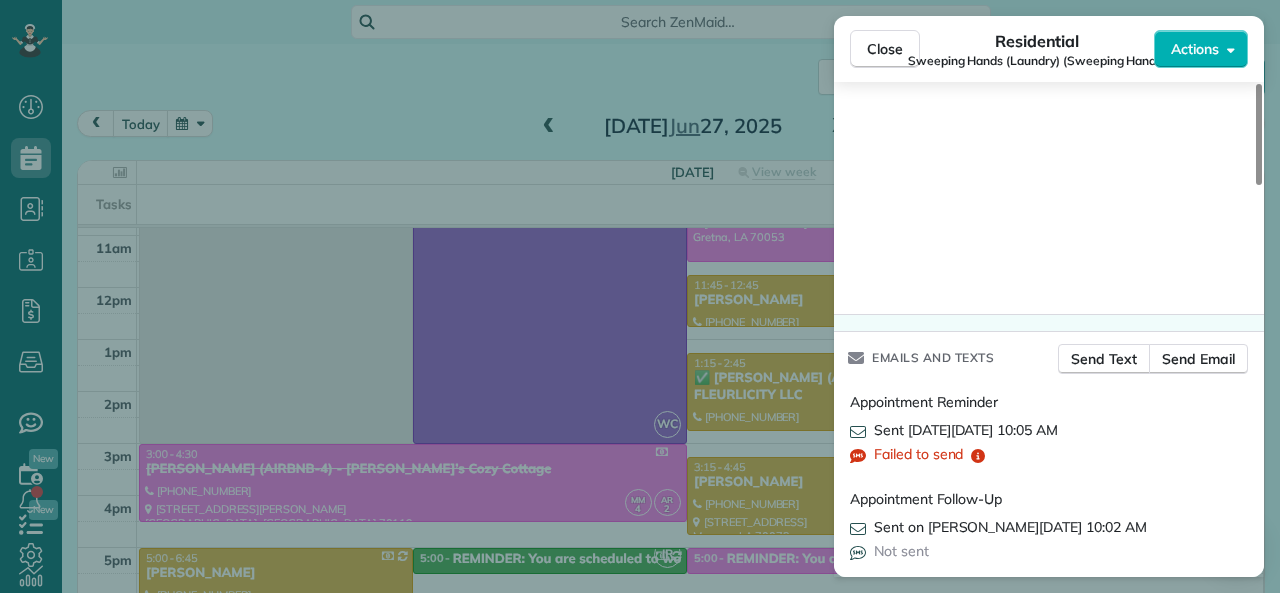scroll, scrollTop: 1909, scrollLeft: 0, axis: vertical 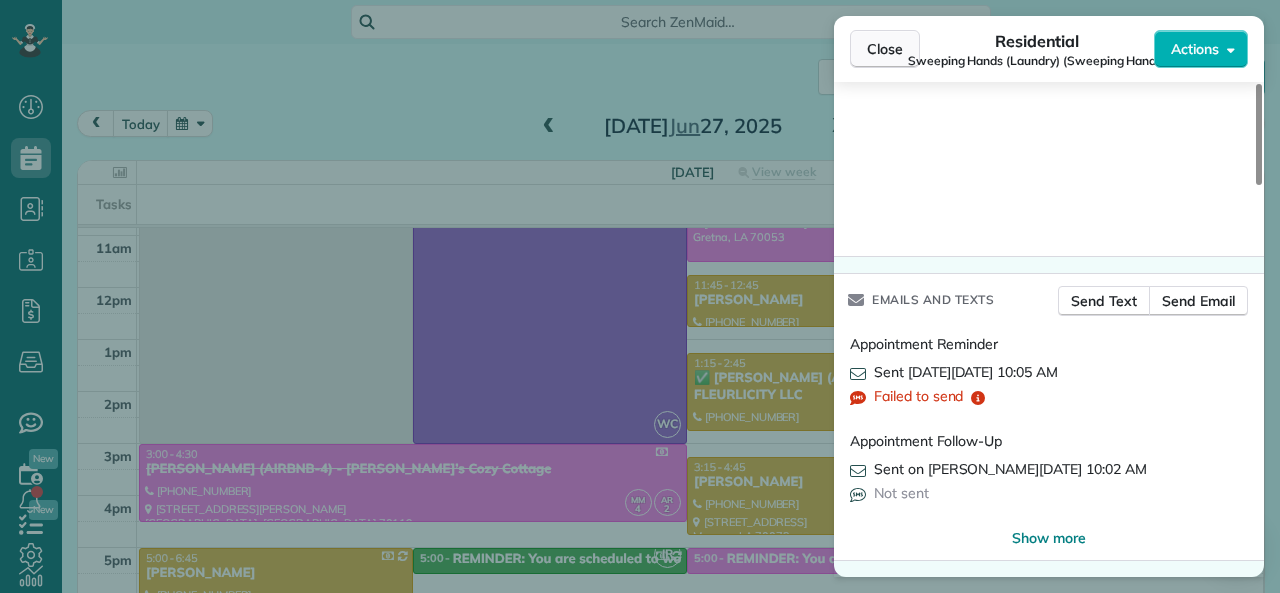 click on "Close" at bounding box center (885, 49) 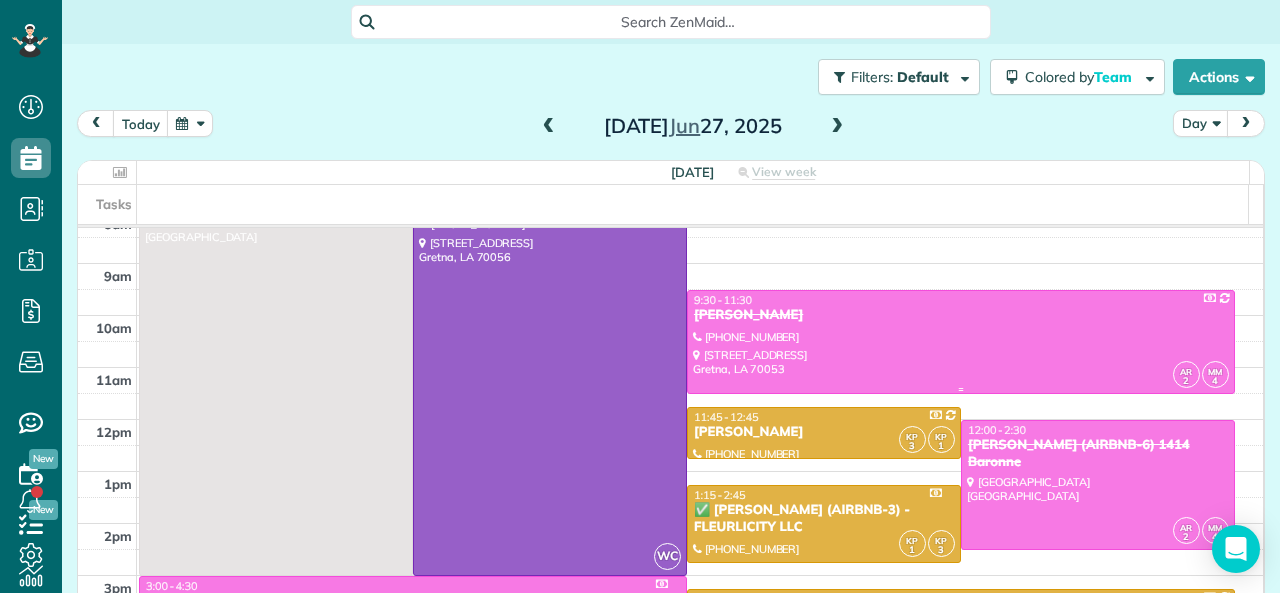 scroll, scrollTop: 100, scrollLeft: 0, axis: vertical 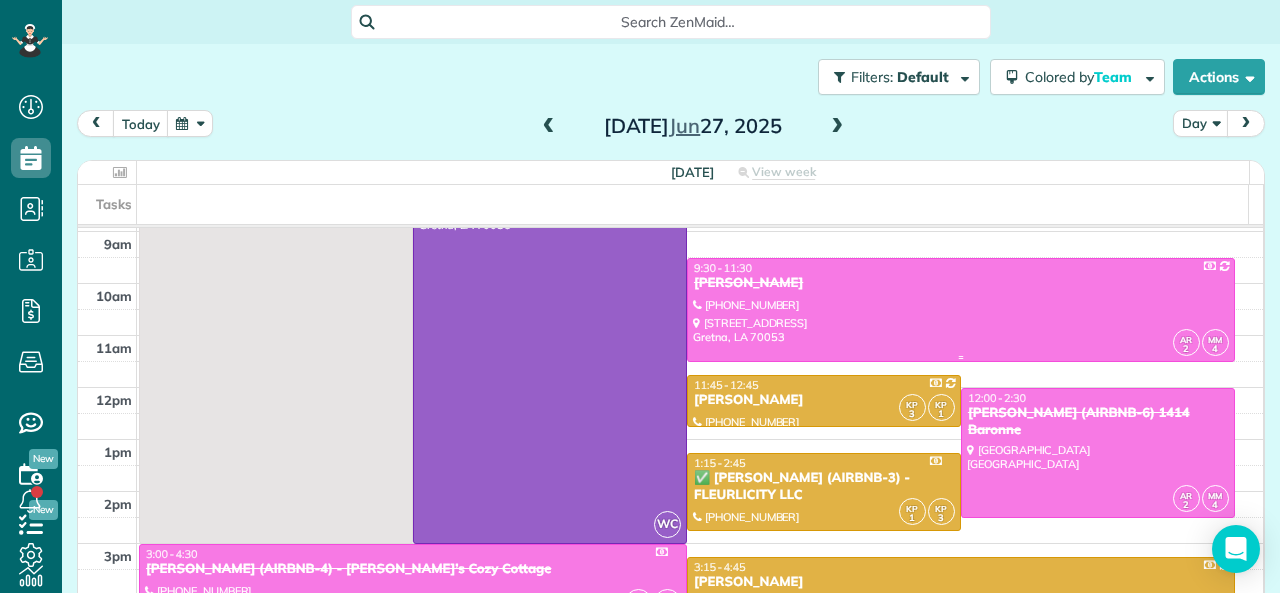click on "SHAWAN HARRIS" at bounding box center (961, 283) 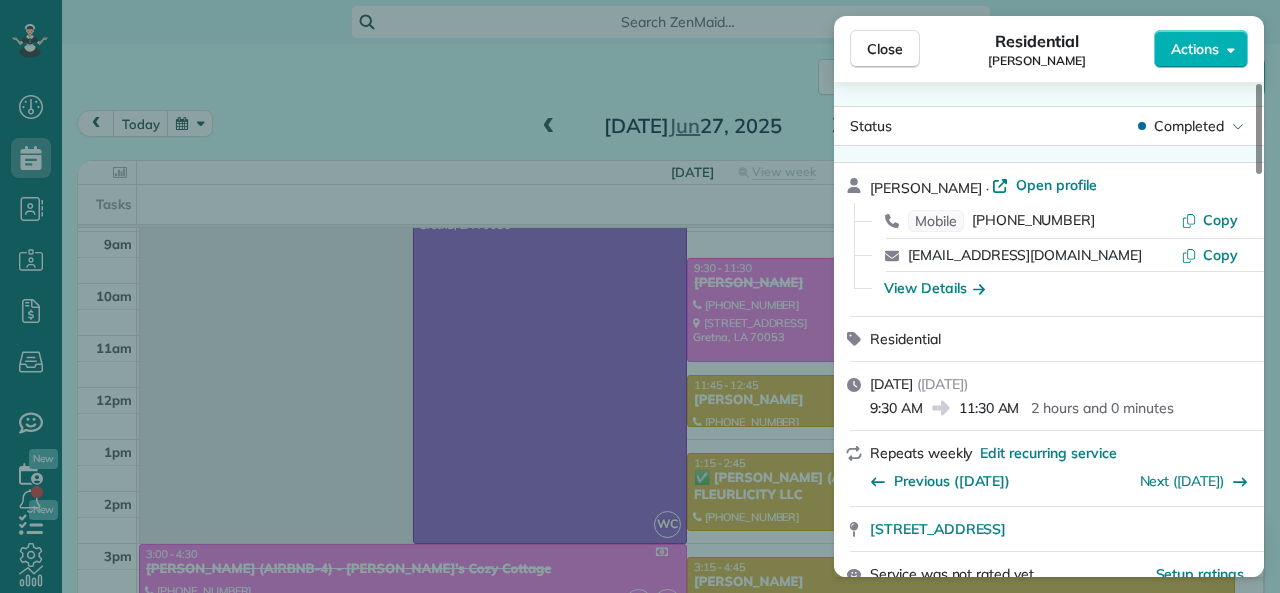 drag, startPoint x: 872, startPoint y: 409, endPoint x: 920, endPoint y: 405, distance: 48.166378 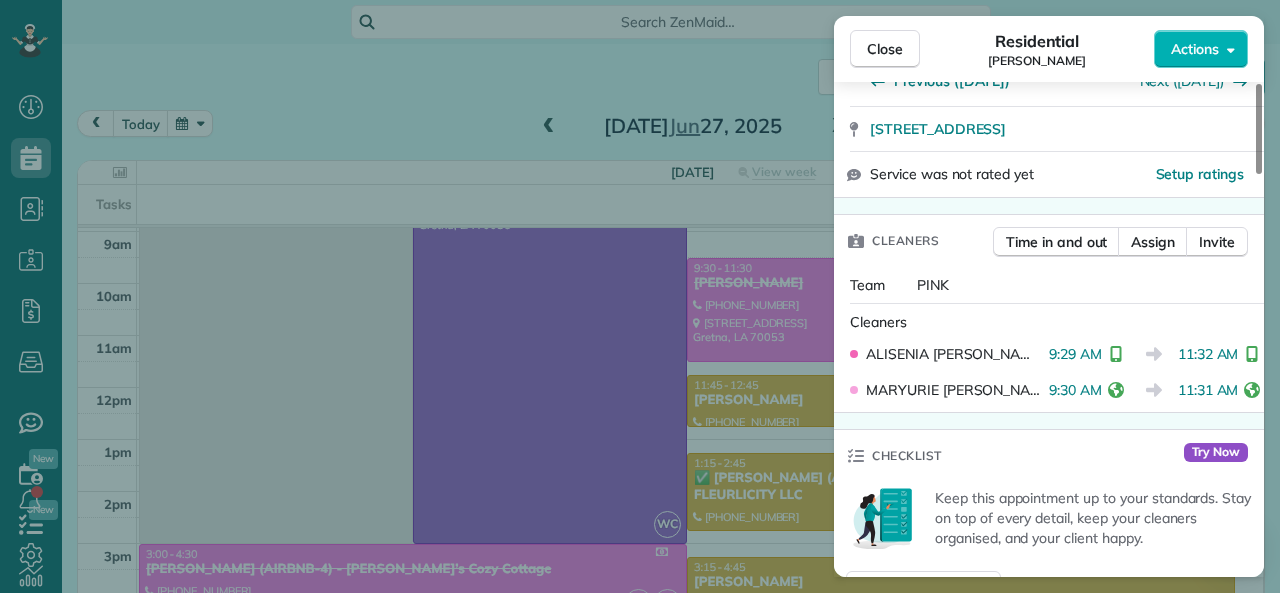 scroll, scrollTop: 200, scrollLeft: 0, axis: vertical 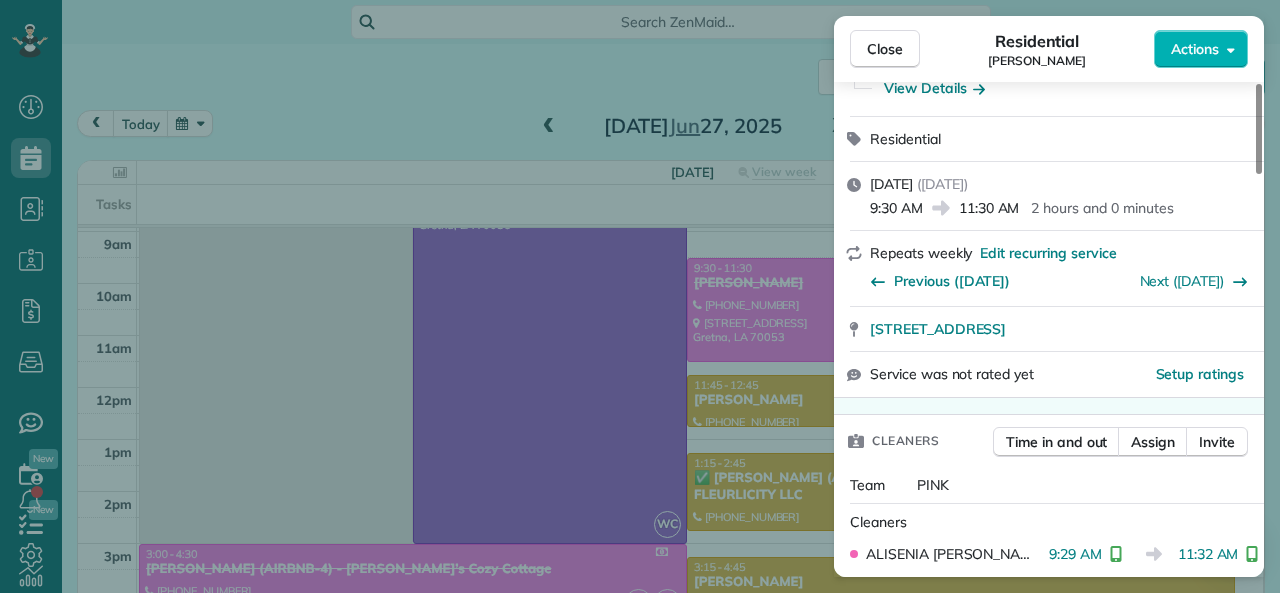 drag, startPoint x: 965, startPoint y: 206, endPoint x: 1017, endPoint y: 206, distance: 52 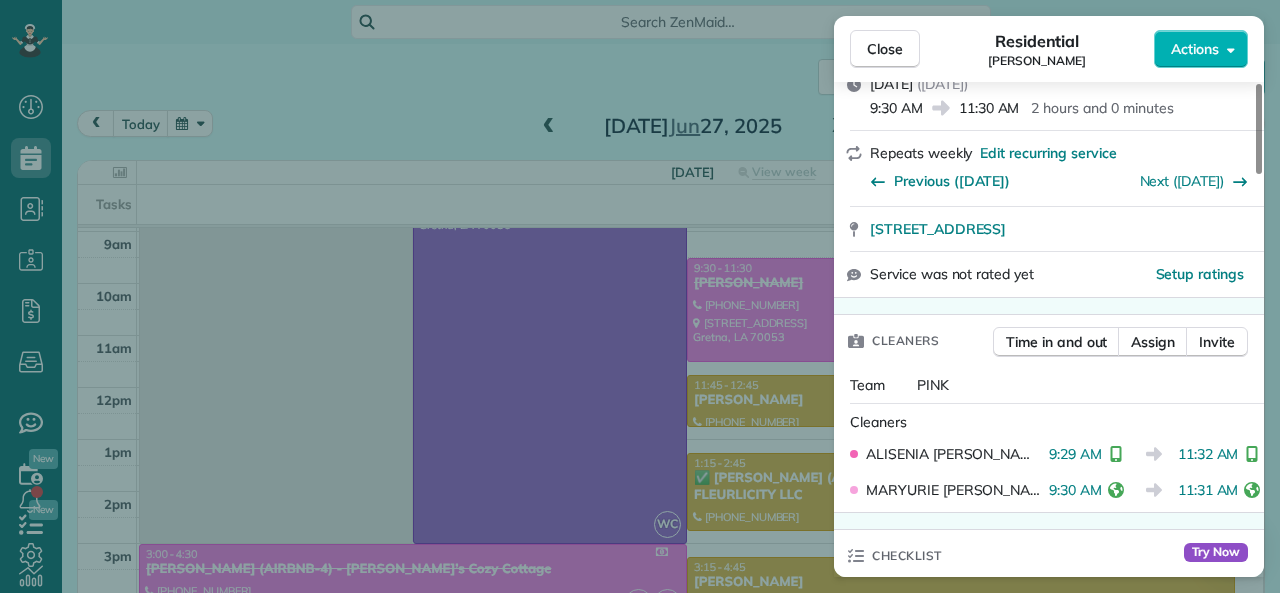 scroll, scrollTop: 400, scrollLeft: 0, axis: vertical 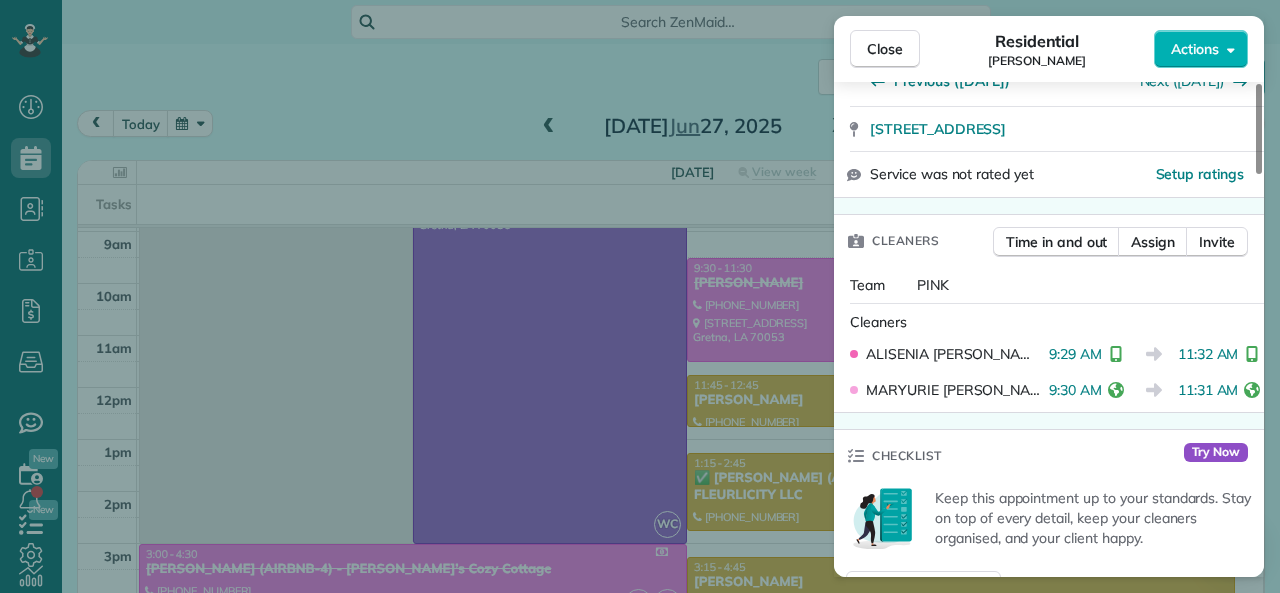 drag, startPoint x: 1040, startPoint y: 358, endPoint x: 1089, endPoint y: 356, distance: 49.0408 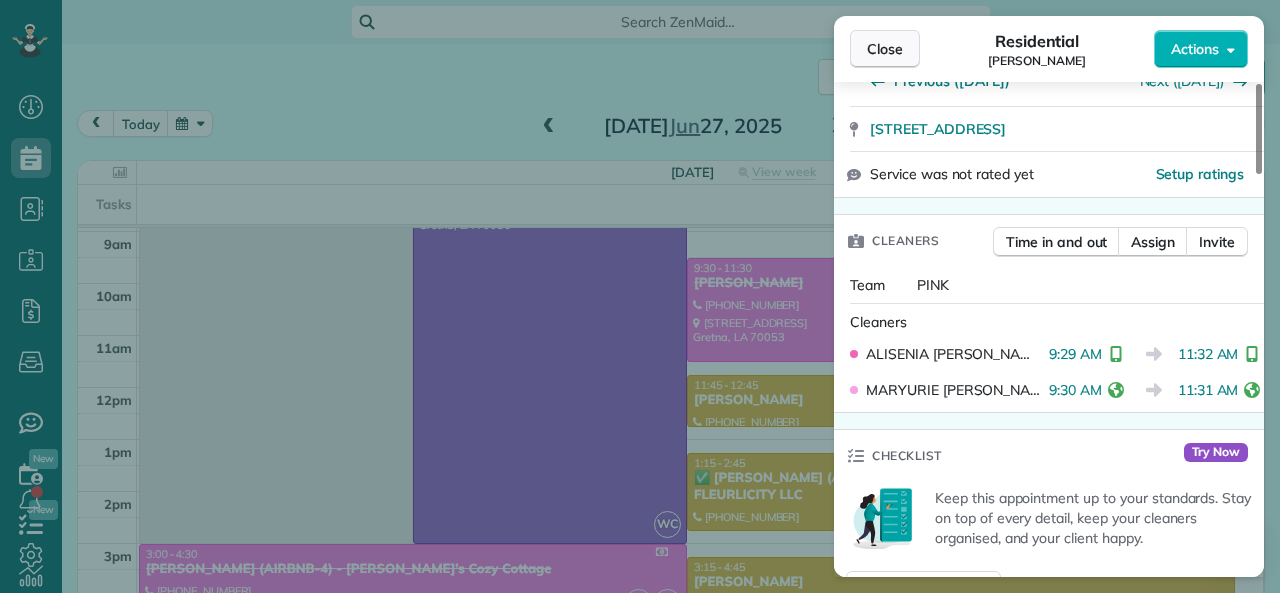 click on "Close" at bounding box center [885, 49] 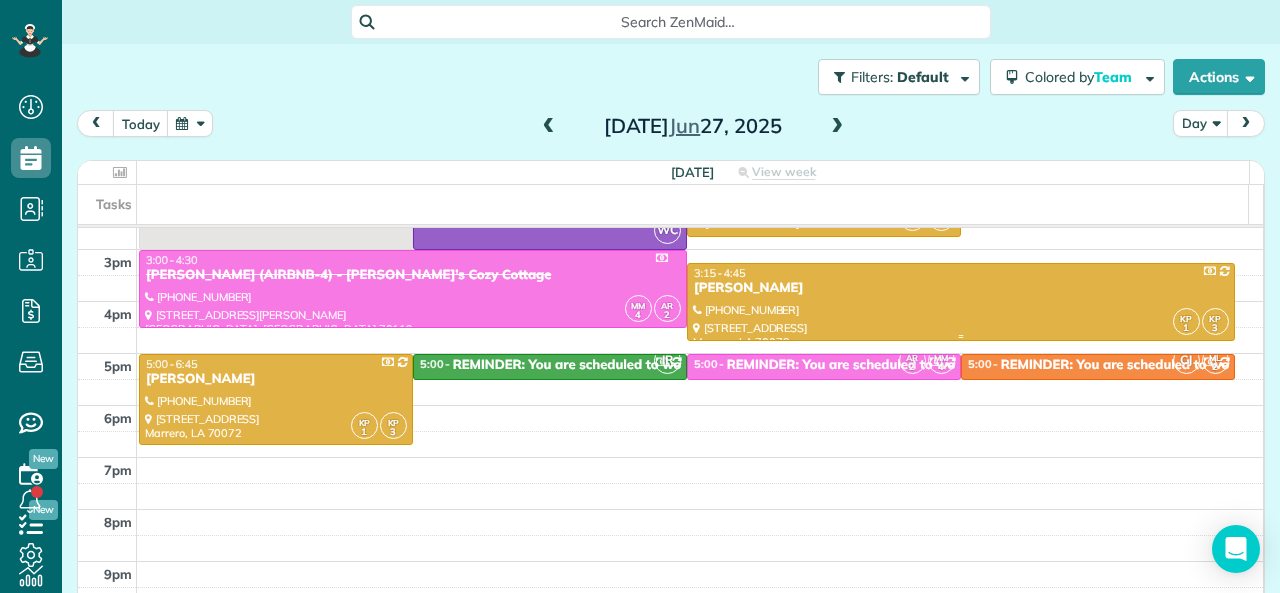 scroll, scrollTop: 400, scrollLeft: 0, axis: vertical 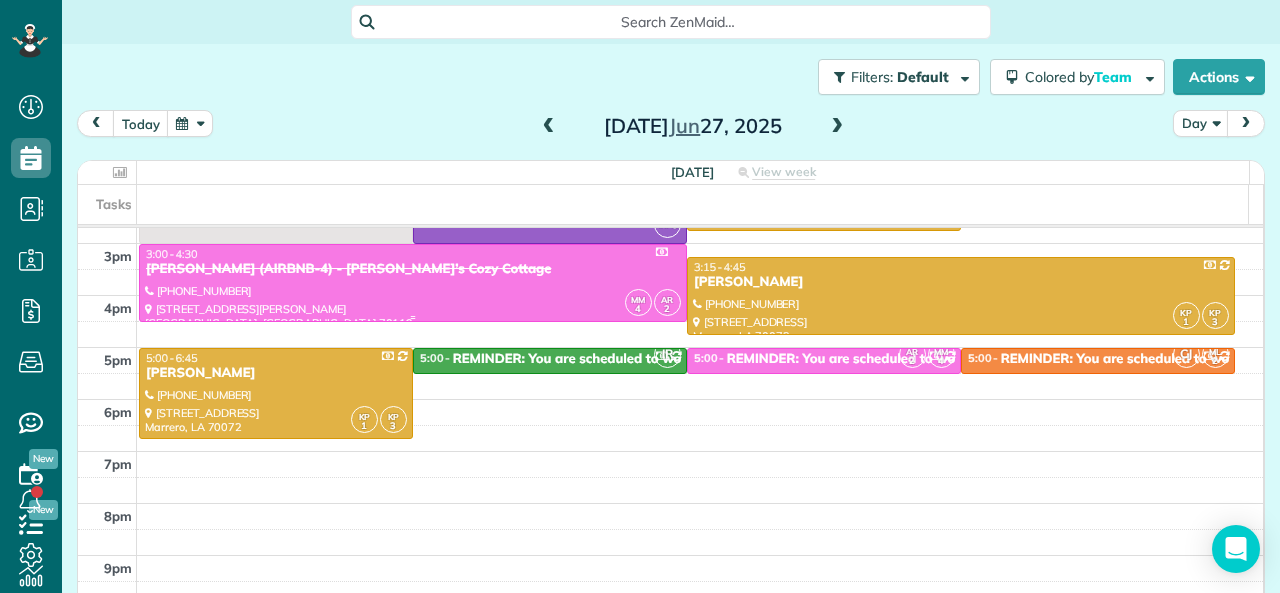 click at bounding box center [413, 283] 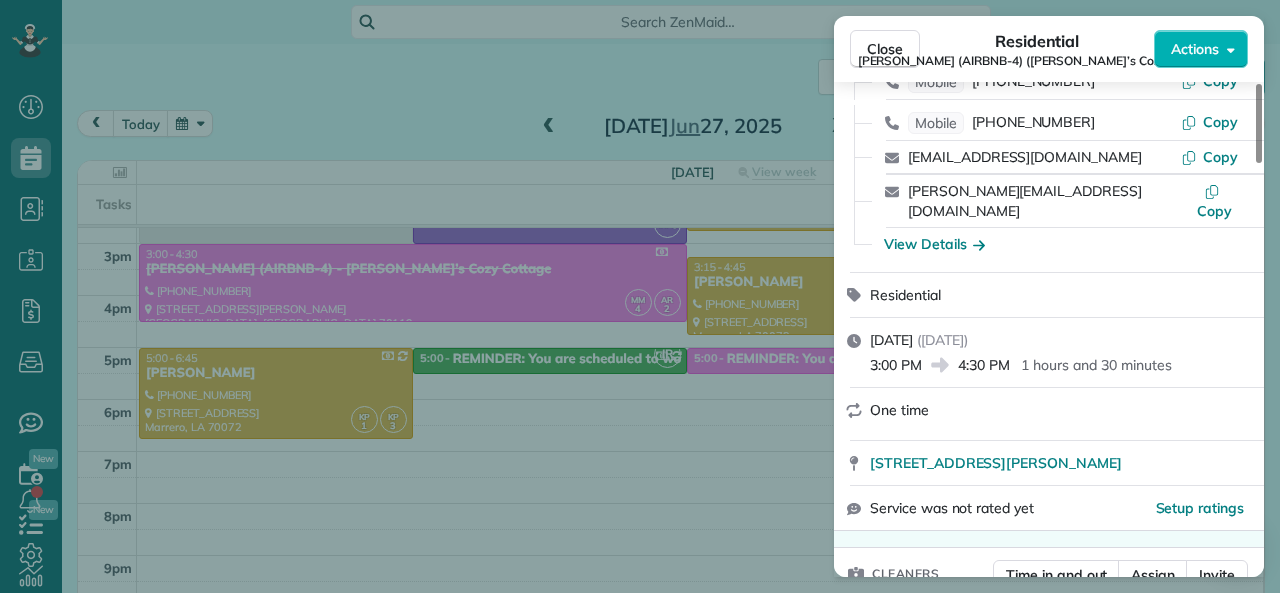 scroll, scrollTop: 300, scrollLeft: 0, axis: vertical 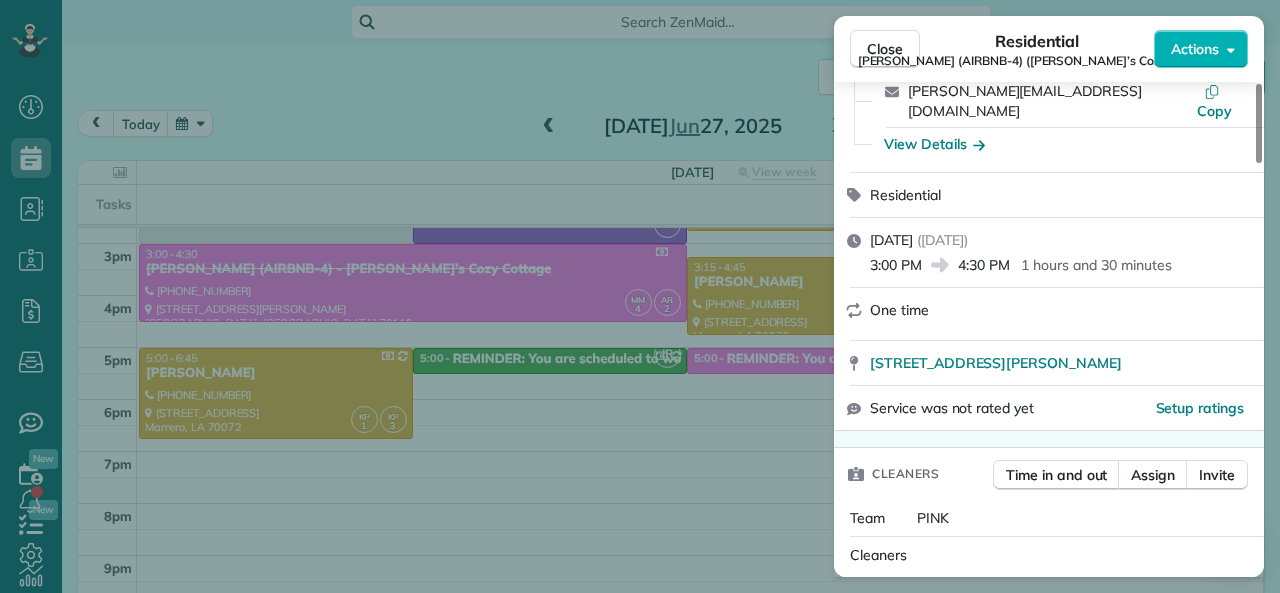 drag, startPoint x: 961, startPoint y: 244, endPoint x: 1009, endPoint y: 244, distance: 48 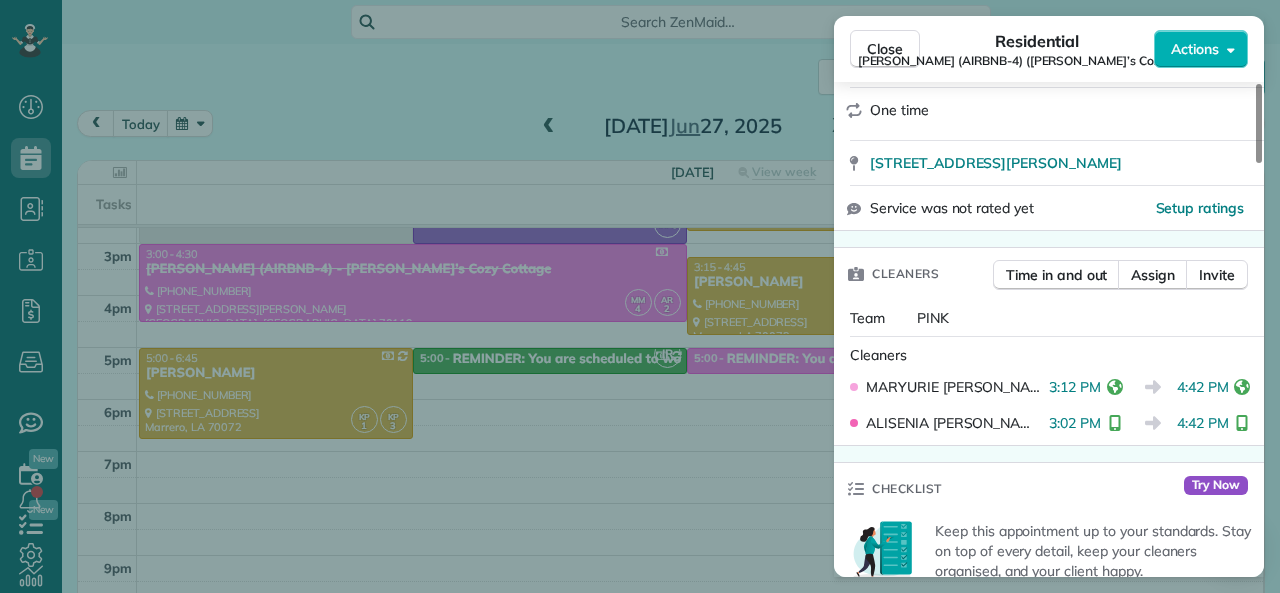 scroll, scrollTop: 600, scrollLeft: 0, axis: vertical 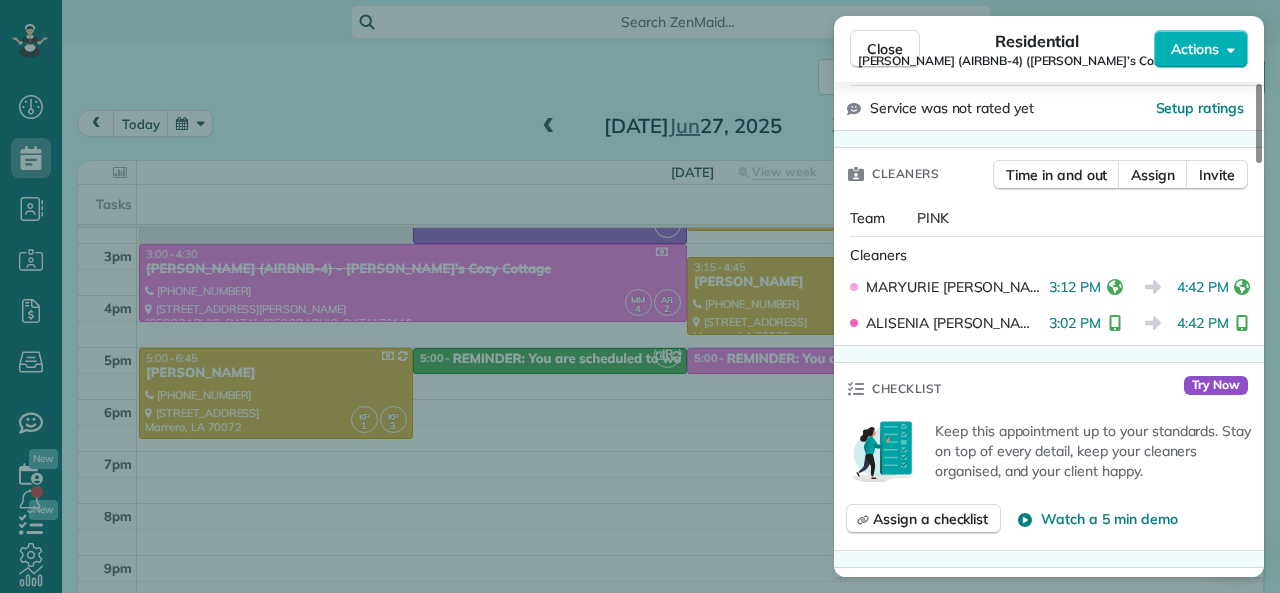 drag, startPoint x: 1168, startPoint y: 289, endPoint x: 1218, endPoint y: 290, distance: 50.01 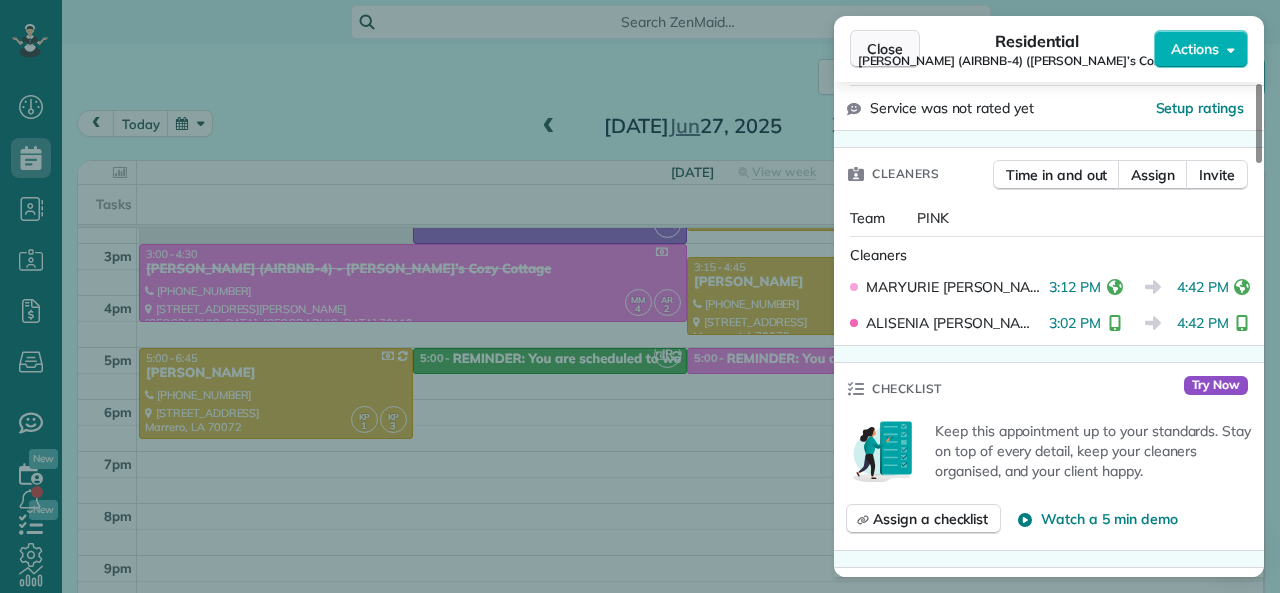 click on "Close" at bounding box center [885, 49] 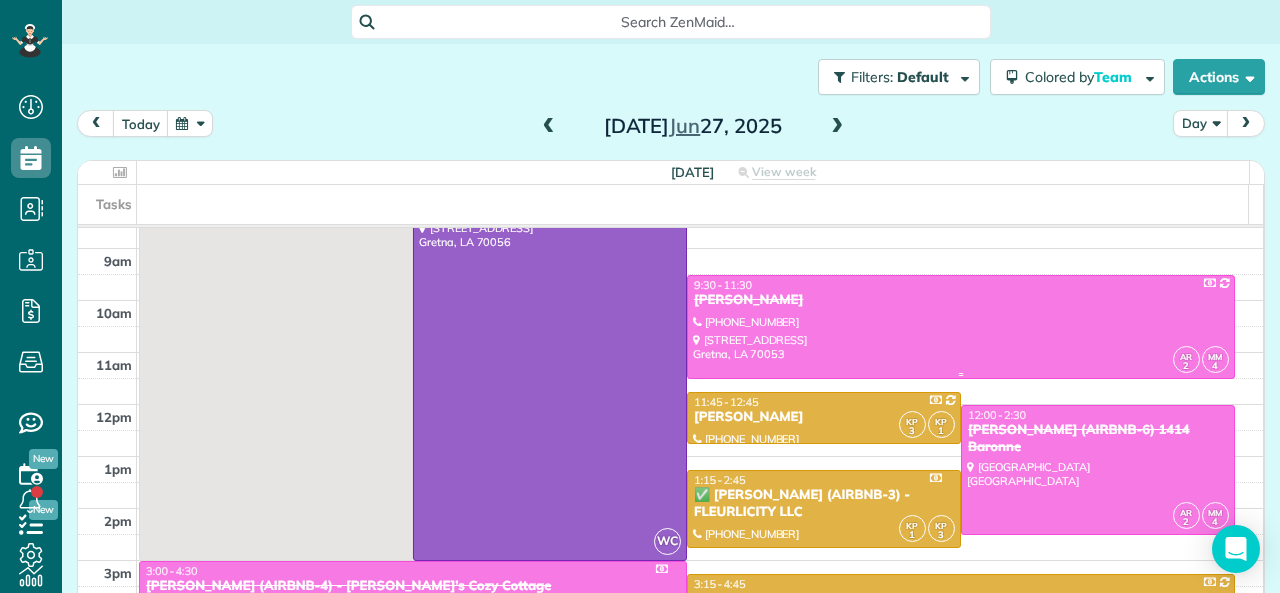 scroll, scrollTop: 100, scrollLeft: 0, axis: vertical 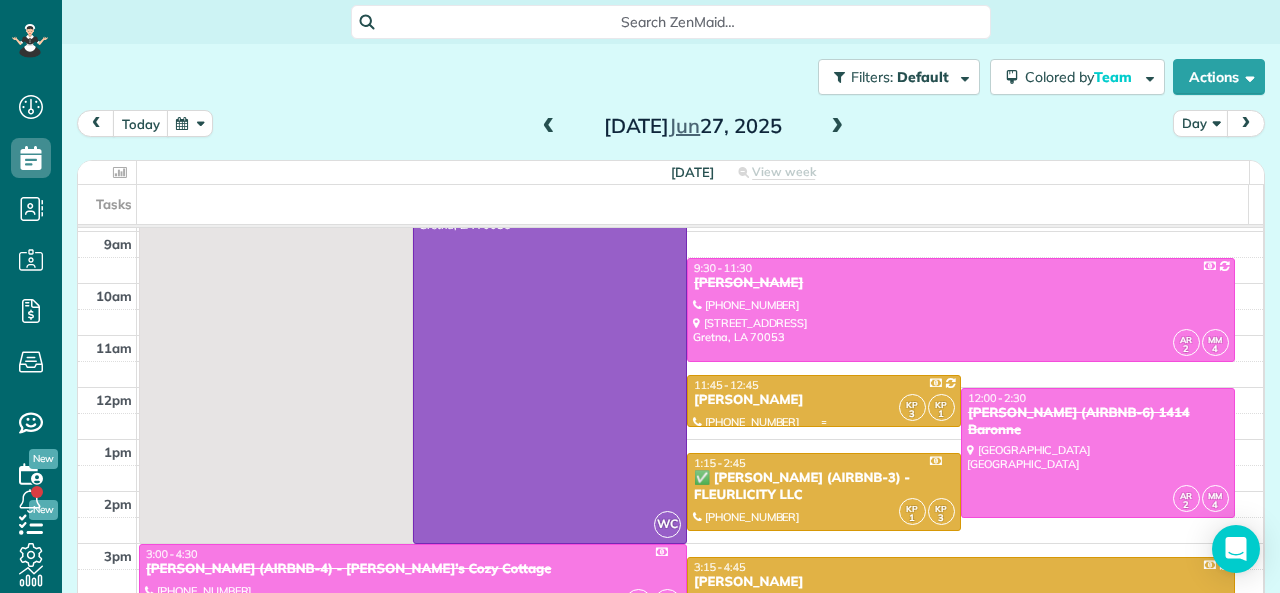 click on "ALBERTHA HAMILTON" at bounding box center [824, 400] 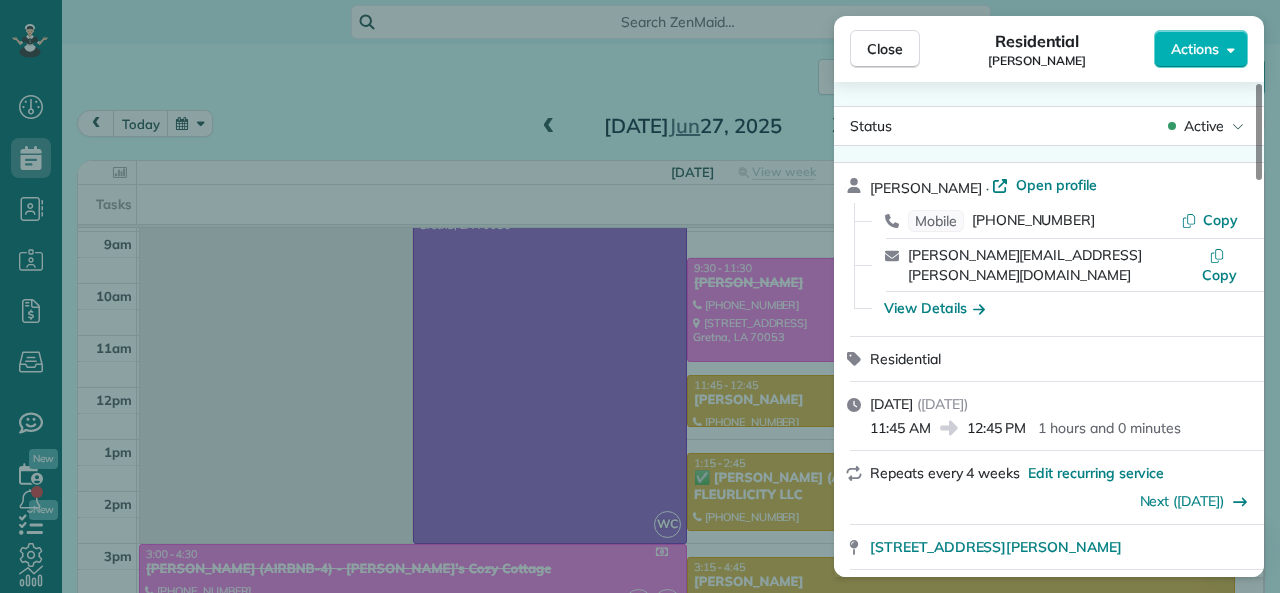 drag, startPoint x: 873, startPoint y: 406, endPoint x: 929, endPoint y: 407, distance: 56.008926 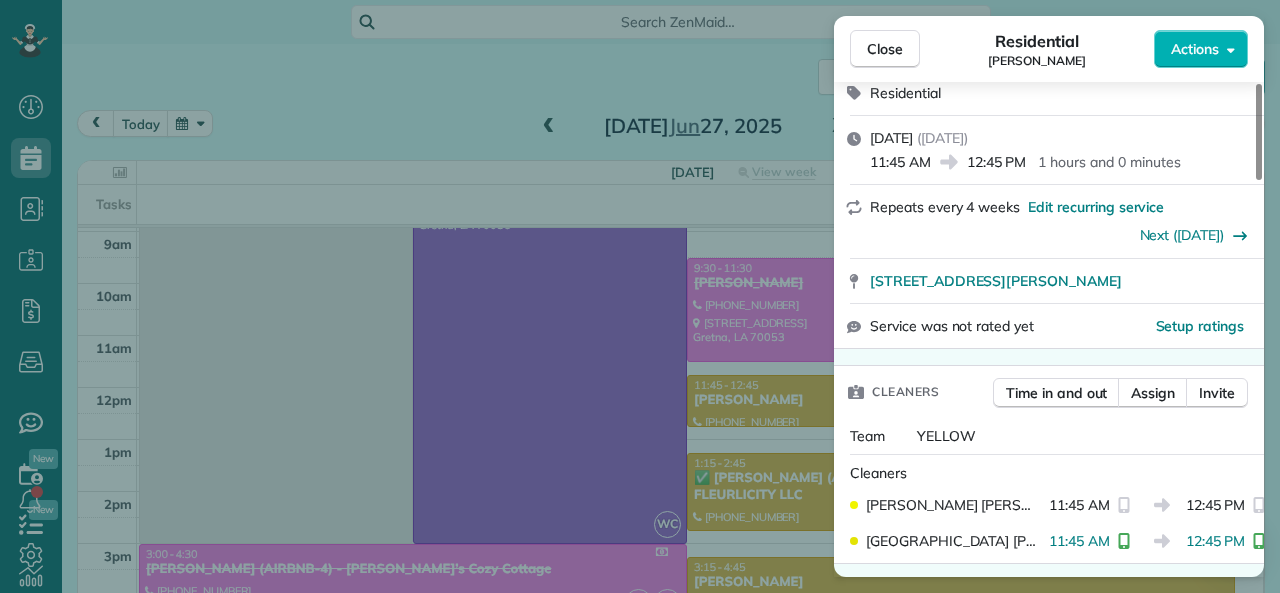 scroll, scrollTop: 300, scrollLeft: 0, axis: vertical 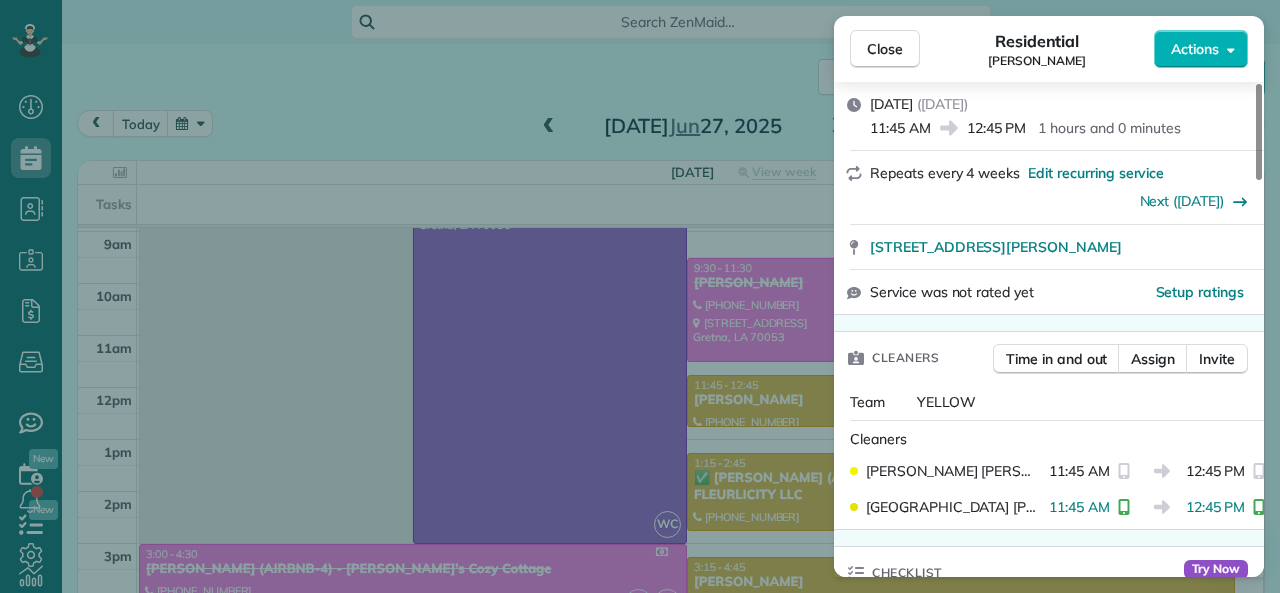 drag, startPoint x: 1038, startPoint y: 451, endPoint x: 1095, endPoint y: 448, distance: 57.07889 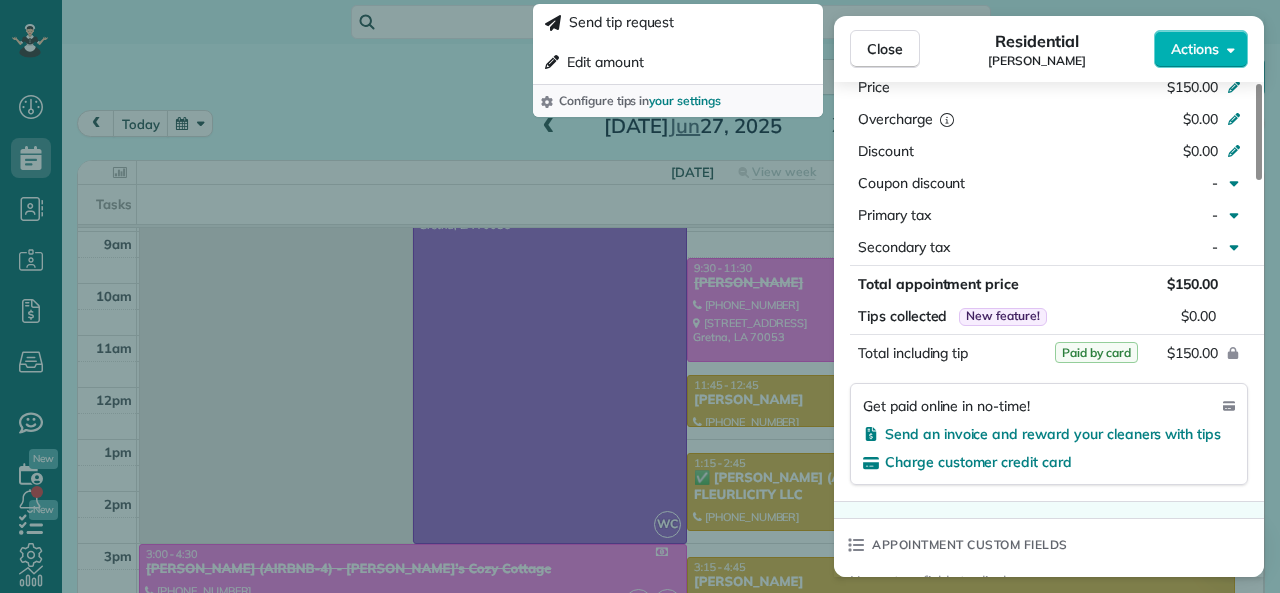 scroll, scrollTop: 1300, scrollLeft: 0, axis: vertical 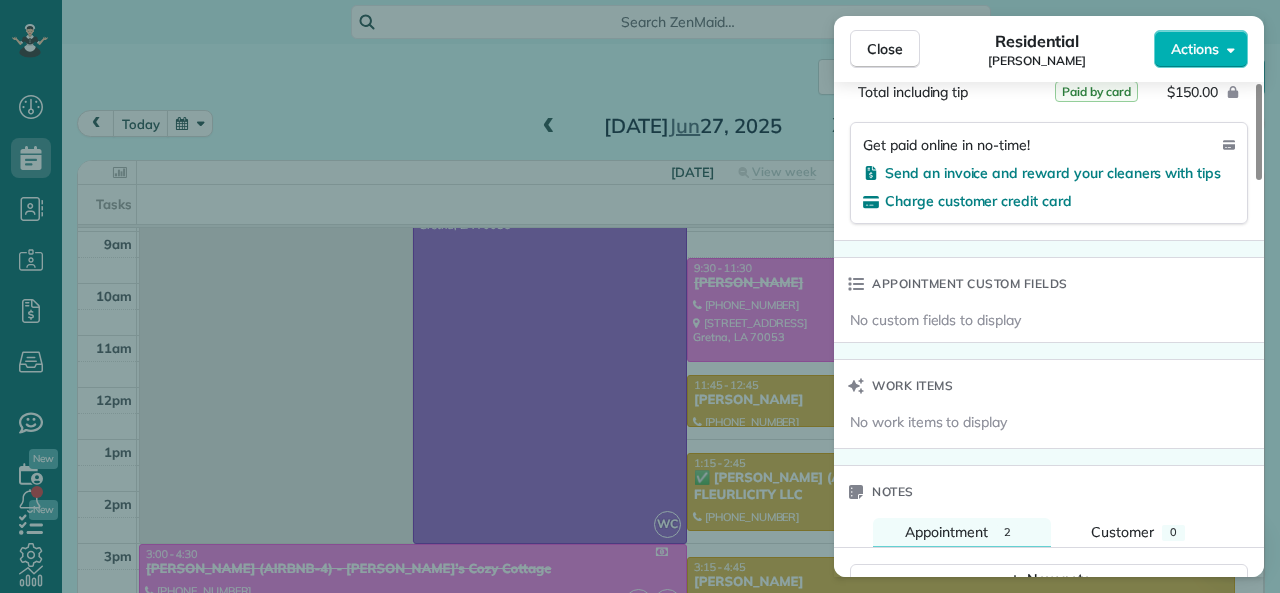 drag, startPoint x: 879, startPoint y: 43, endPoint x: 852, endPoint y: 271, distance: 229.59312 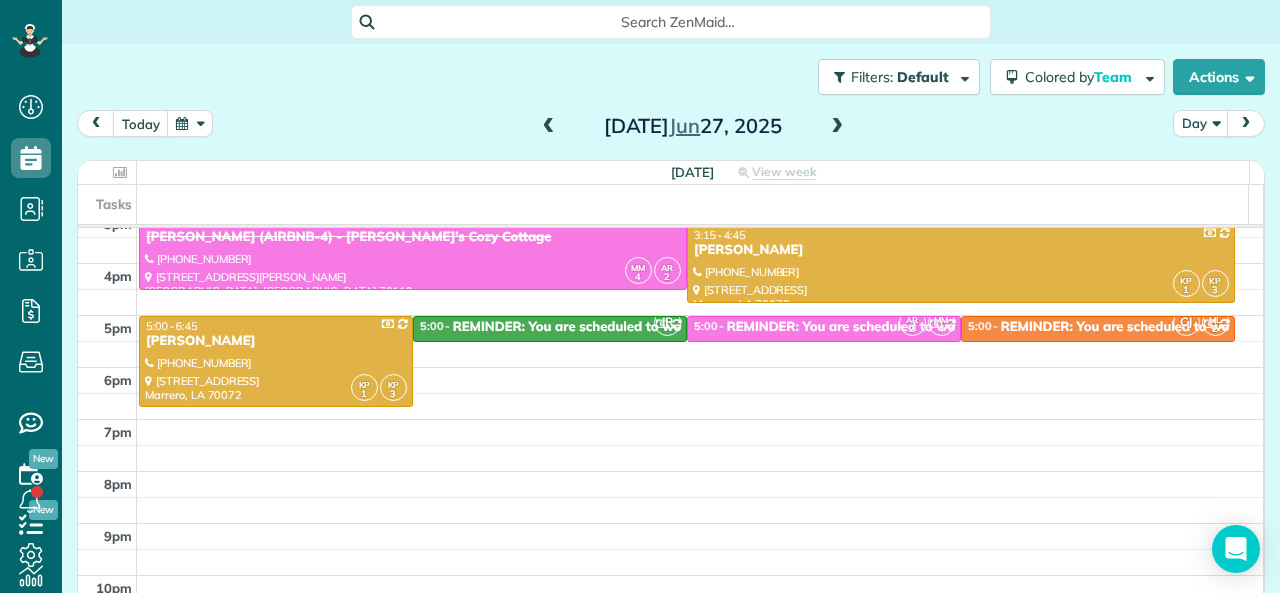 scroll, scrollTop: 400, scrollLeft: 0, axis: vertical 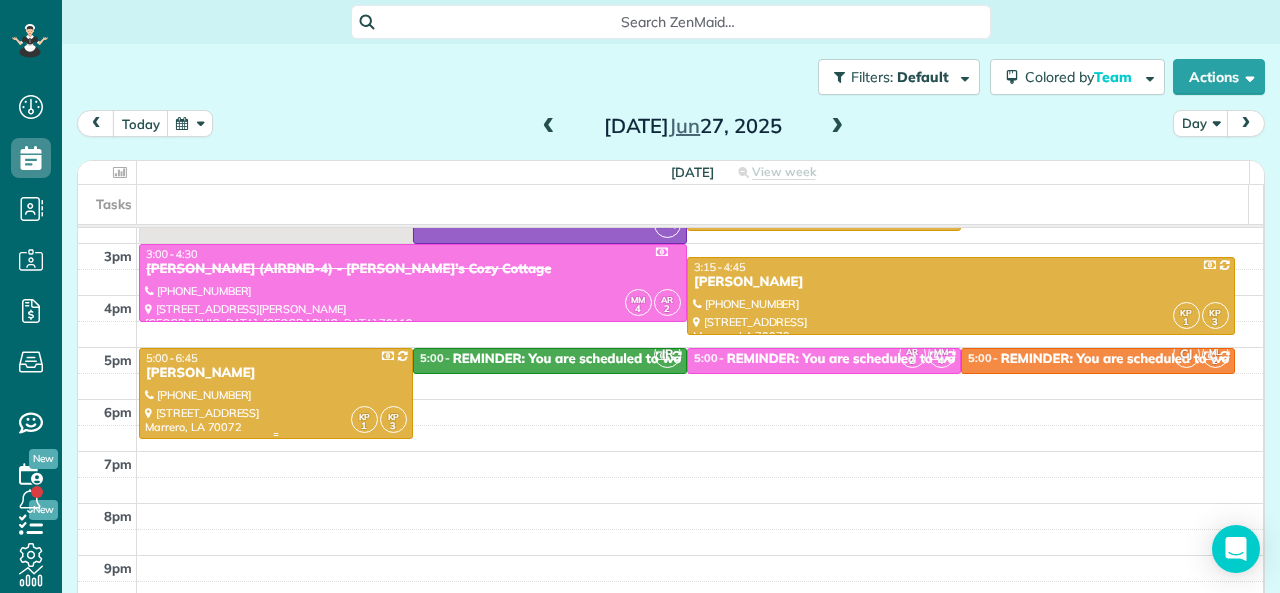 click on "RON SIMMONS" at bounding box center [276, 373] 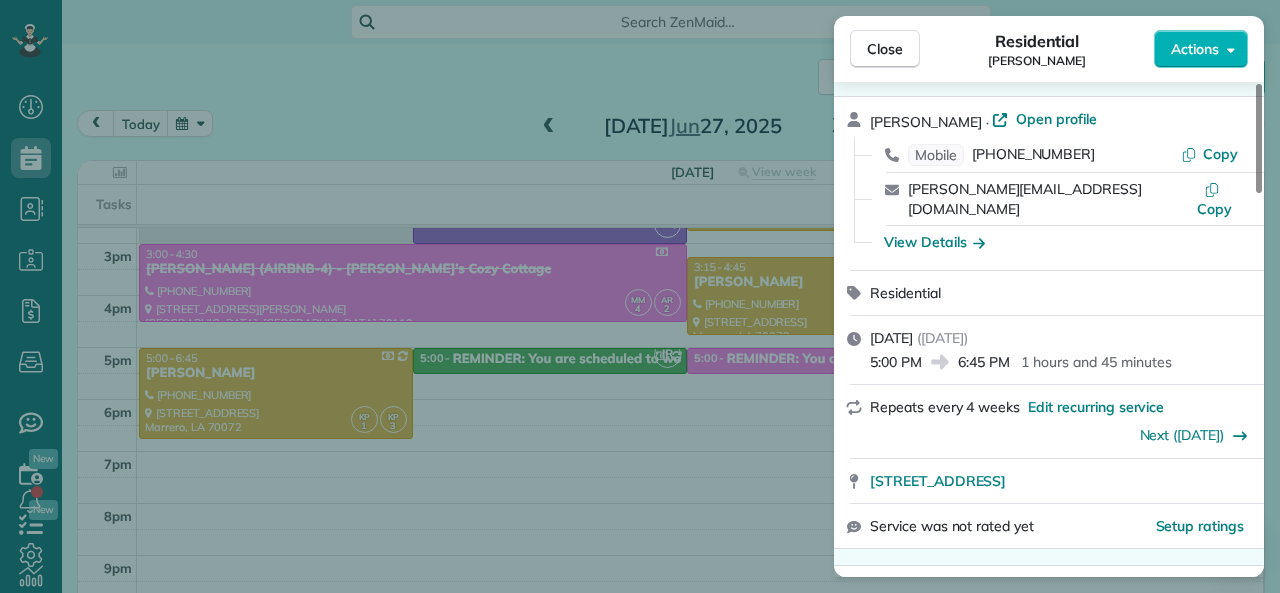 scroll, scrollTop: 100, scrollLeft: 0, axis: vertical 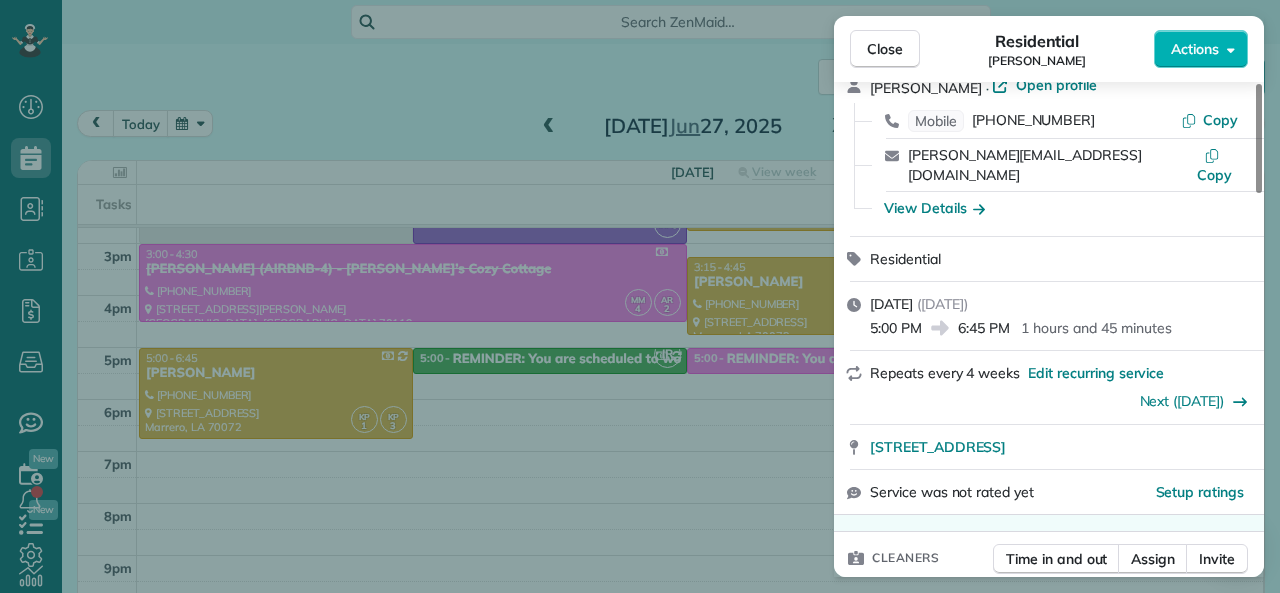 drag, startPoint x: 961, startPoint y: 308, endPoint x: 1002, endPoint y: 307, distance: 41.01219 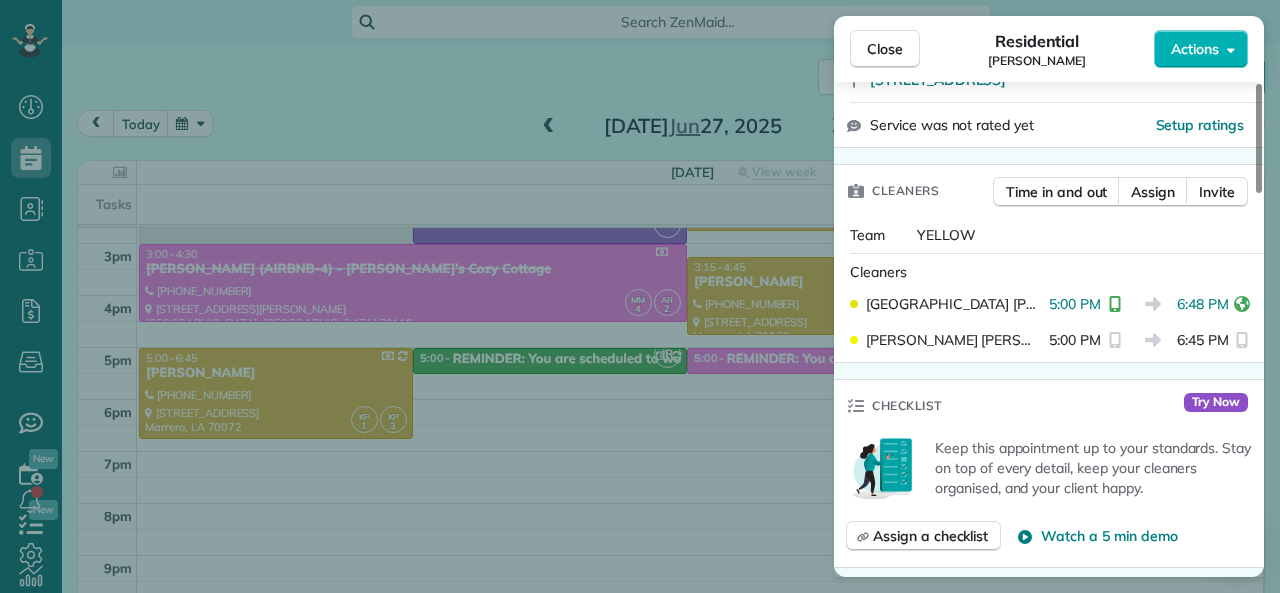 scroll, scrollTop: 500, scrollLeft: 0, axis: vertical 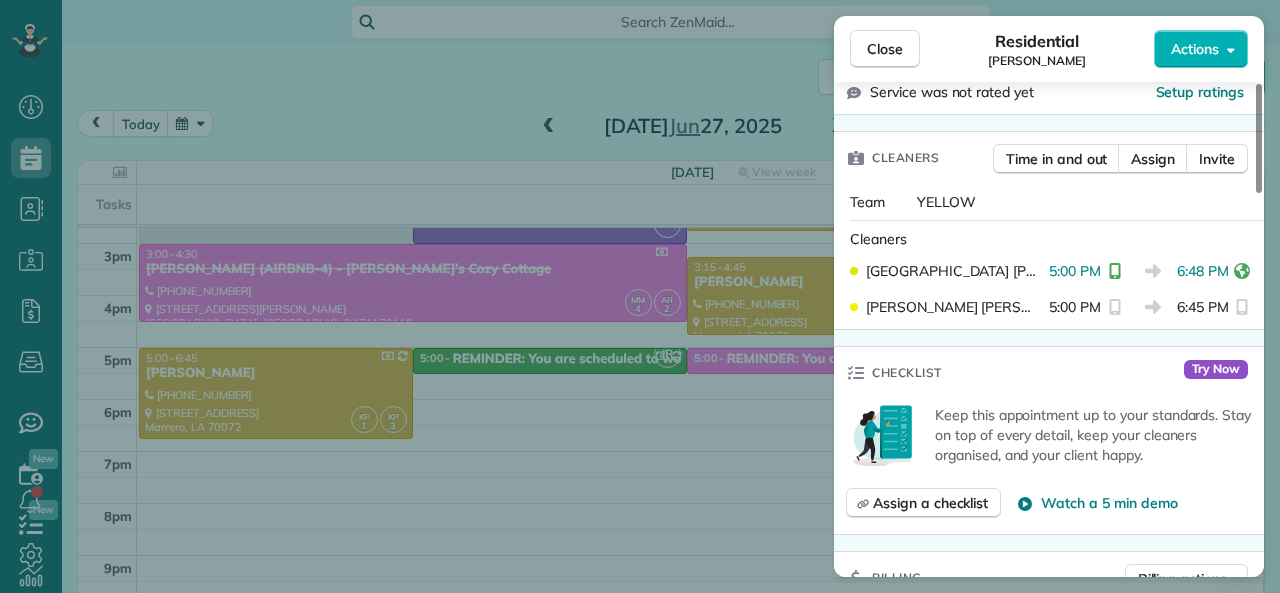 drag, startPoint x: 1167, startPoint y: 248, endPoint x: 1217, endPoint y: 248, distance: 50 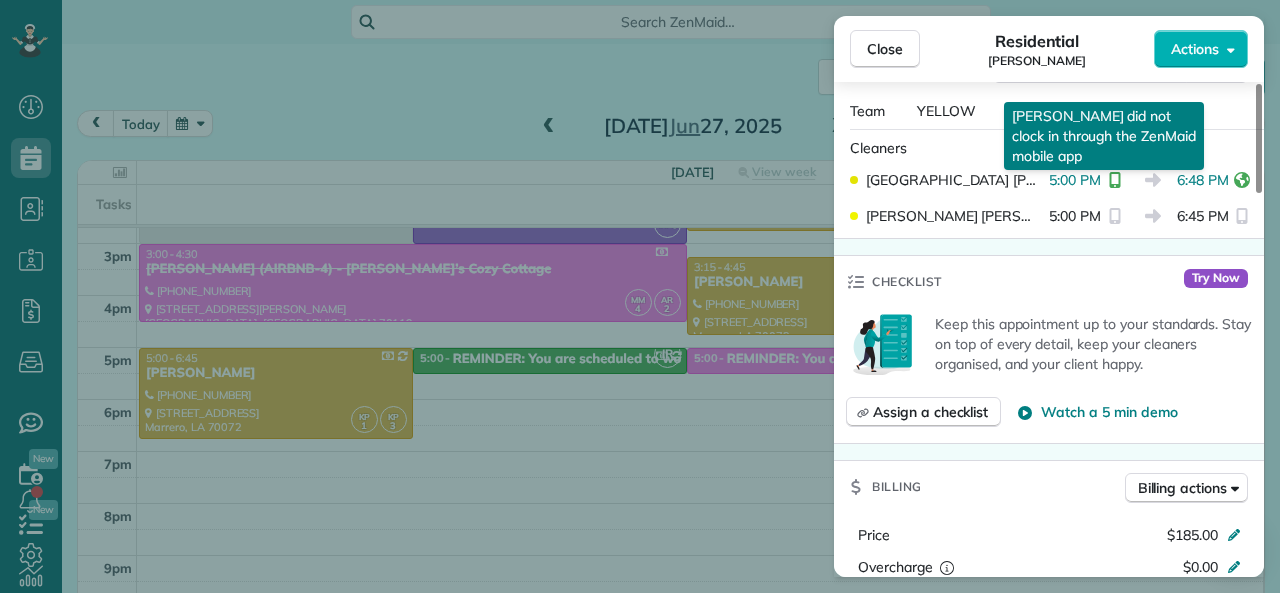 scroll, scrollTop: 600, scrollLeft: 0, axis: vertical 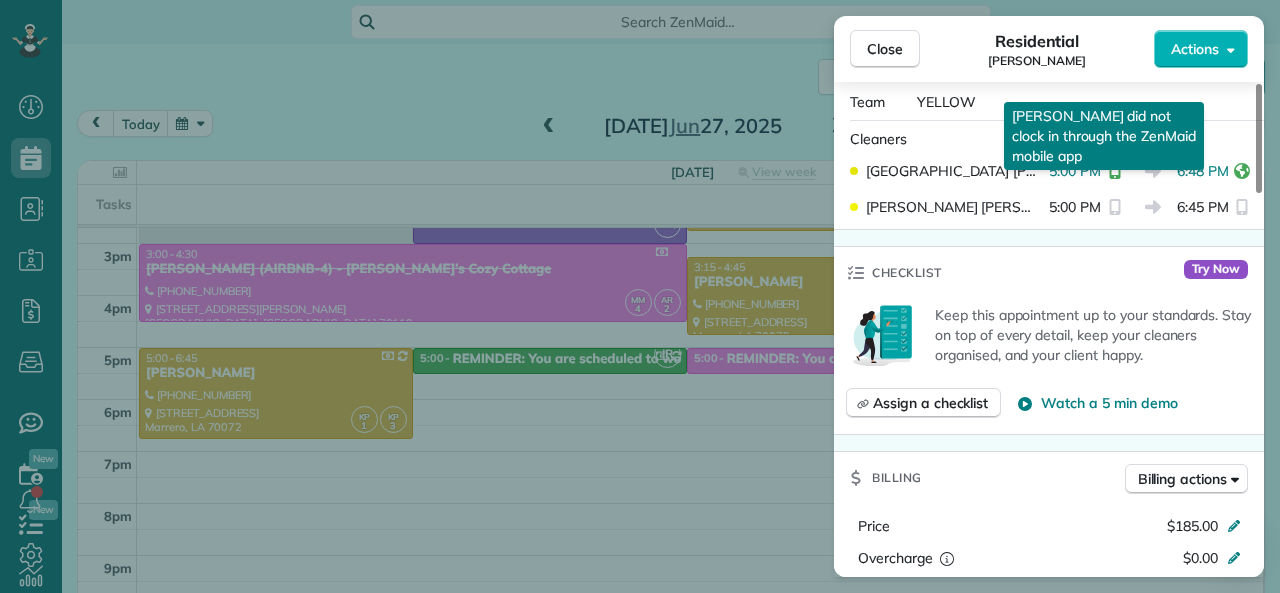 click on "Checklist Try Now" at bounding box center (1049, 273) 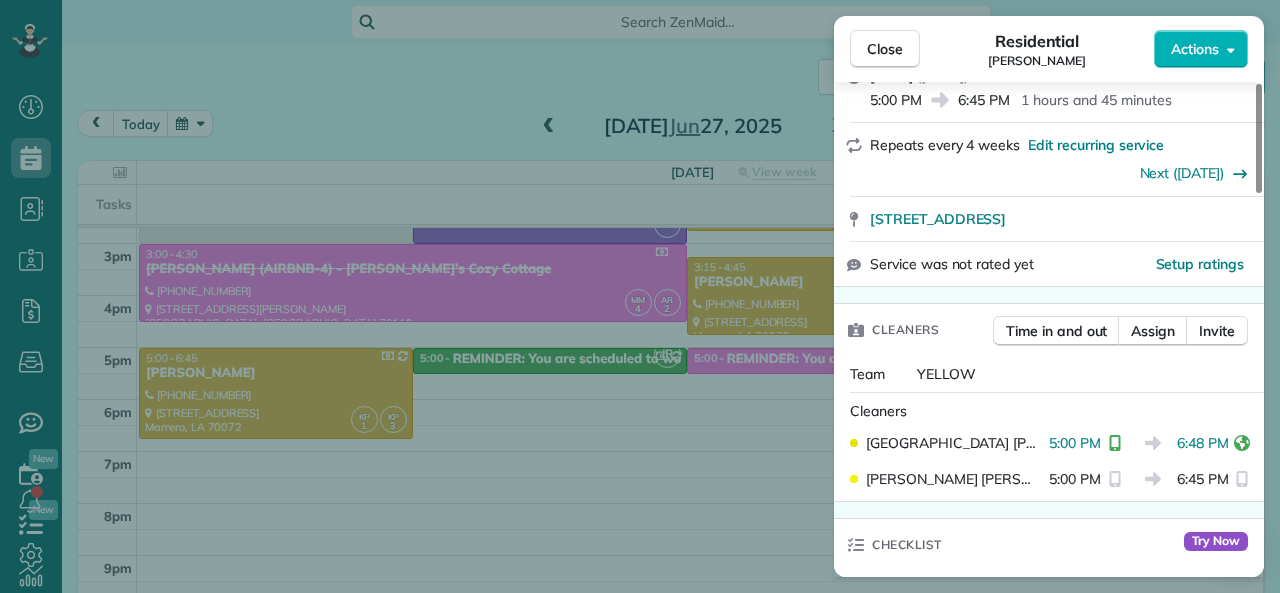 scroll, scrollTop: 0, scrollLeft: 0, axis: both 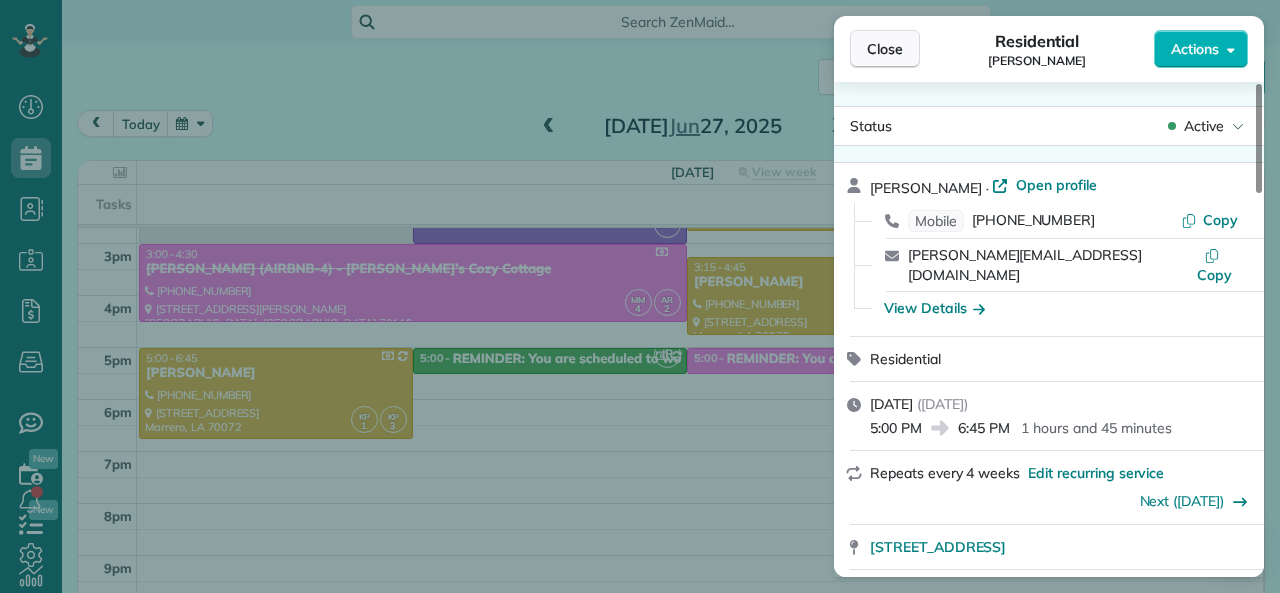 click on "Close" at bounding box center [885, 49] 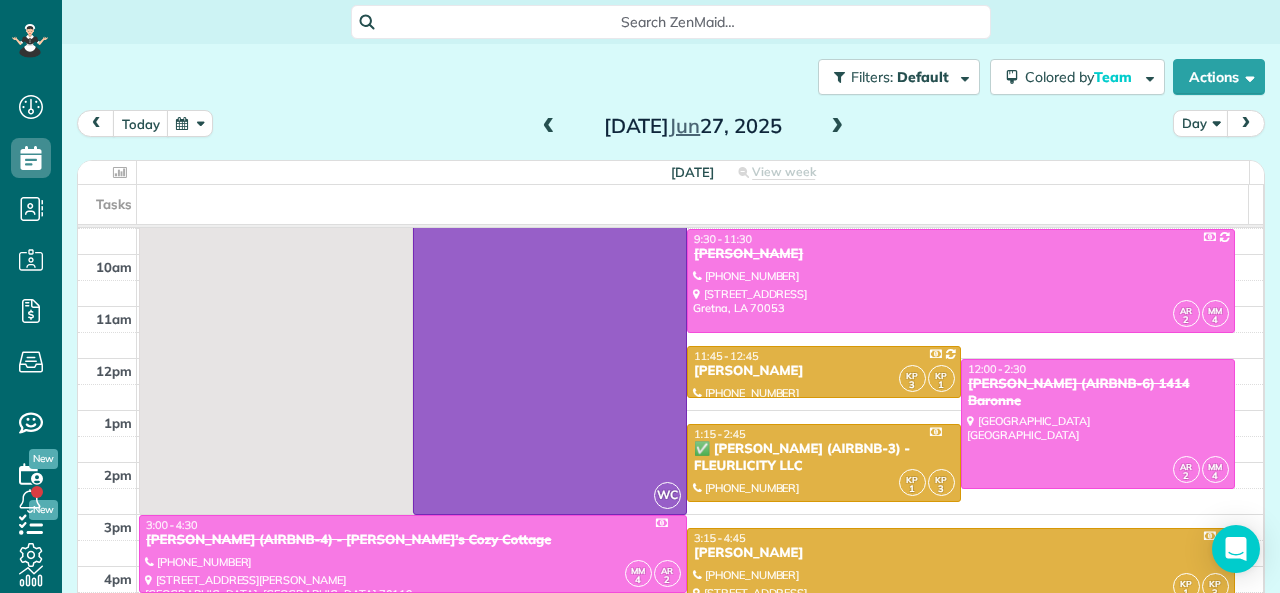 scroll, scrollTop: 0, scrollLeft: 0, axis: both 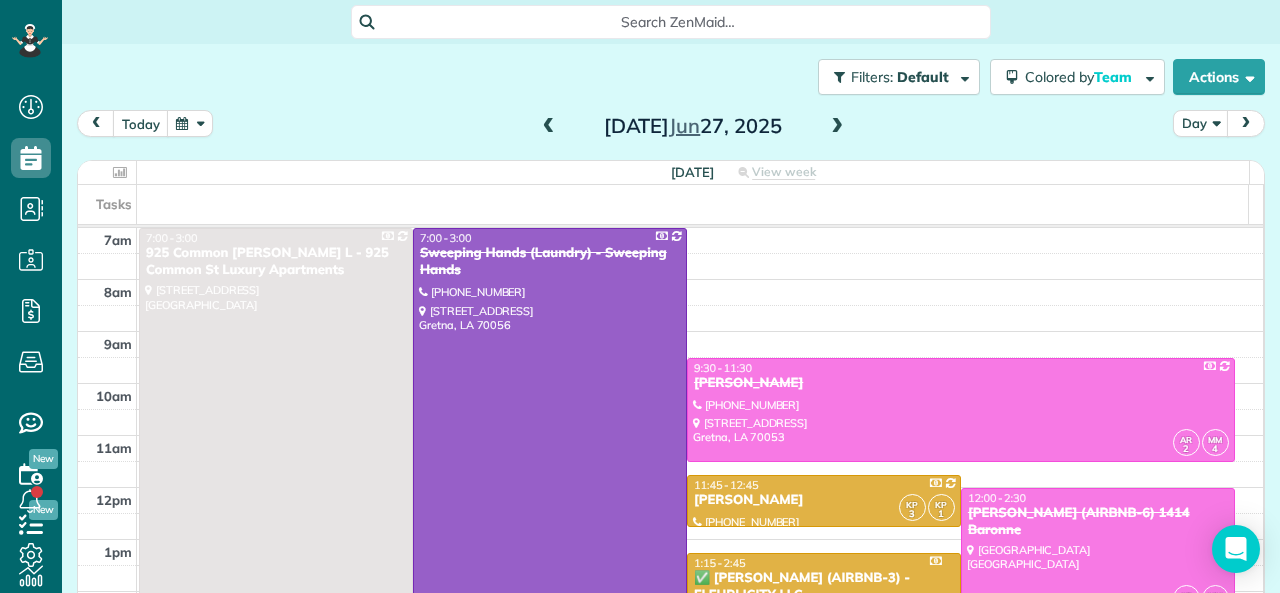 click at bounding box center [837, 127] 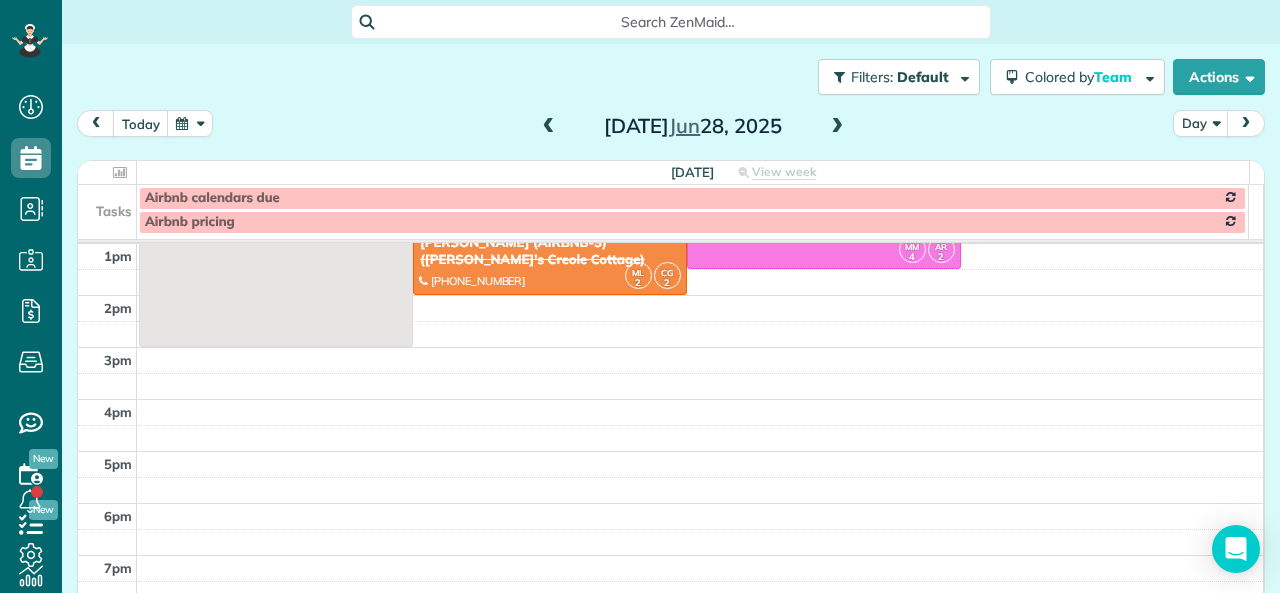 scroll, scrollTop: 100, scrollLeft: 0, axis: vertical 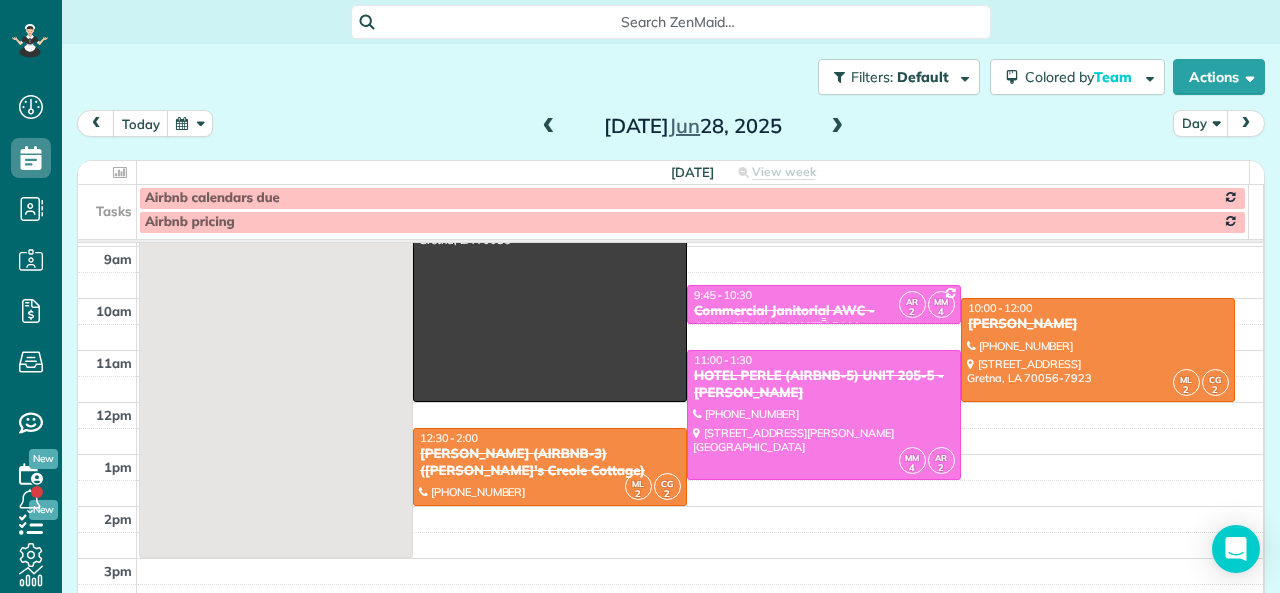 click on "Commercial Janitorial AWC - COMMERCIAL JANITORIAL" at bounding box center (824, 320) 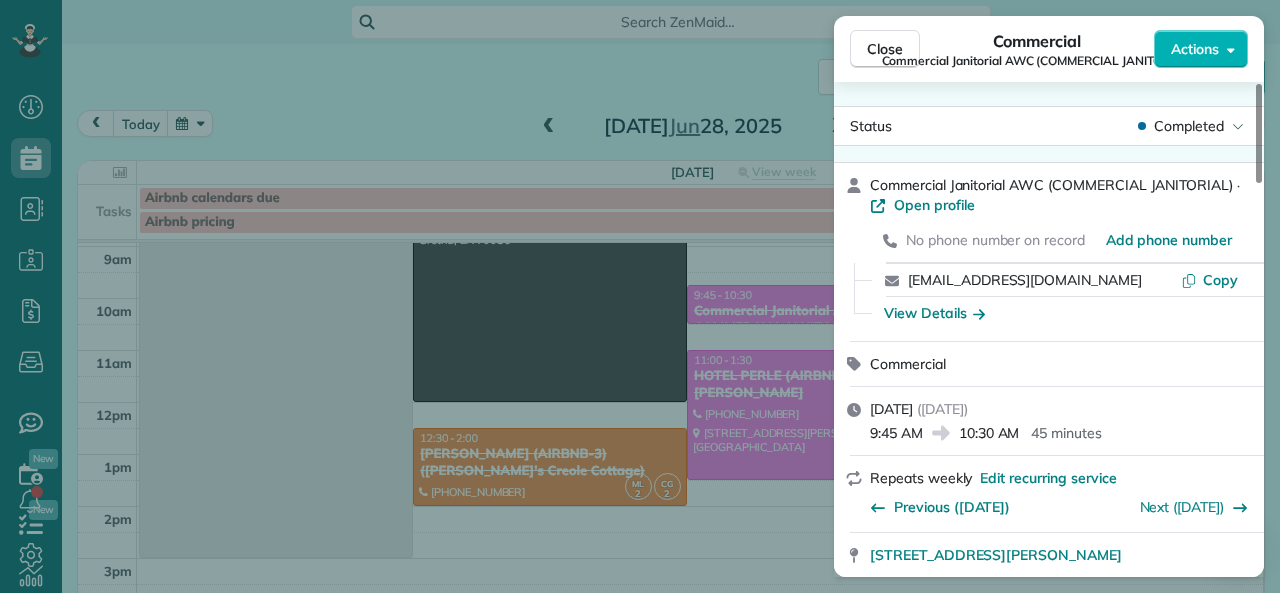 drag, startPoint x: 870, startPoint y: 435, endPoint x: 923, endPoint y: 437, distance: 53.037724 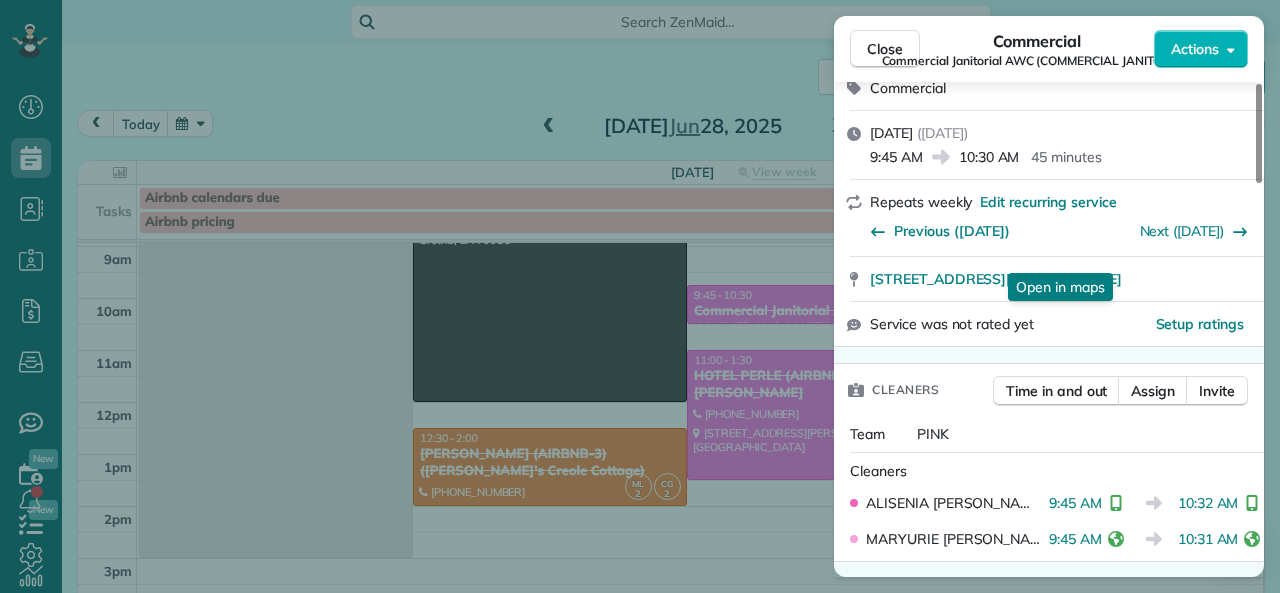 scroll, scrollTop: 300, scrollLeft: 0, axis: vertical 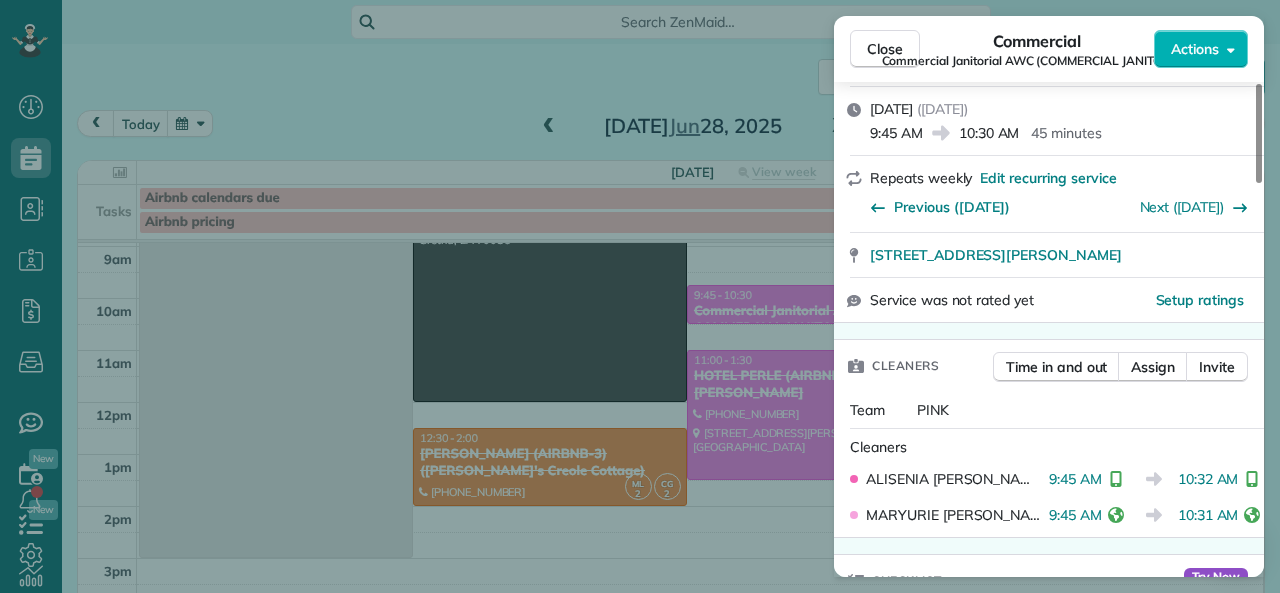 click on "Commercial Janitorial AWC (COMMERCIAL JANITORIAL)" at bounding box center [1037, 61] 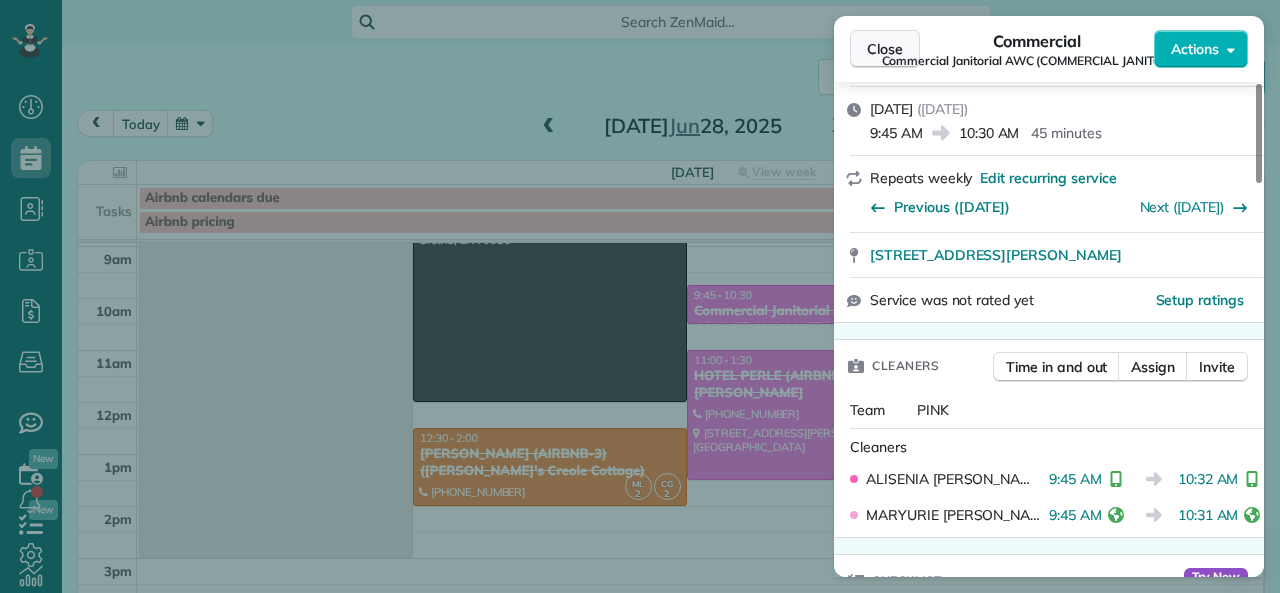 click on "Close" at bounding box center [885, 49] 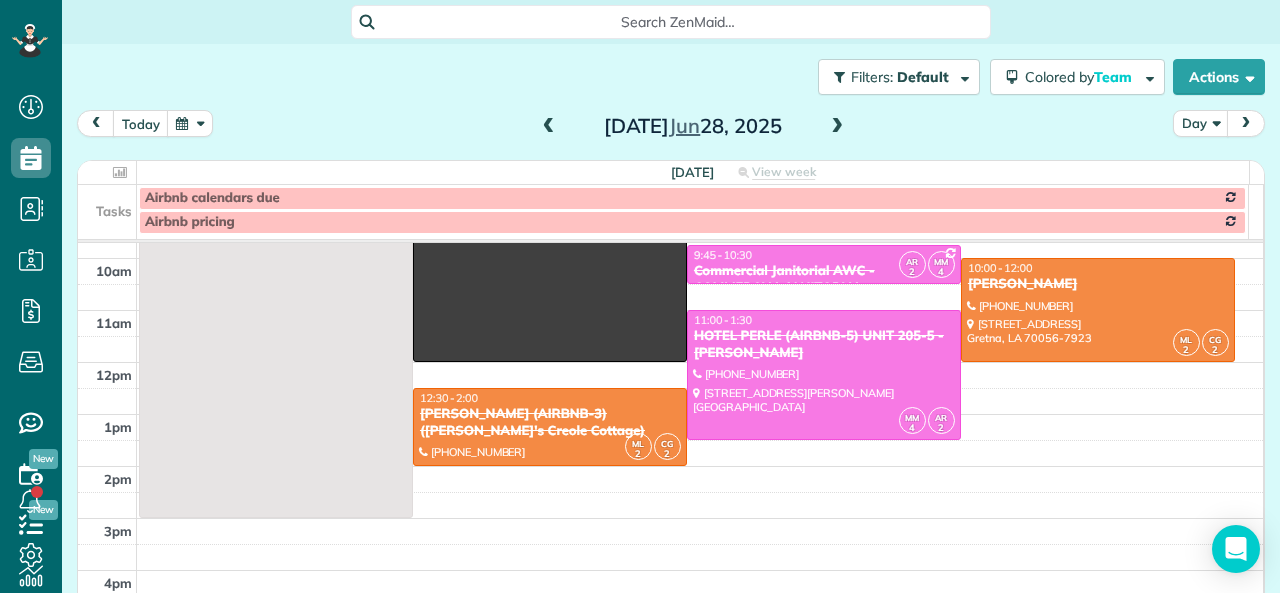 scroll, scrollTop: 127, scrollLeft: 0, axis: vertical 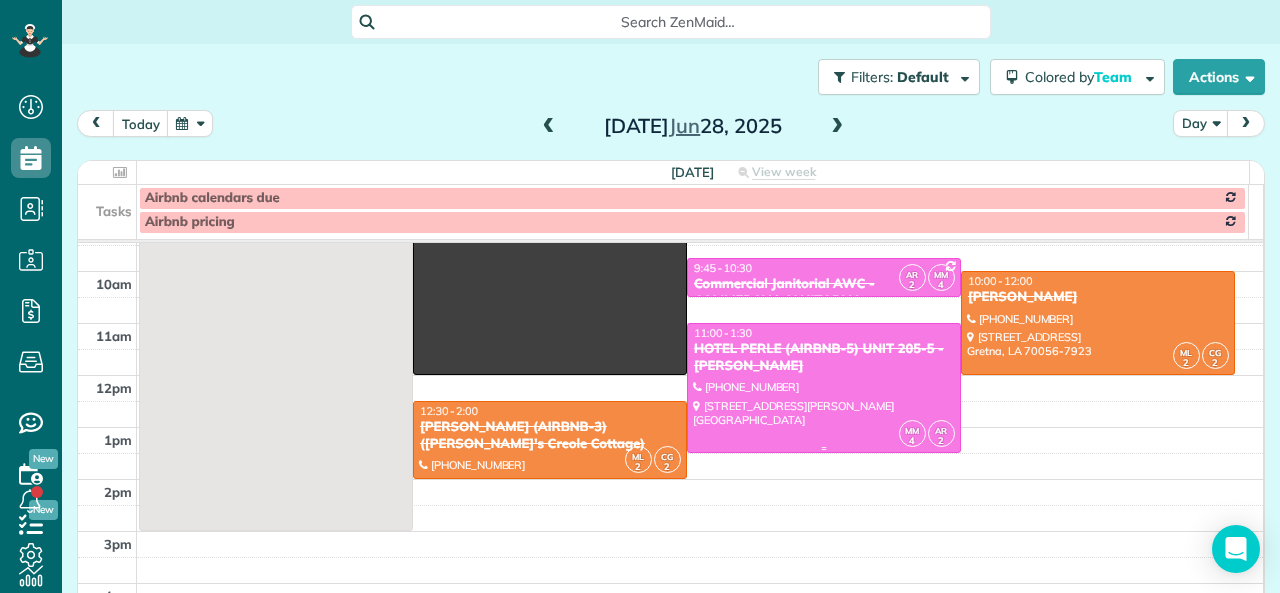 click at bounding box center (824, 388) 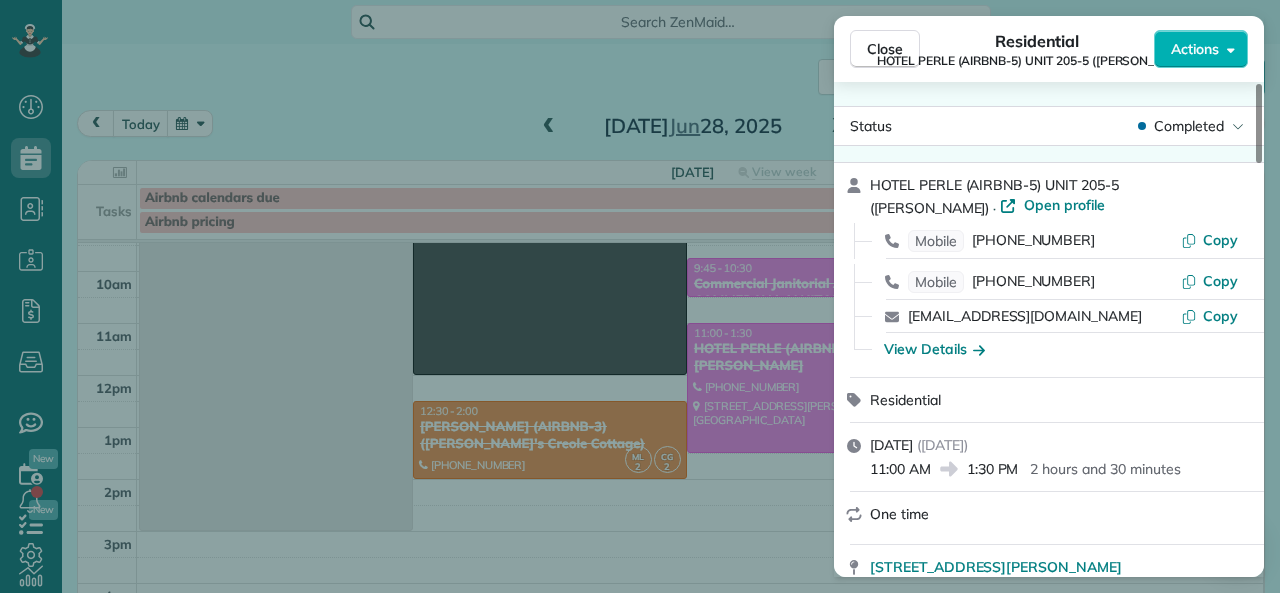 drag, startPoint x: 971, startPoint y: 474, endPoint x: 1018, endPoint y: 474, distance: 47 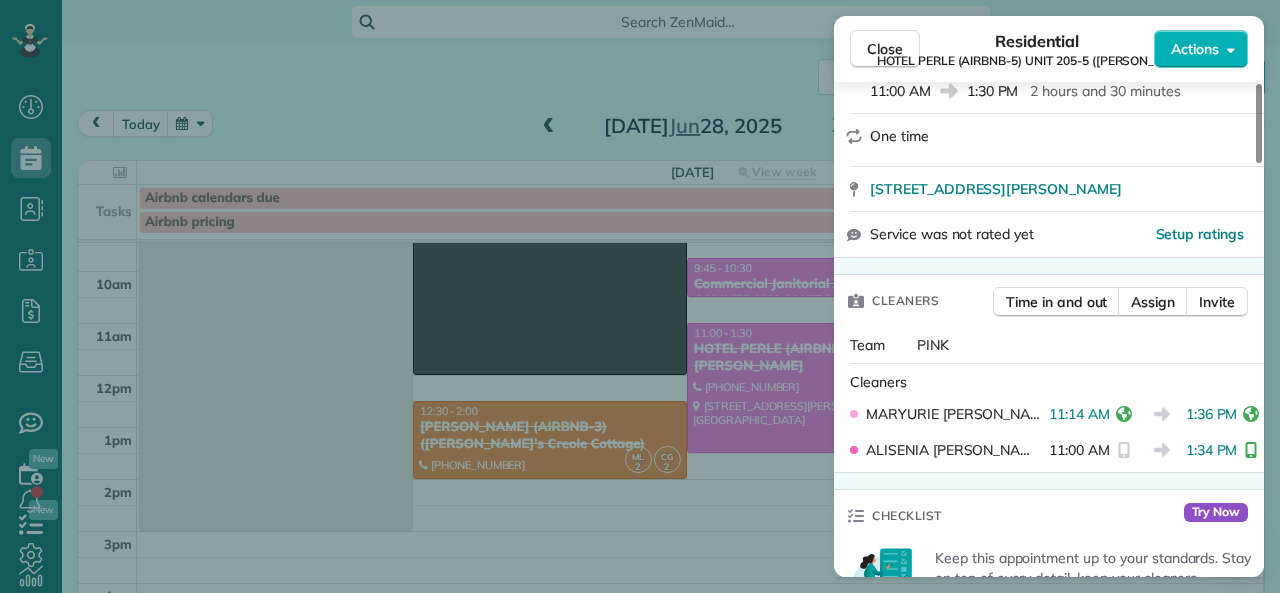 scroll, scrollTop: 400, scrollLeft: 0, axis: vertical 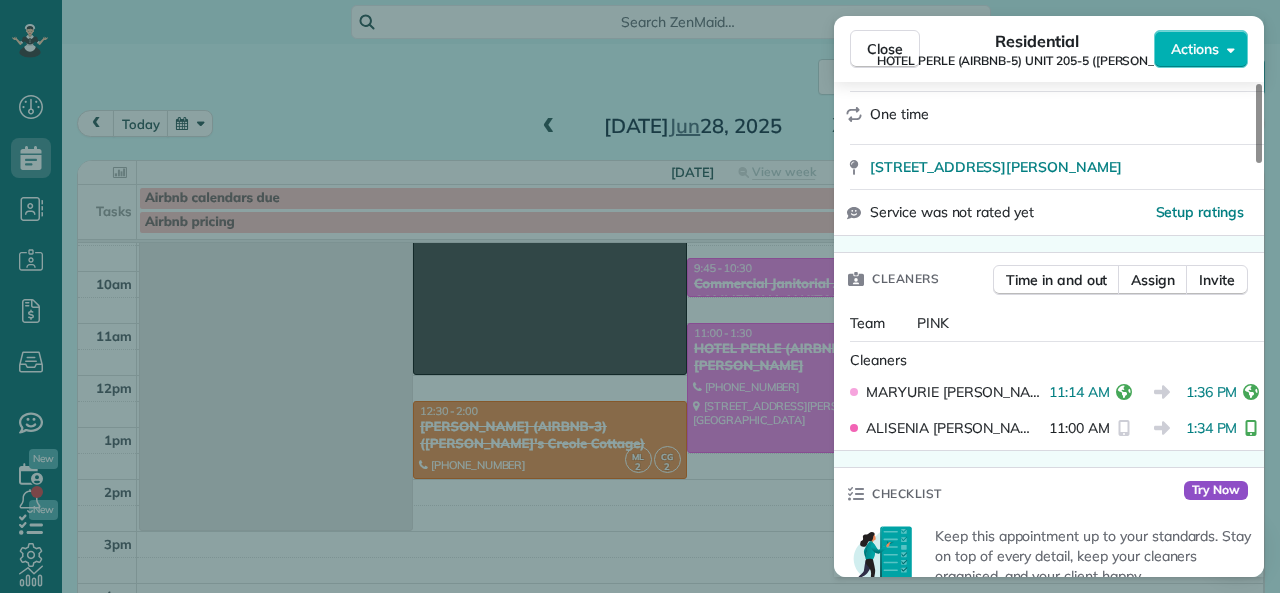 drag, startPoint x: 1175, startPoint y: 391, endPoint x: 1227, endPoint y: 393, distance: 52.03845 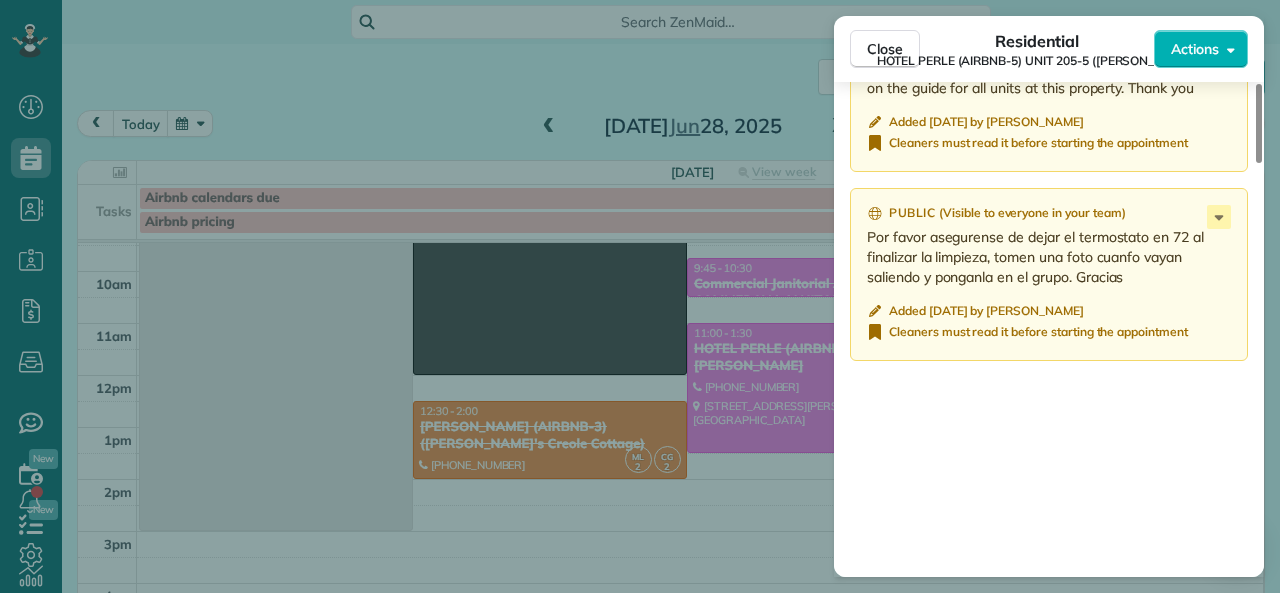 scroll, scrollTop: 2090, scrollLeft: 0, axis: vertical 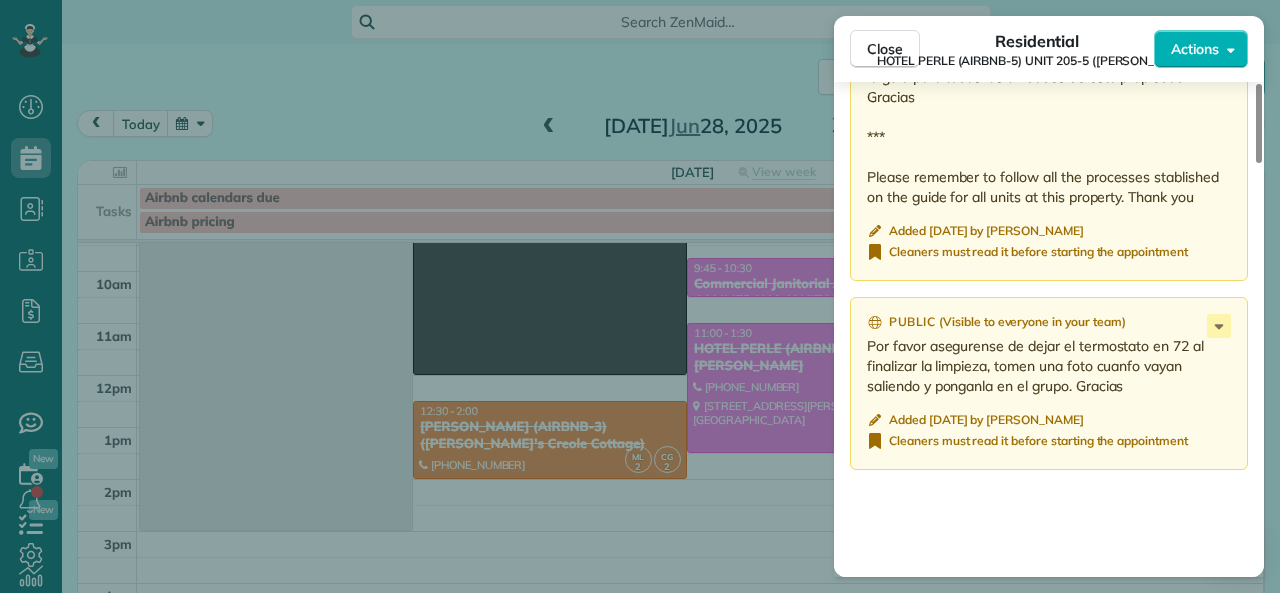drag, startPoint x: 876, startPoint y: 59, endPoint x: 874, endPoint y: 114, distance: 55.03635 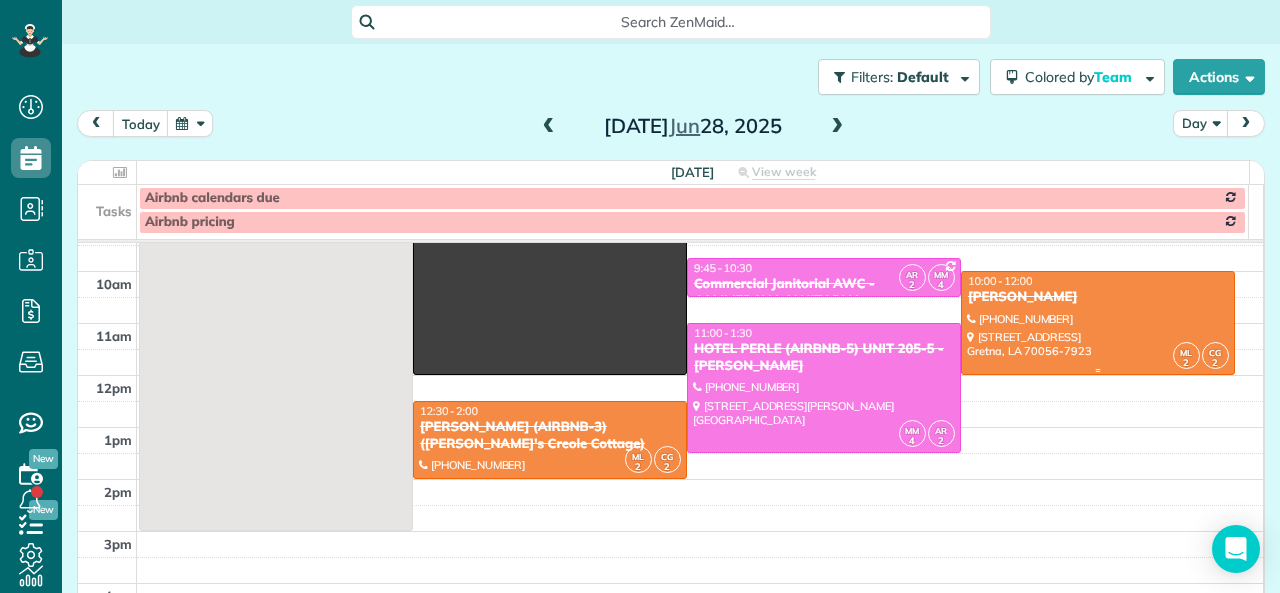 click on "LaSHANDA BROWN" at bounding box center (1098, 297) 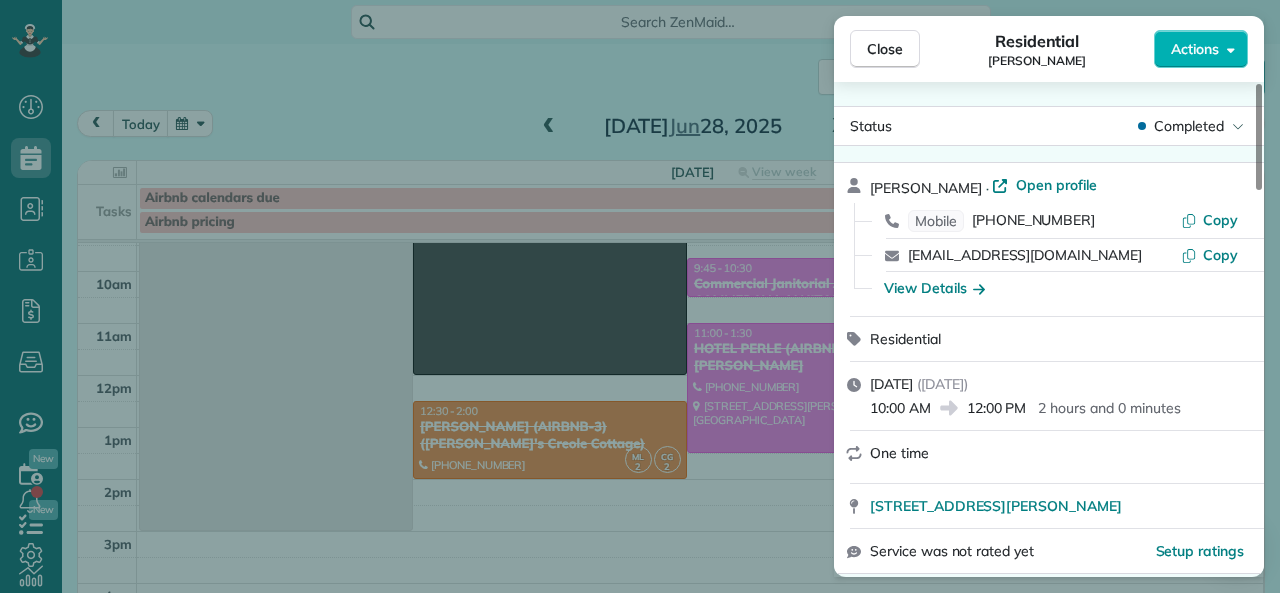 drag, startPoint x: 871, startPoint y: 406, endPoint x: 930, endPoint y: 408, distance: 59.03389 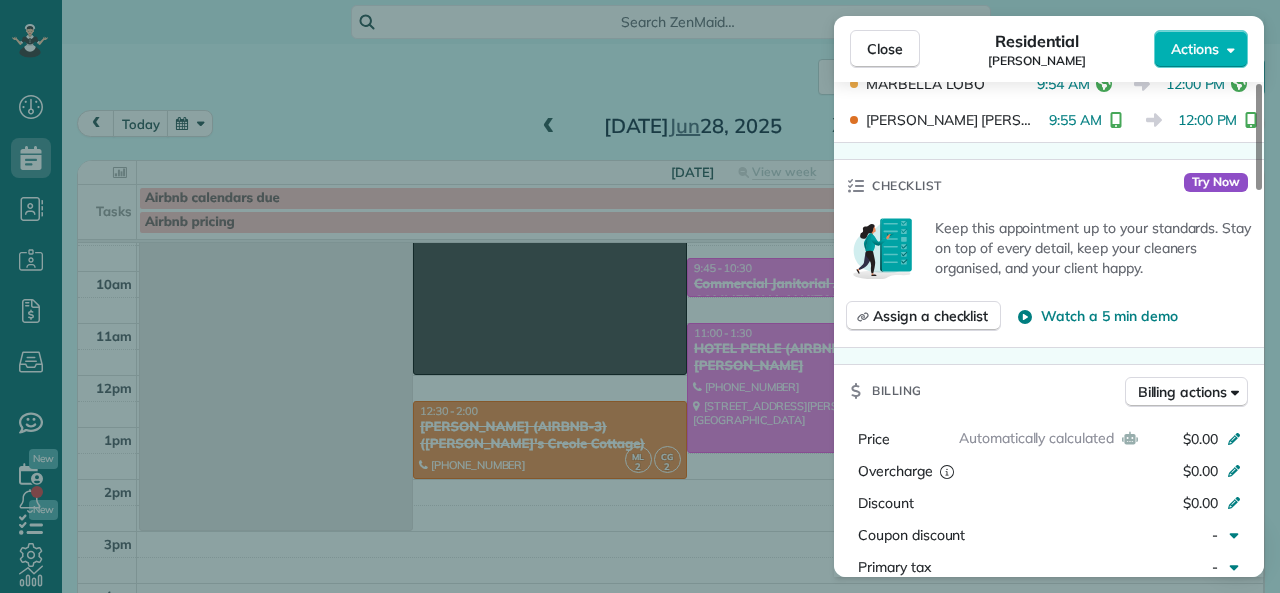 scroll, scrollTop: 700, scrollLeft: 0, axis: vertical 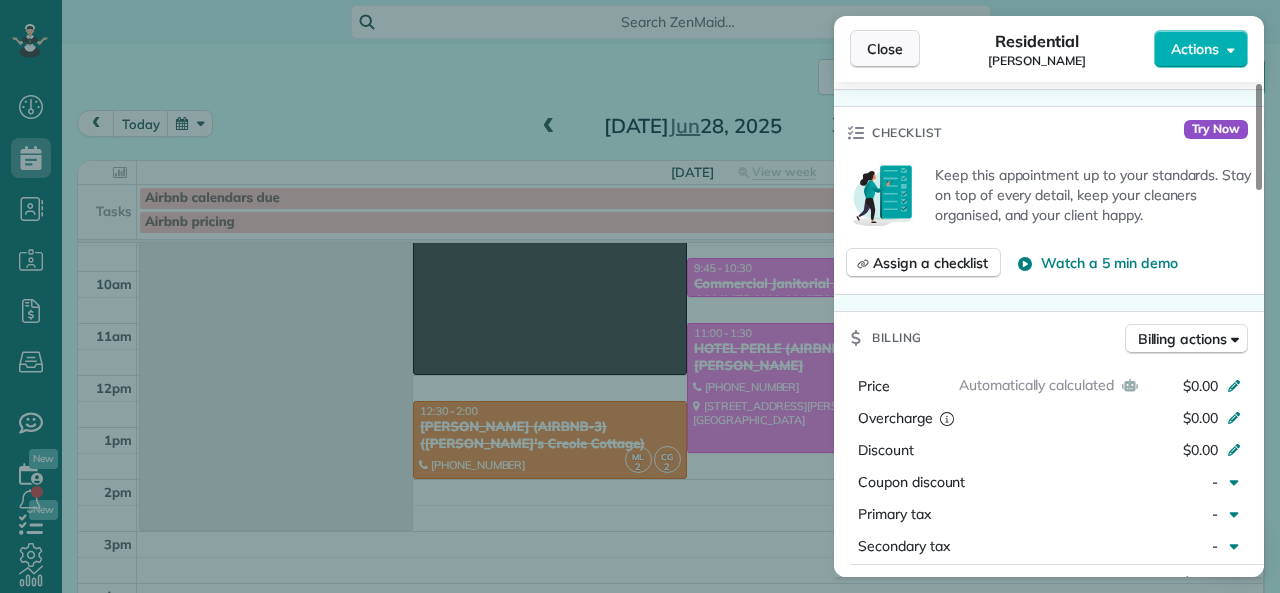 click on "Close" at bounding box center [885, 49] 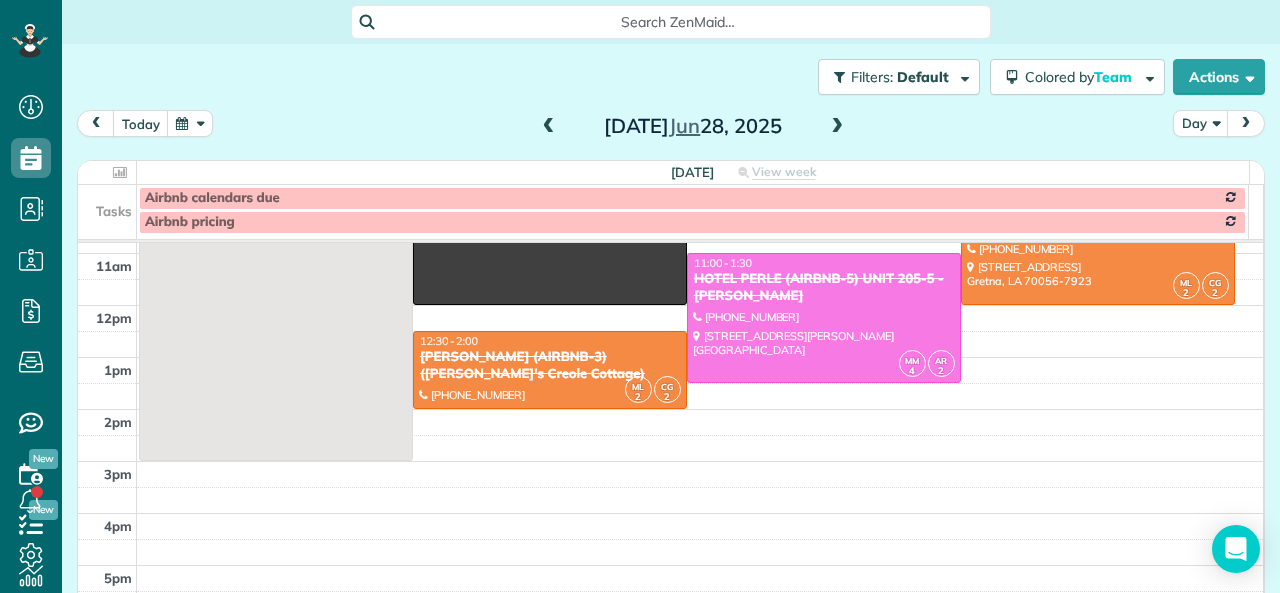 scroll, scrollTop: 227, scrollLeft: 0, axis: vertical 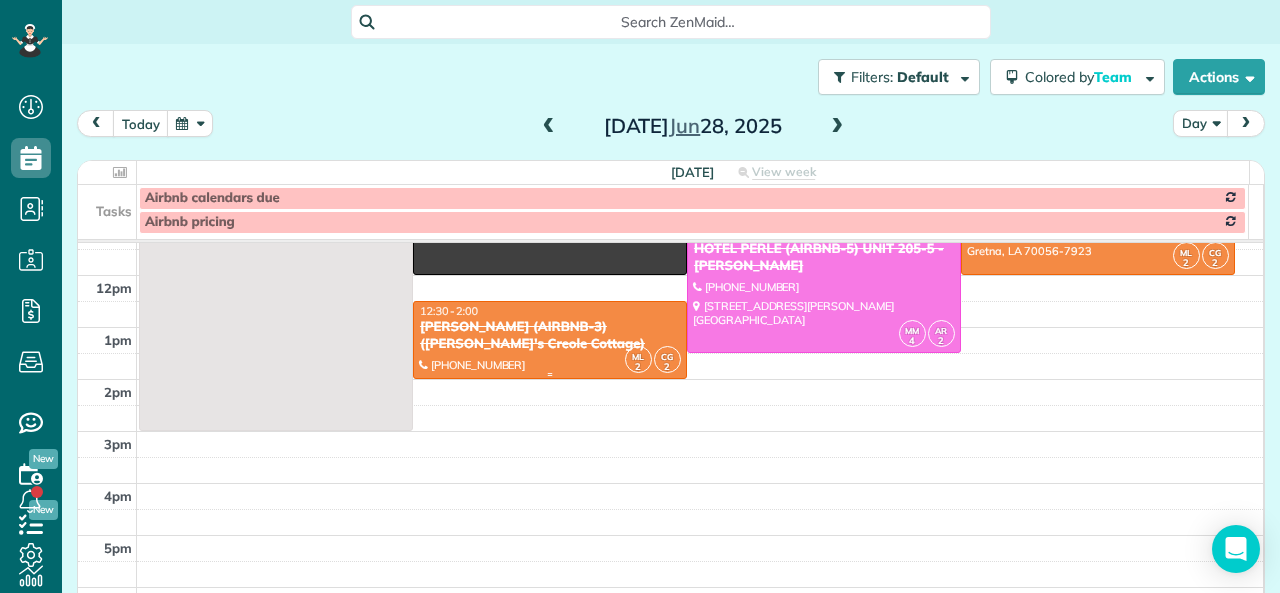 click at bounding box center [550, 374] 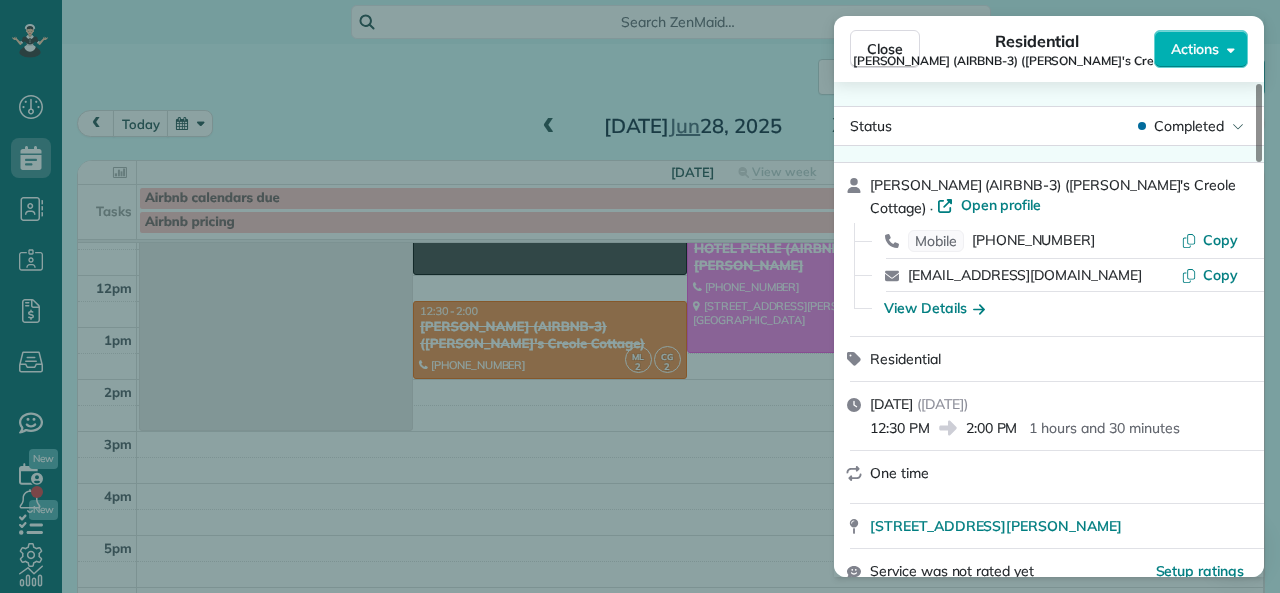 drag, startPoint x: 968, startPoint y: 429, endPoint x: 1017, endPoint y: 427, distance: 49.0408 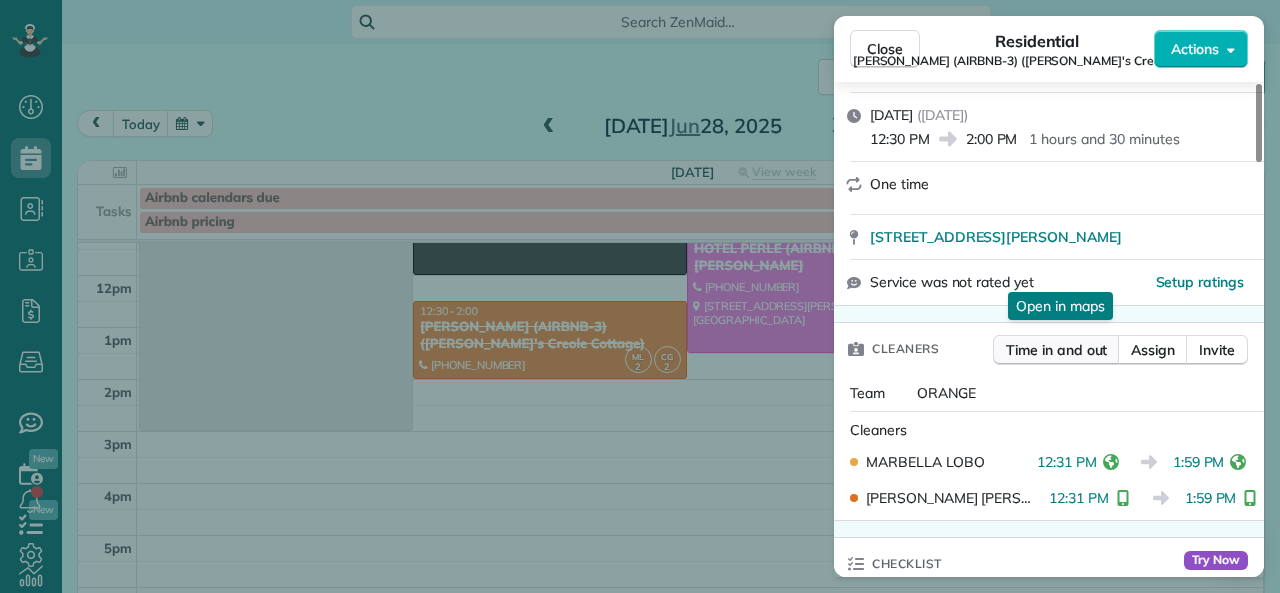 scroll, scrollTop: 300, scrollLeft: 0, axis: vertical 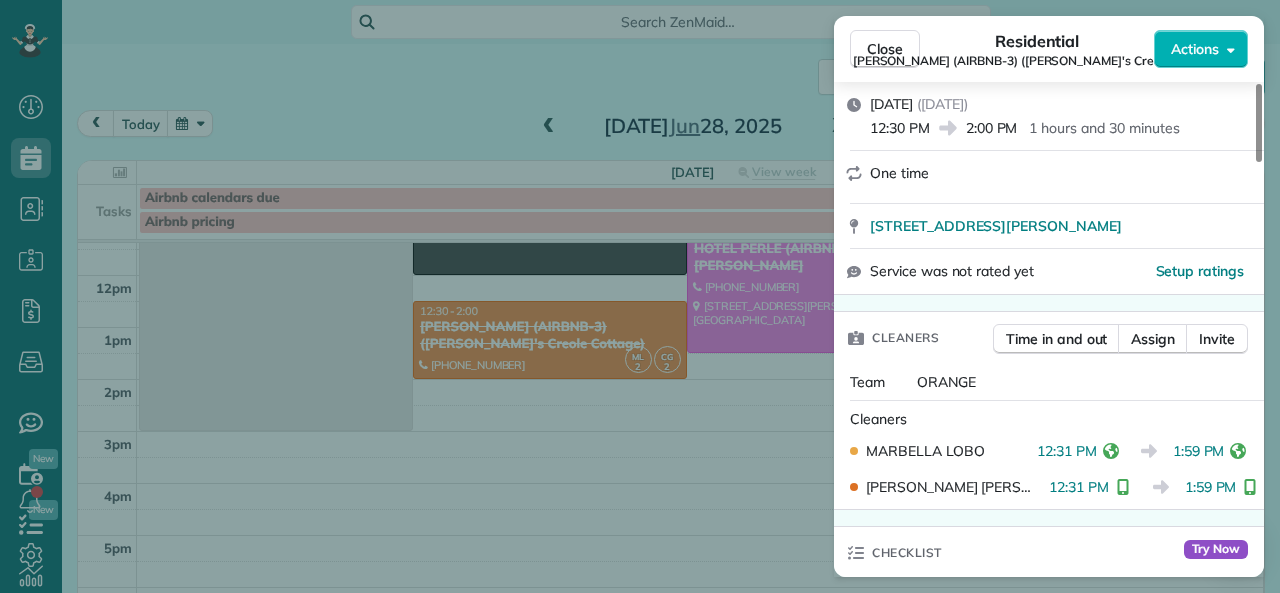 drag, startPoint x: 1178, startPoint y: 451, endPoint x: 1223, endPoint y: 452, distance: 45.01111 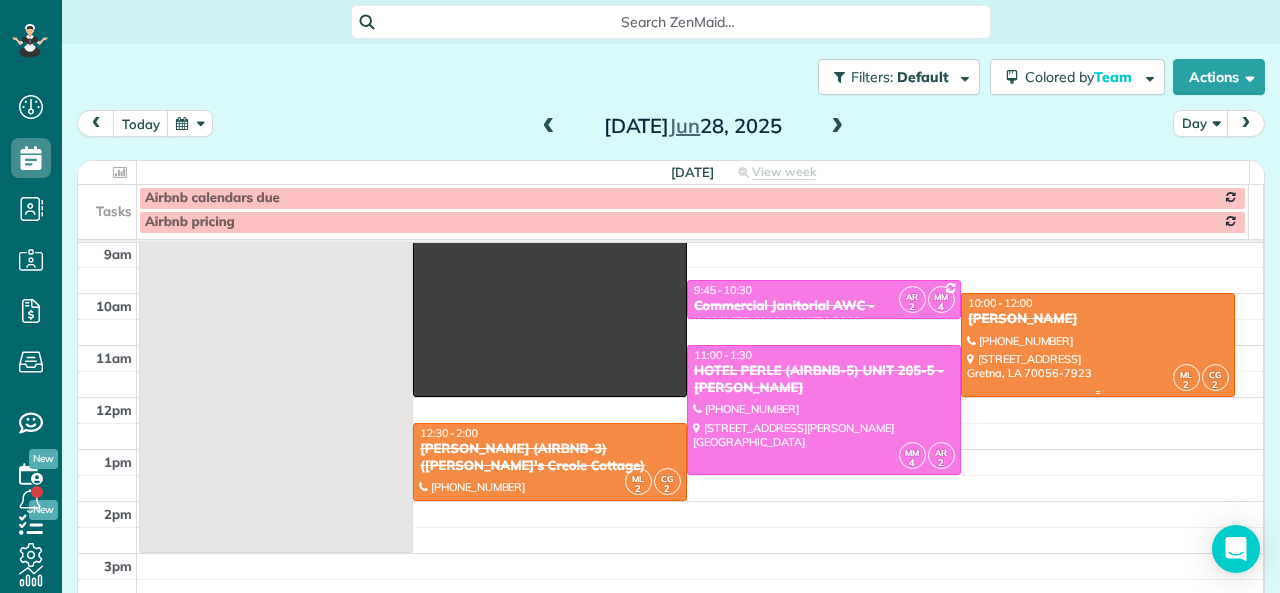 scroll, scrollTop: 27, scrollLeft: 0, axis: vertical 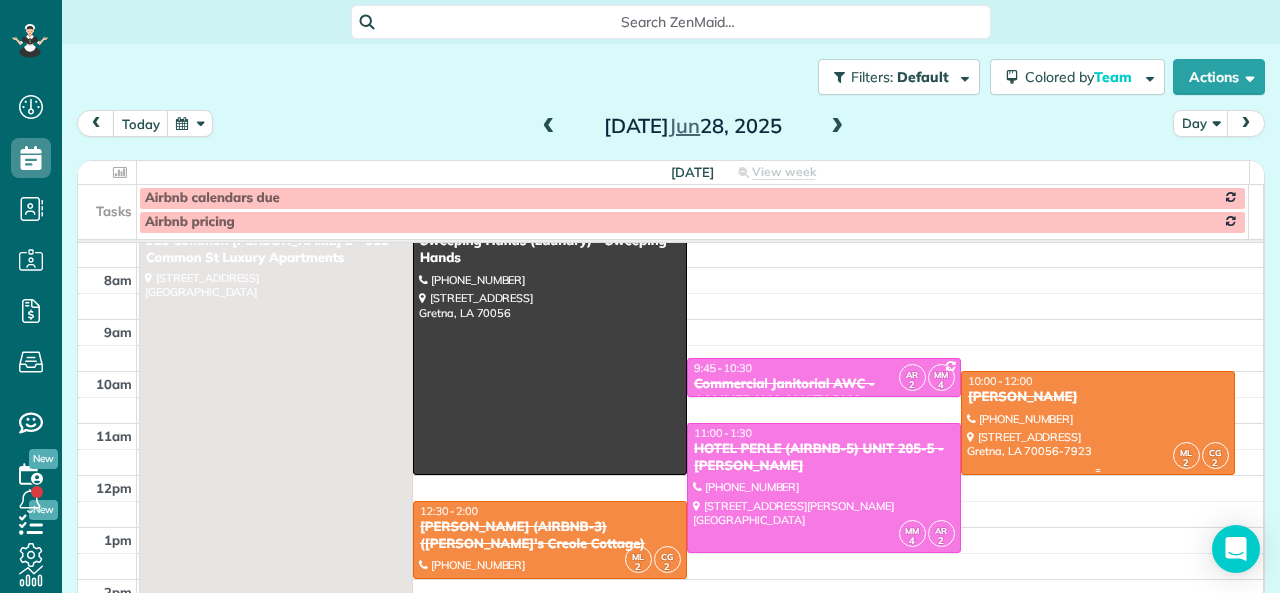 click on "10:00 - 12:00" at bounding box center [1098, 381] 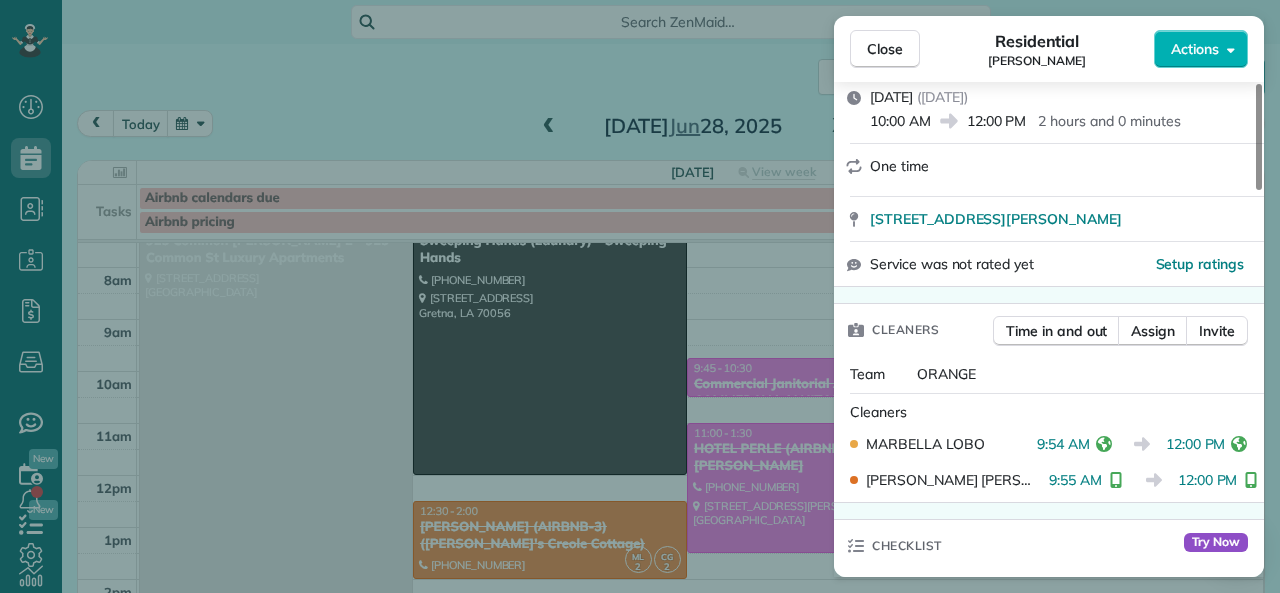 scroll, scrollTop: 300, scrollLeft: 0, axis: vertical 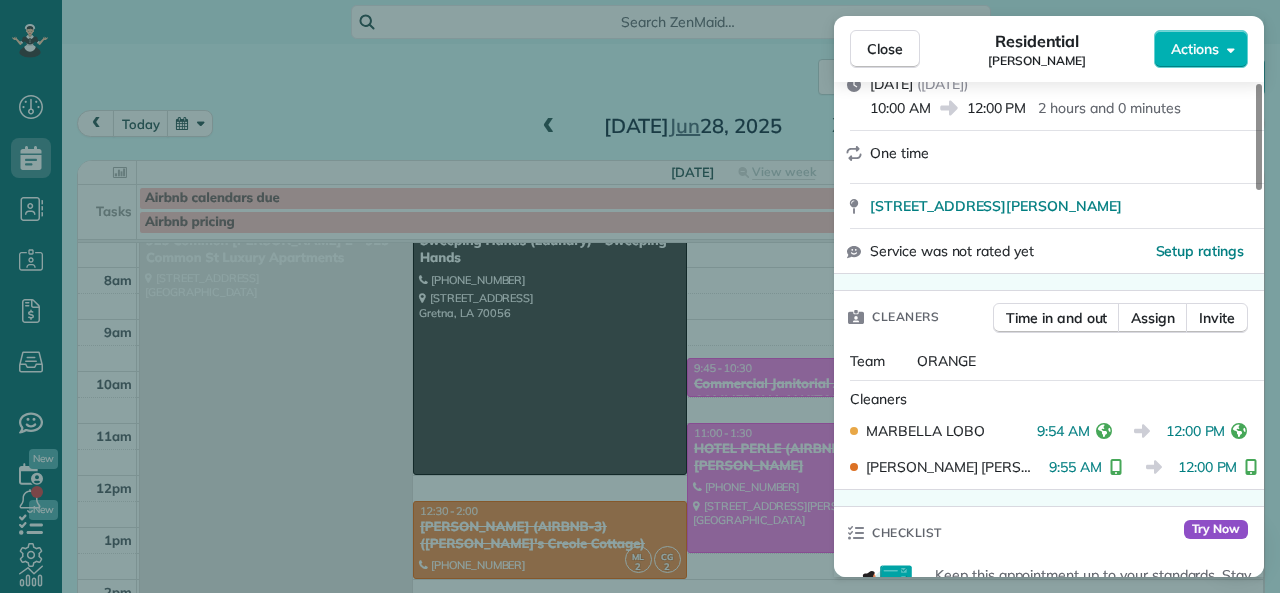 drag, startPoint x: 1038, startPoint y: 432, endPoint x: 1087, endPoint y: 434, distance: 49.0408 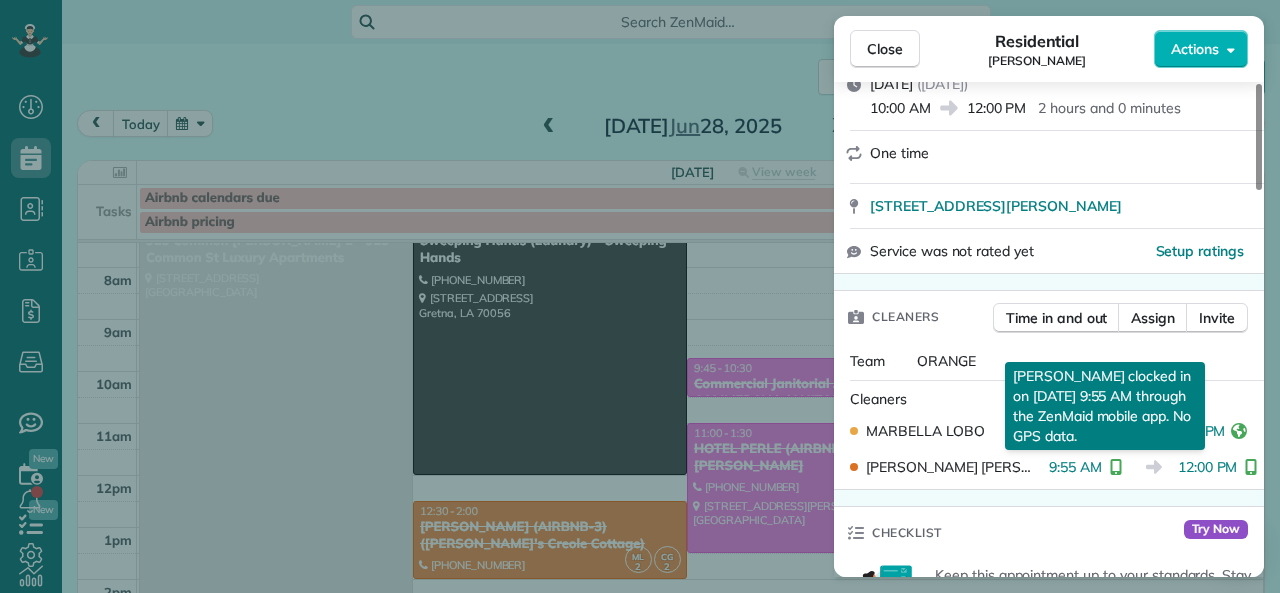 drag, startPoint x: 1037, startPoint y: 470, endPoint x: 1089, endPoint y: 466, distance: 52.153618 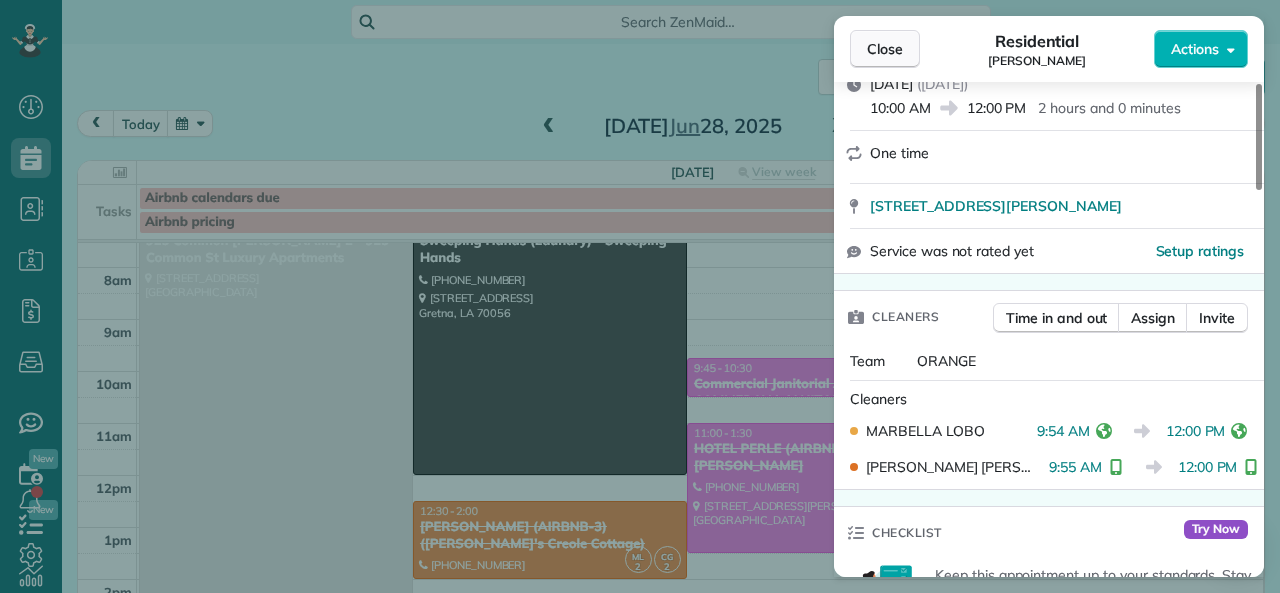 click on "Close" at bounding box center [885, 49] 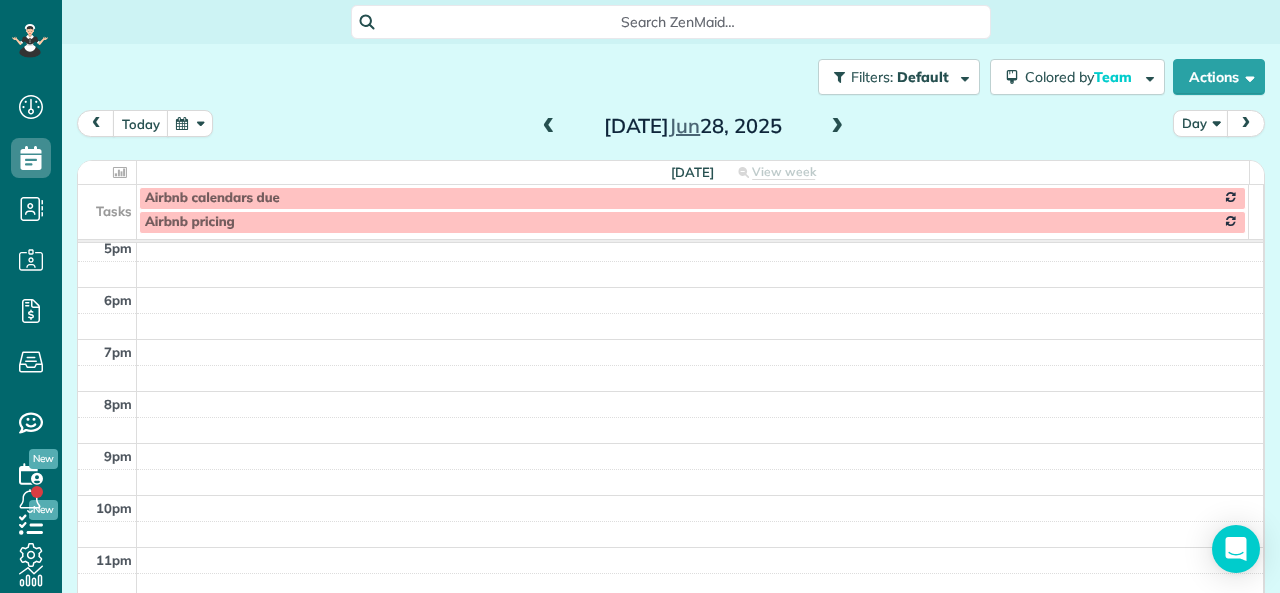 scroll, scrollTop: 0, scrollLeft: 0, axis: both 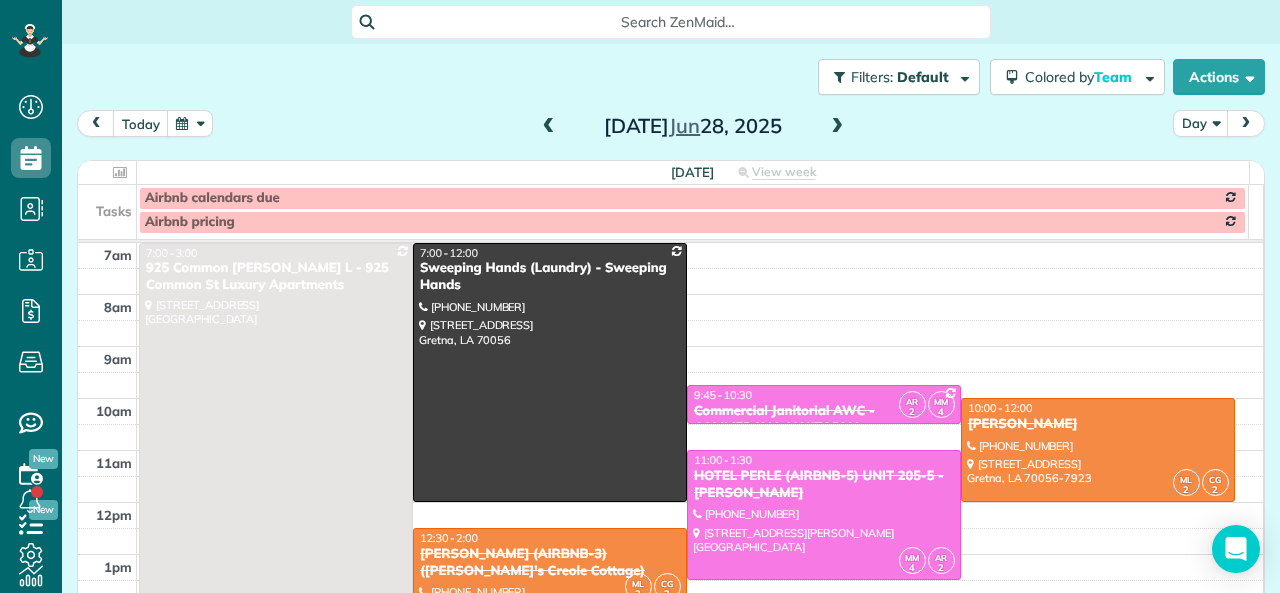 click at bounding box center [837, 127] 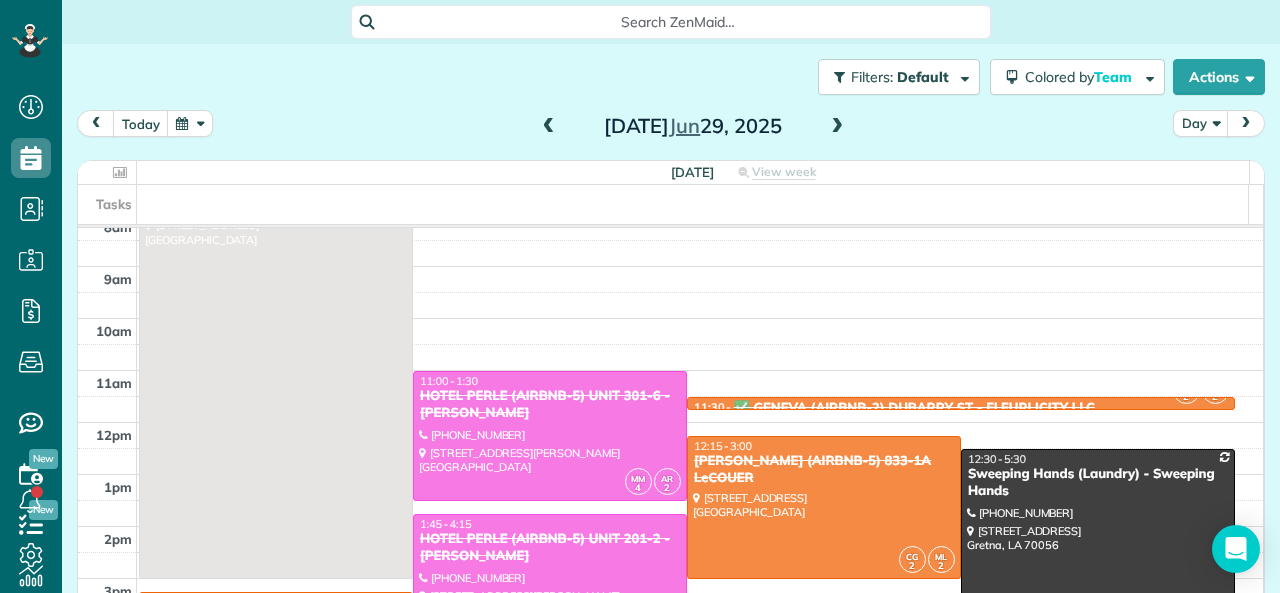 scroll, scrollTop: 100, scrollLeft: 0, axis: vertical 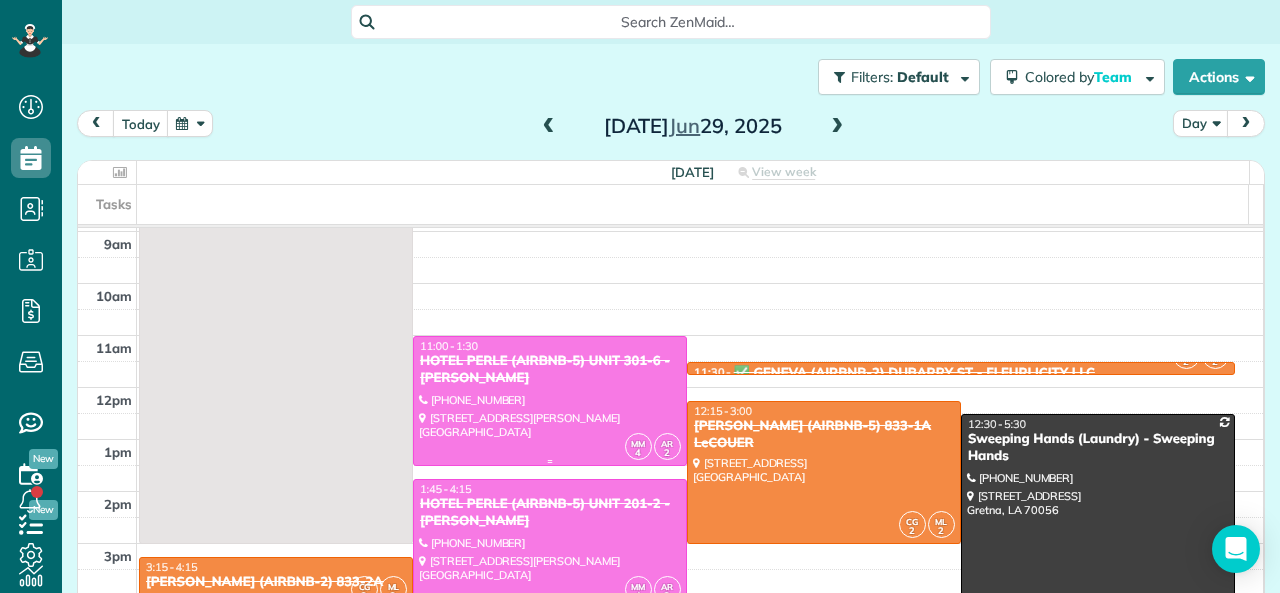 click at bounding box center [550, 401] 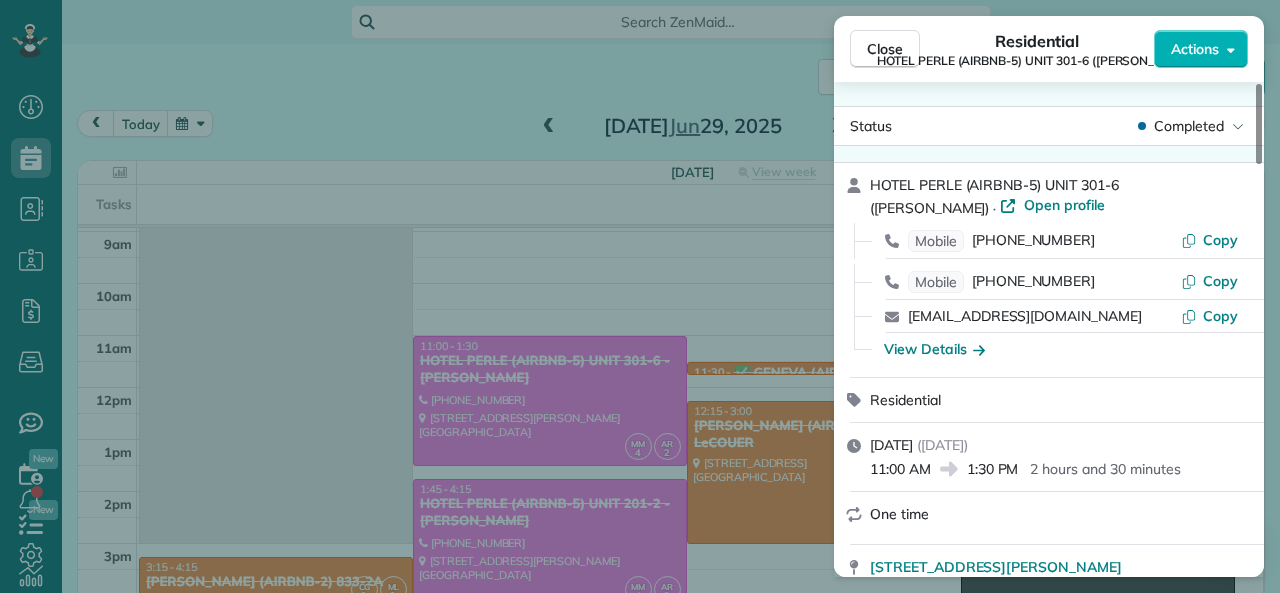 drag, startPoint x: 874, startPoint y: 471, endPoint x: 930, endPoint y: 468, distance: 56.0803 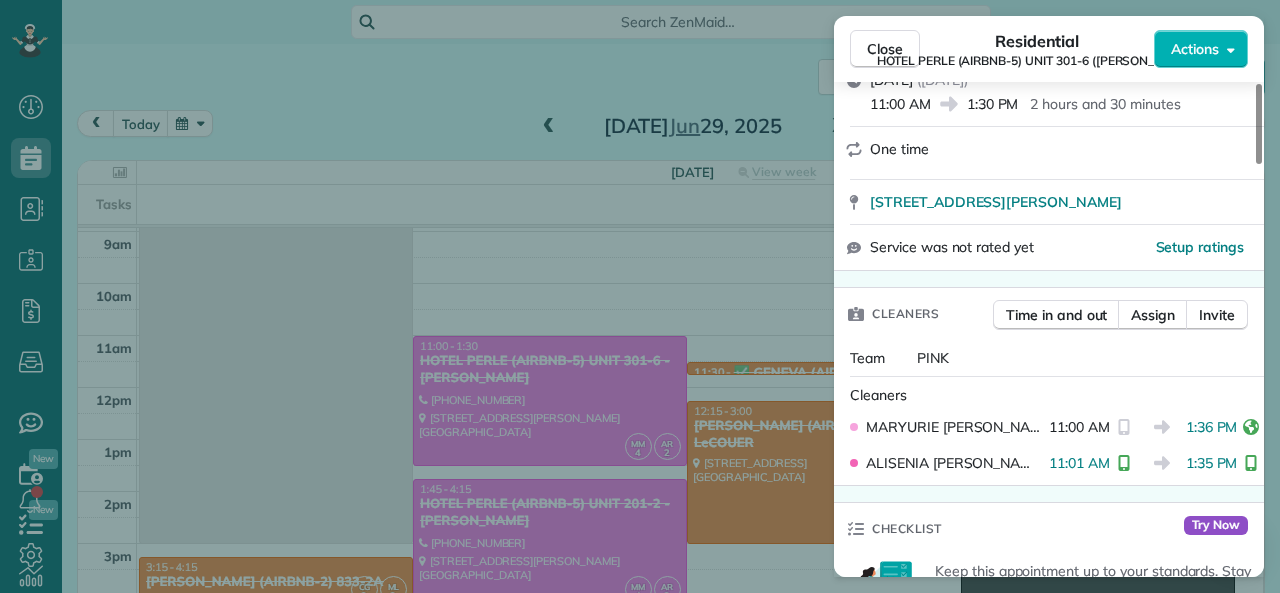 scroll, scrollTop: 400, scrollLeft: 0, axis: vertical 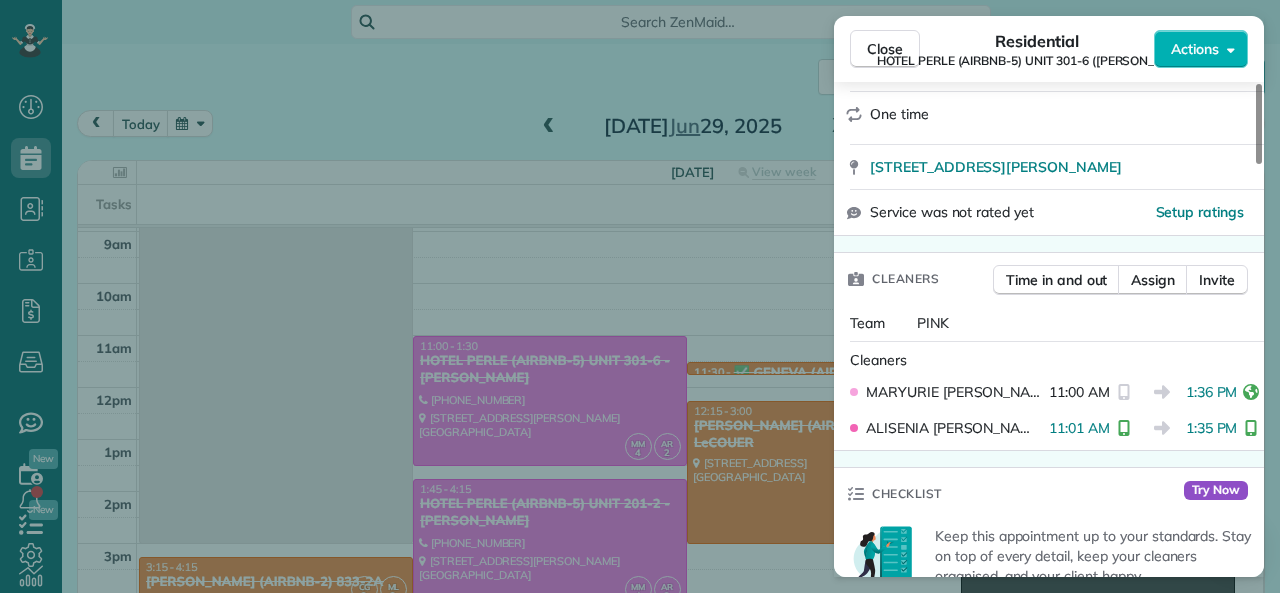 drag, startPoint x: 1038, startPoint y: 387, endPoint x: 1099, endPoint y: 386, distance: 61.008198 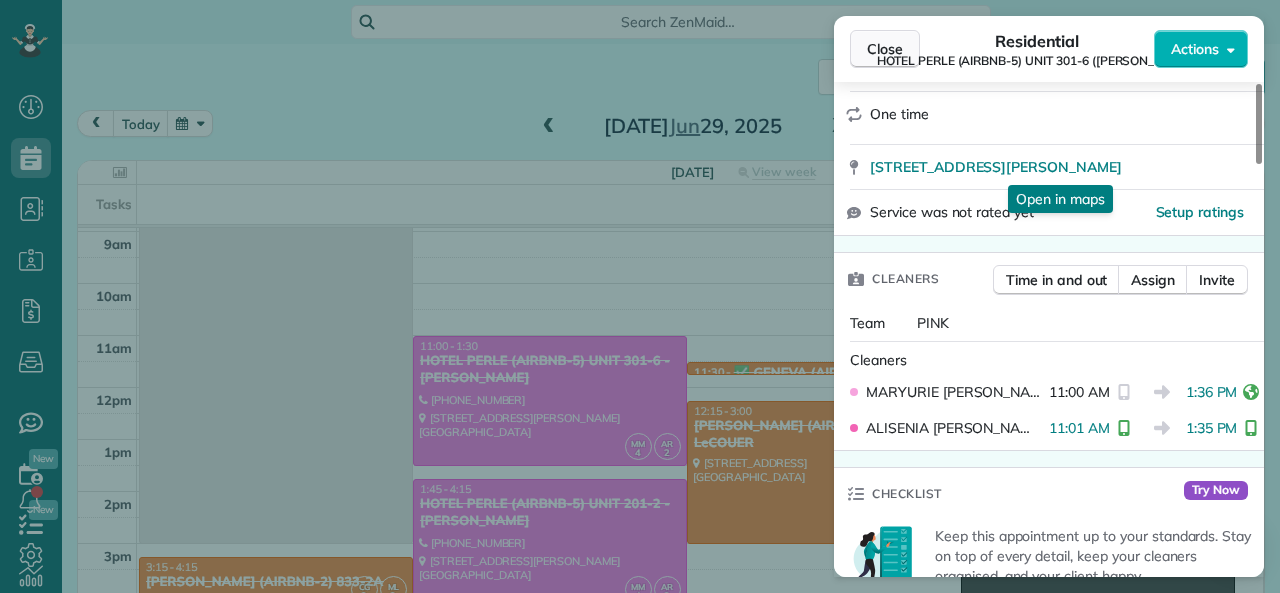 click on "Close" at bounding box center [885, 49] 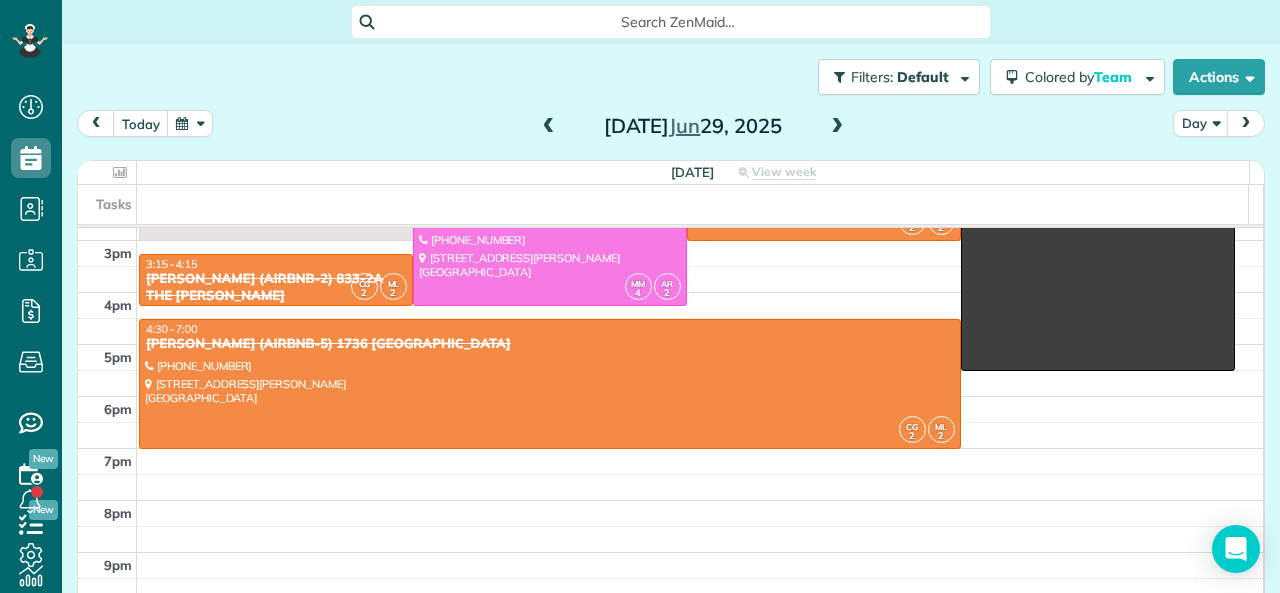scroll, scrollTop: 300, scrollLeft: 0, axis: vertical 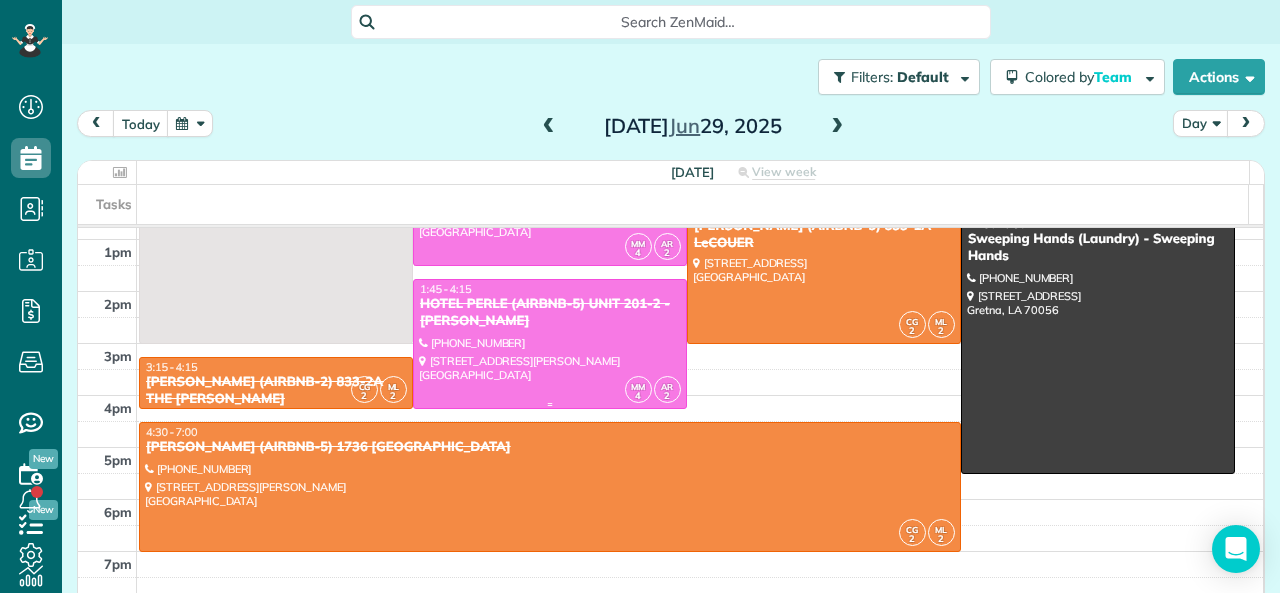 click at bounding box center [550, 344] 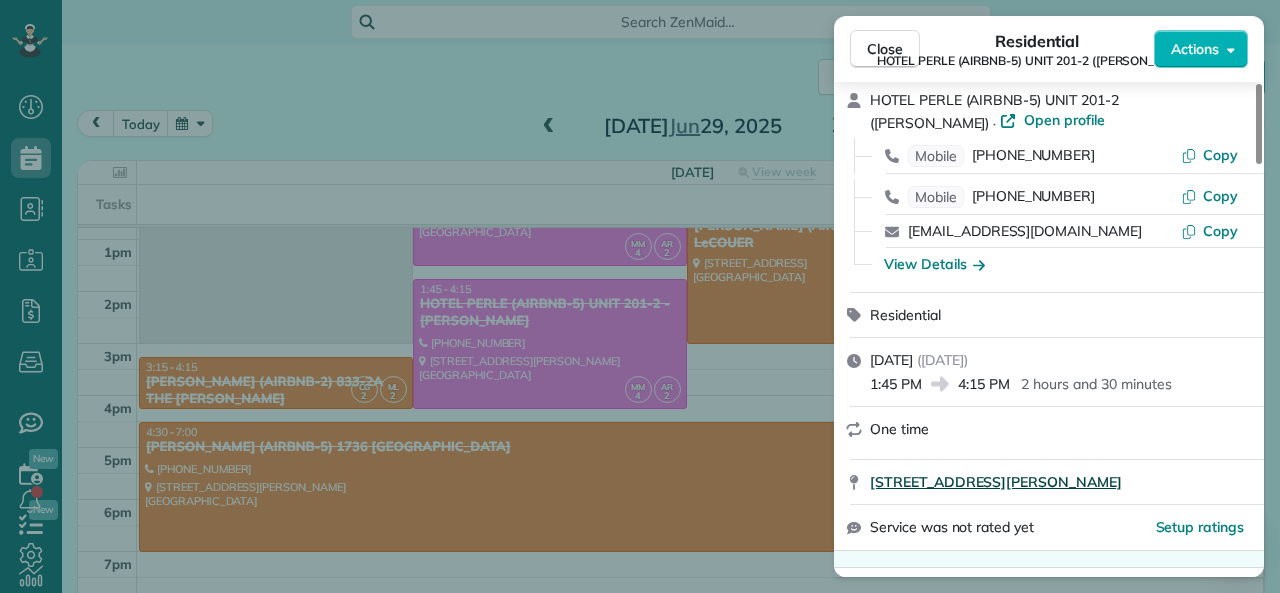 scroll, scrollTop: 200, scrollLeft: 0, axis: vertical 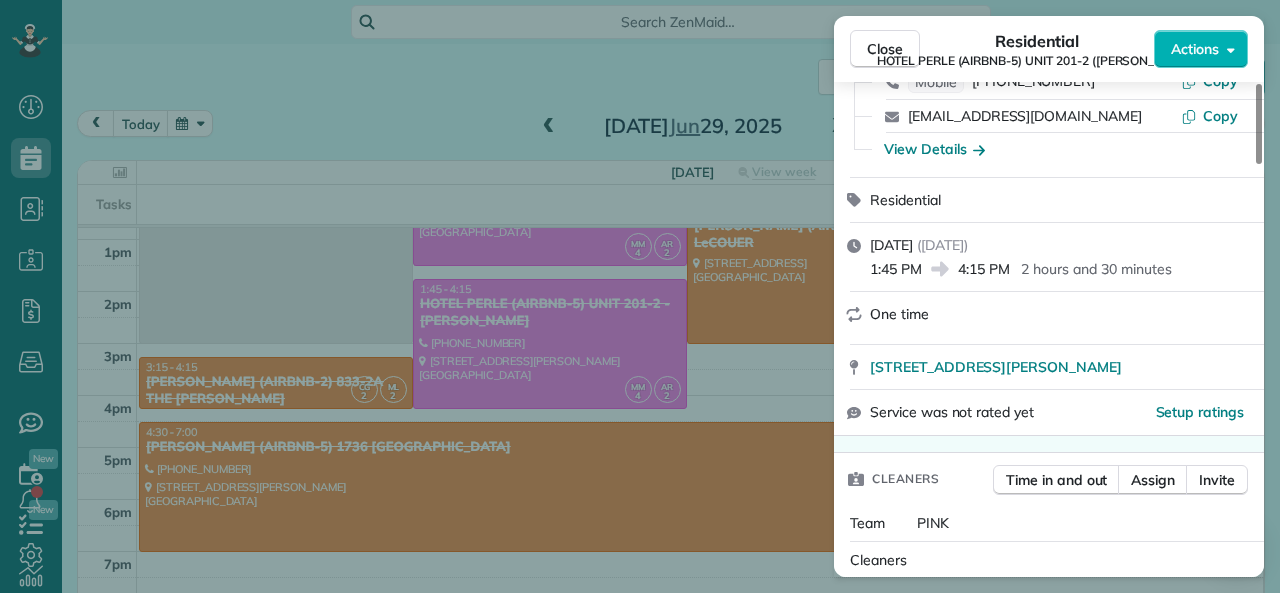 drag, startPoint x: 961, startPoint y: 273, endPoint x: 1004, endPoint y: 271, distance: 43.046486 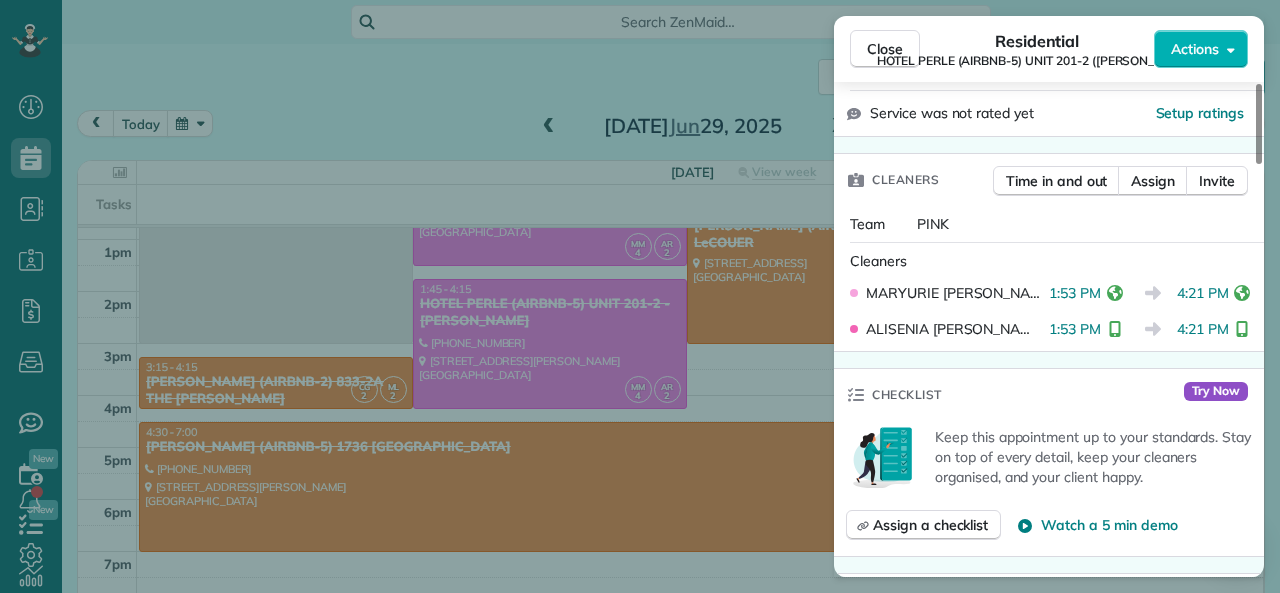 scroll, scrollTop: 500, scrollLeft: 0, axis: vertical 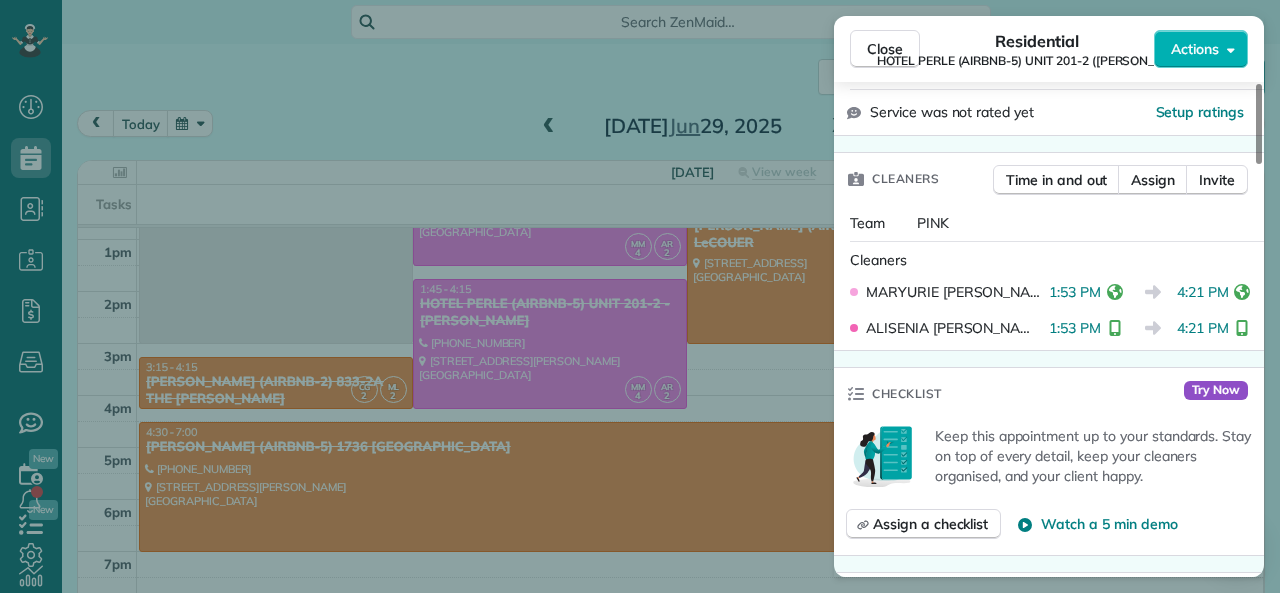 drag, startPoint x: 1166, startPoint y: 290, endPoint x: 1216, endPoint y: 293, distance: 50.08992 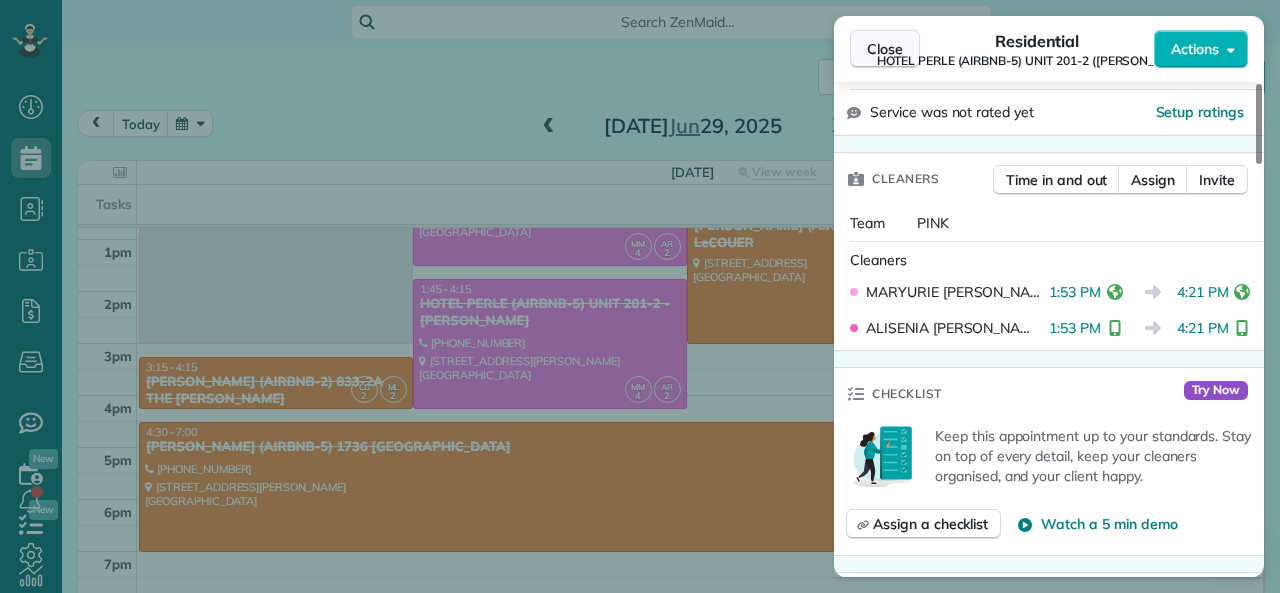 click on "Close" at bounding box center (885, 49) 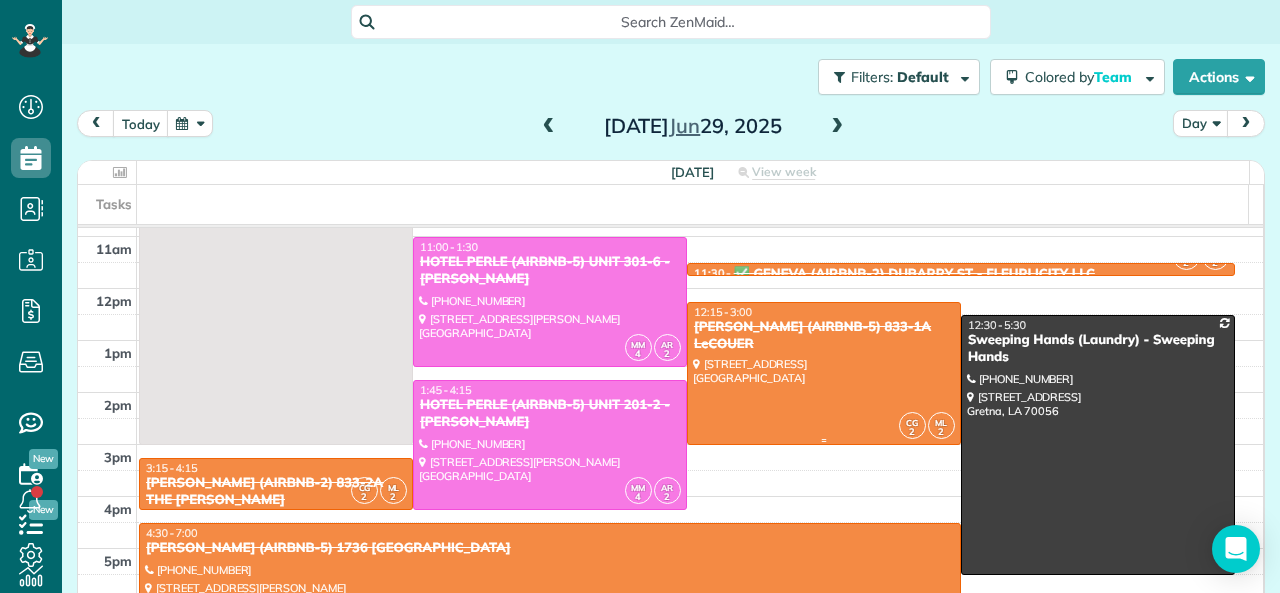 scroll, scrollTop: 200, scrollLeft: 0, axis: vertical 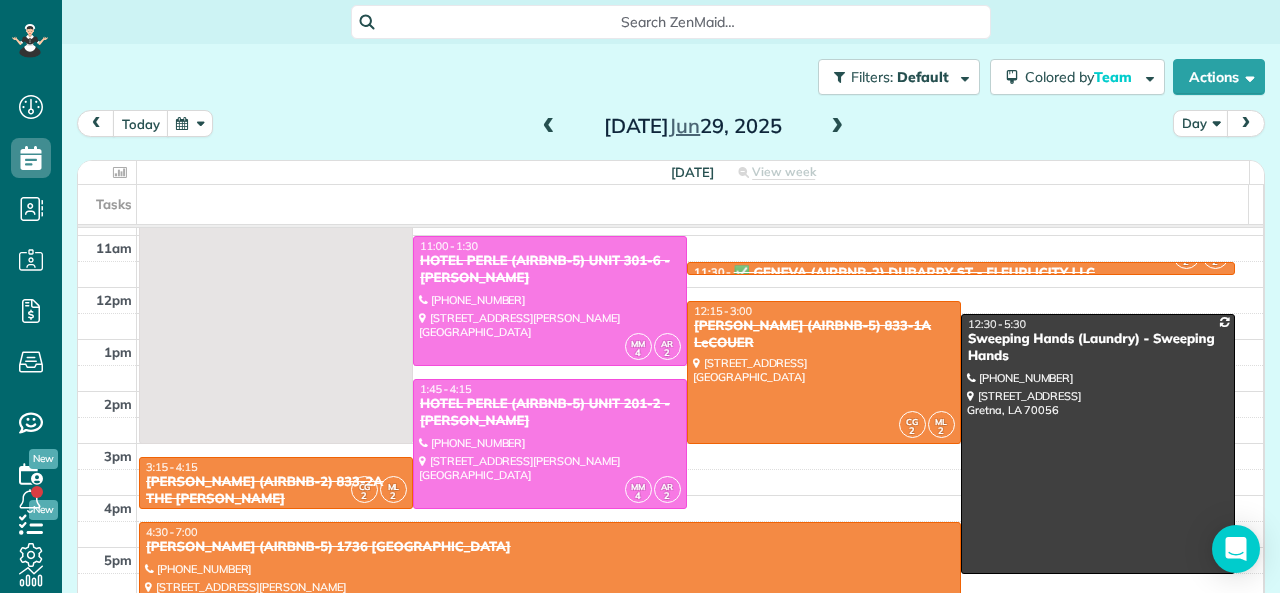 click at bounding box center [961, 268] 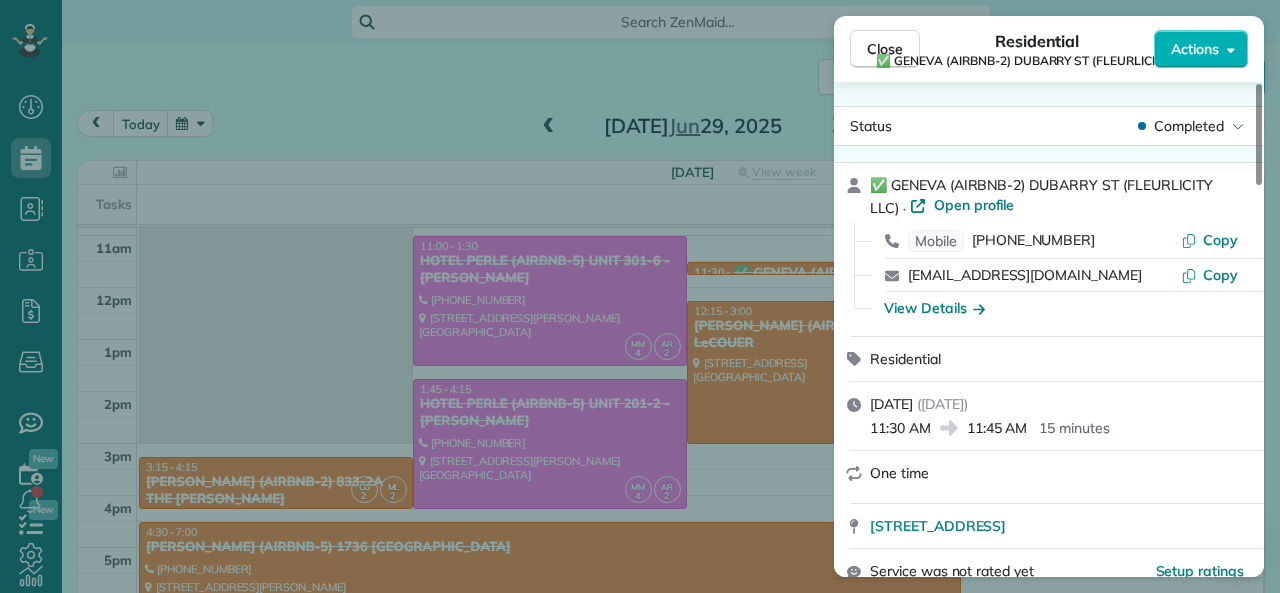 drag, startPoint x: 870, startPoint y: 434, endPoint x: 932, endPoint y: 427, distance: 62.39391 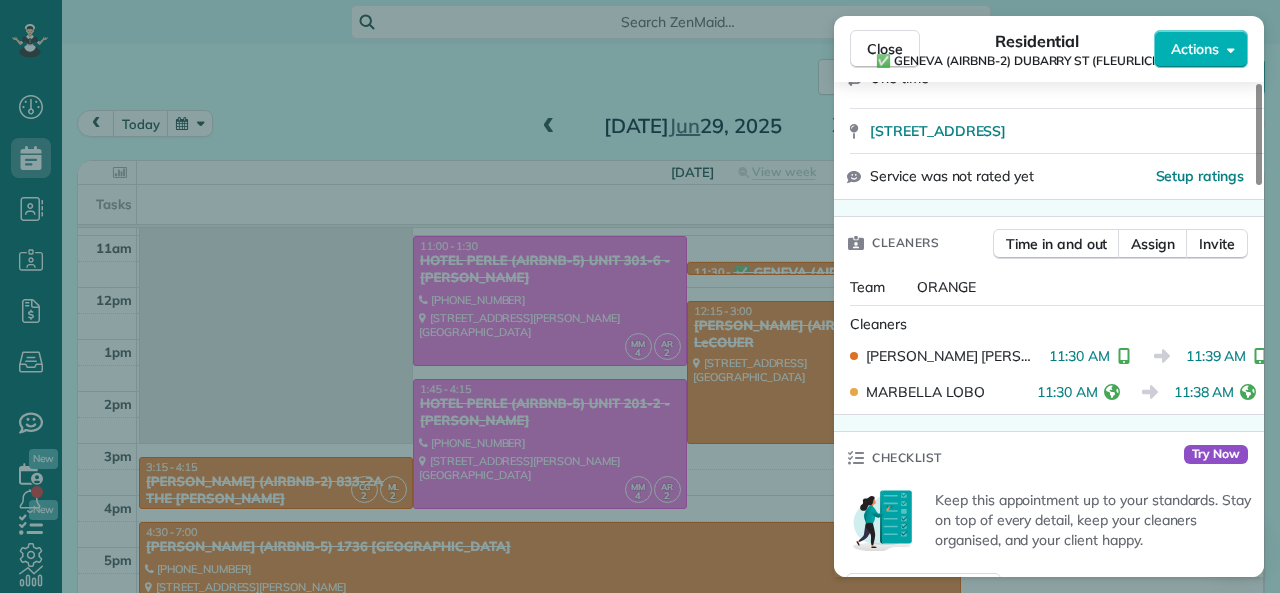 scroll, scrollTop: 400, scrollLeft: 0, axis: vertical 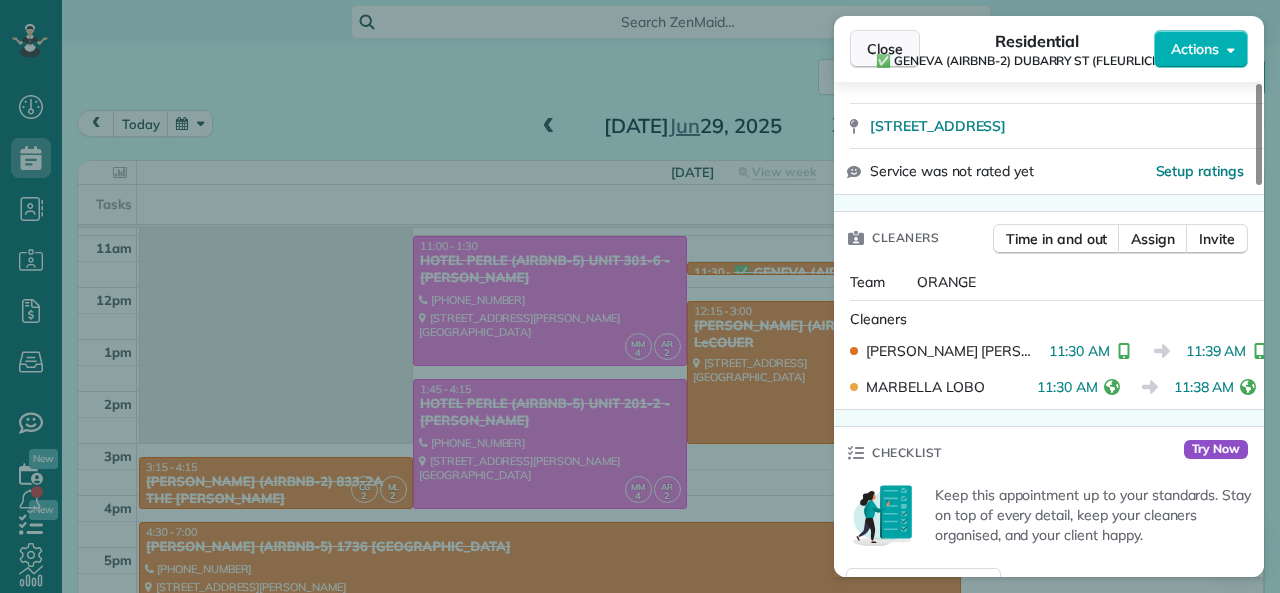 click on "Close" at bounding box center (885, 49) 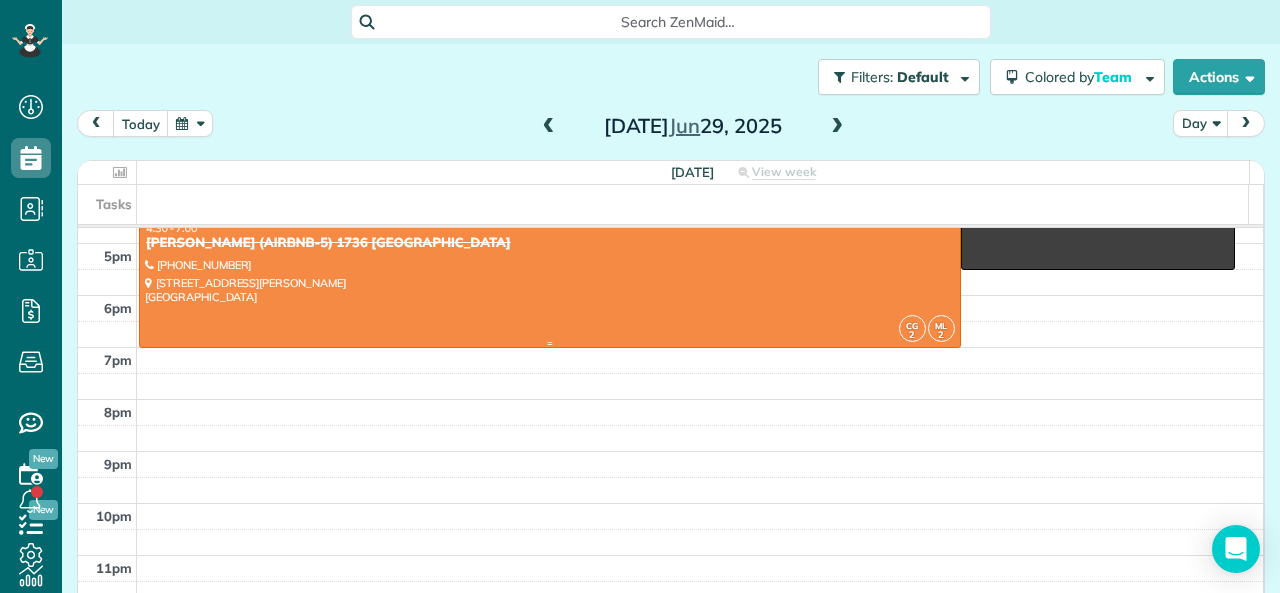 scroll, scrollTop: 512, scrollLeft: 0, axis: vertical 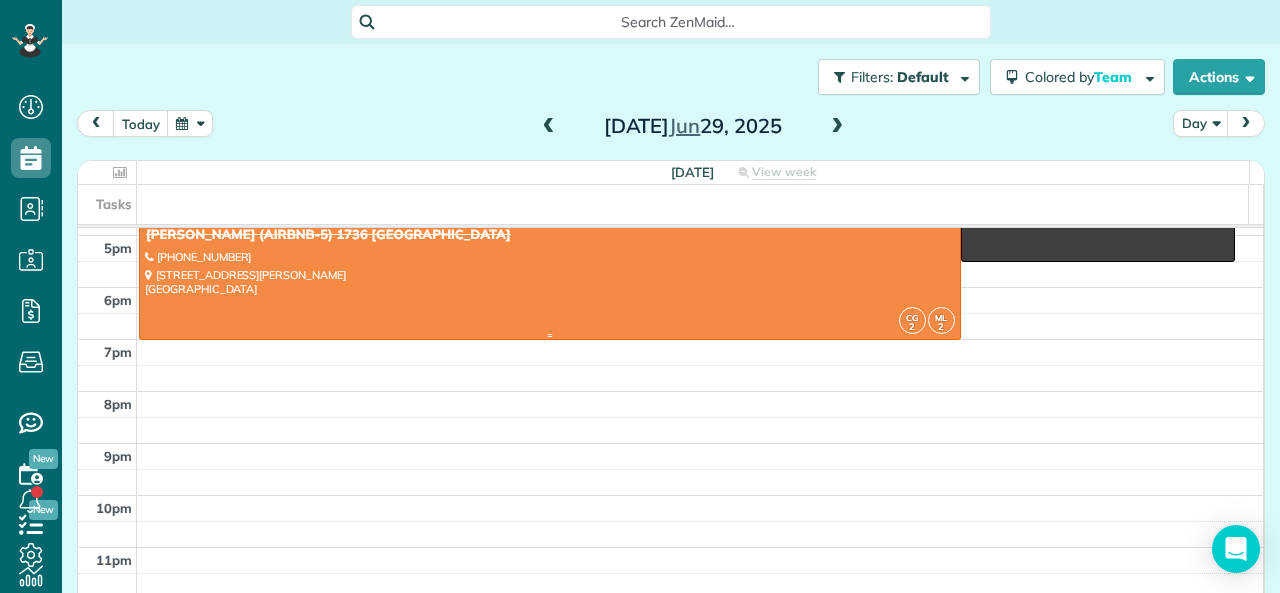 click at bounding box center (550, 275) 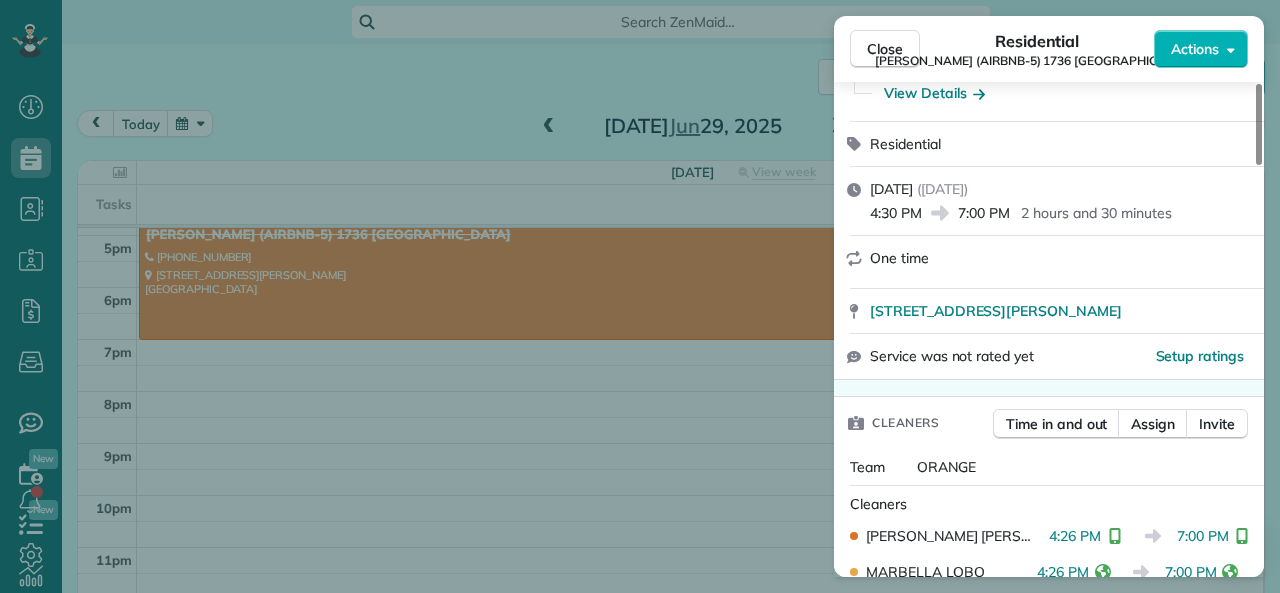 scroll, scrollTop: 300, scrollLeft: 0, axis: vertical 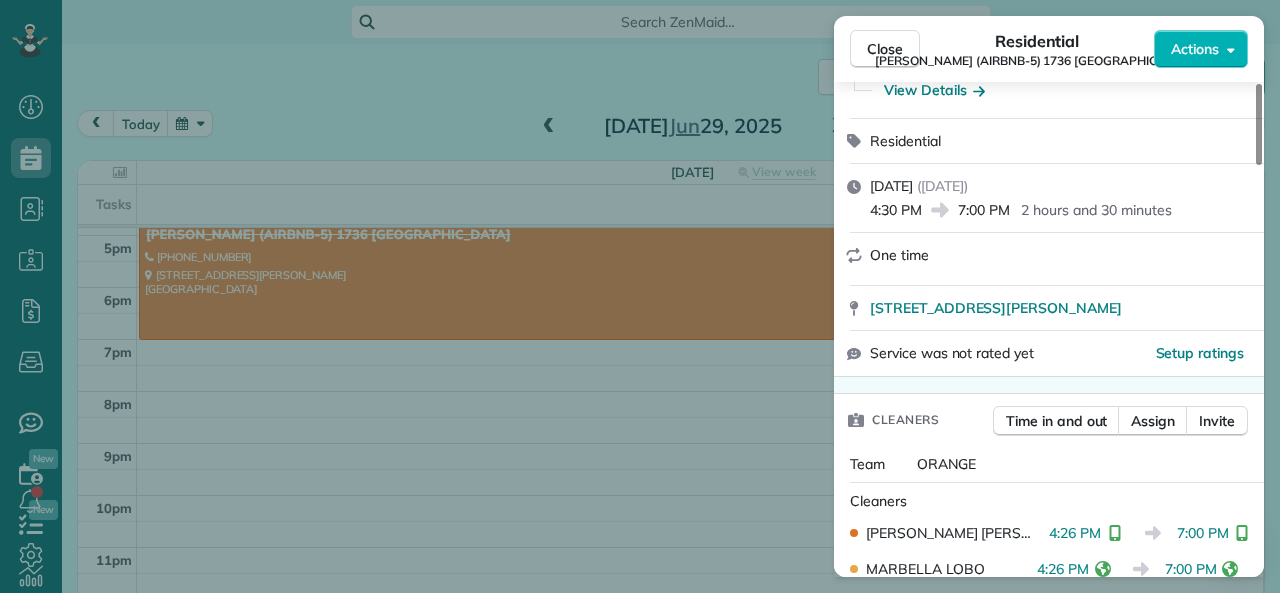 drag, startPoint x: 962, startPoint y: 187, endPoint x: 1012, endPoint y: 188, distance: 50.01 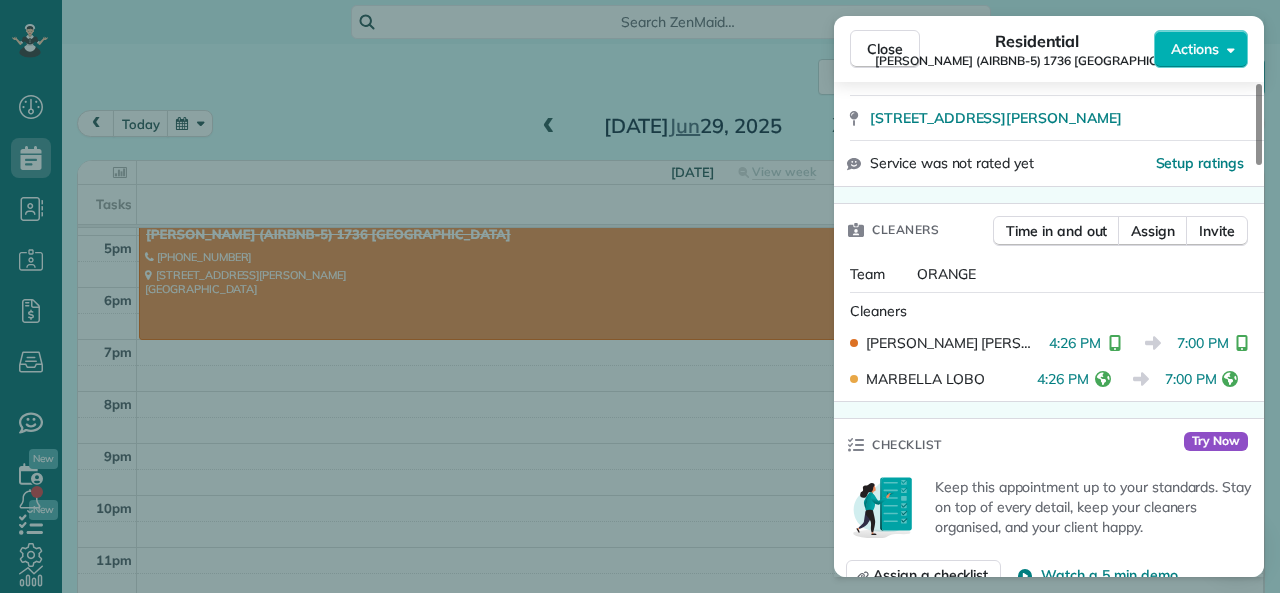 scroll, scrollTop: 500, scrollLeft: 0, axis: vertical 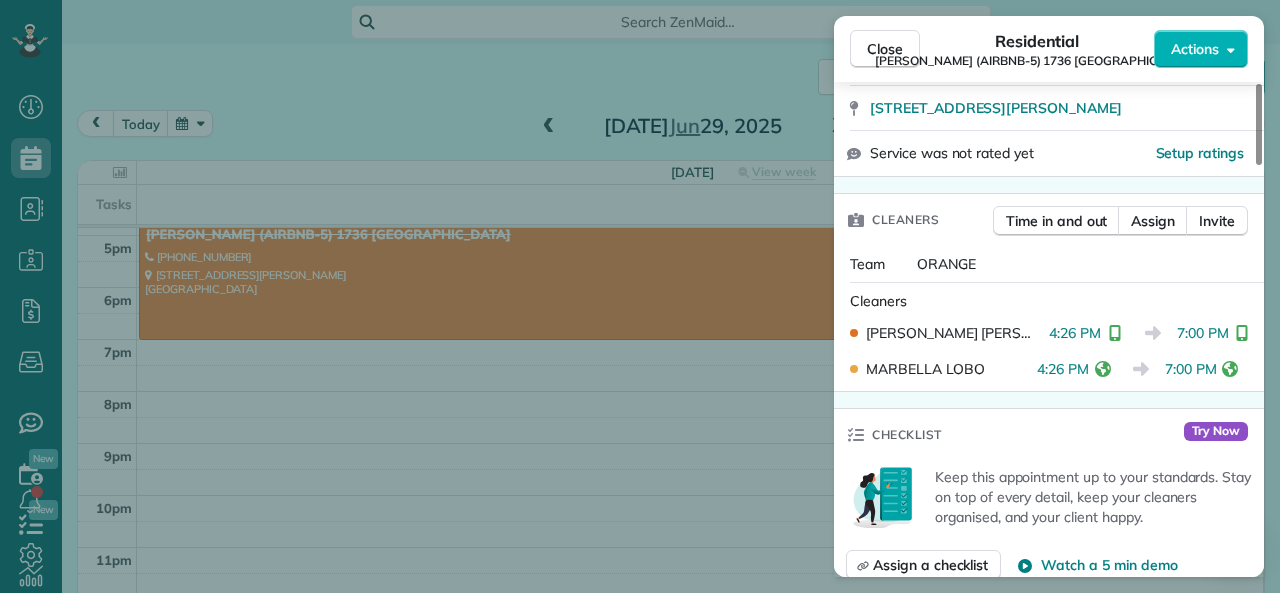 drag, startPoint x: 880, startPoint y: 45, endPoint x: 780, endPoint y: 390, distance: 359.2005 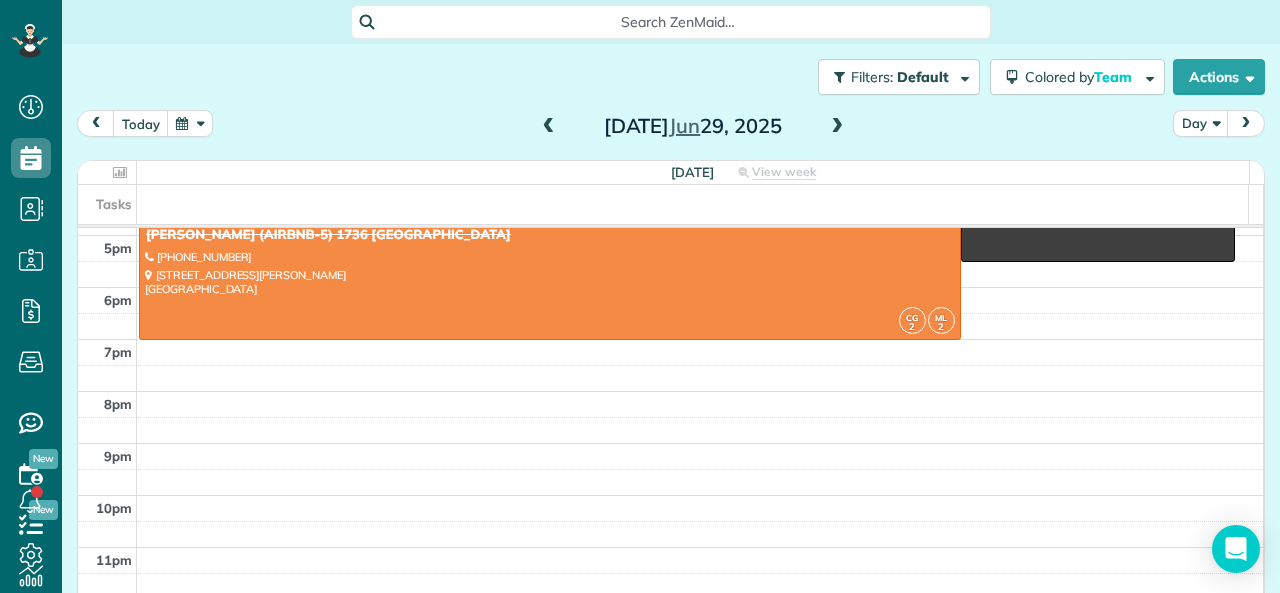 scroll, scrollTop: 26, scrollLeft: 0, axis: vertical 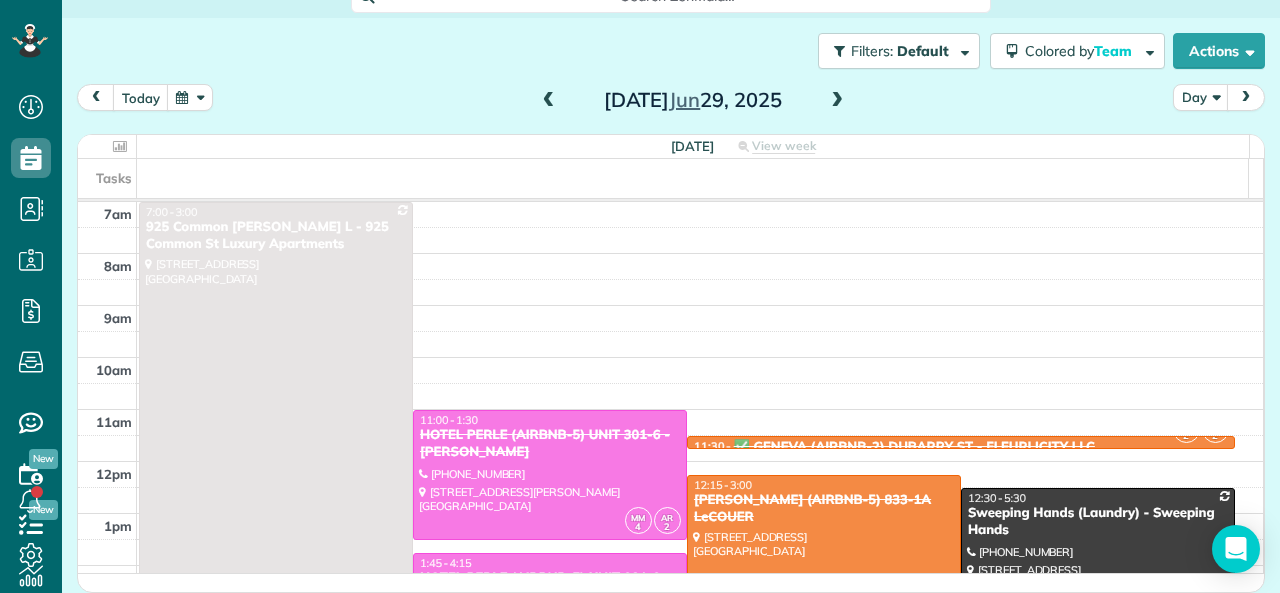 click at bounding box center [837, 101] 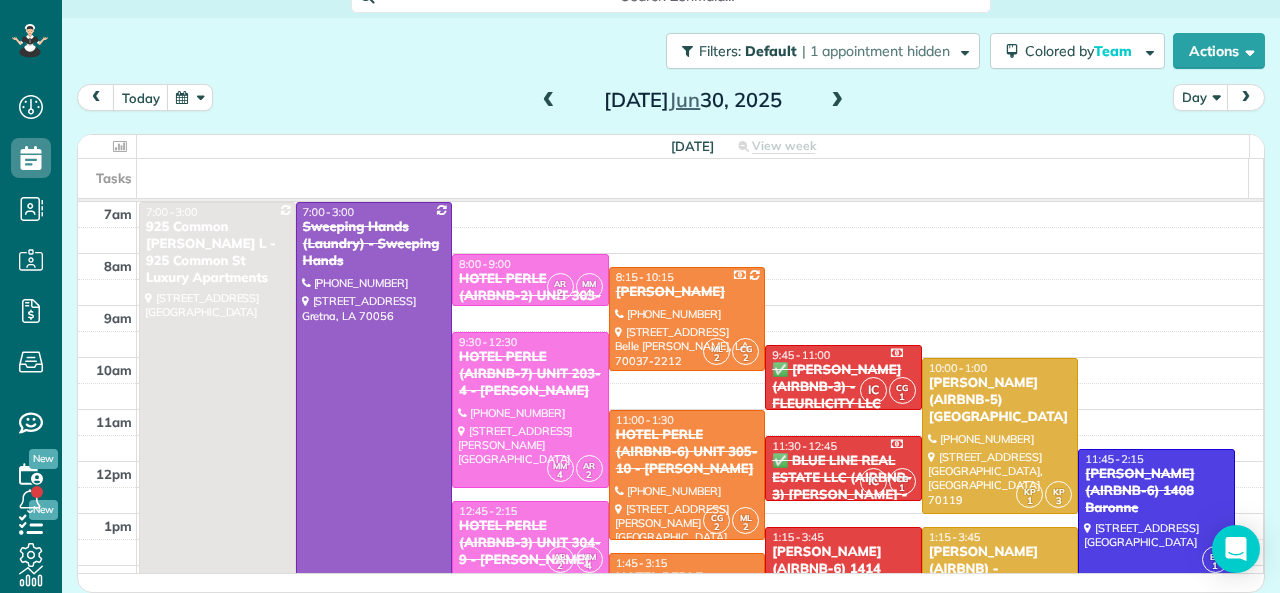 click at bounding box center (549, 101) 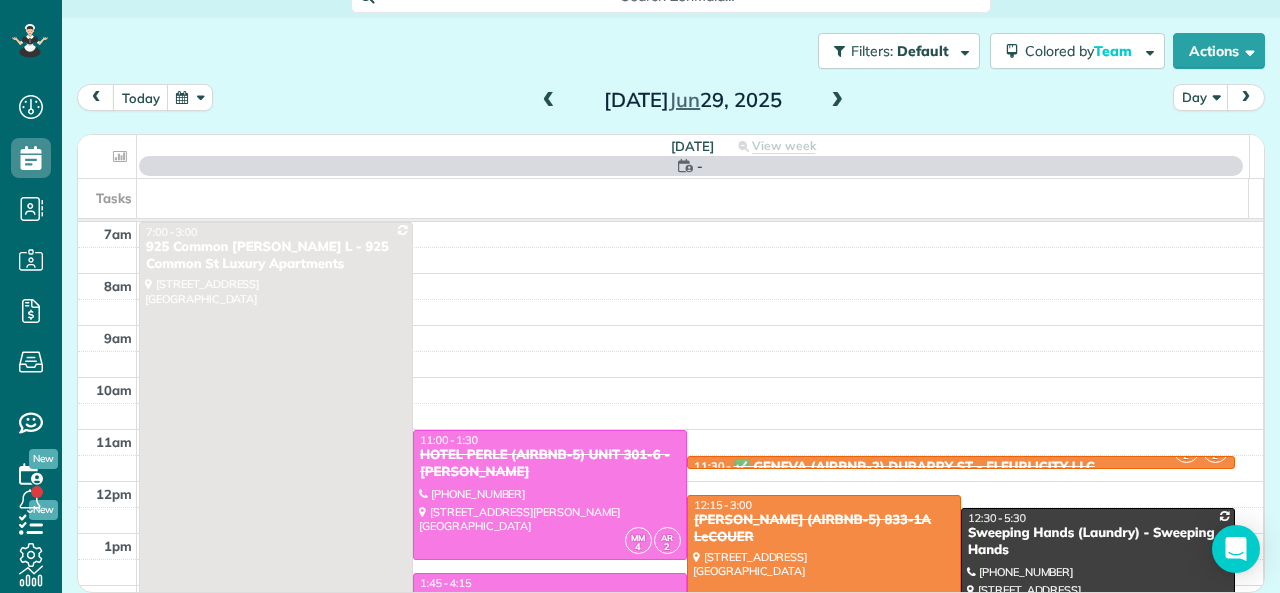 click at bounding box center (549, 101) 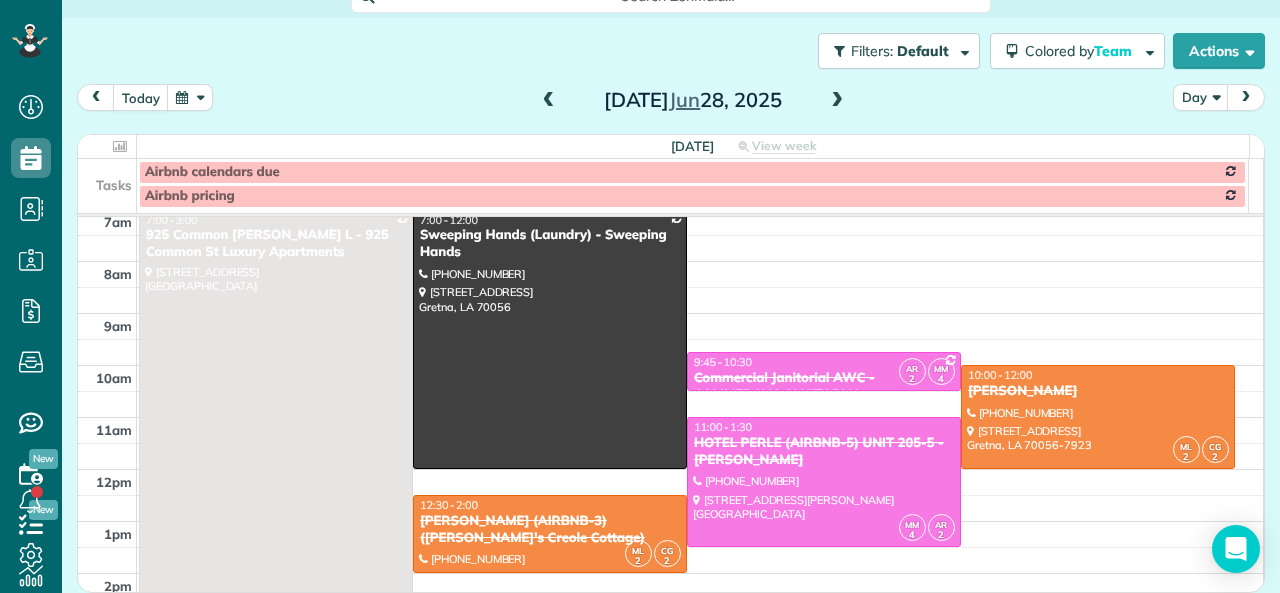 scroll, scrollTop: 0, scrollLeft: 0, axis: both 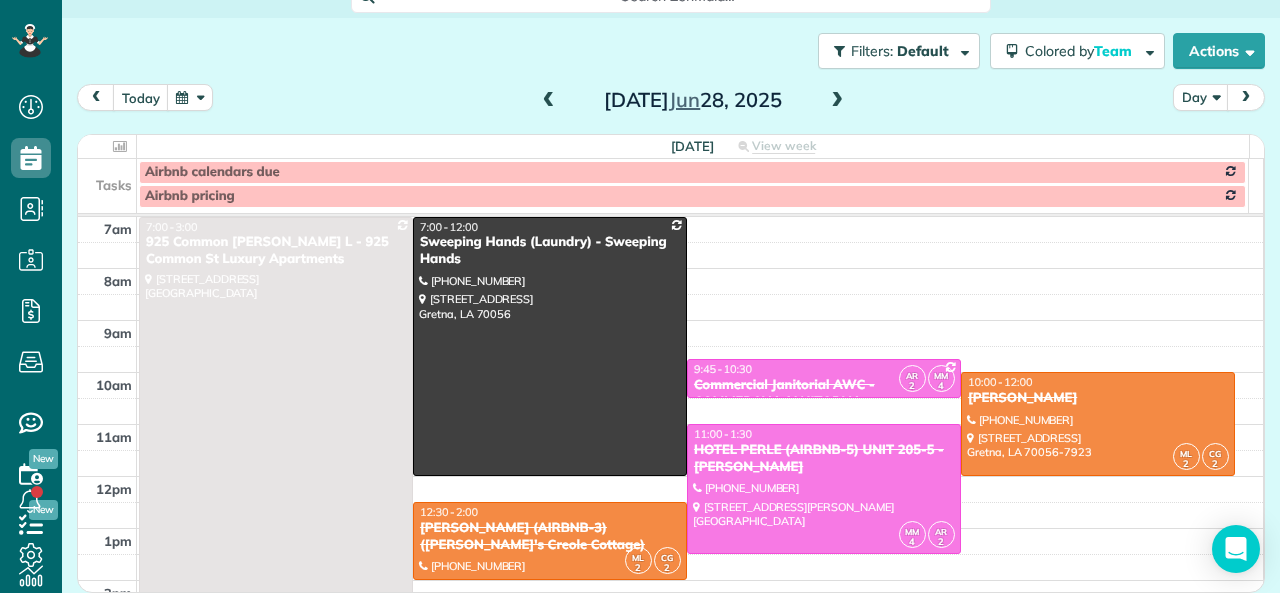 click at bounding box center [837, 101] 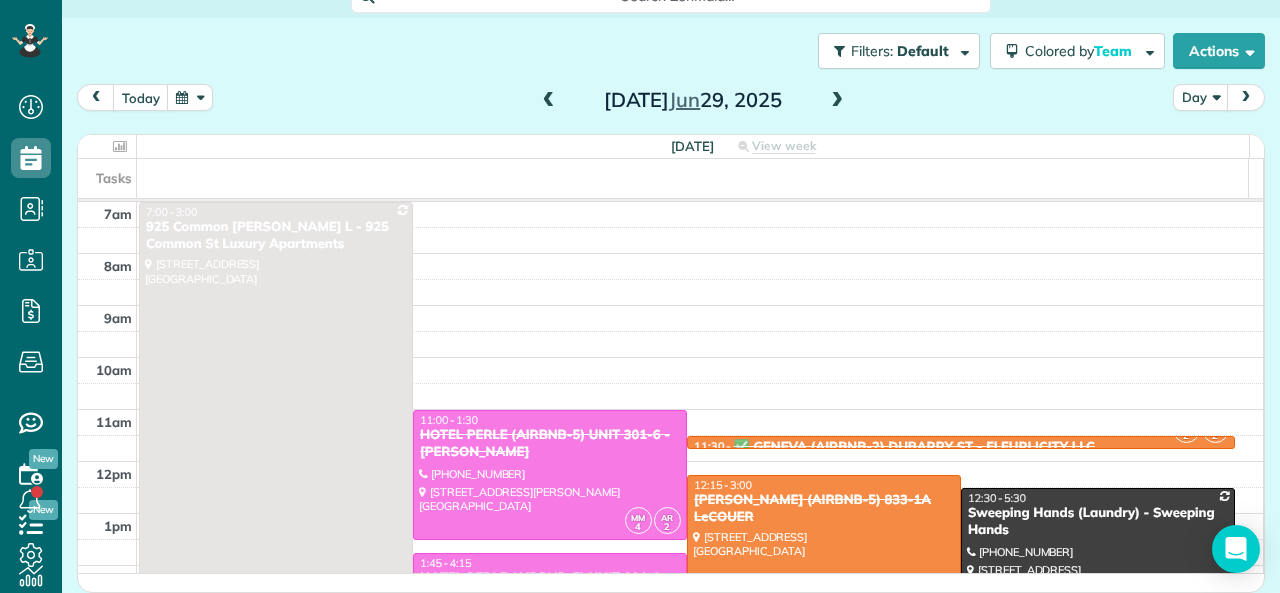 click at bounding box center [837, 101] 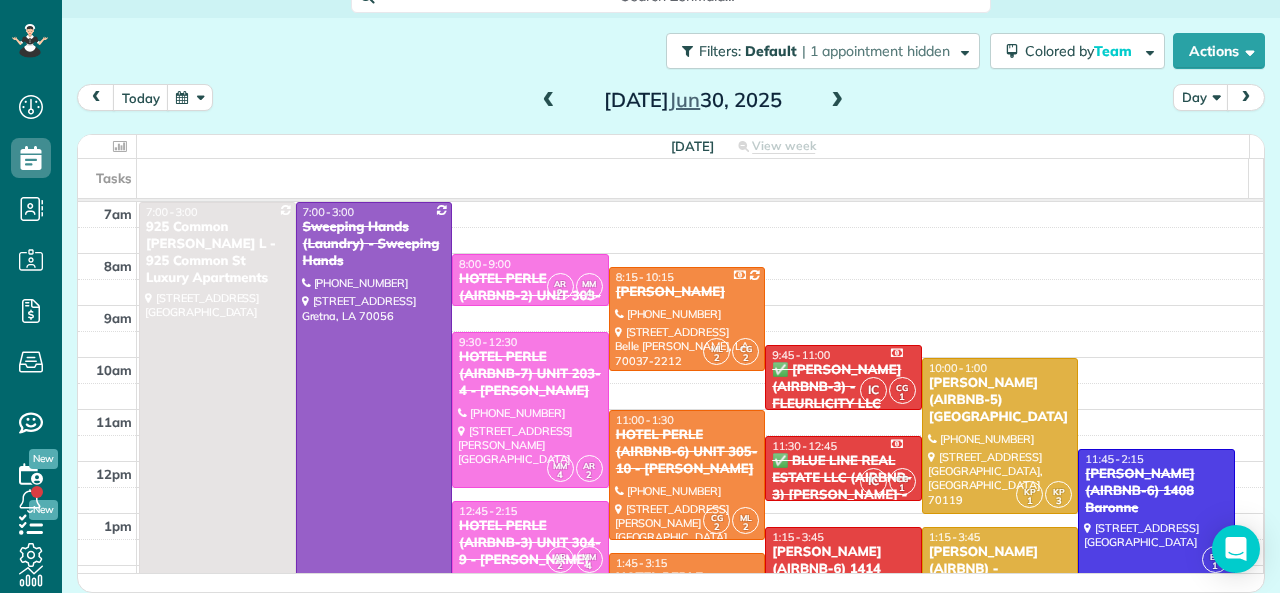 click at bounding box center (374, 410) 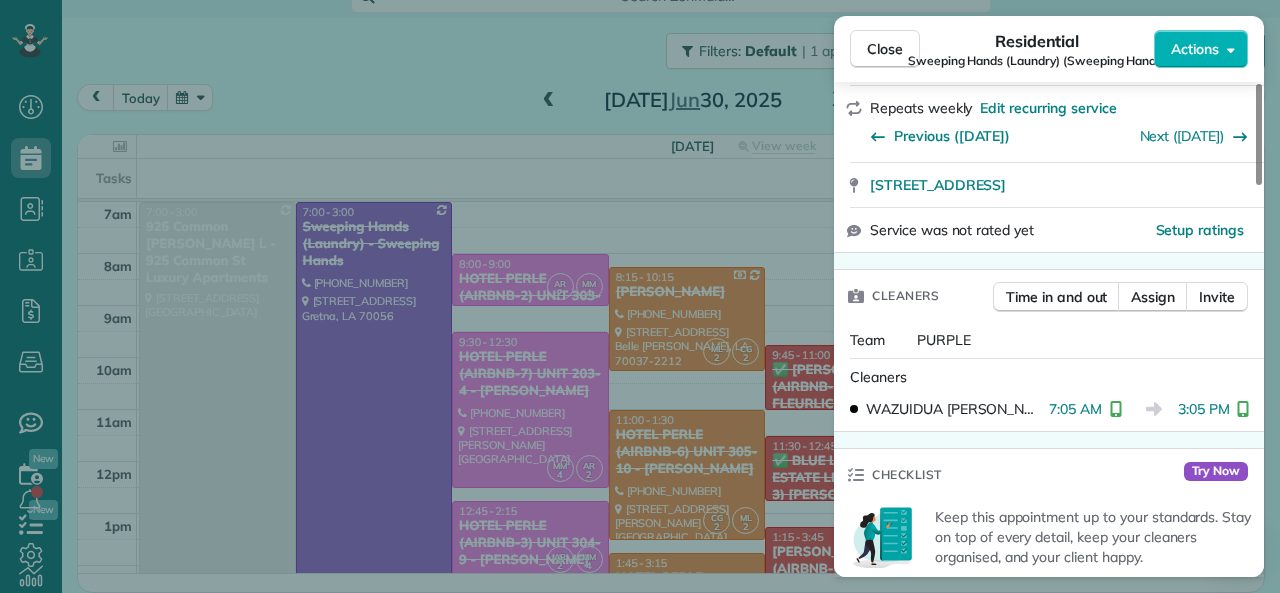 scroll, scrollTop: 400, scrollLeft: 0, axis: vertical 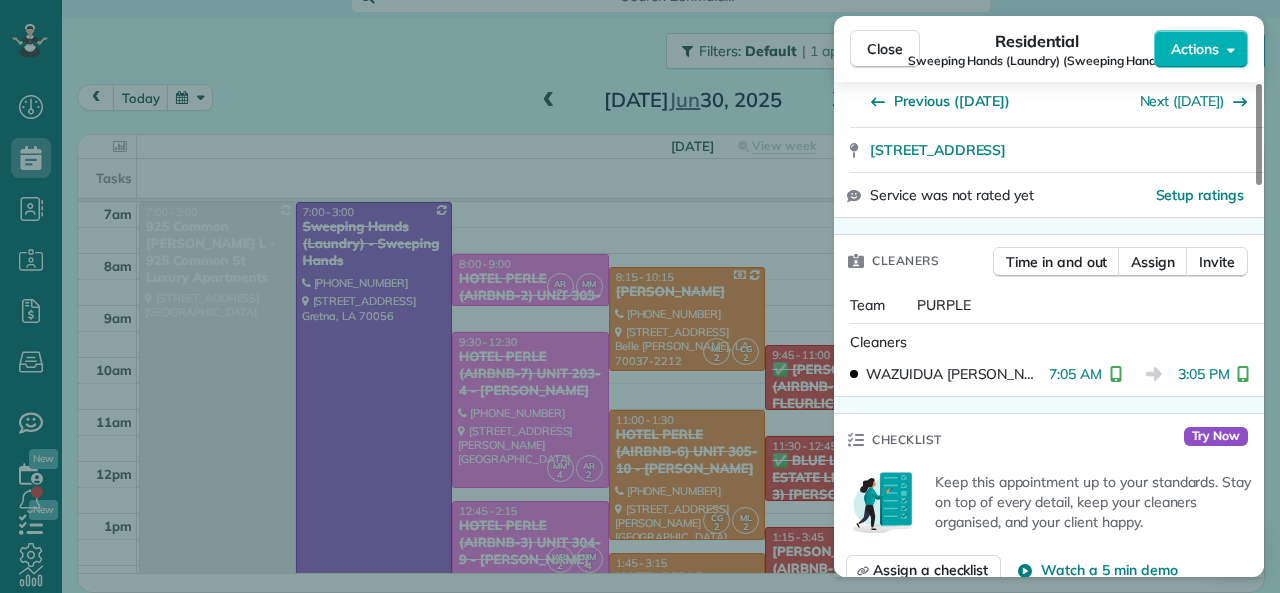 drag, startPoint x: 1037, startPoint y: 374, endPoint x: 1088, endPoint y: 374, distance: 51 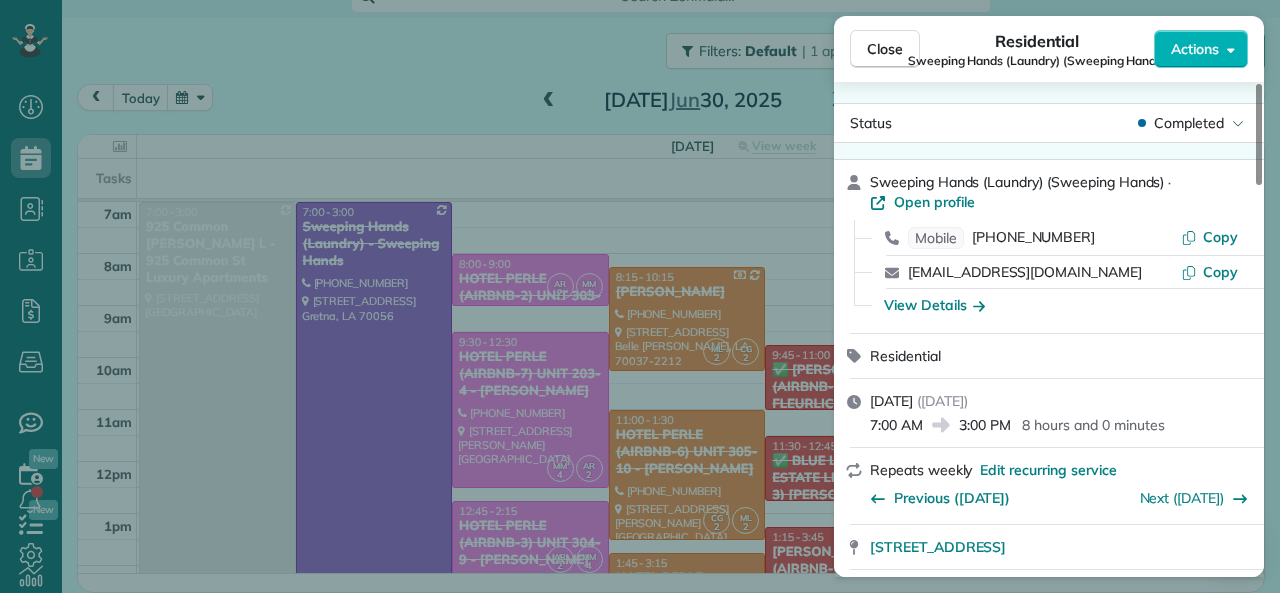 scroll, scrollTop: 0, scrollLeft: 0, axis: both 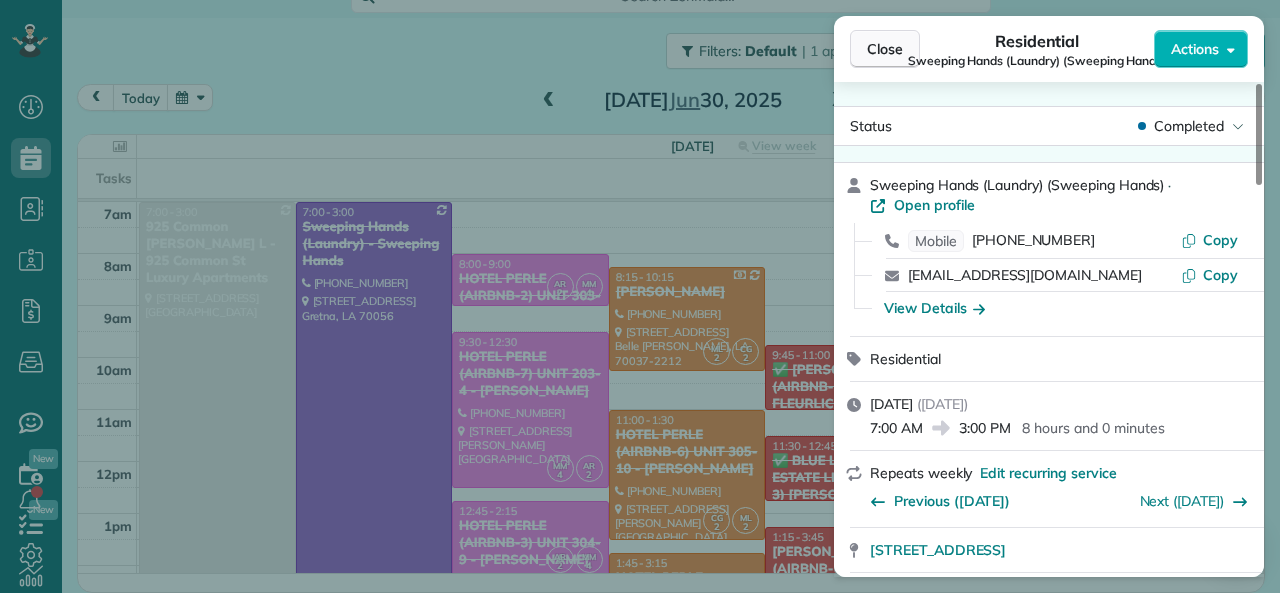 click on "Close" at bounding box center (885, 49) 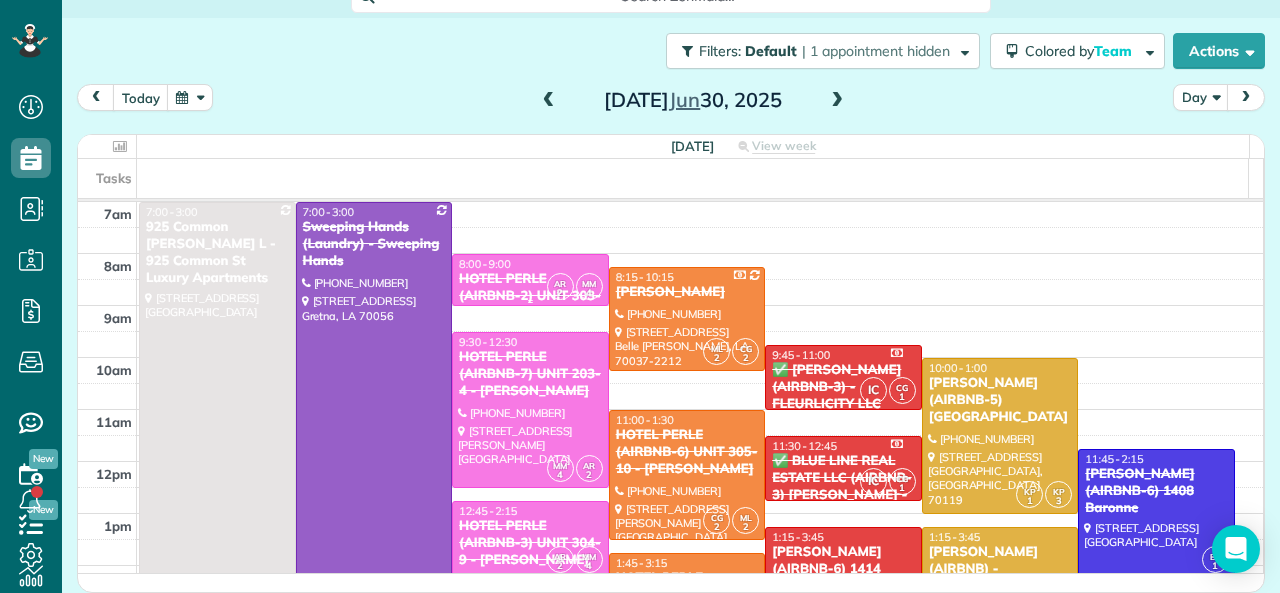 click on "HOTEL PERLE (AIRBNB-2) UNIT 303-8 - NICK BRUNO" at bounding box center [530, 296] 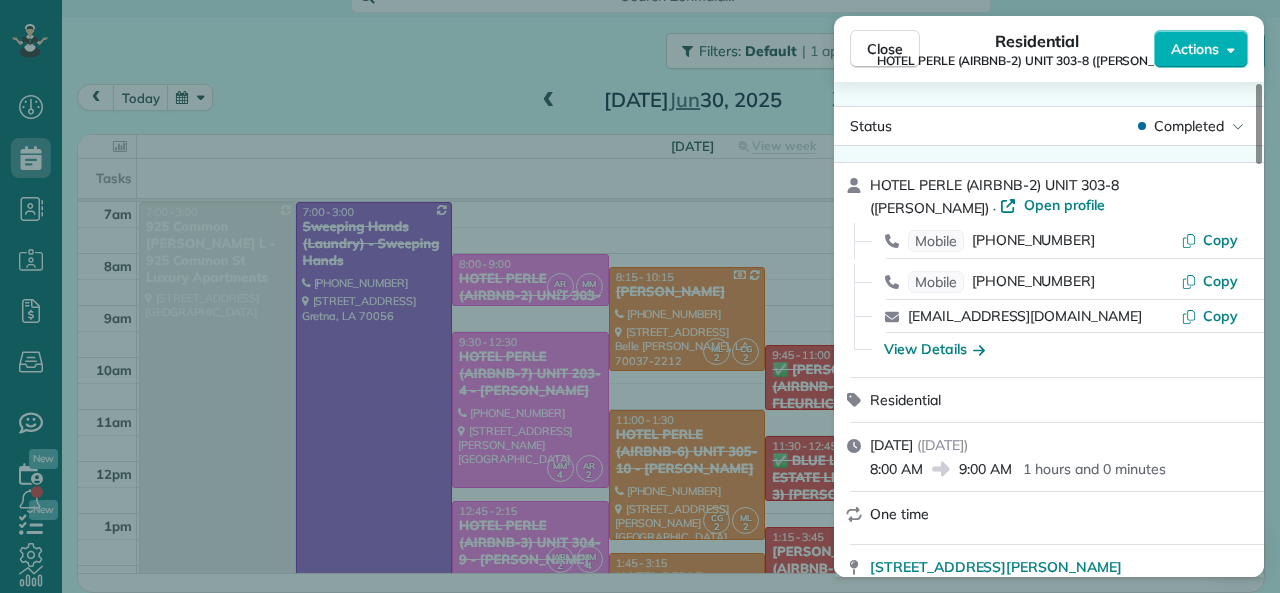 scroll, scrollTop: 100, scrollLeft: 0, axis: vertical 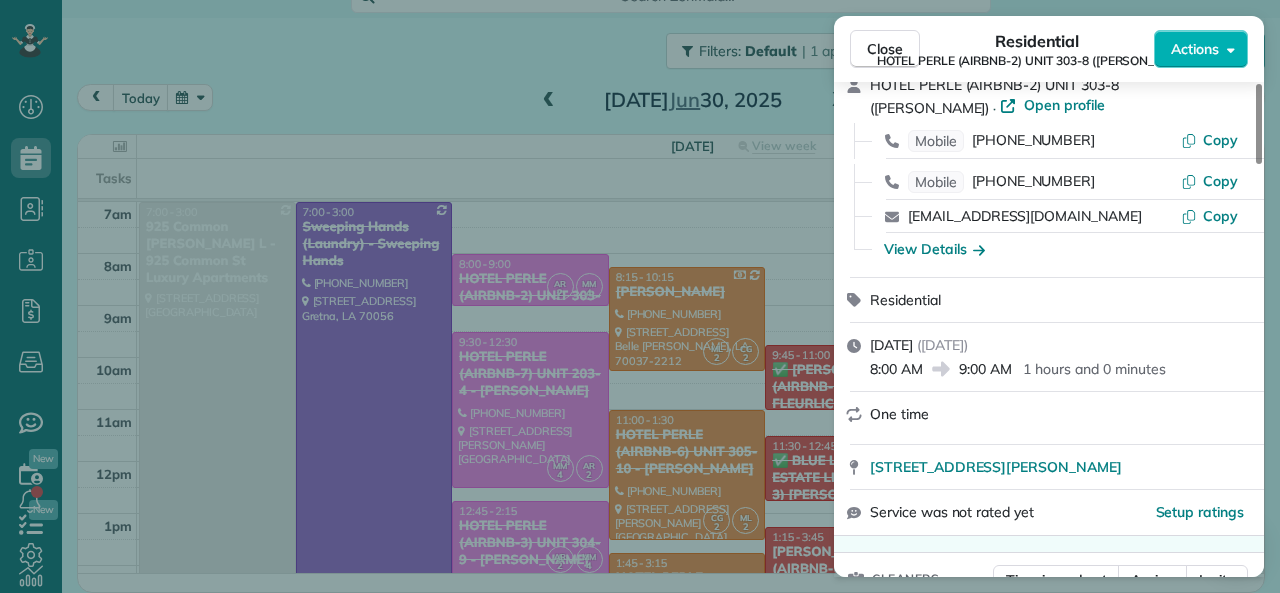 drag, startPoint x: 871, startPoint y: 373, endPoint x: 922, endPoint y: 373, distance: 51 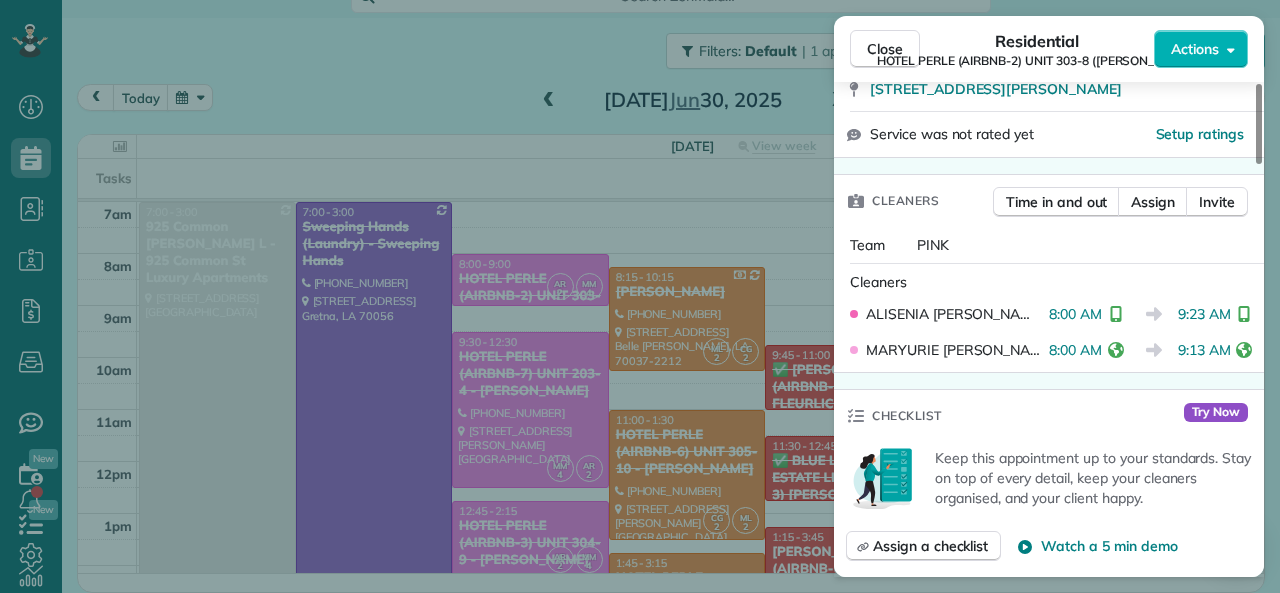 scroll, scrollTop: 500, scrollLeft: 0, axis: vertical 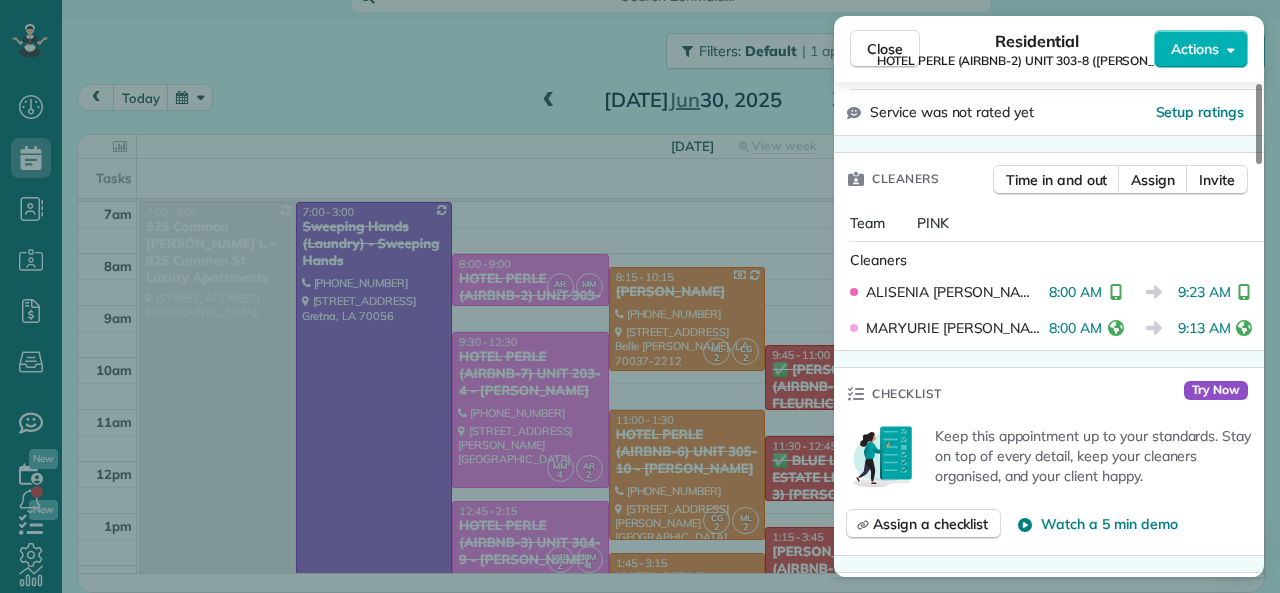 click on "Close" at bounding box center (885, 49) 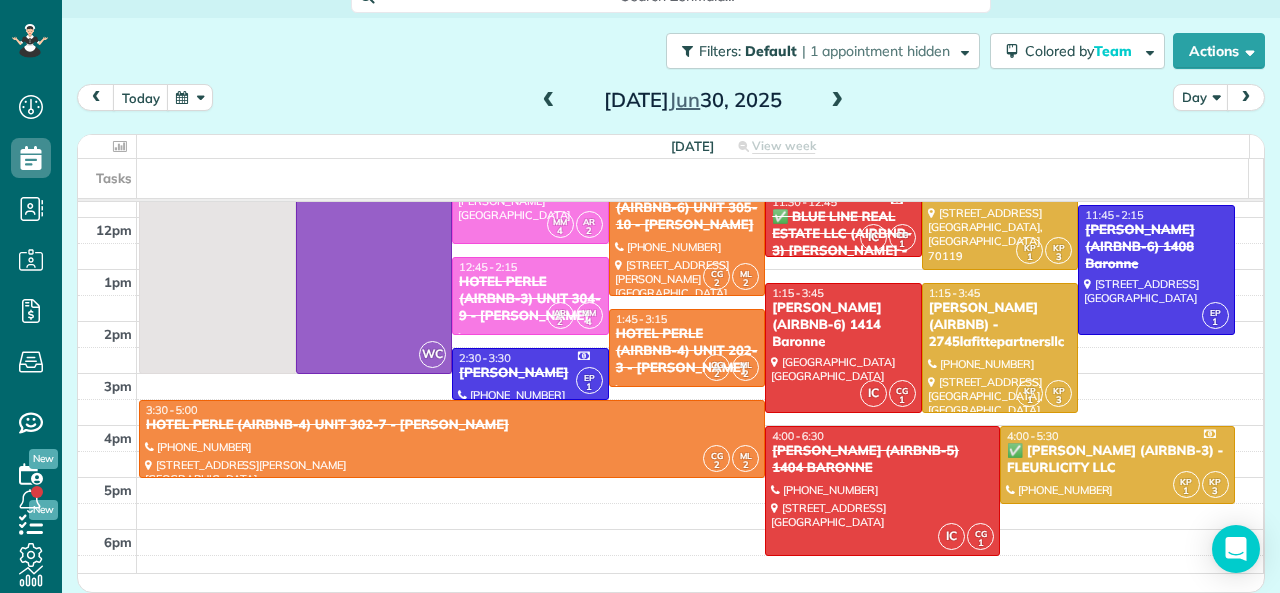 scroll, scrollTop: 212, scrollLeft: 0, axis: vertical 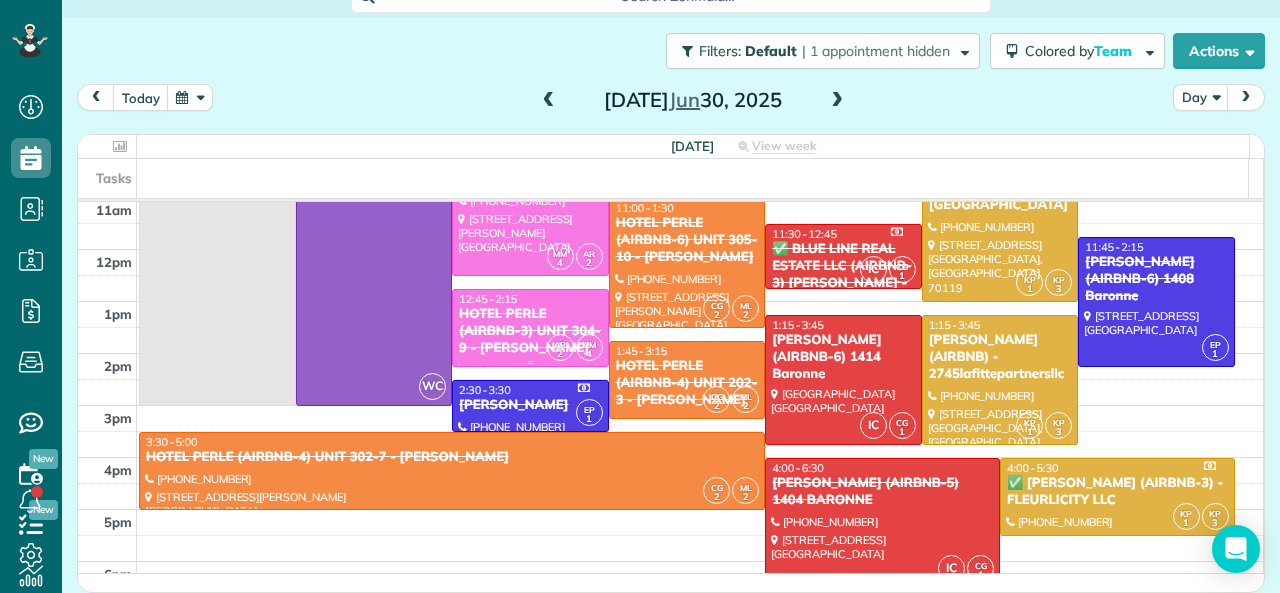 click on "HOTEL PERLE (AIRBNB-3) UNIT 304-9 - NICK BRUNO" at bounding box center (530, 331) 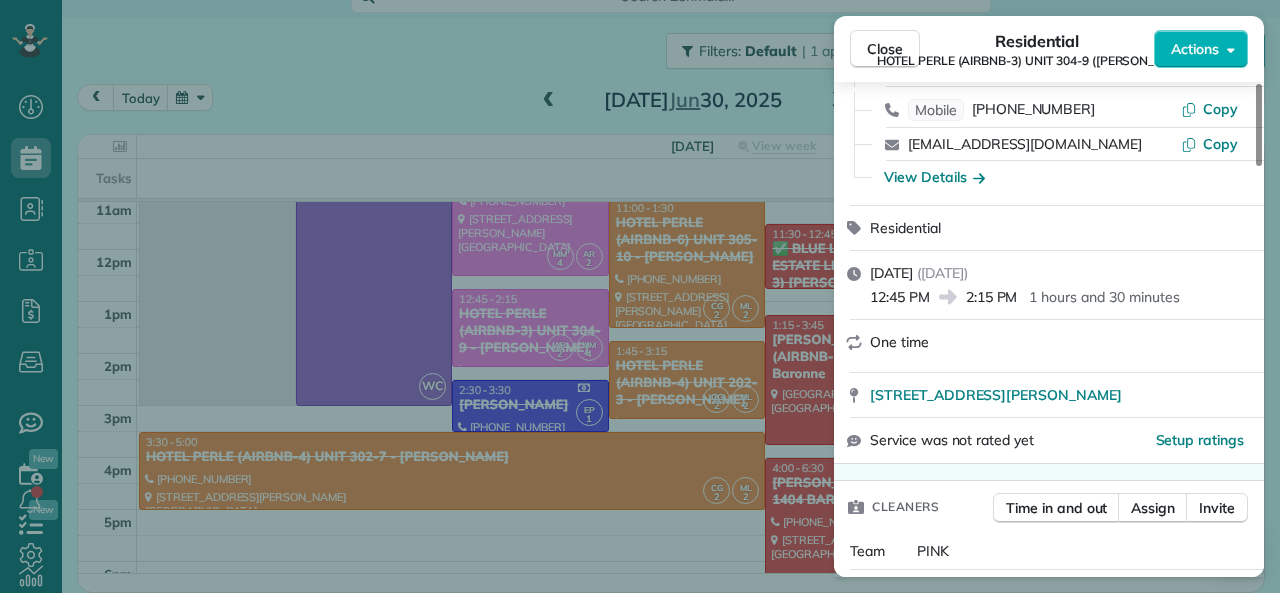 scroll, scrollTop: 200, scrollLeft: 0, axis: vertical 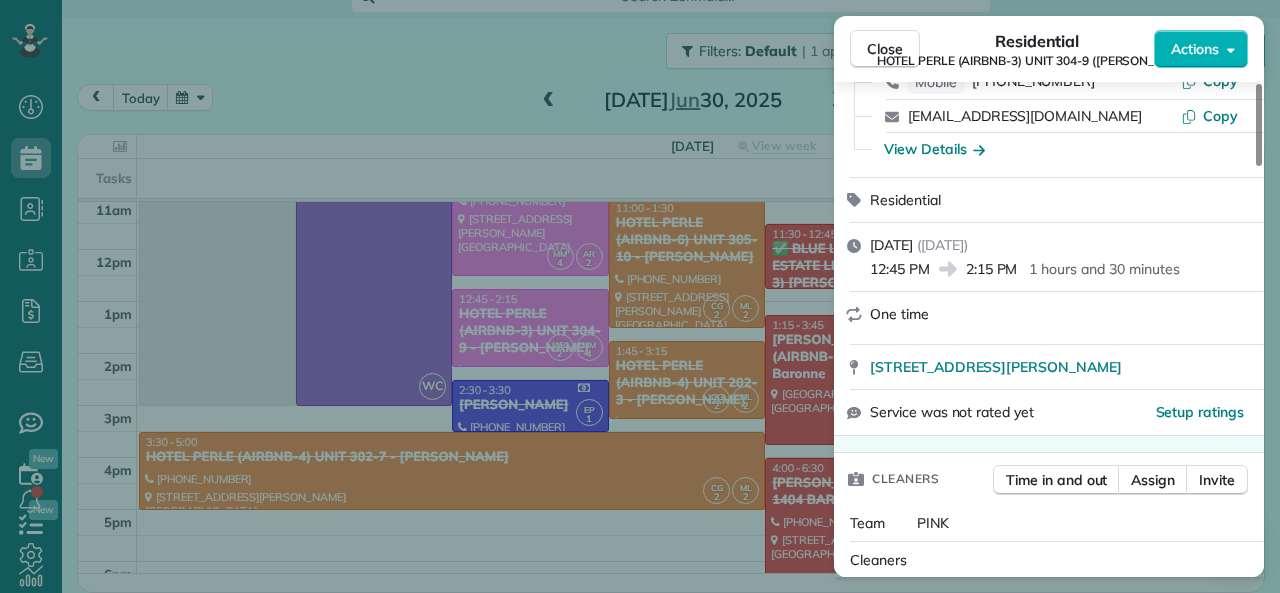 drag, startPoint x: 971, startPoint y: 271, endPoint x: 1016, endPoint y: 272, distance: 45.01111 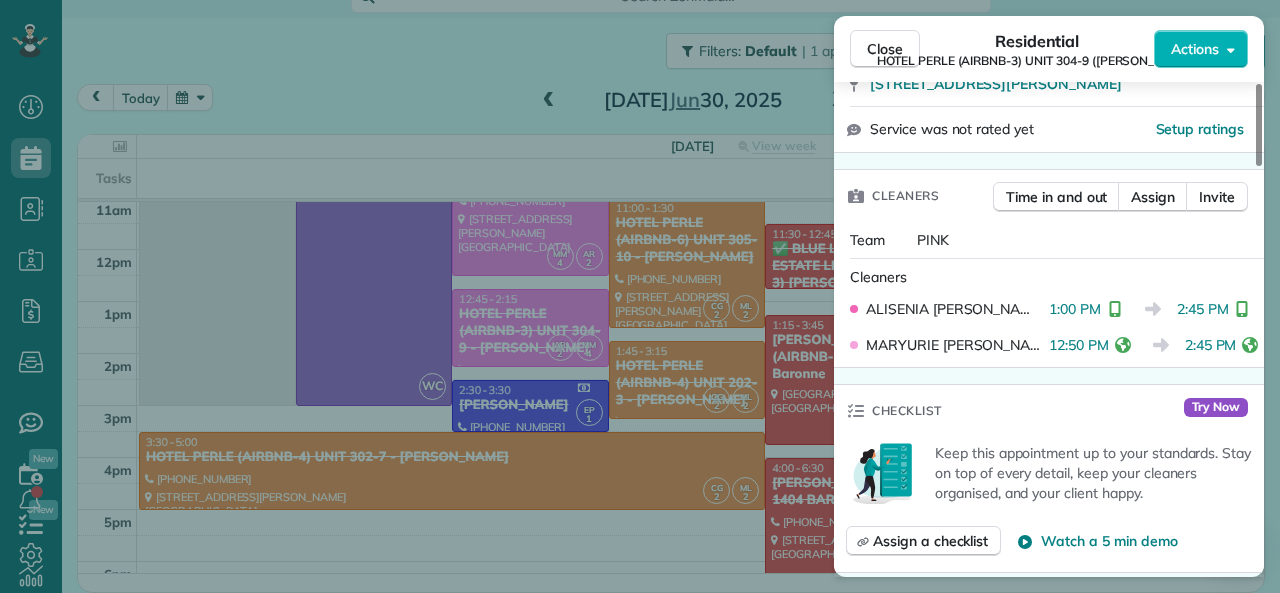 scroll, scrollTop: 500, scrollLeft: 0, axis: vertical 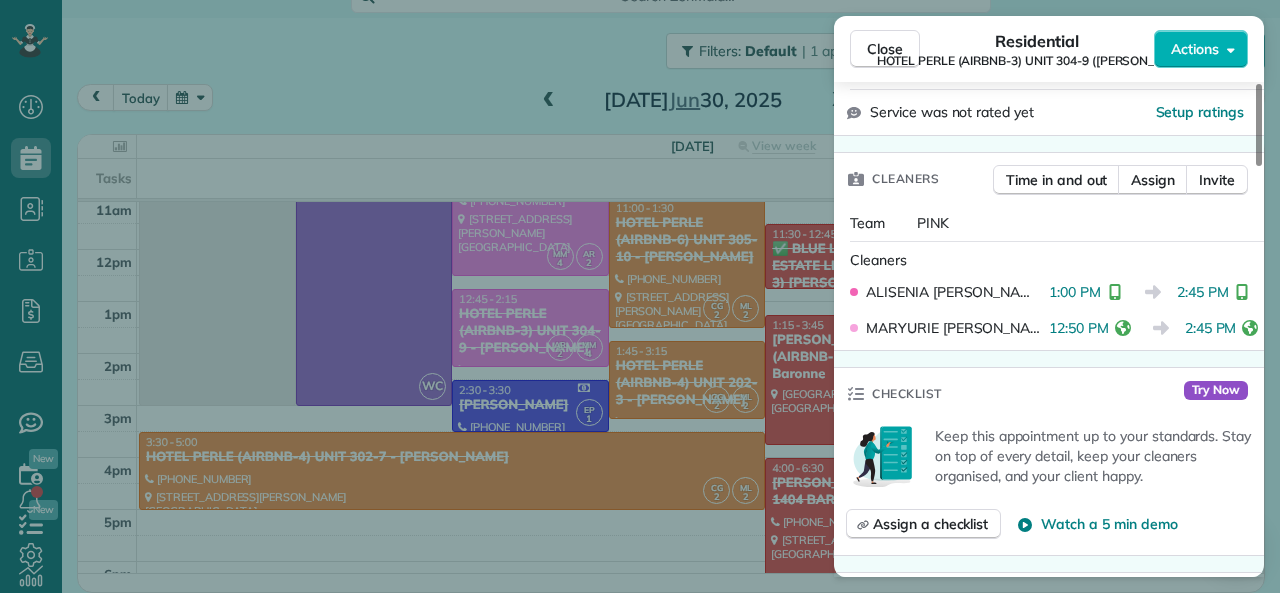 drag, startPoint x: 1177, startPoint y: 327, endPoint x: 1223, endPoint y: 329, distance: 46.043457 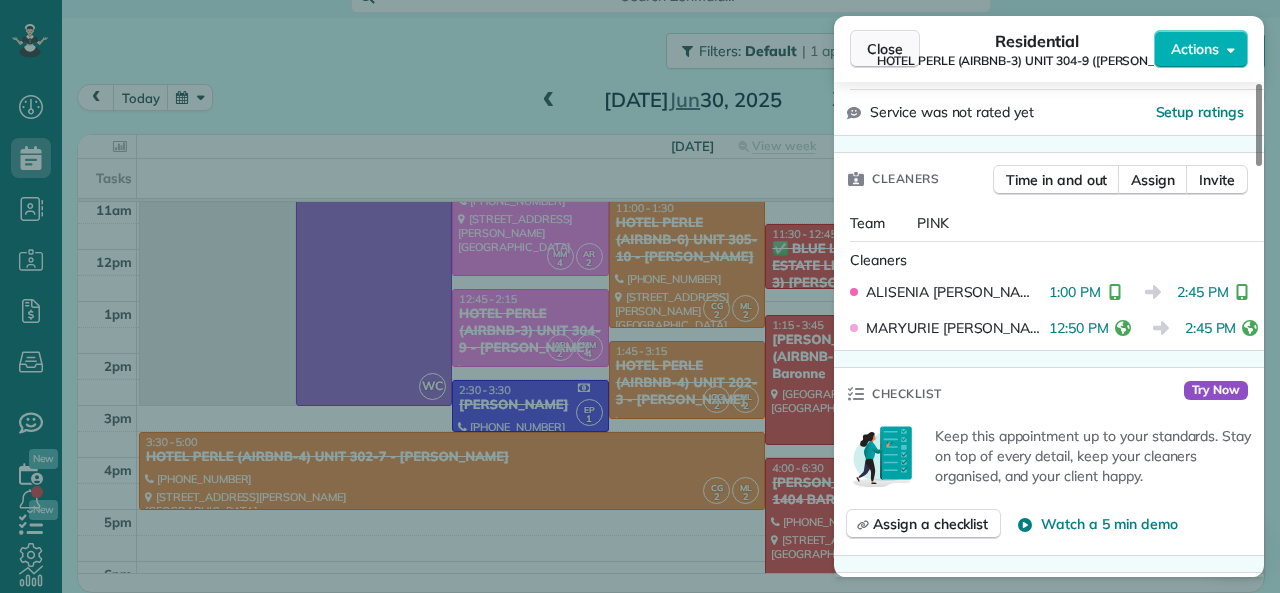 click on "Close" at bounding box center (885, 49) 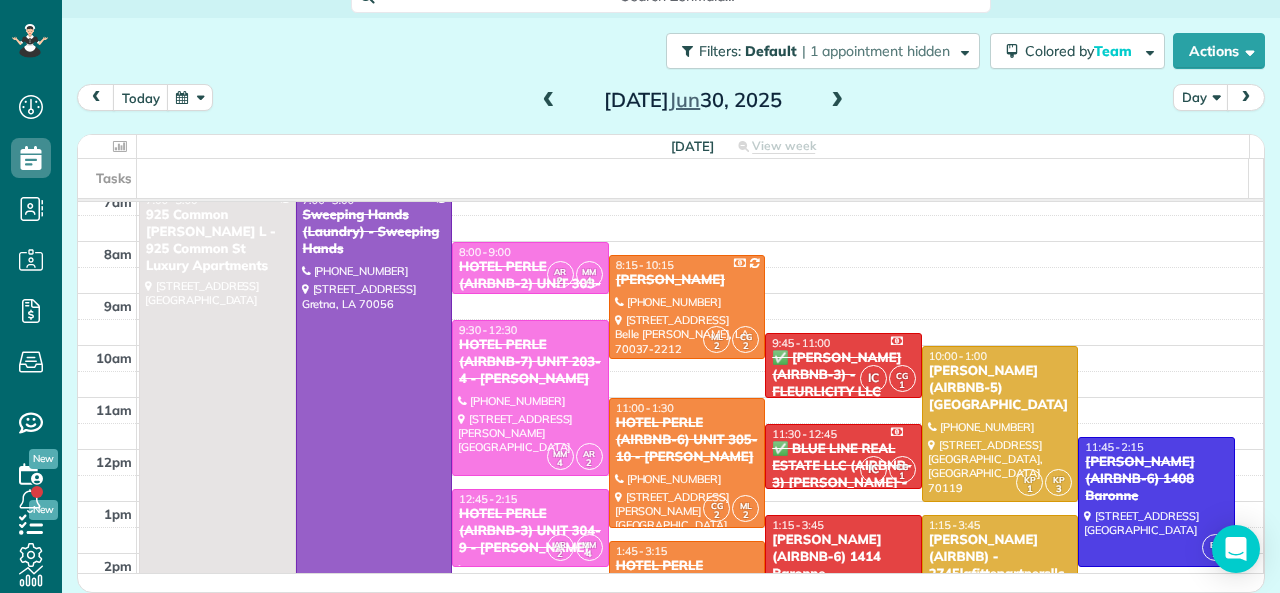 scroll, scrollTop: 0, scrollLeft: 0, axis: both 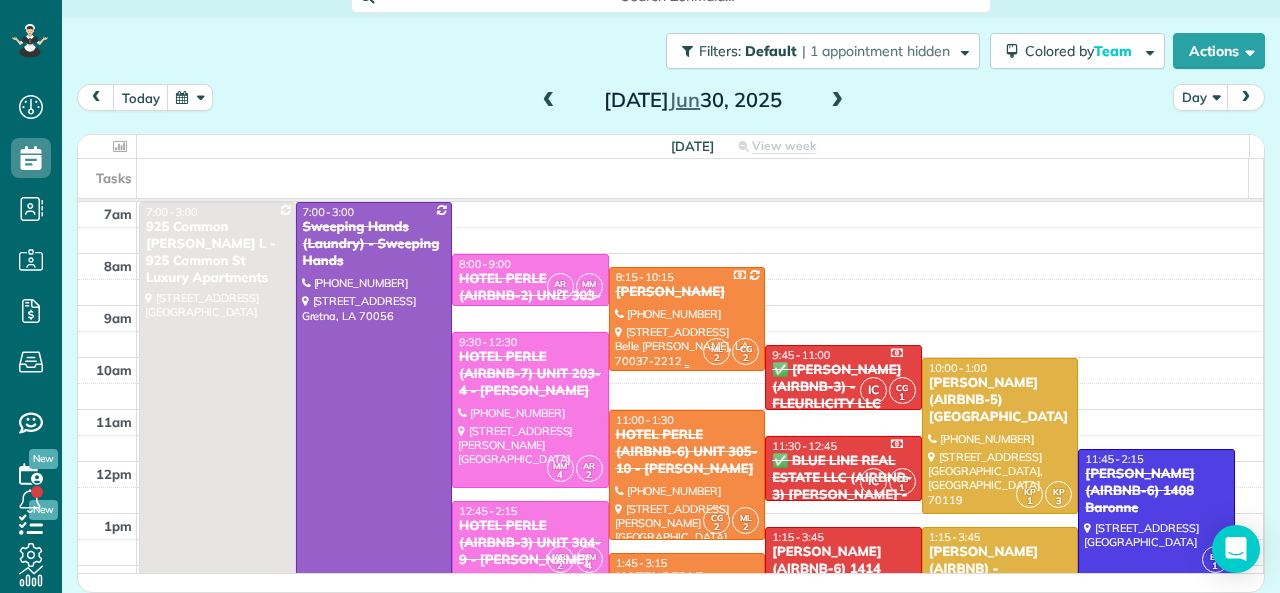 click on "MARY BRAUD" at bounding box center (687, 292) 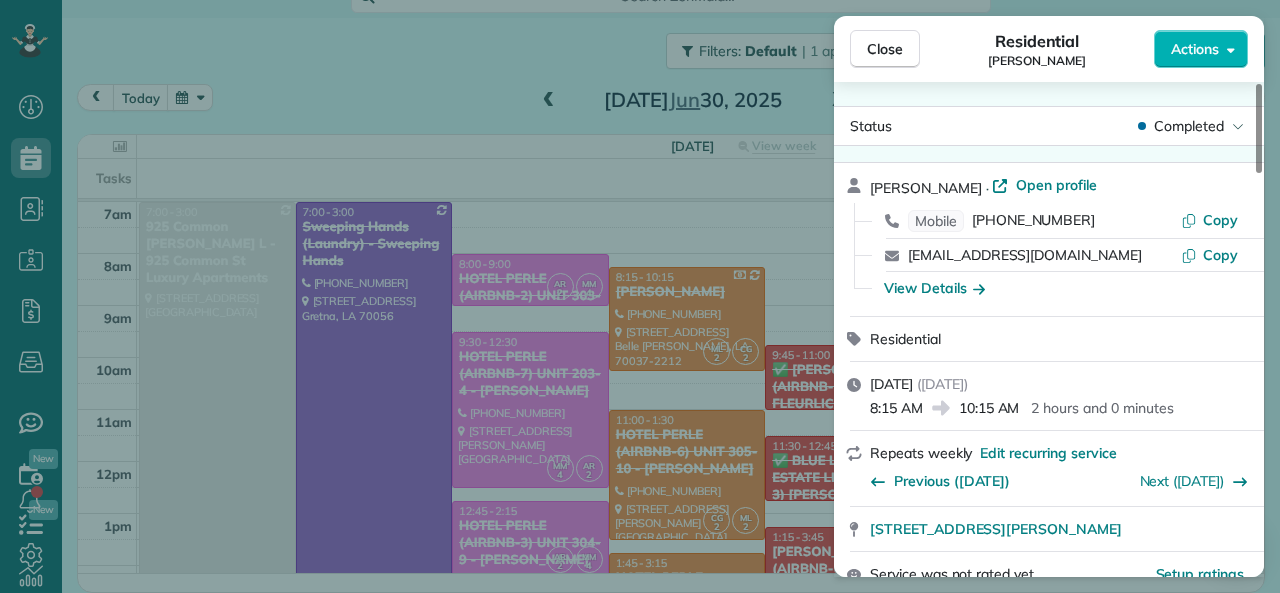 drag, startPoint x: 872, startPoint y: 407, endPoint x: 920, endPoint y: 407, distance: 48 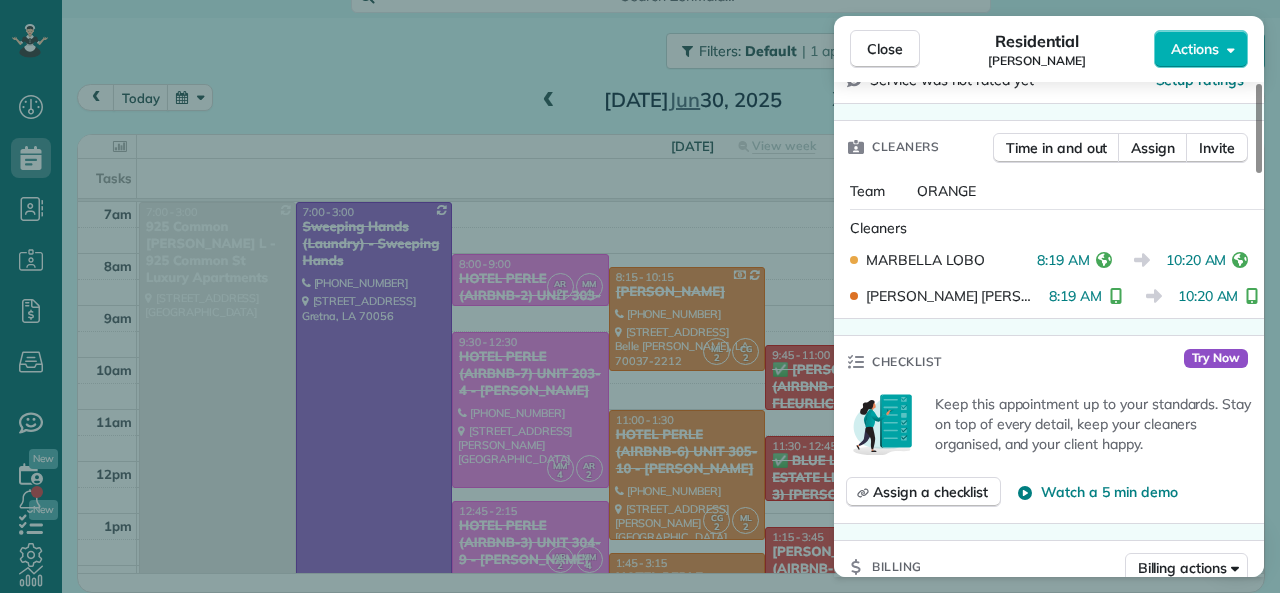 scroll, scrollTop: 600, scrollLeft: 0, axis: vertical 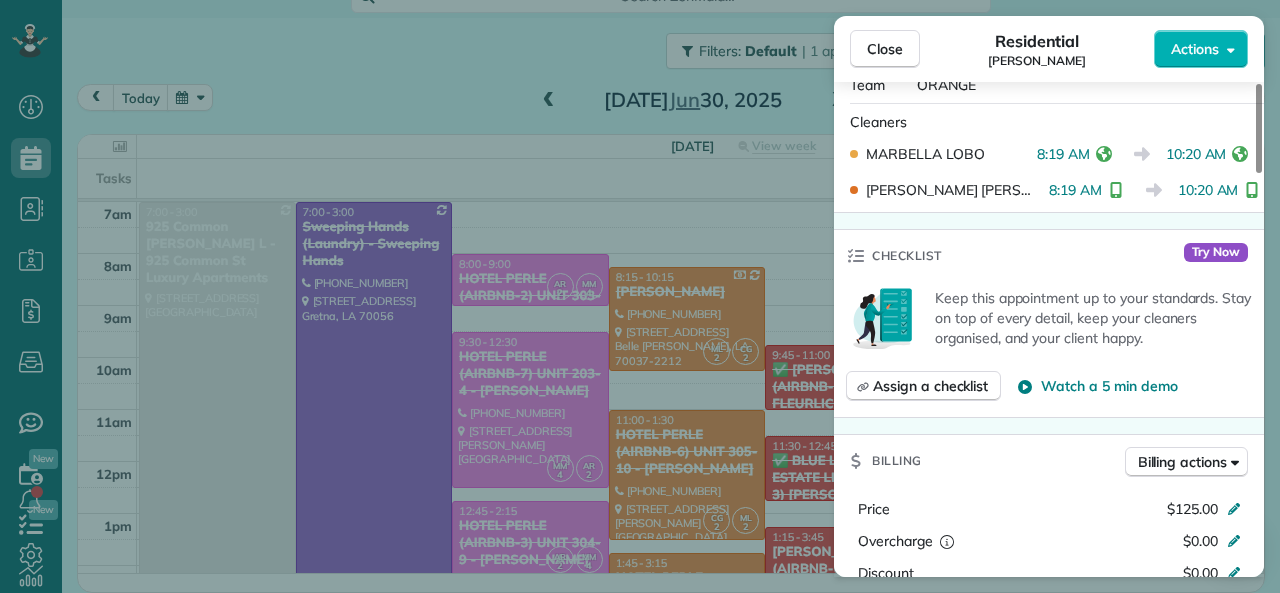 drag, startPoint x: 1038, startPoint y: 194, endPoint x: 1089, endPoint y: 194, distance: 51 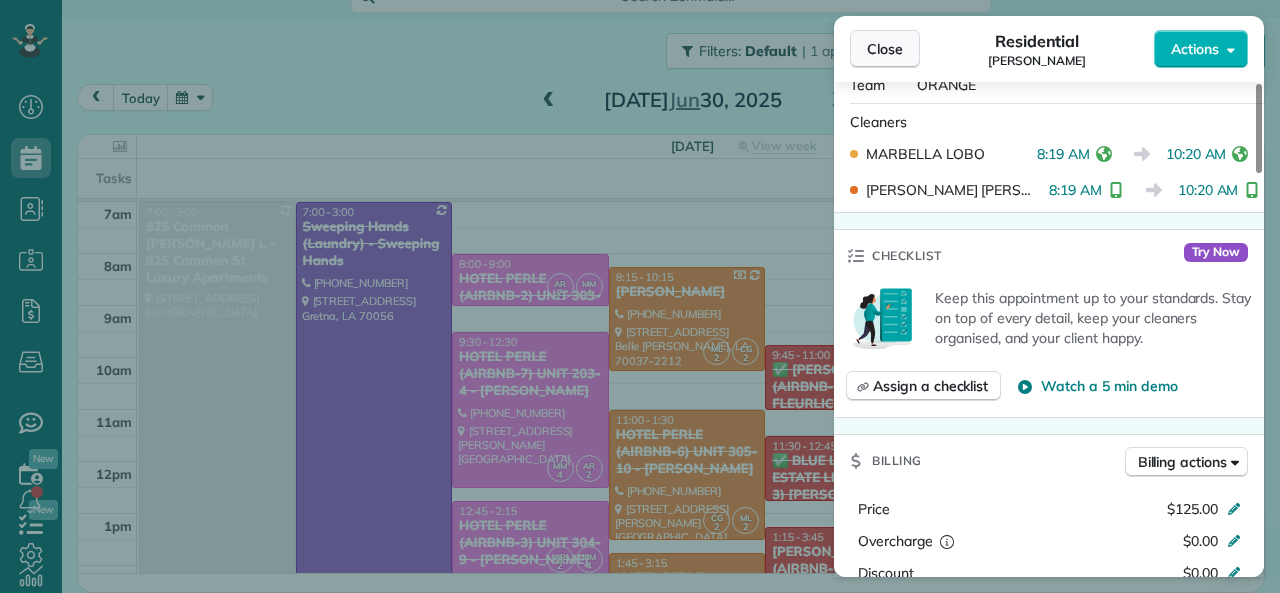 click on "Close" at bounding box center (885, 49) 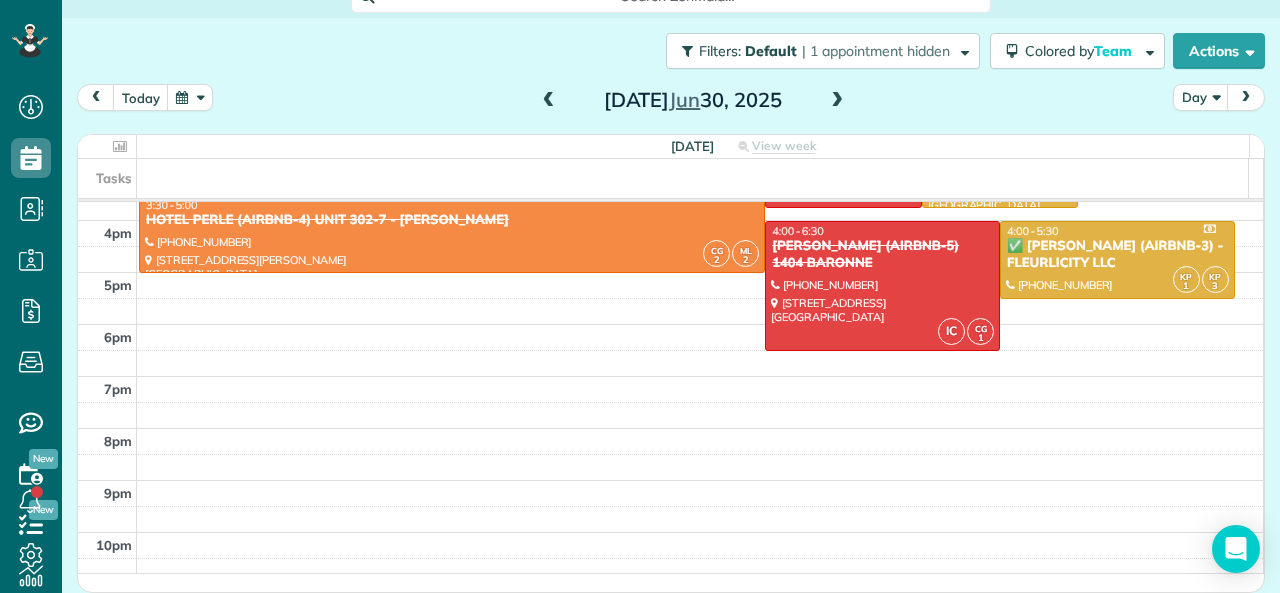 scroll, scrollTop: 400, scrollLeft: 0, axis: vertical 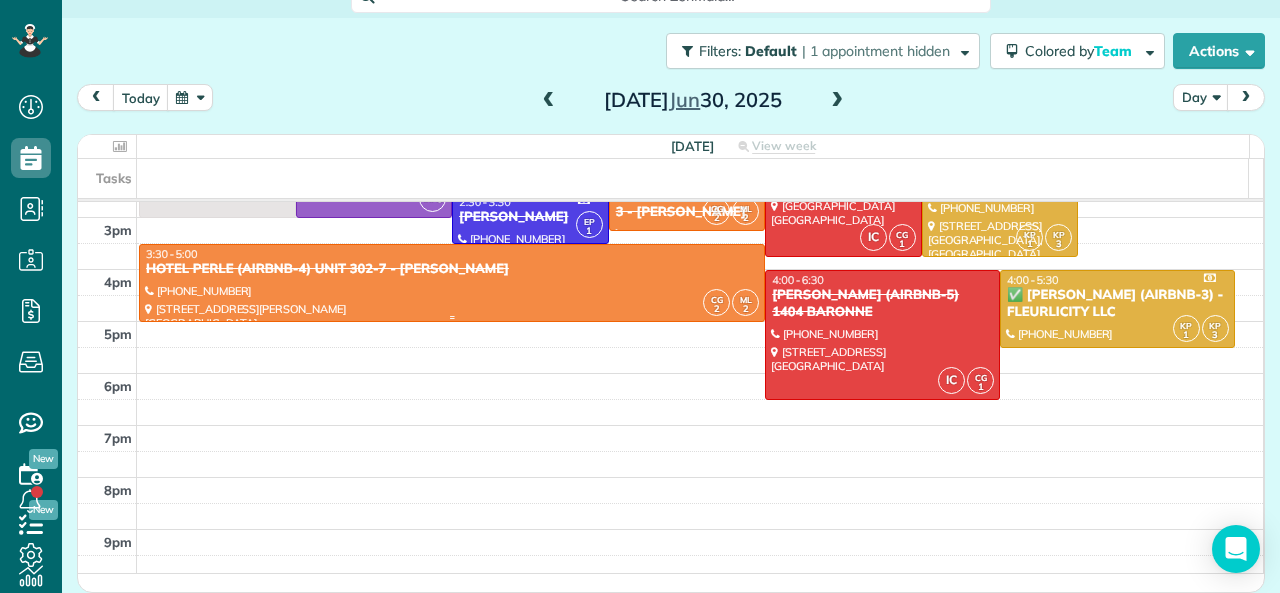click at bounding box center [452, 283] 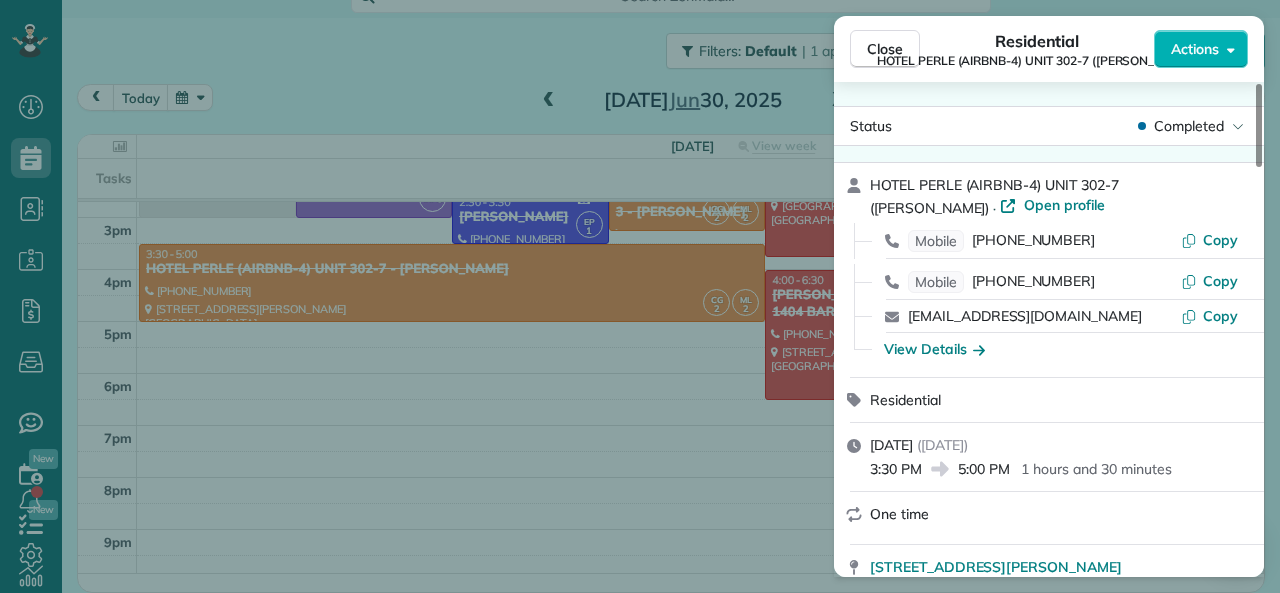 drag, startPoint x: 961, startPoint y: 463, endPoint x: 1010, endPoint y: 473, distance: 50.01 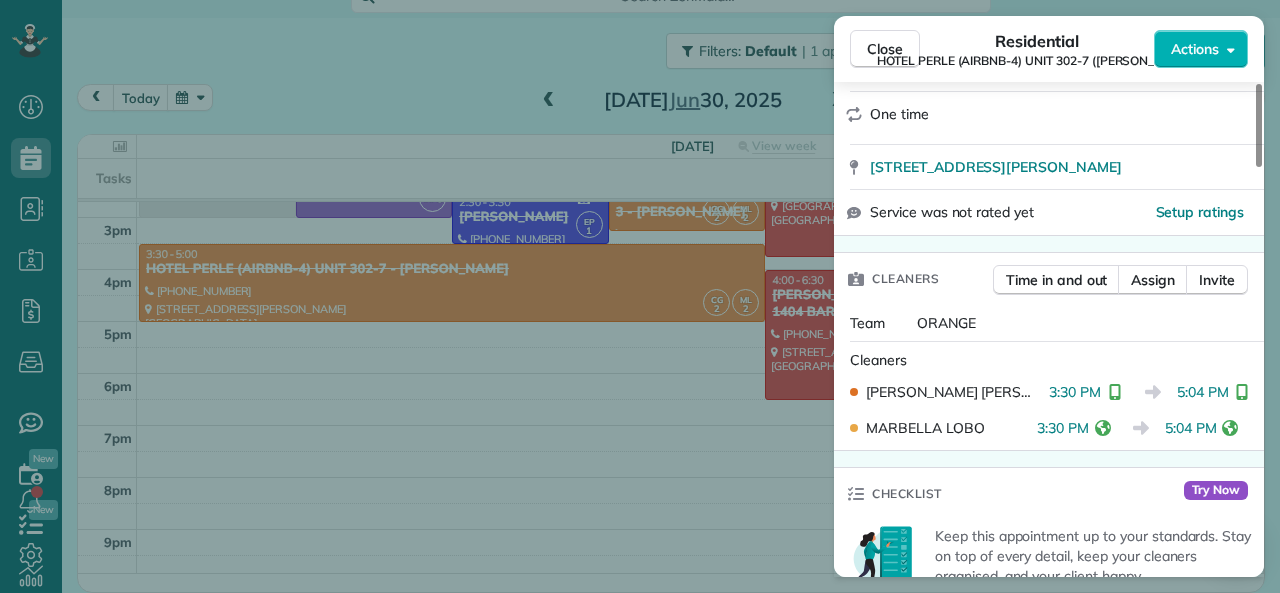 scroll, scrollTop: 500, scrollLeft: 0, axis: vertical 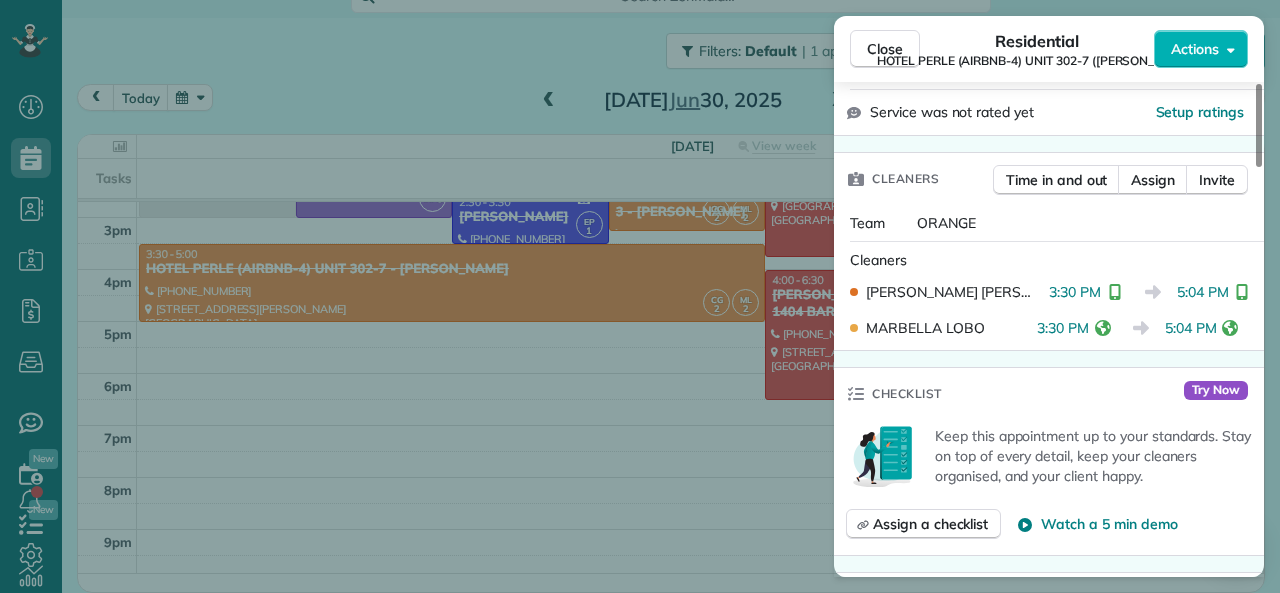 drag, startPoint x: 1167, startPoint y: 295, endPoint x: 1218, endPoint y: 295, distance: 51 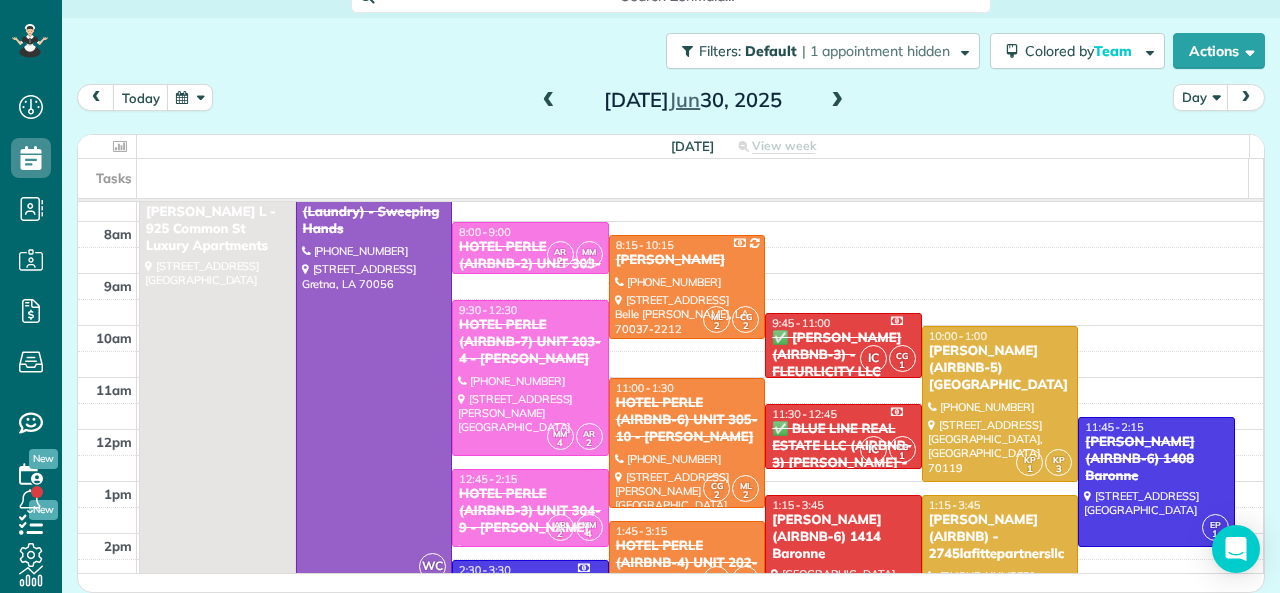 scroll, scrollTop: 0, scrollLeft: 0, axis: both 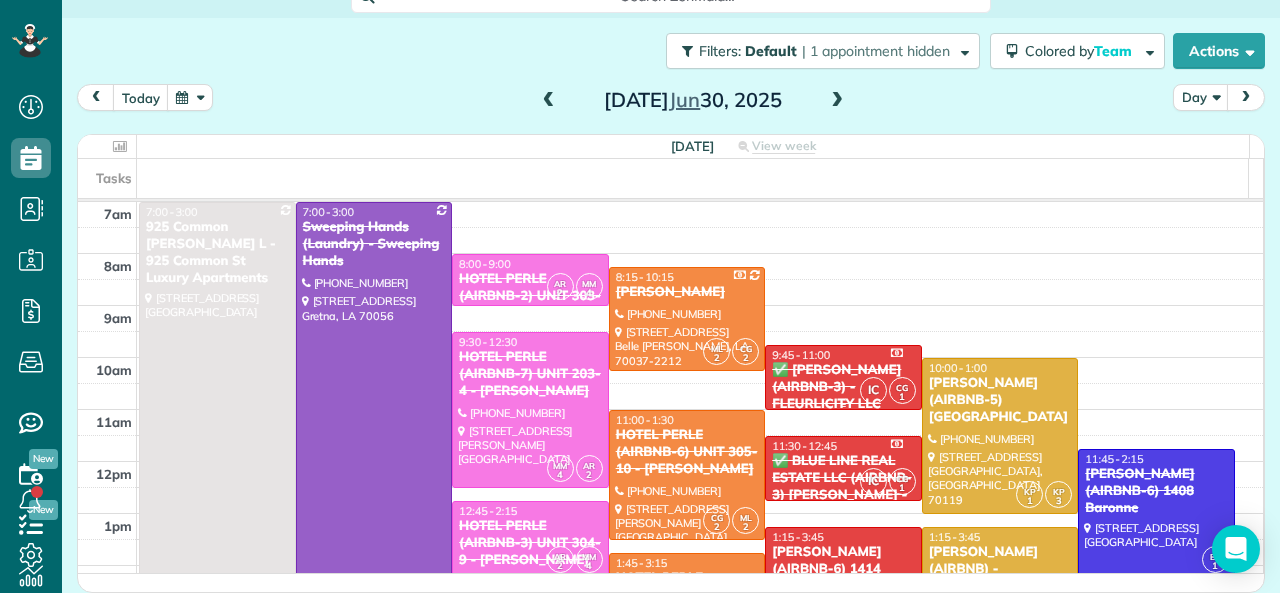 click on "✅ LARRY COSSE (AIRBNB-3) - FLEURLICITY LLC" at bounding box center [843, 387] 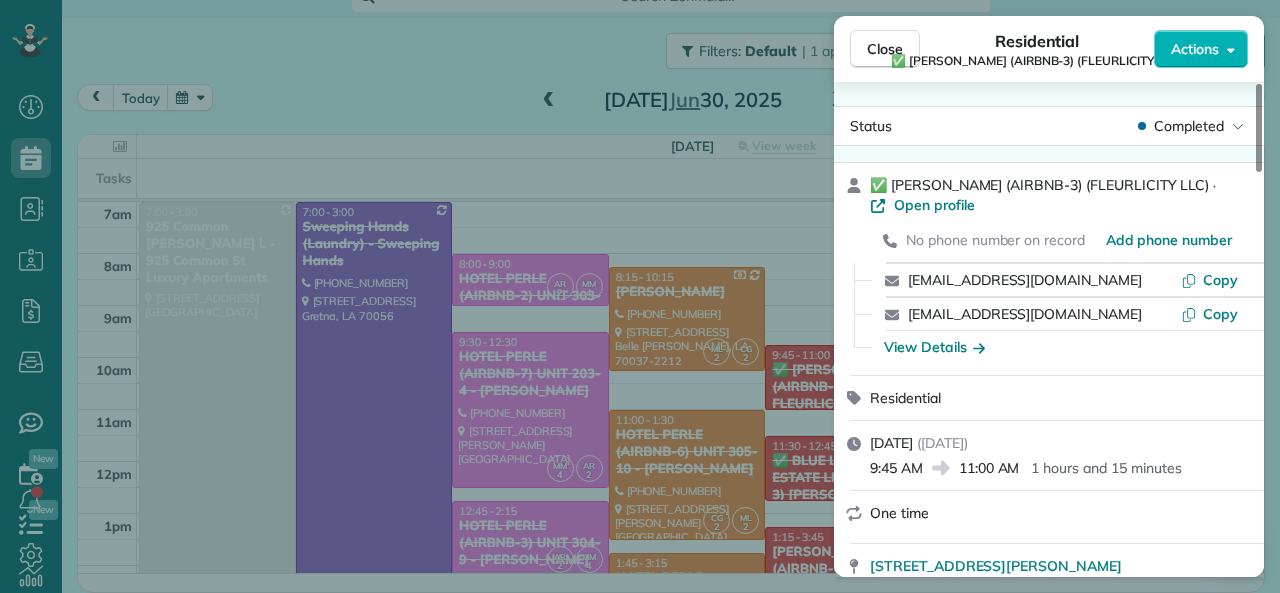 drag, startPoint x: 870, startPoint y: 472, endPoint x: 923, endPoint y: 472, distance: 53 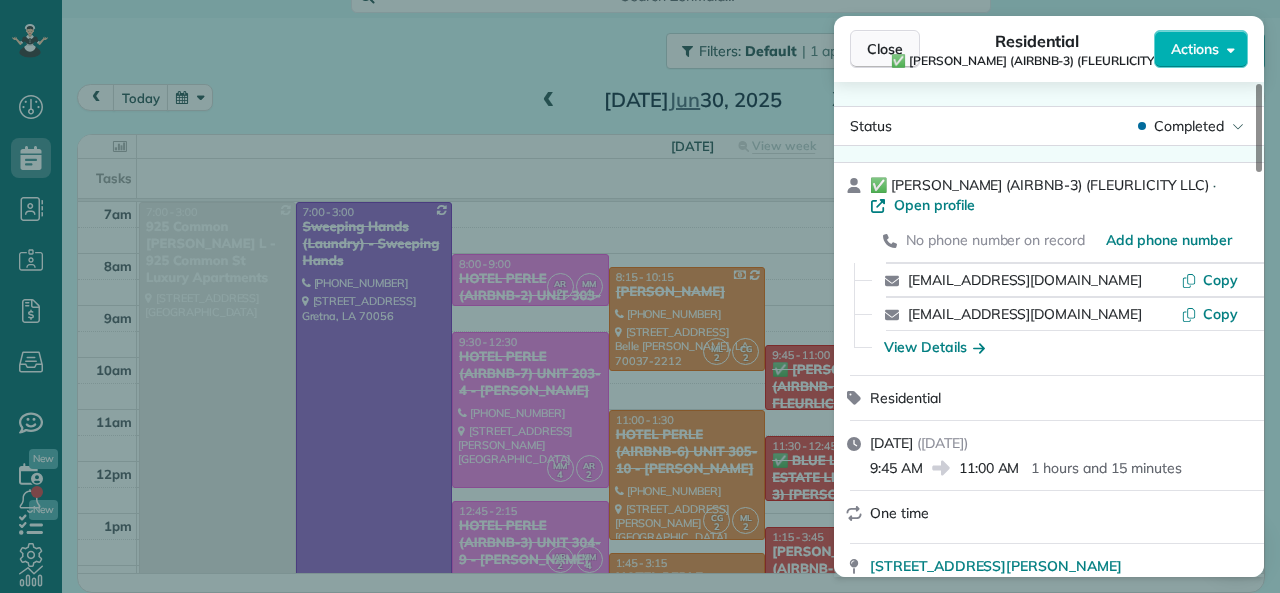 click on "Close" at bounding box center [885, 49] 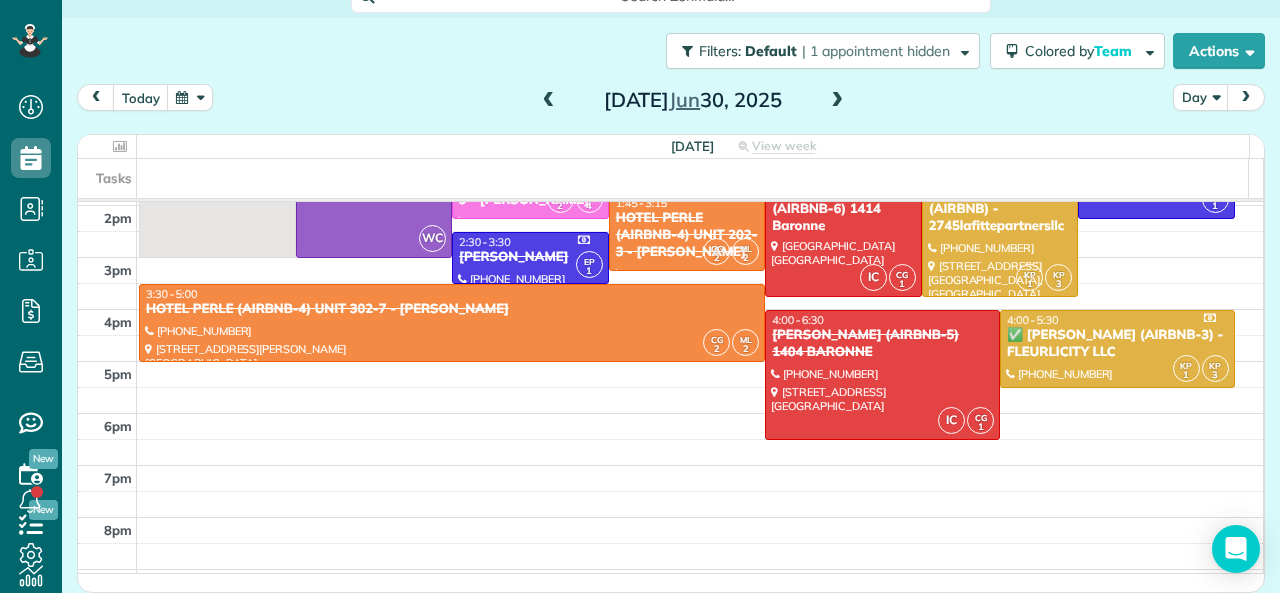 scroll, scrollTop: 400, scrollLeft: 0, axis: vertical 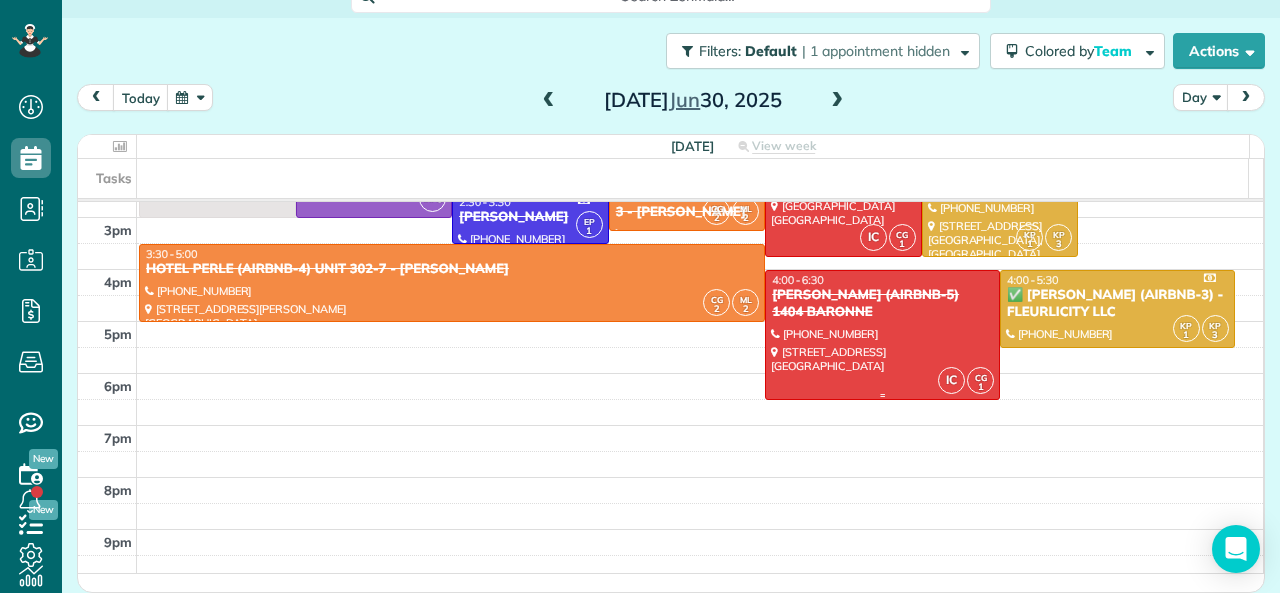 click at bounding box center (882, 335) 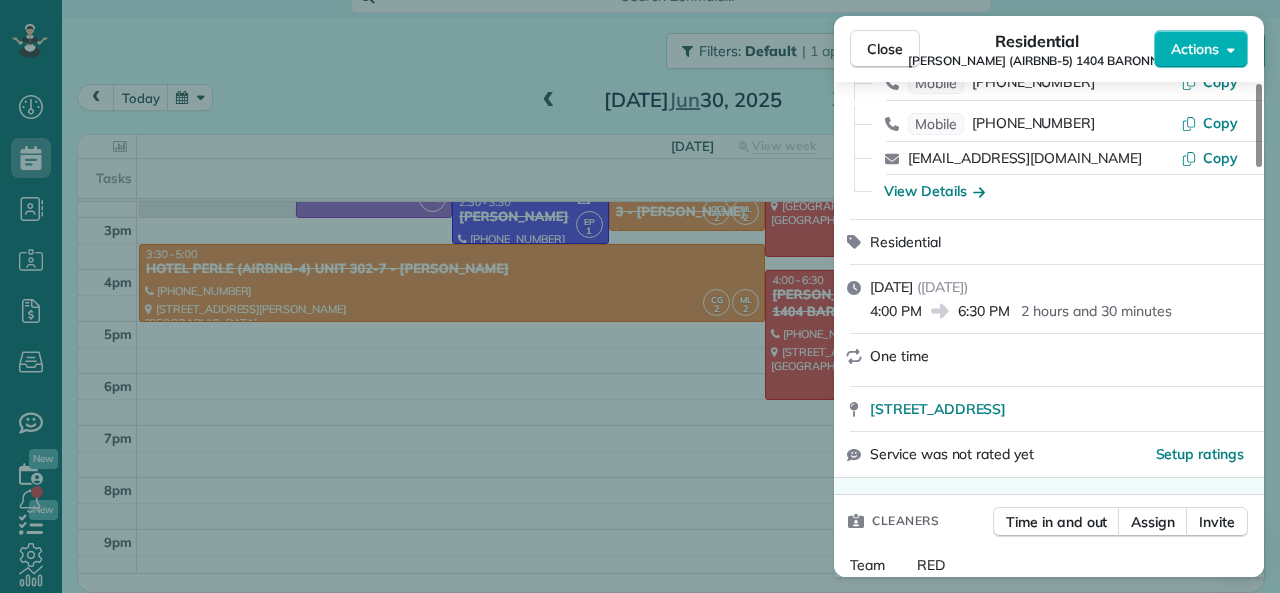 scroll, scrollTop: 200, scrollLeft: 0, axis: vertical 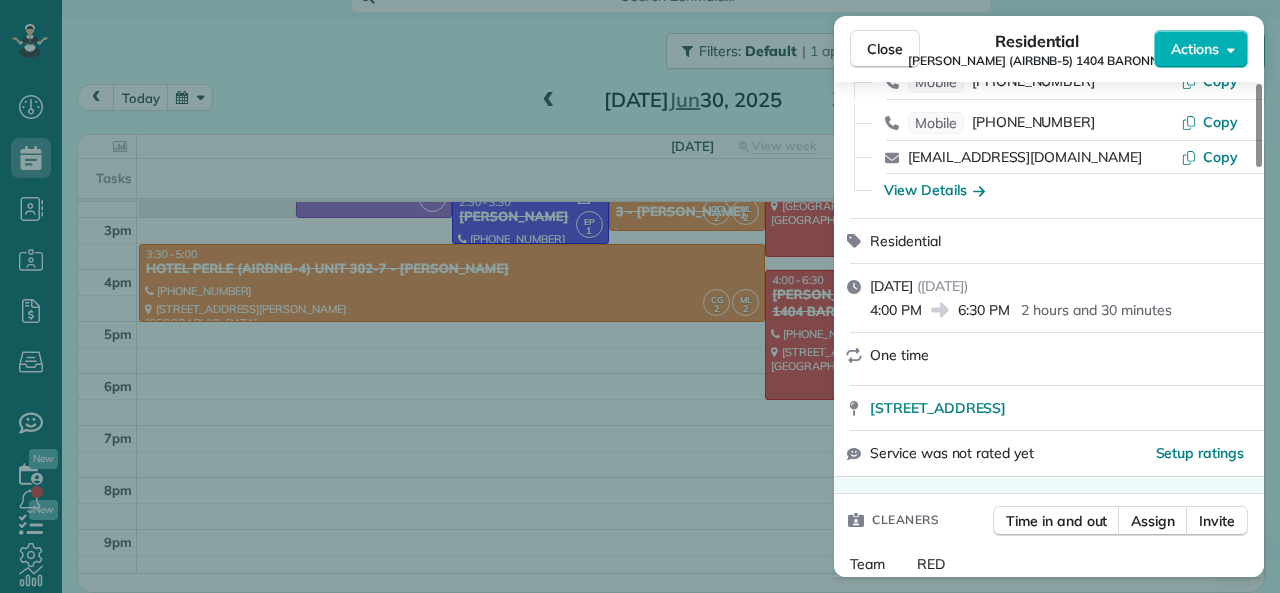 drag, startPoint x: 959, startPoint y: 312, endPoint x: 1008, endPoint y: 312, distance: 49 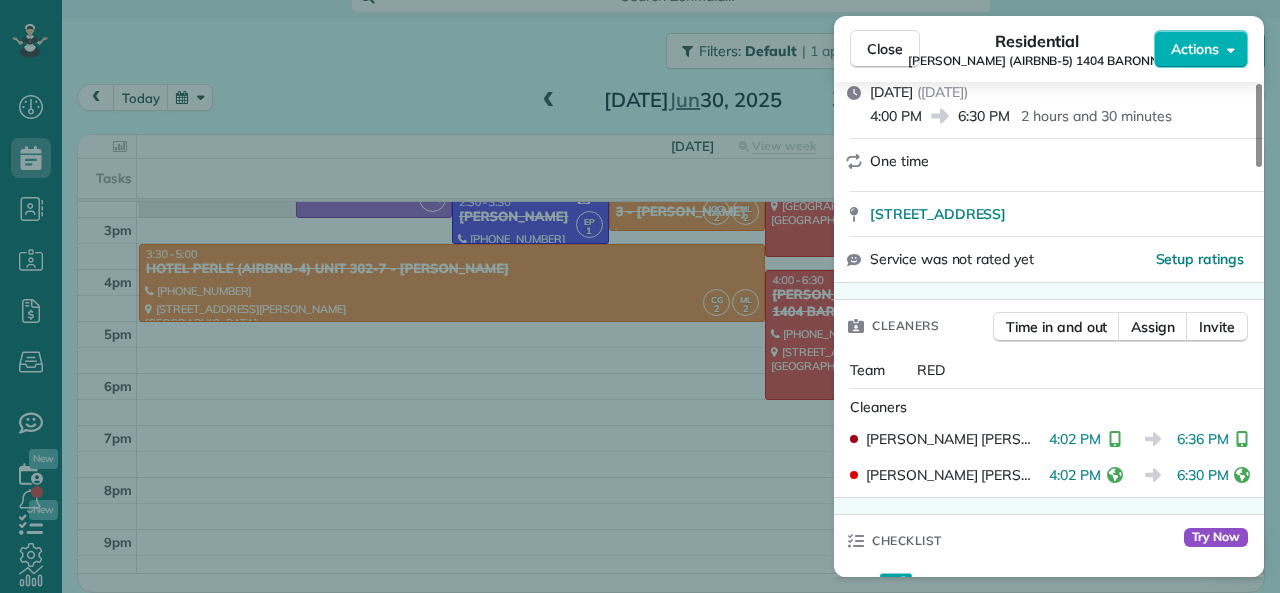 scroll, scrollTop: 400, scrollLeft: 0, axis: vertical 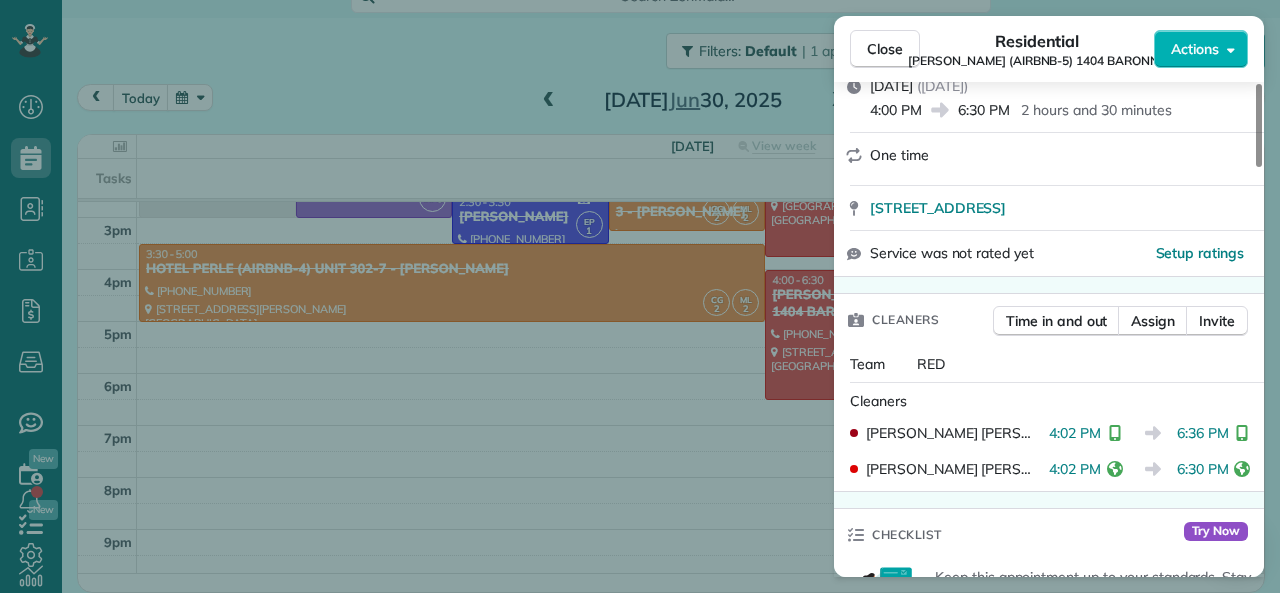 drag, startPoint x: 1167, startPoint y: 431, endPoint x: 1216, endPoint y: 434, distance: 49.09175 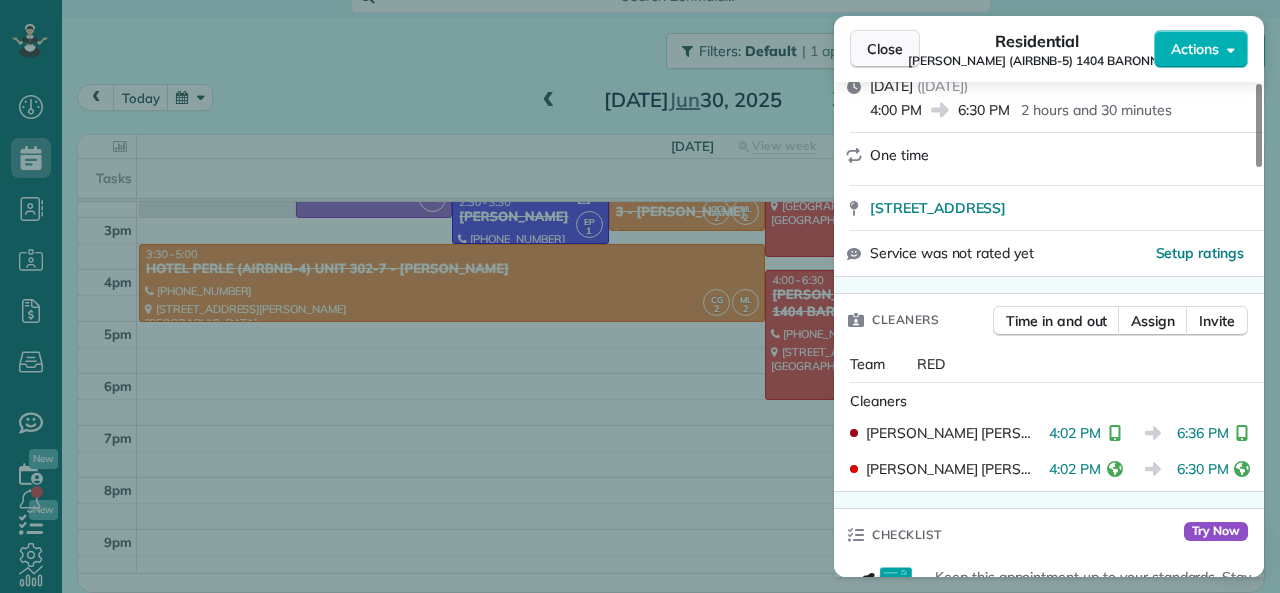 click on "Close" at bounding box center [885, 49] 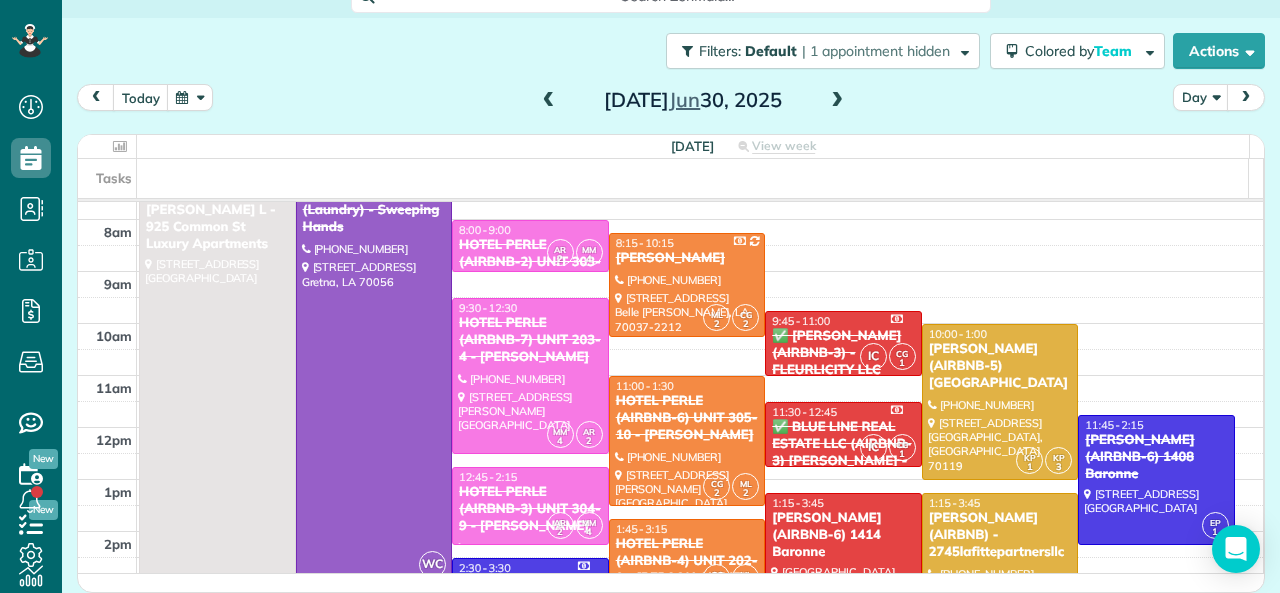 scroll, scrollTop: 0, scrollLeft: 0, axis: both 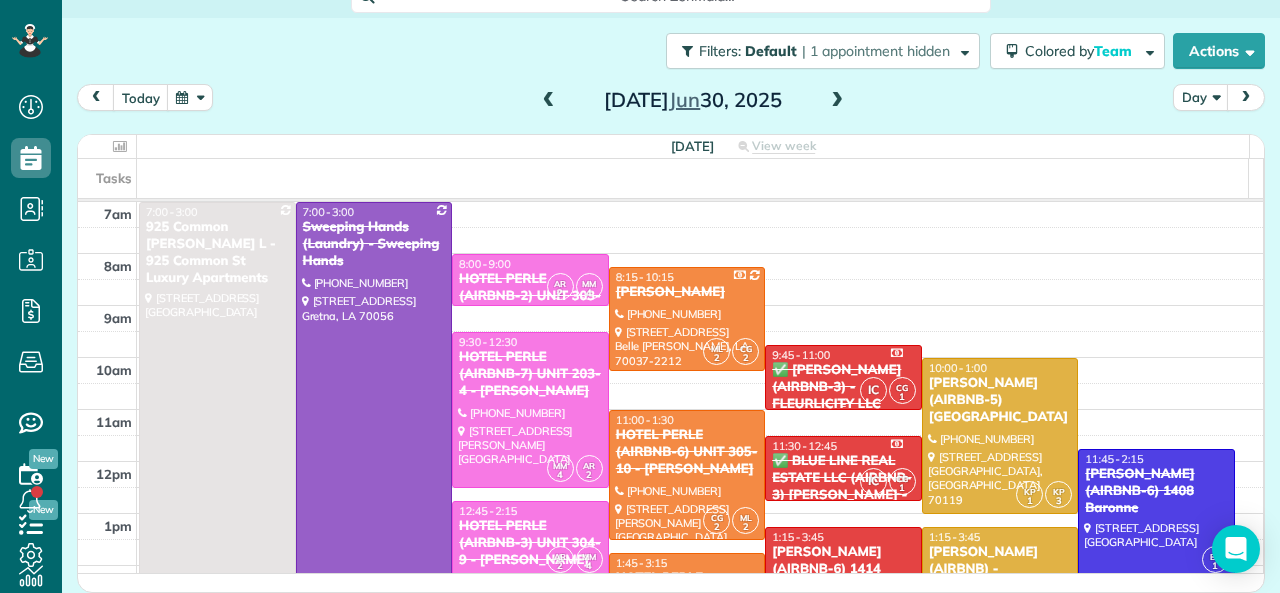 click on "✅ LARRY COSSE (AIRBNB-3) - FLEURLICITY LLC" at bounding box center (843, 387) 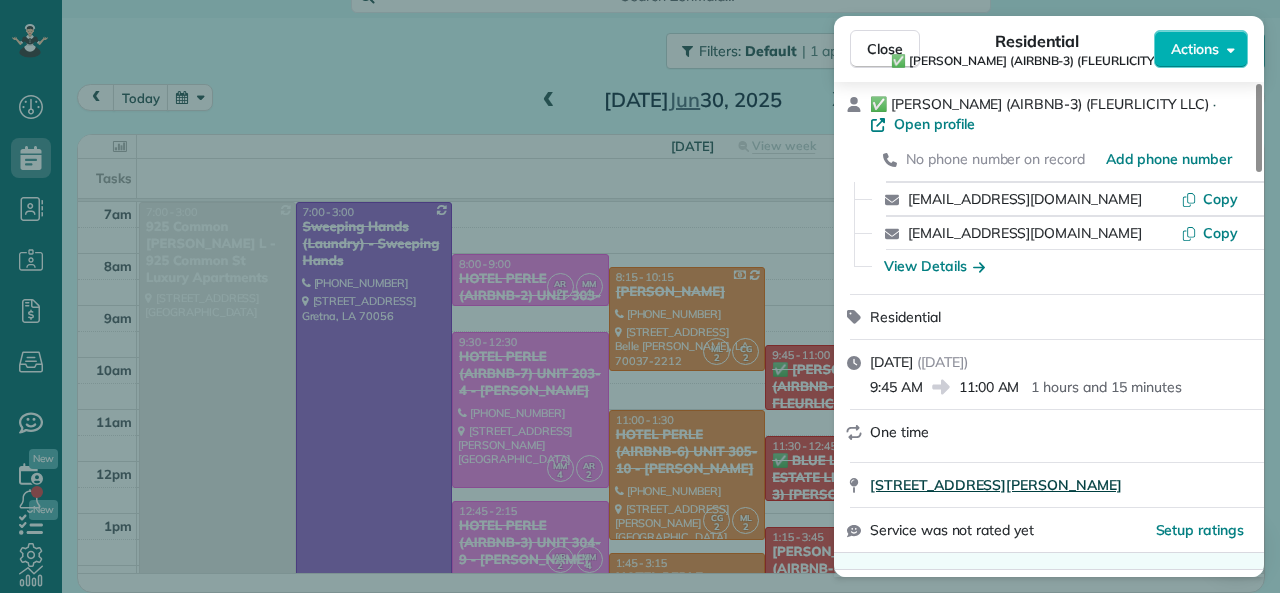 scroll, scrollTop: 400, scrollLeft: 0, axis: vertical 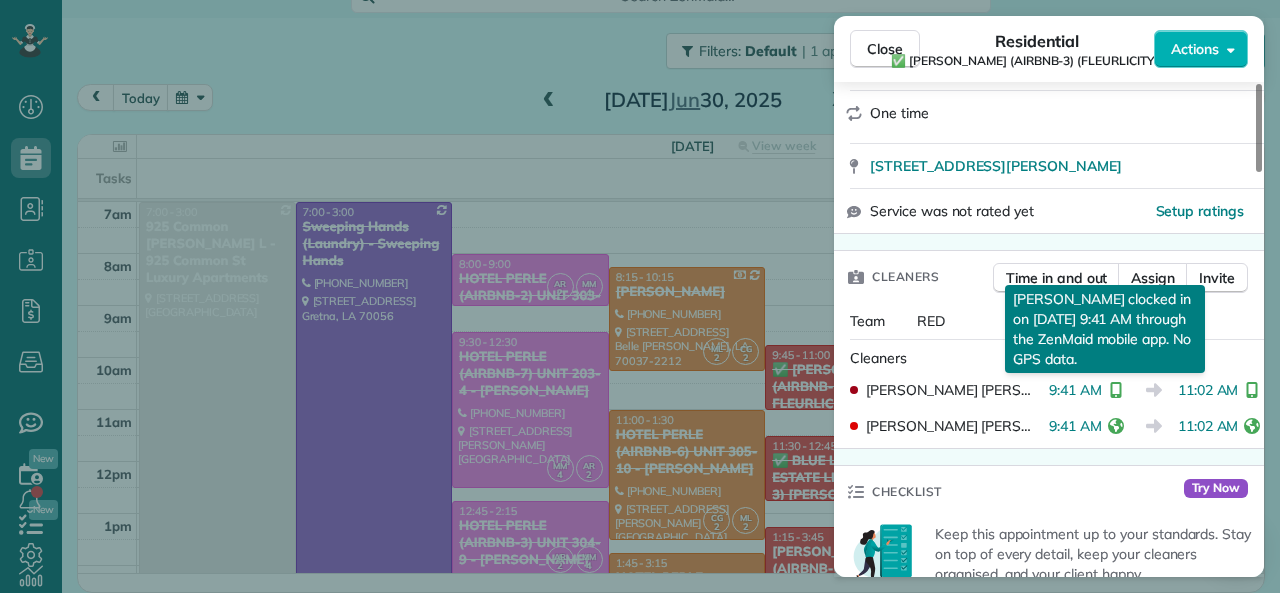 drag, startPoint x: 1039, startPoint y: 394, endPoint x: 1089, endPoint y: 392, distance: 50.039986 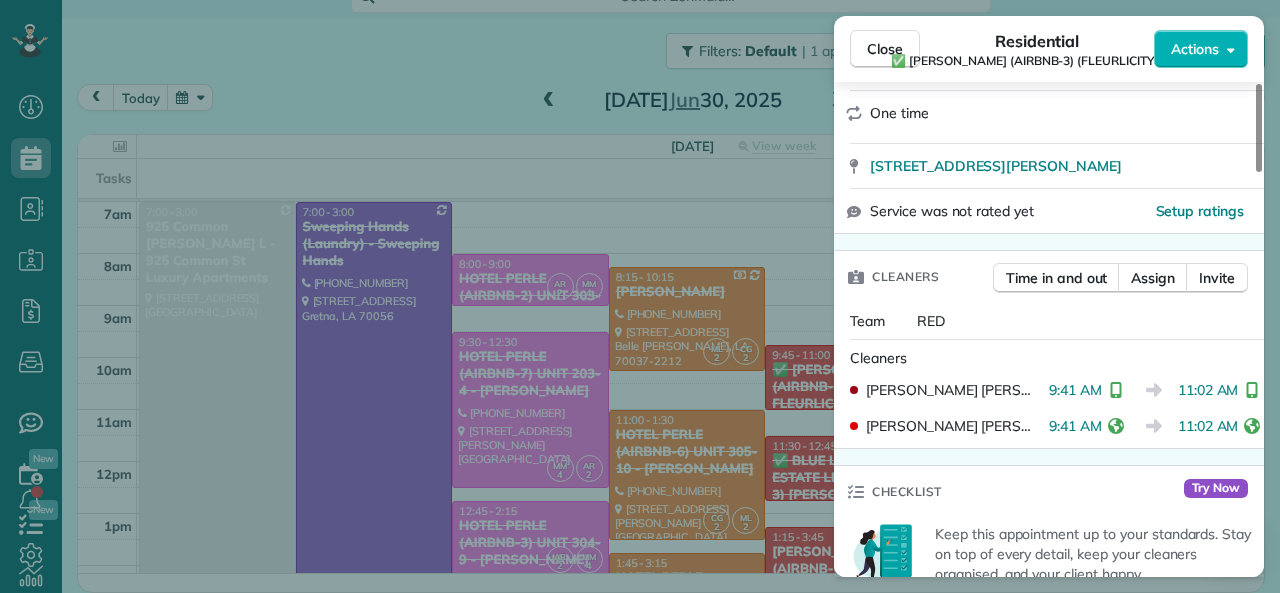 drag, startPoint x: 868, startPoint y: 40, endPoint x: 944, endPoint y: 327, distance: 296.89224 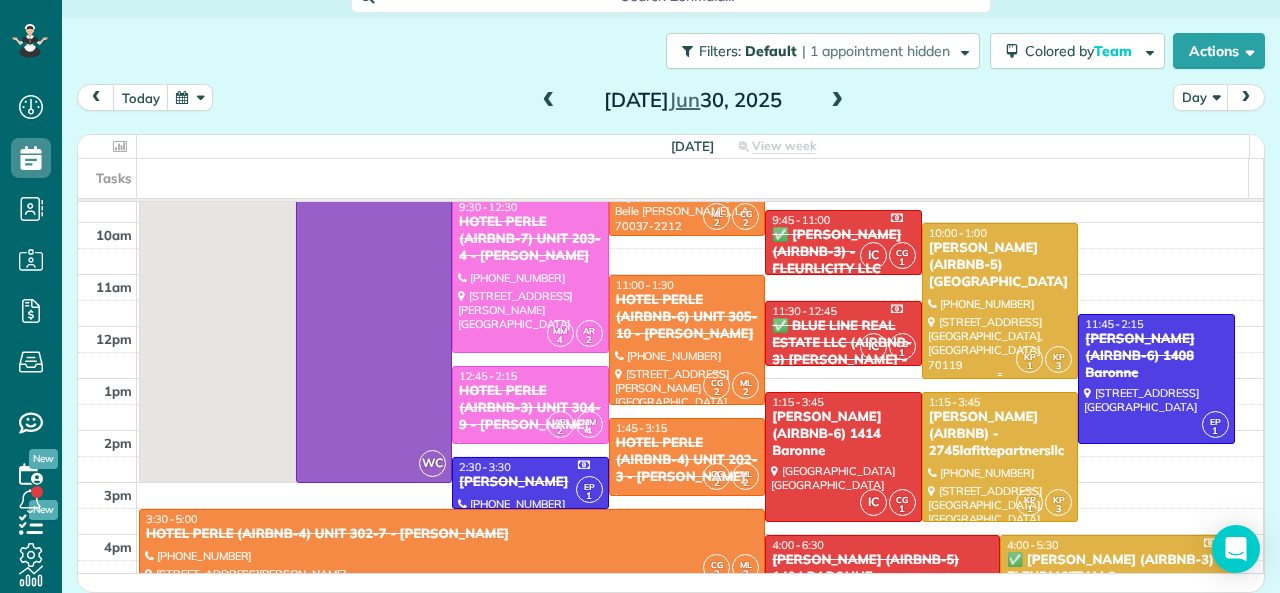 scroll, scrollTop: 100, scrollLeft: 0, axis: vertical 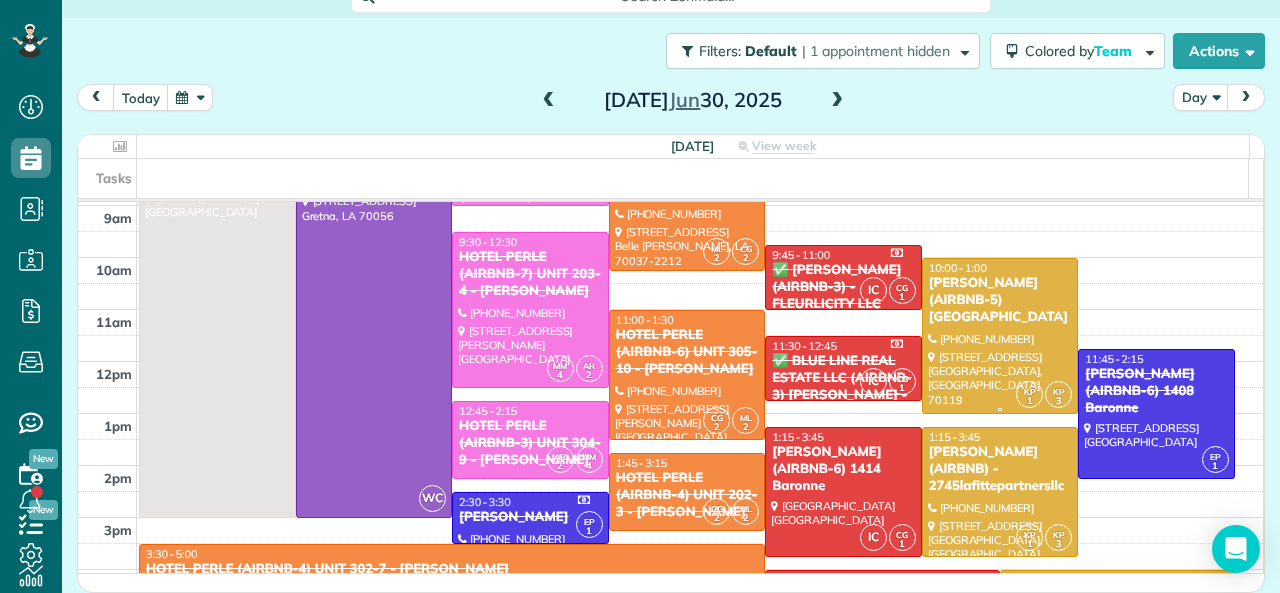 click on "NICK BRUNO (AIRBNB-5) TOULOUSE" at bounding box center [1000, 300] 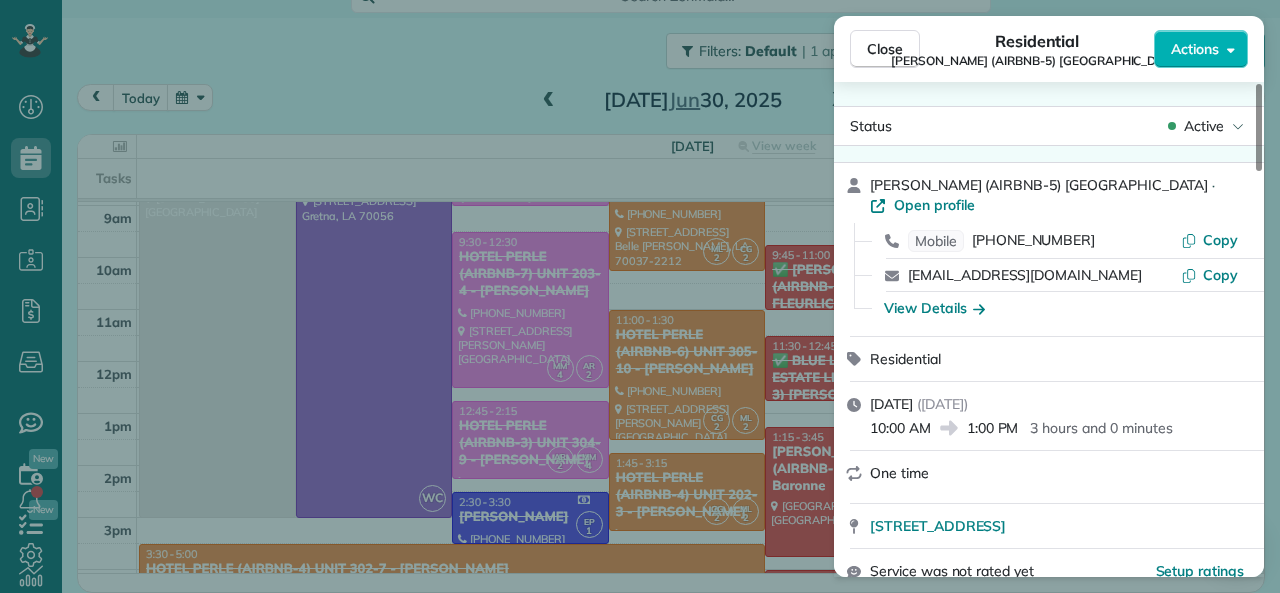 drag, startPoint x: 873, startPoint y: 411, endPoint x: 929, endPoint y: 411, distance: 56 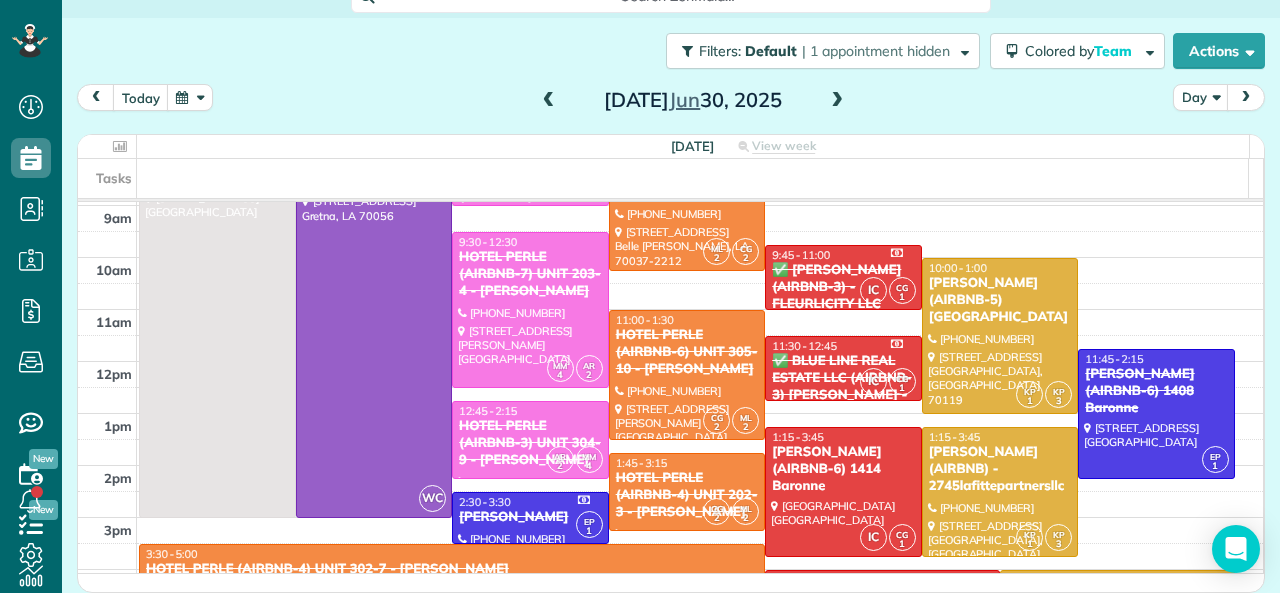 click on "10:00 - 1:00" at bounding box center [1000, 268] 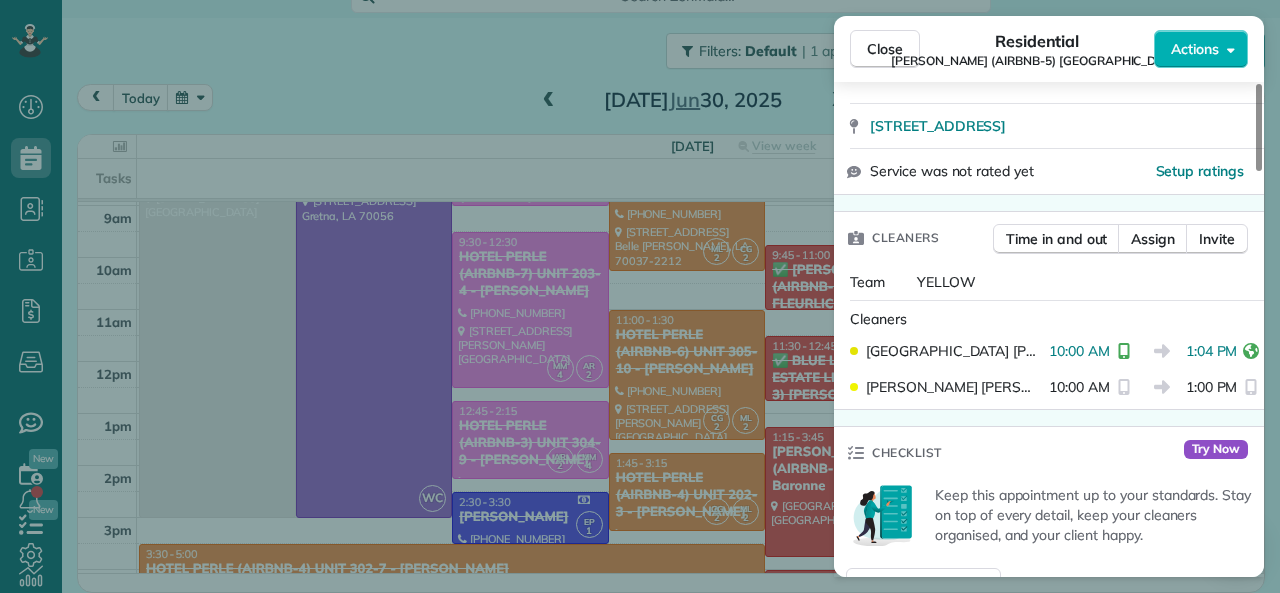 scroll, scrollTop: 500, scrollLeft: 0, axis: vertical 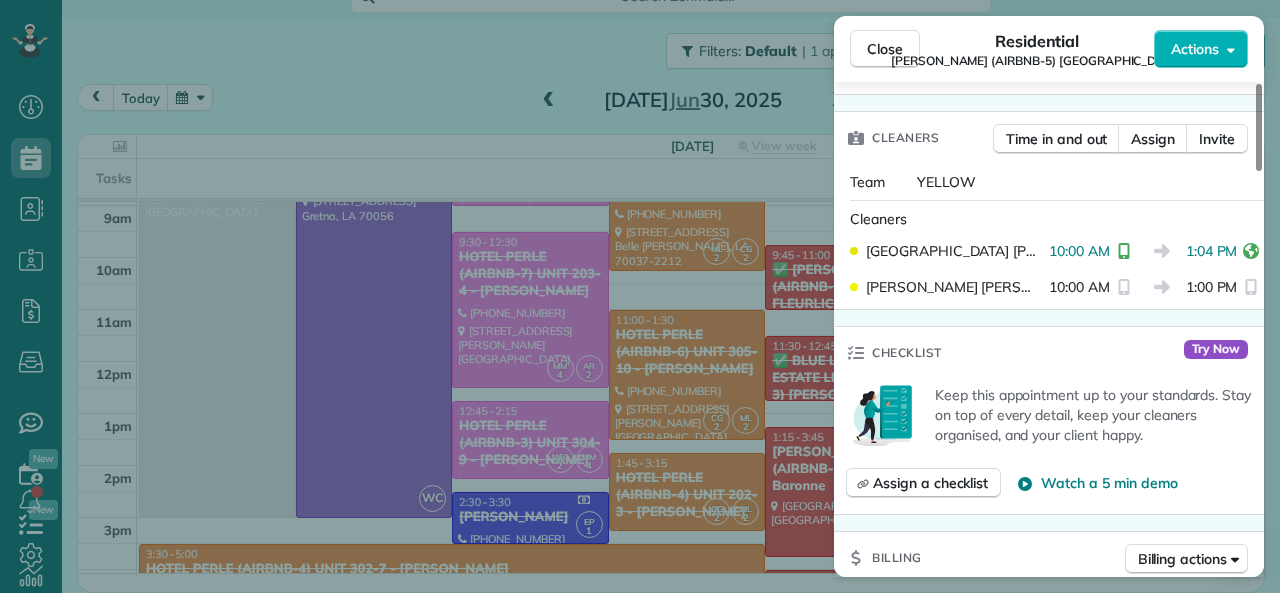 drag, startPoint x: 888, startPoint y: 37, endPoint x: 845, endPoint y: 334, distance: 300.09665 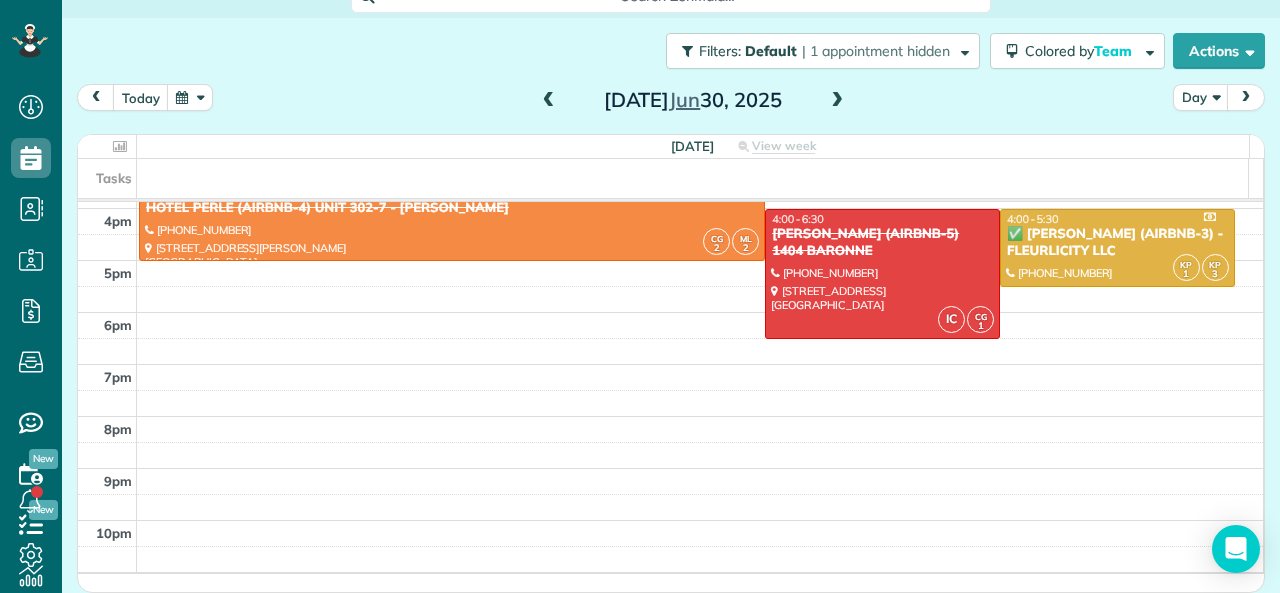 scroll, scrollTop: 412, scrollLeft: 0, axis: vertical 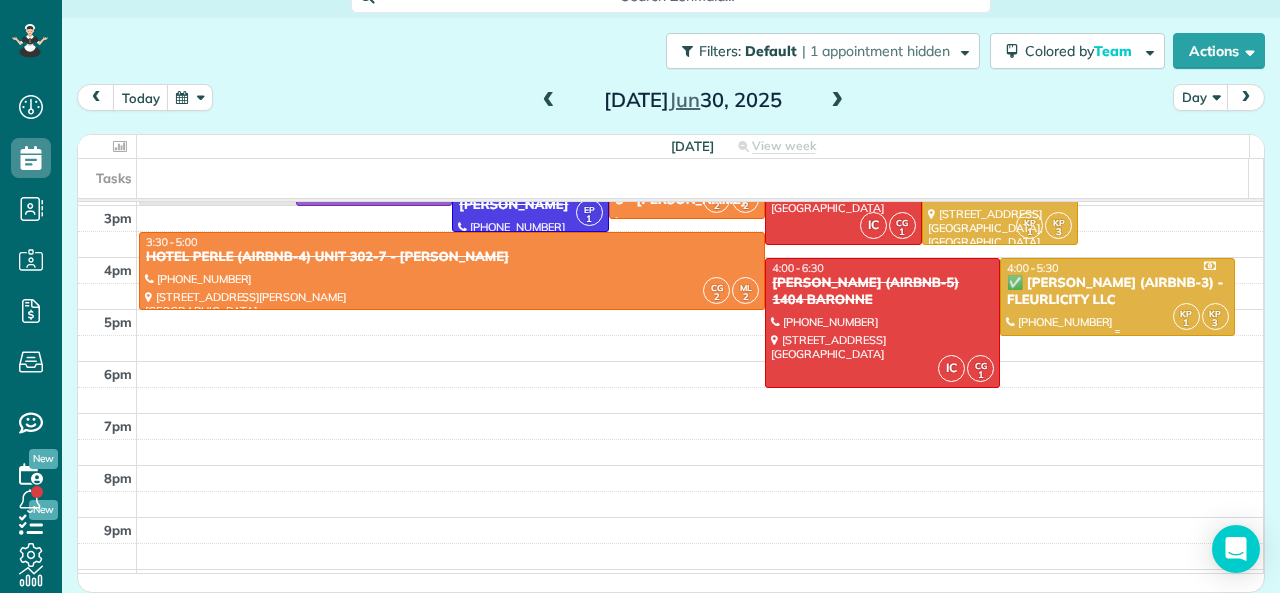 click at bounding box center (1117, 331) 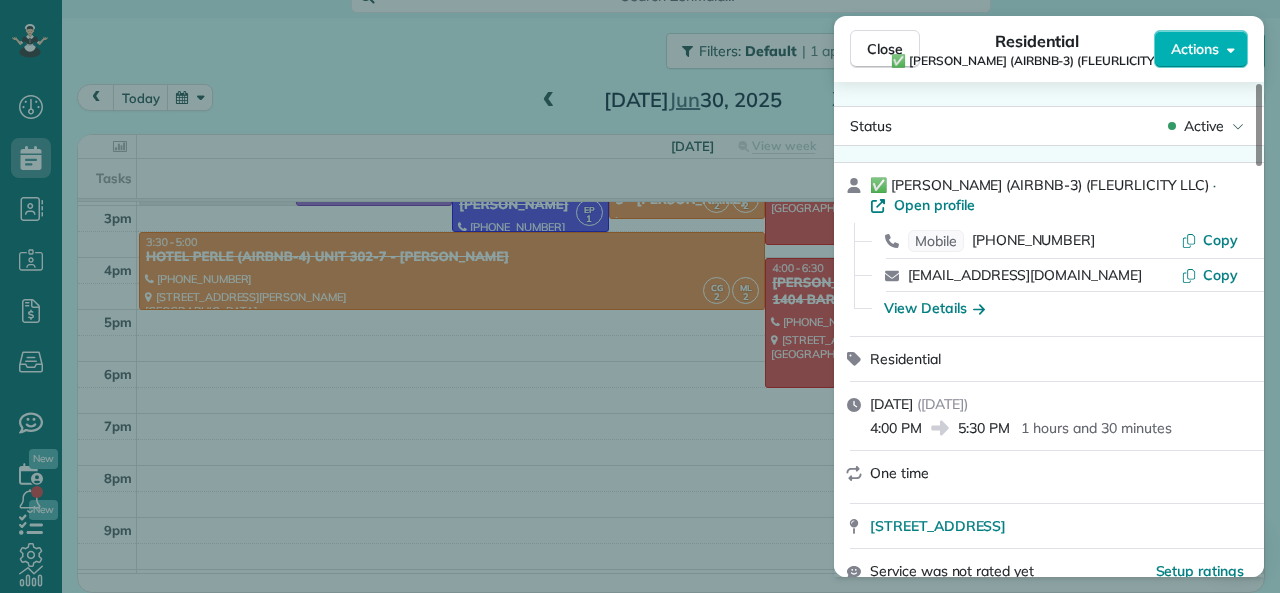 scroll, scrollTop: 0, scrollLeft: 0, axis: both 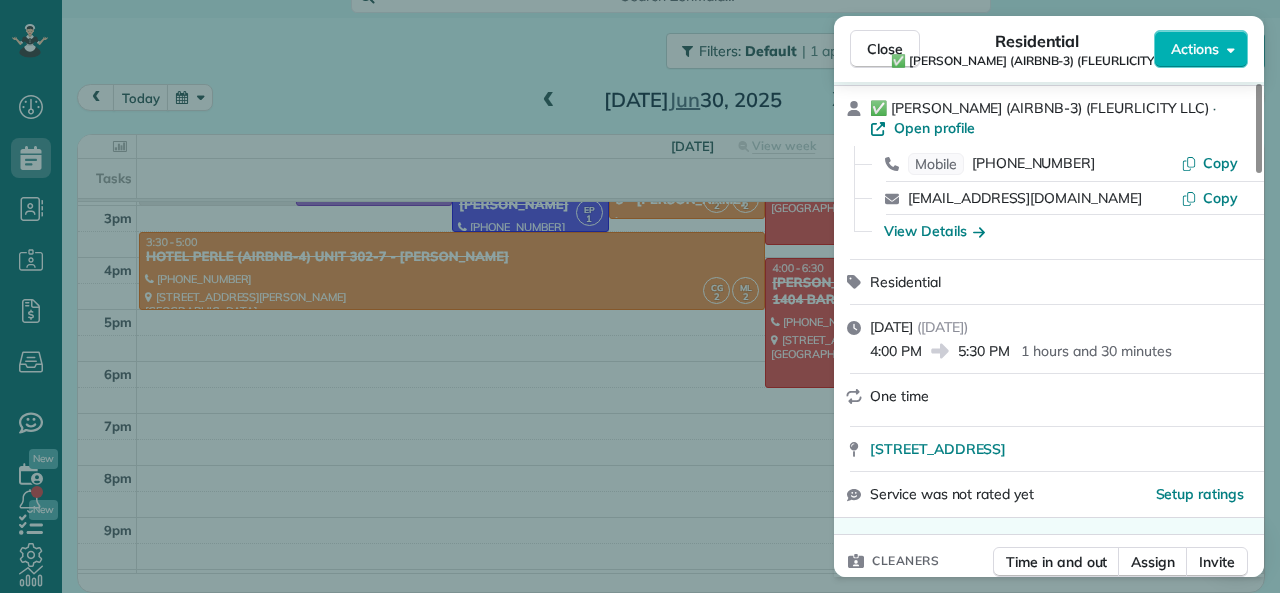 drag, startPoint x: 959, startPoint y: 355, endPoint x: 1008, endPoint y: 355, distance: 49 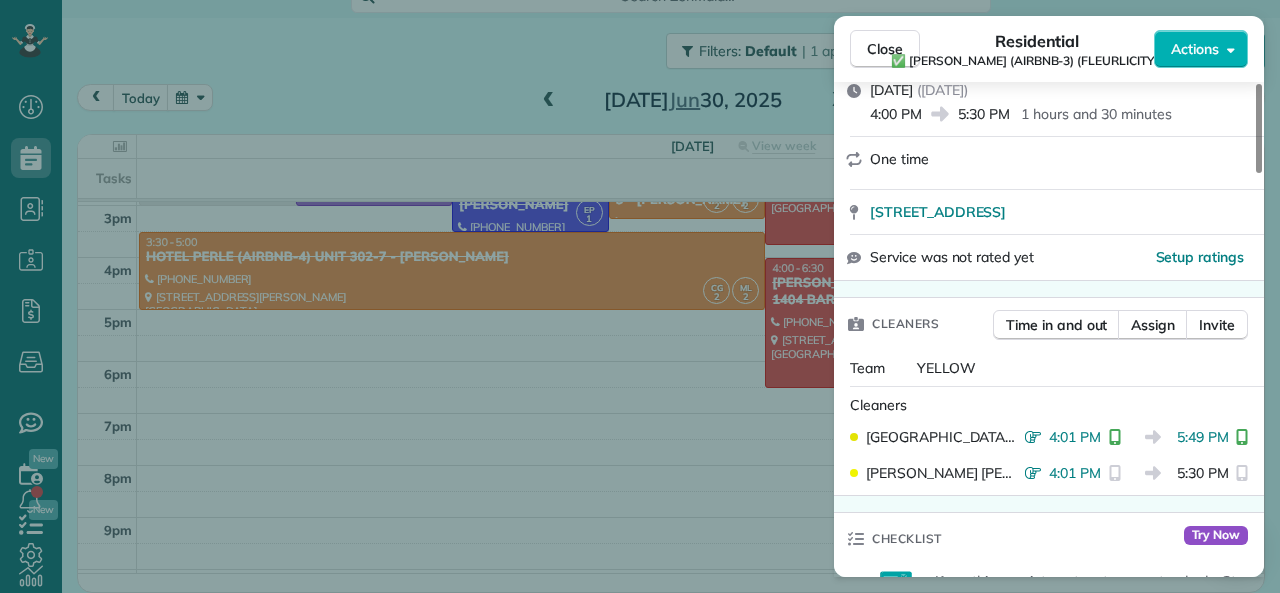 scroll, scrollTop: 377, scrollLeft: 0, axis: vertical 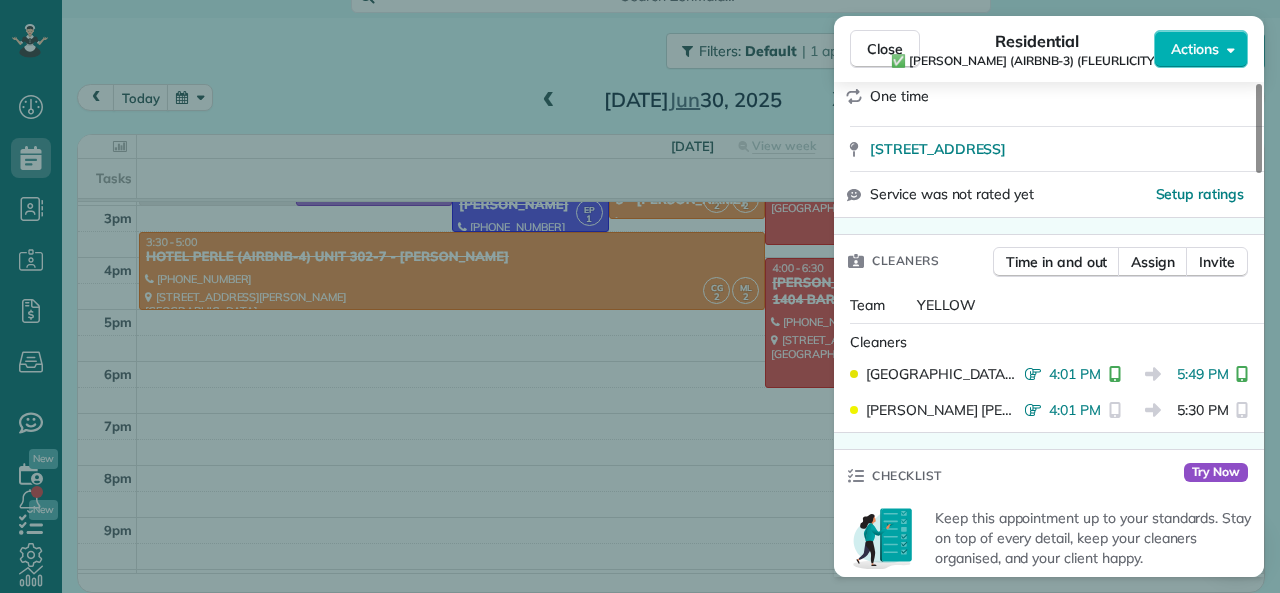drag, startPoint x: 1167, startPoint y: 397, endPoint x: 1216, endPoint y: 398, distance: 49.010204 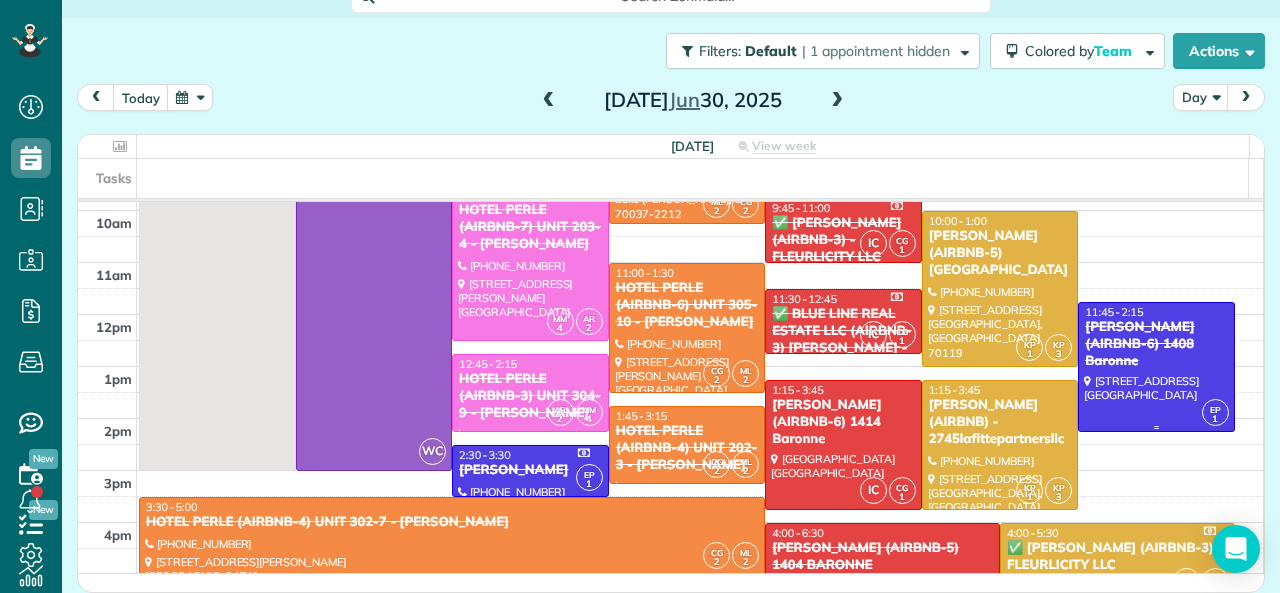 scroll, scrollTop: 112, scrollLeft: 0, axis: vertical 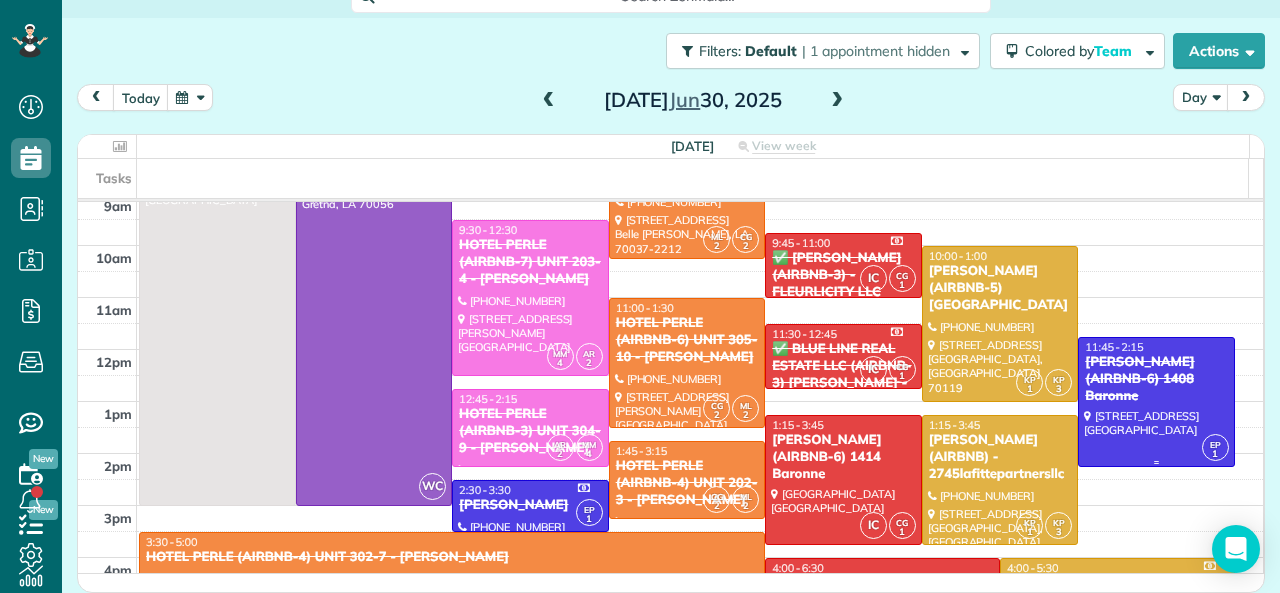 click on "NICK BRUNO (AIRBNB-6) 1408 Baronne" at bounding box center (1156, 379) 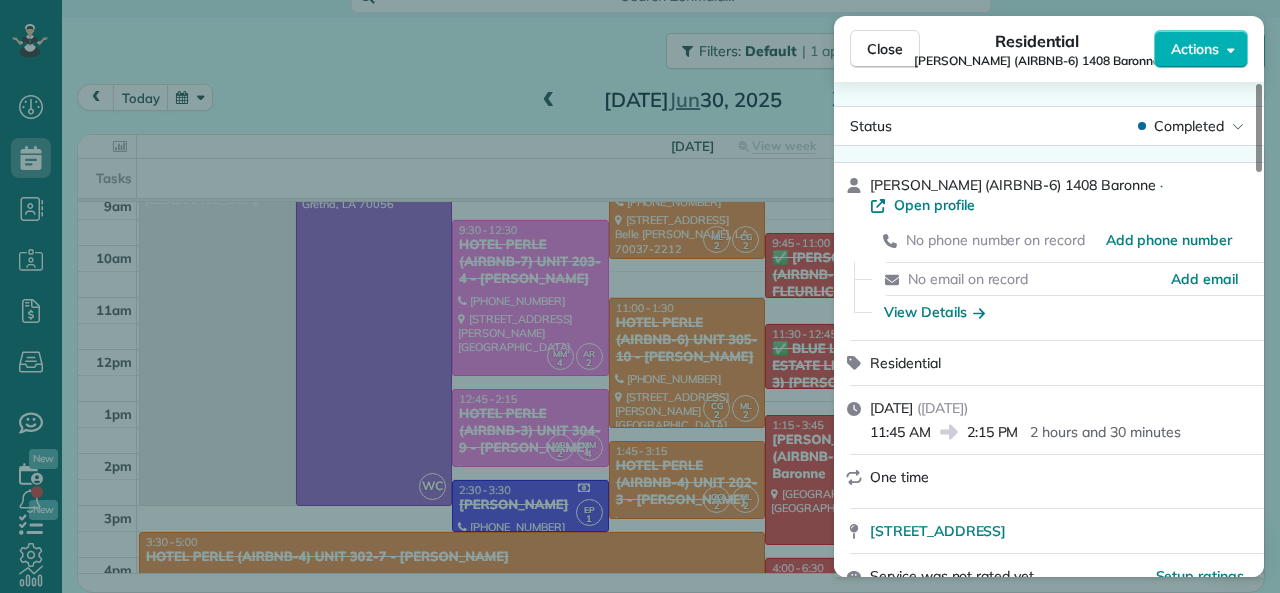 drag, startPoint x: 872, startPoint y: 412, endPoint x: 929, endPoint y: 410, distance: 57.035076 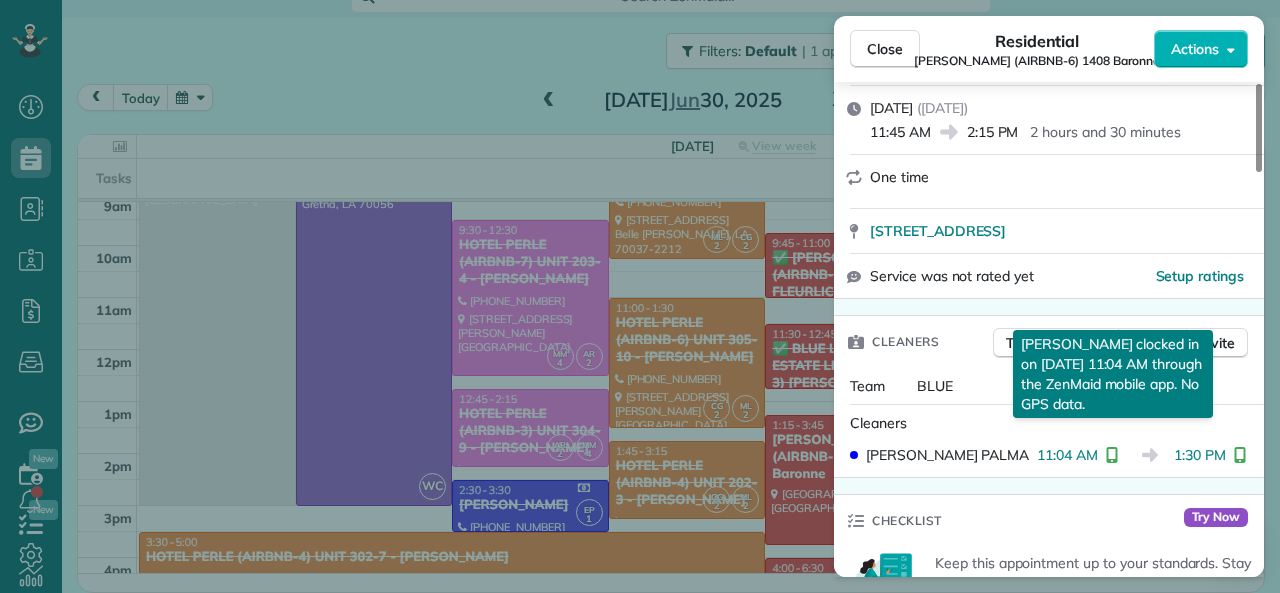 drag, startPoint x: 1040, startPoint y: 435, endPoint x: 1096, endPoint y: 434, distance: 56.008926 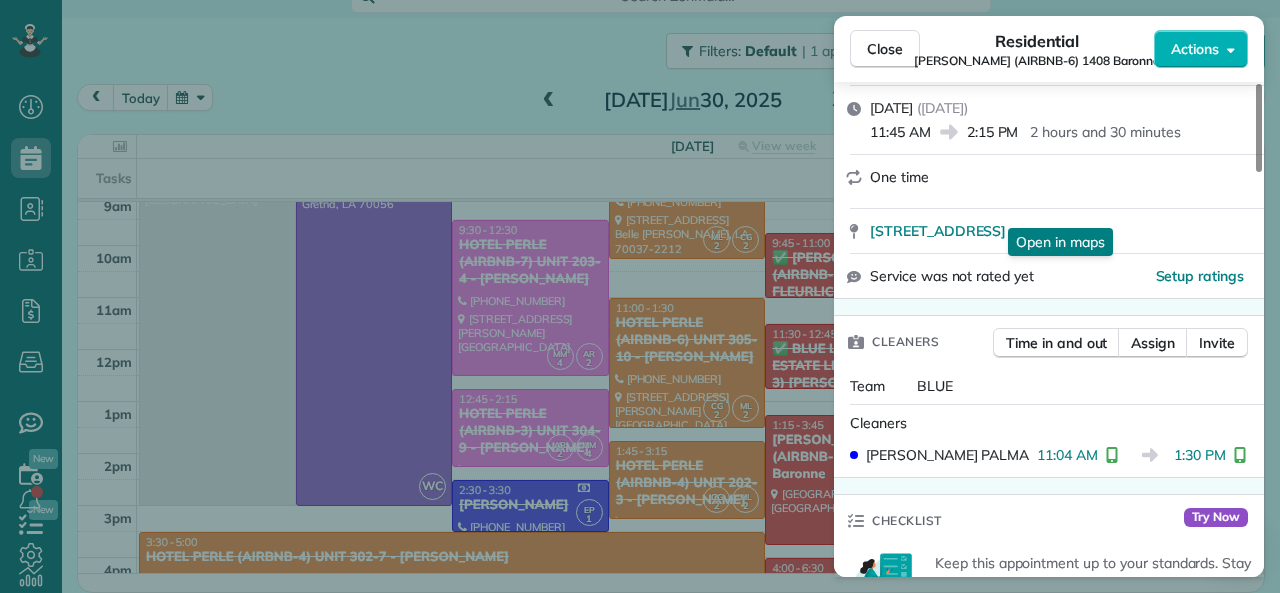 click on "Close" at bounding box center (885, 49) 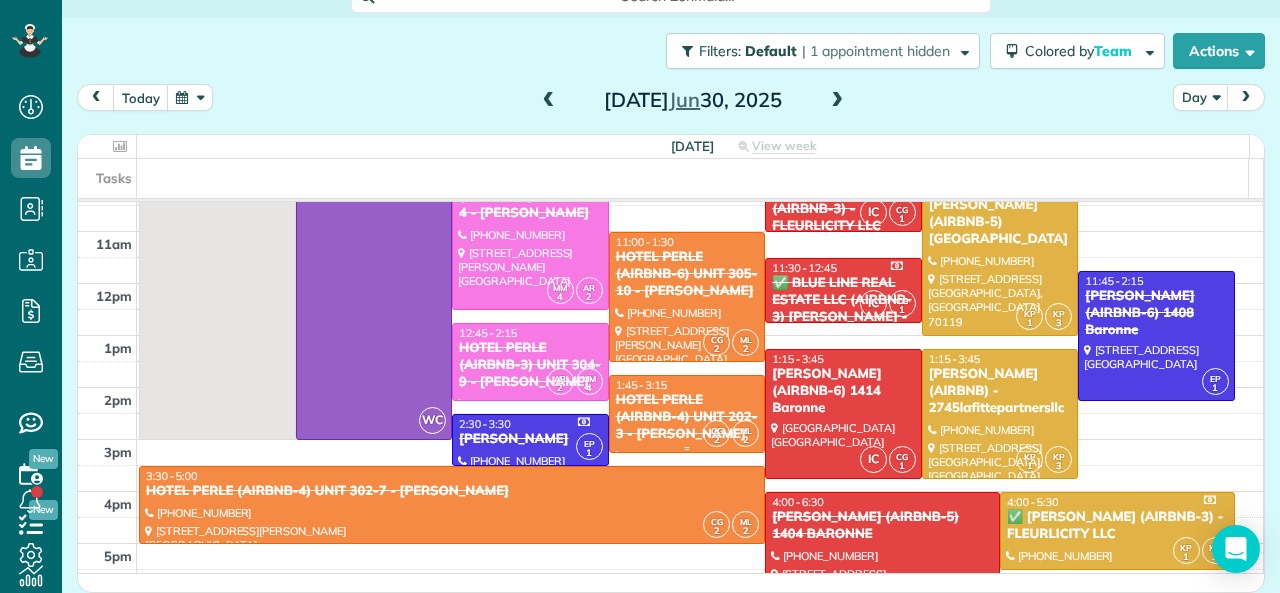 scroll, scrollTop: 312, scrollLeft: 0, axis: vertical 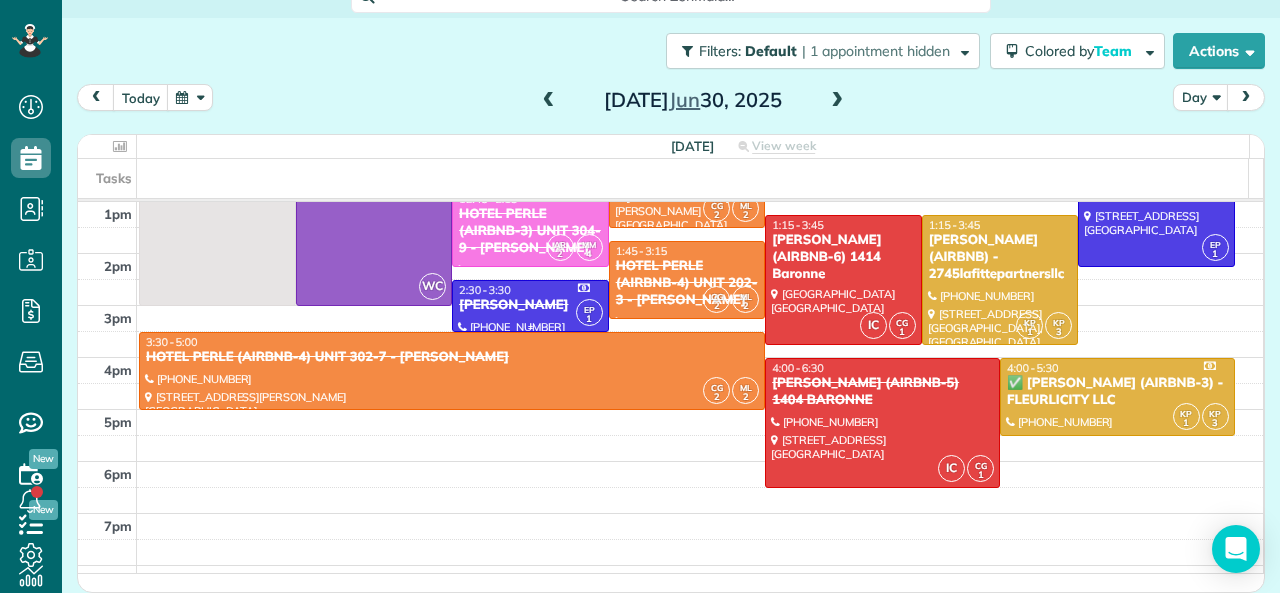 click on "Rosalee Roussev" at bounding box center (530, 305) 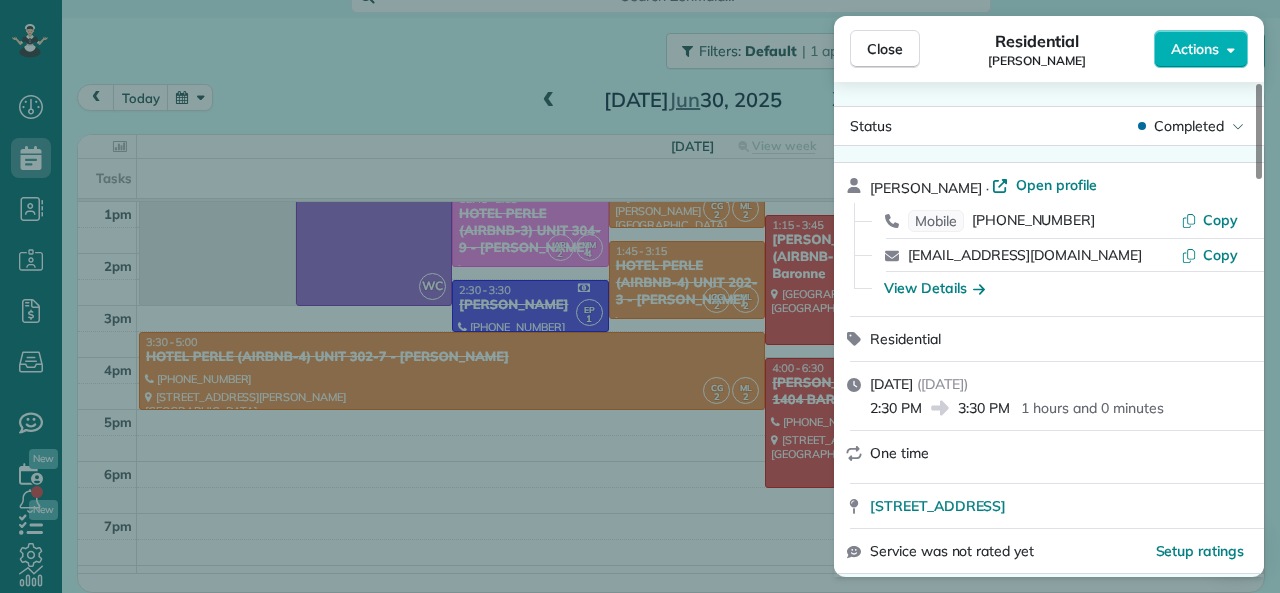 drag, startPoint x: 961, startPoint y: 406, endPoint x: 1009, endPoint y: 413, distance: 48.507732 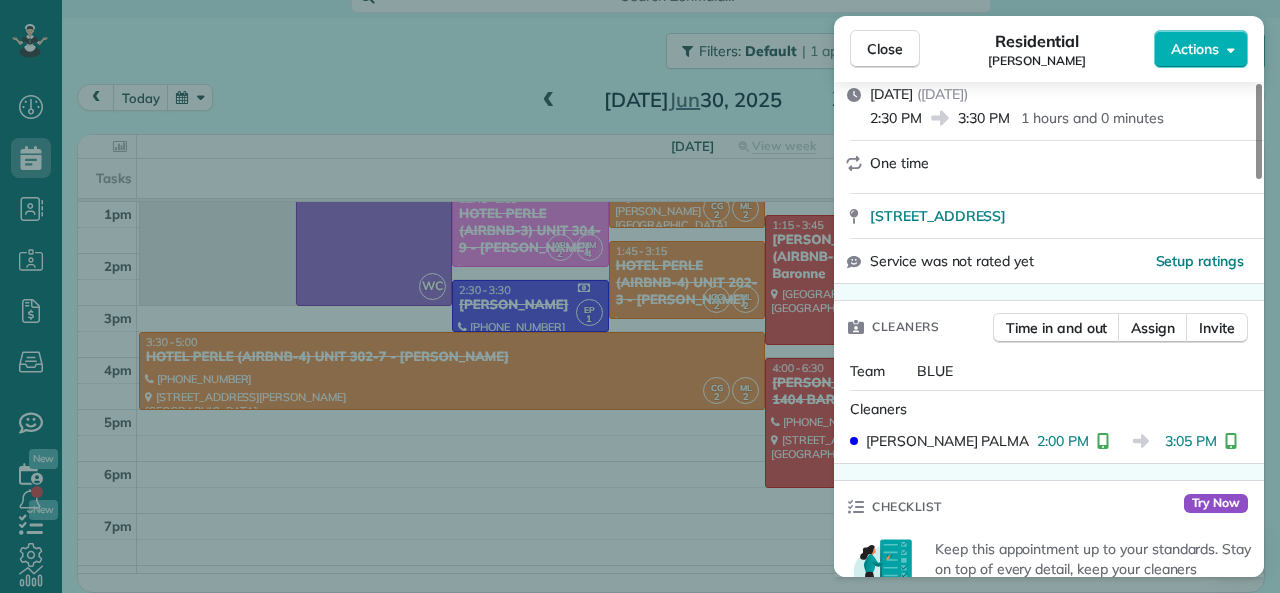 scroll, scrollTop: 300, scrollLeft: 0, axis: vertical 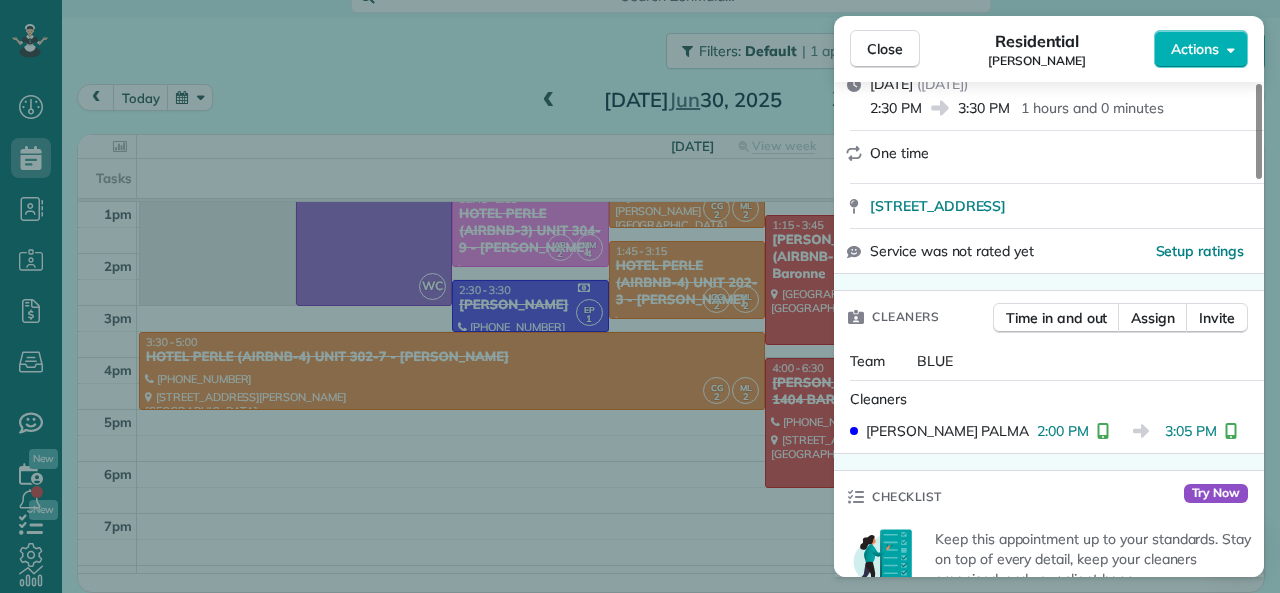 drag, startPoint x: 1167, startPoint y: 429, endPoint x: 1215, endPoint y: 430, distance: 48.010414 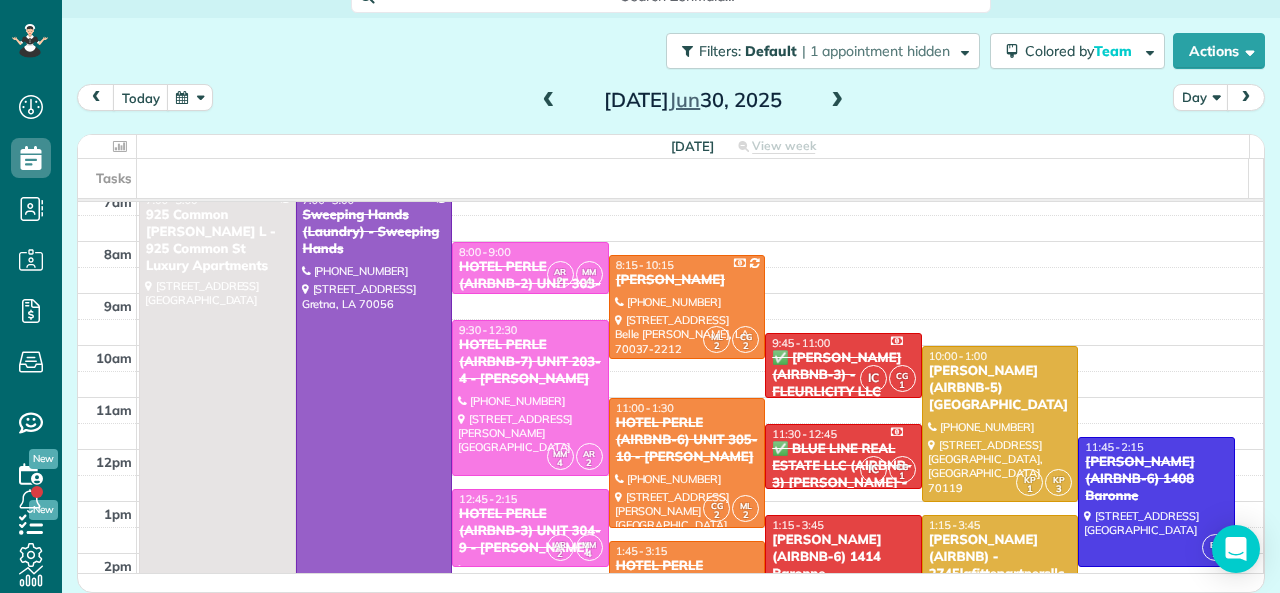 scroll, scrollTop: 0, scrollLeft: 0, axis: both 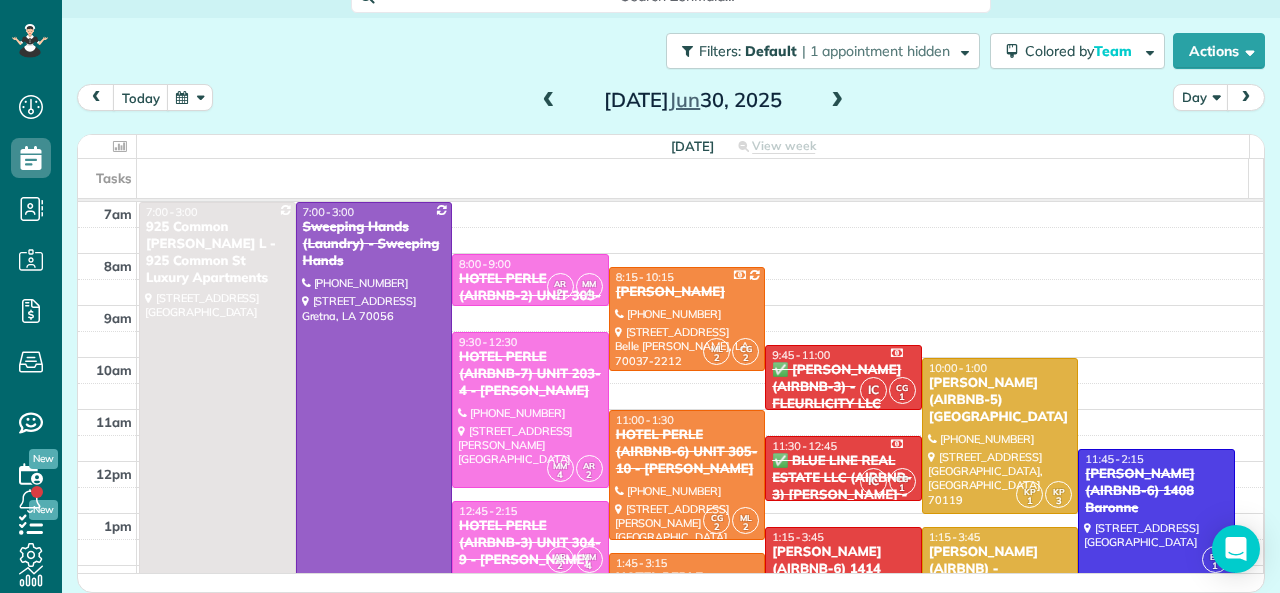 click at bounding box center [837, 101] 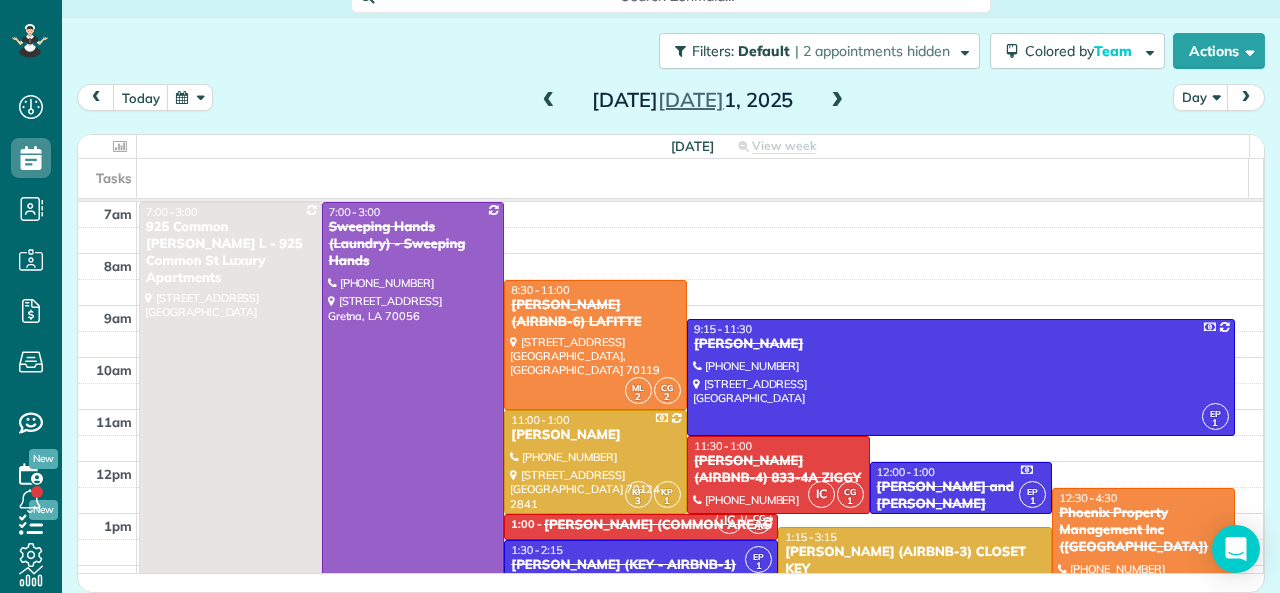 click at bounding box center (413, 410) 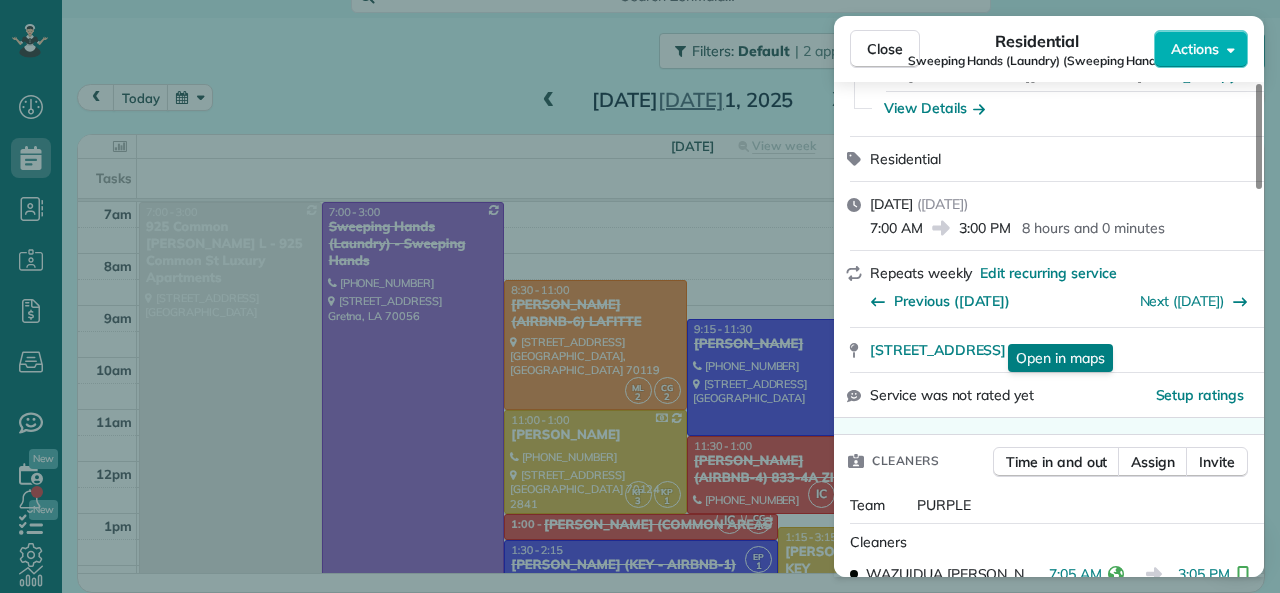scroll, scrollTop: 300, scrollLeft: 0, axis: vertical 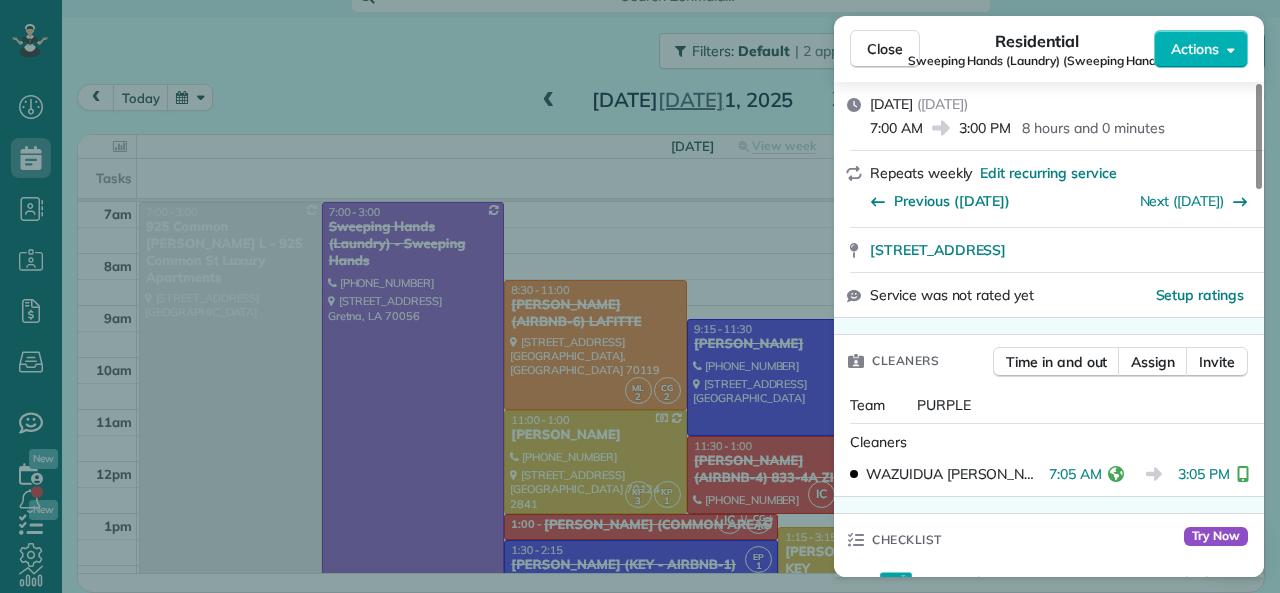 drag, startPoint x: 1040, startPoint y: 471, endPoint x: 1093, endPoint y: 474, distance: 53.08484 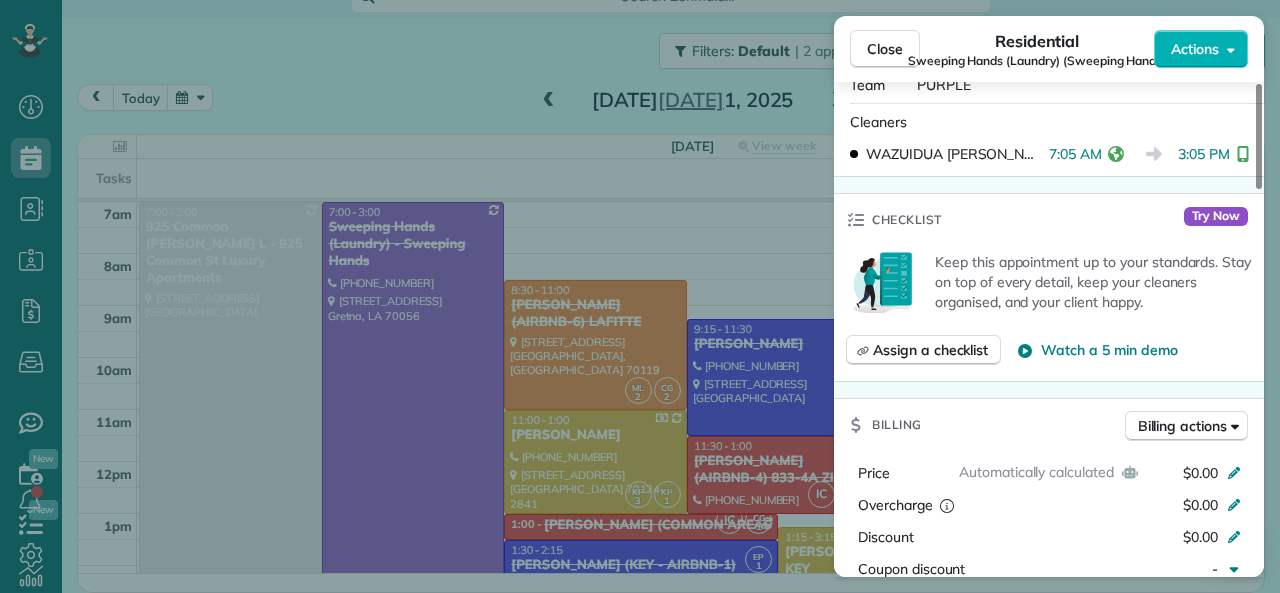 scroll, scrollTop: 700, scrollLeft: 0, axis: vertical 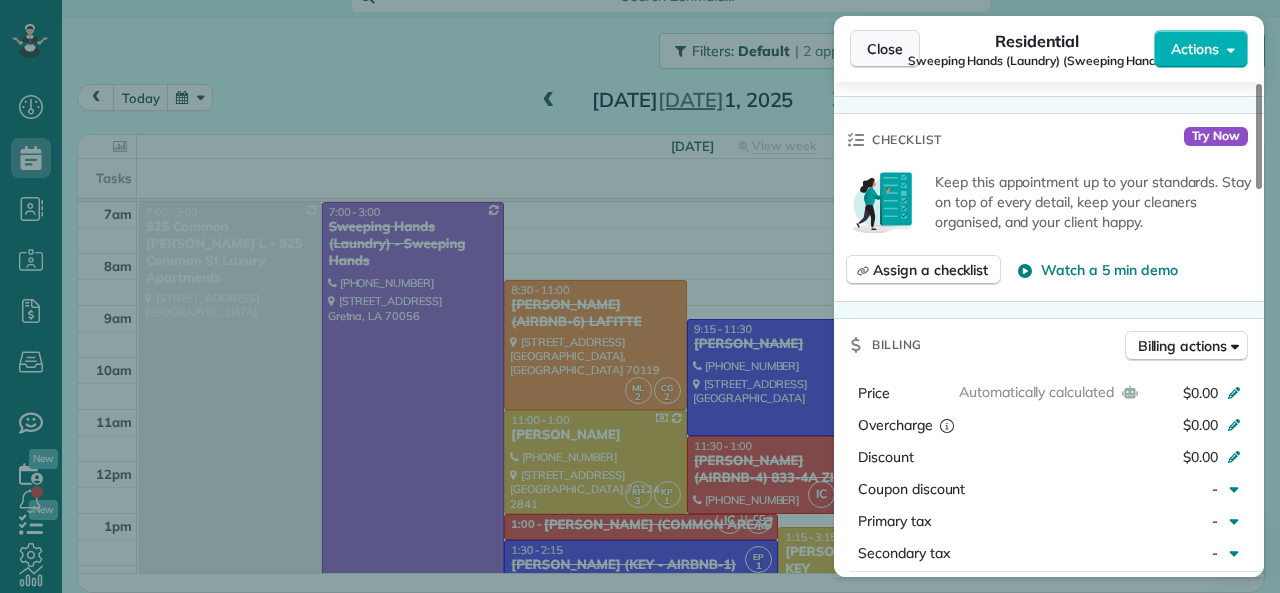click on "Close" at bounding box center [885, 49] 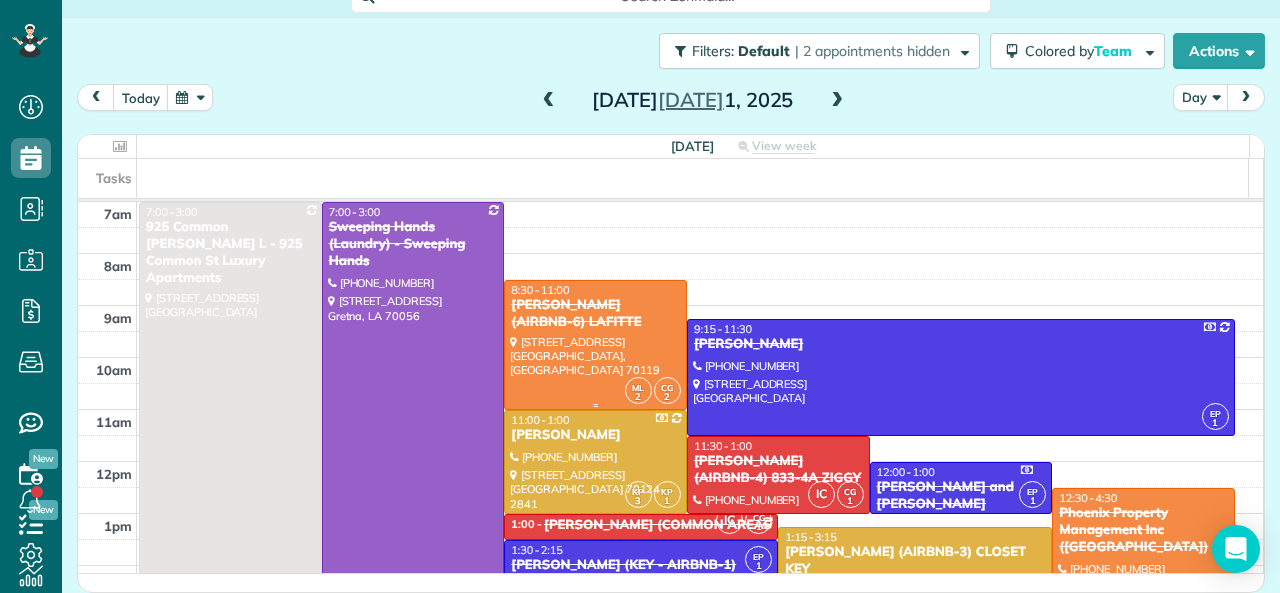 click at bounding box center (595, 345) 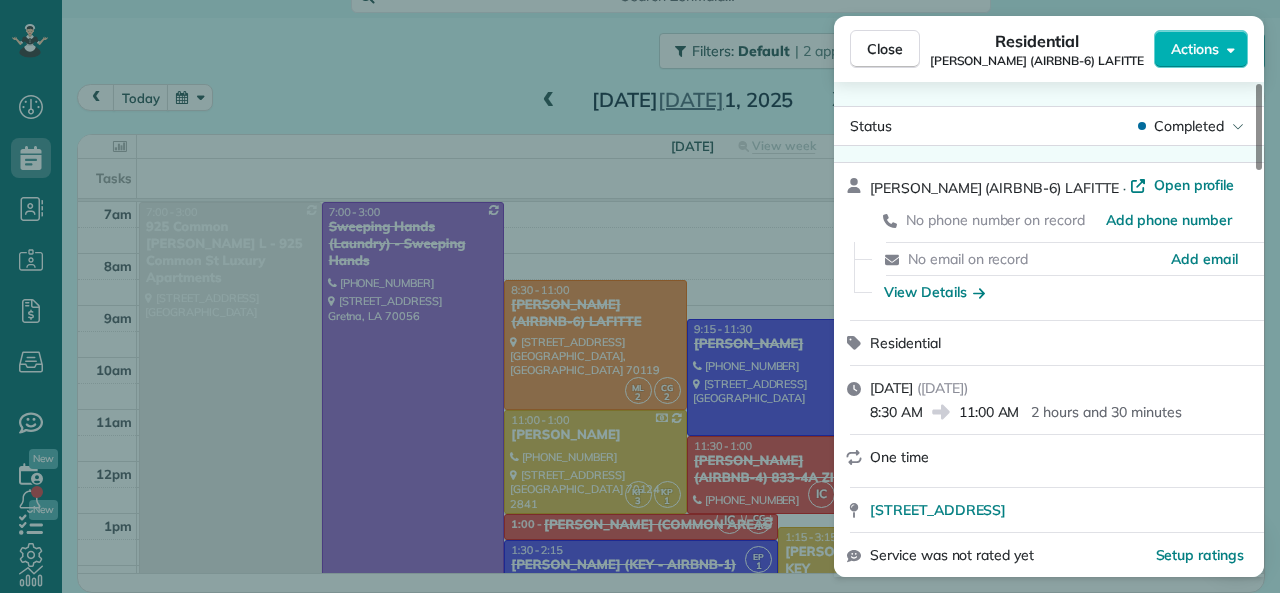 drag, startPoint x: 870, startPoint y: 417, endPoint x: 920, endPoint y: 419, distance: 50.039986 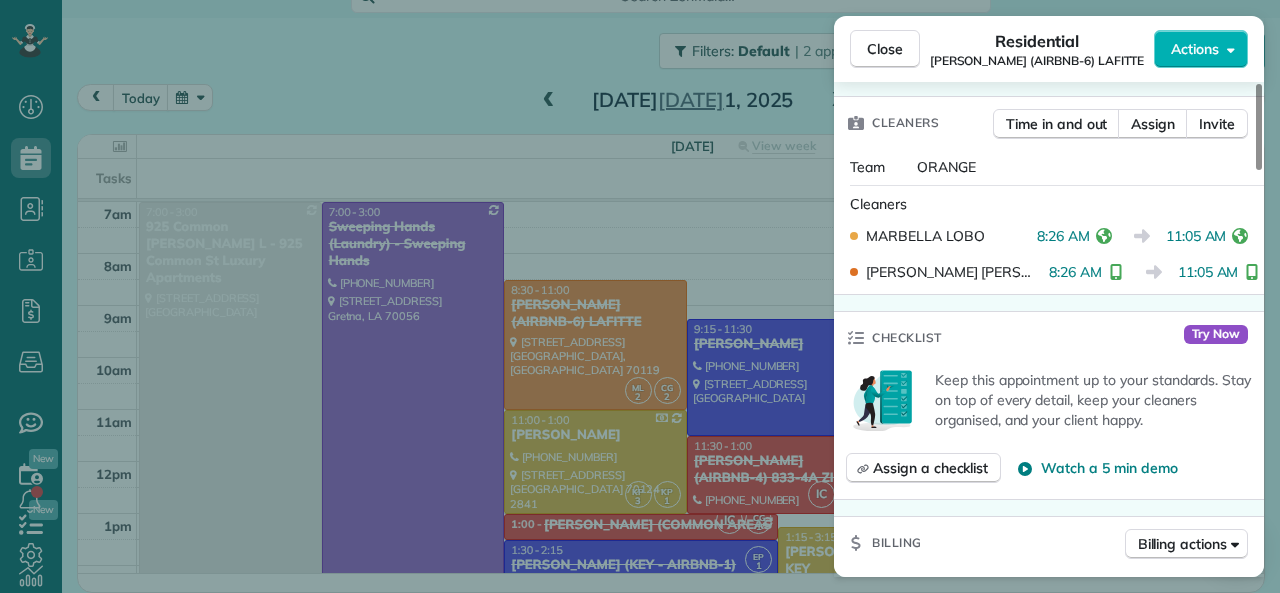 scroll, scrollTop: 500, scrollLeft: 0, axis: vertical 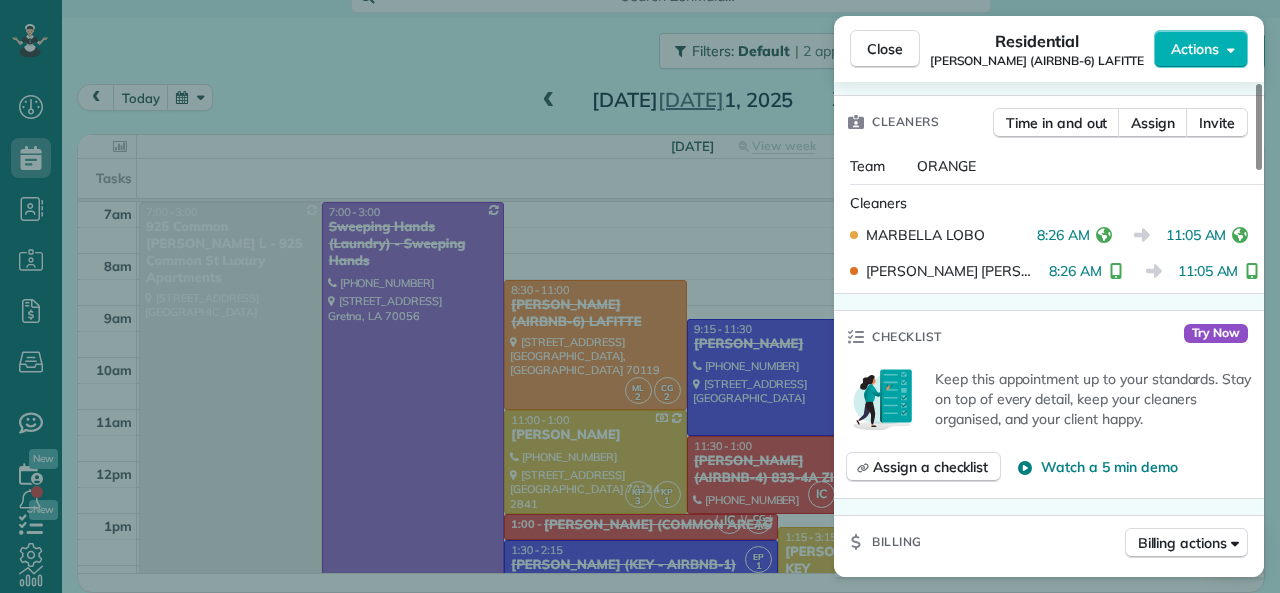 drag, startPoint x: 1039, startPoint y: 237, endPoint x: 1089, endPoint y: 234, distance: 50.08992 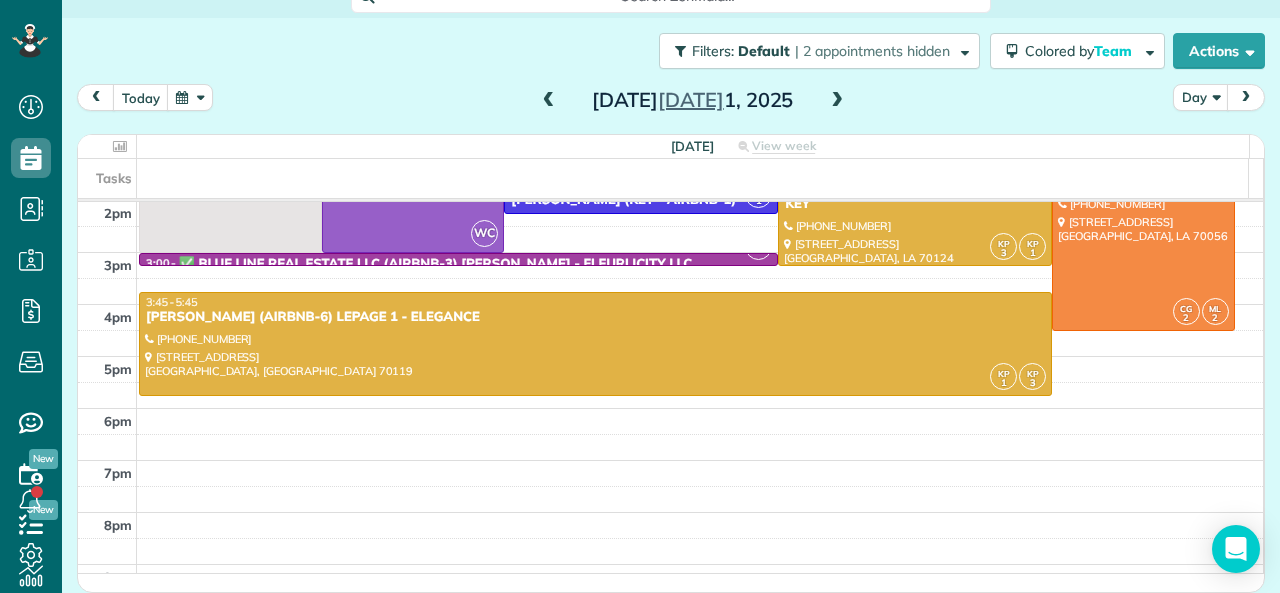 scroll, scrollTop: 400, scrollLeft: 0, axis: vertical 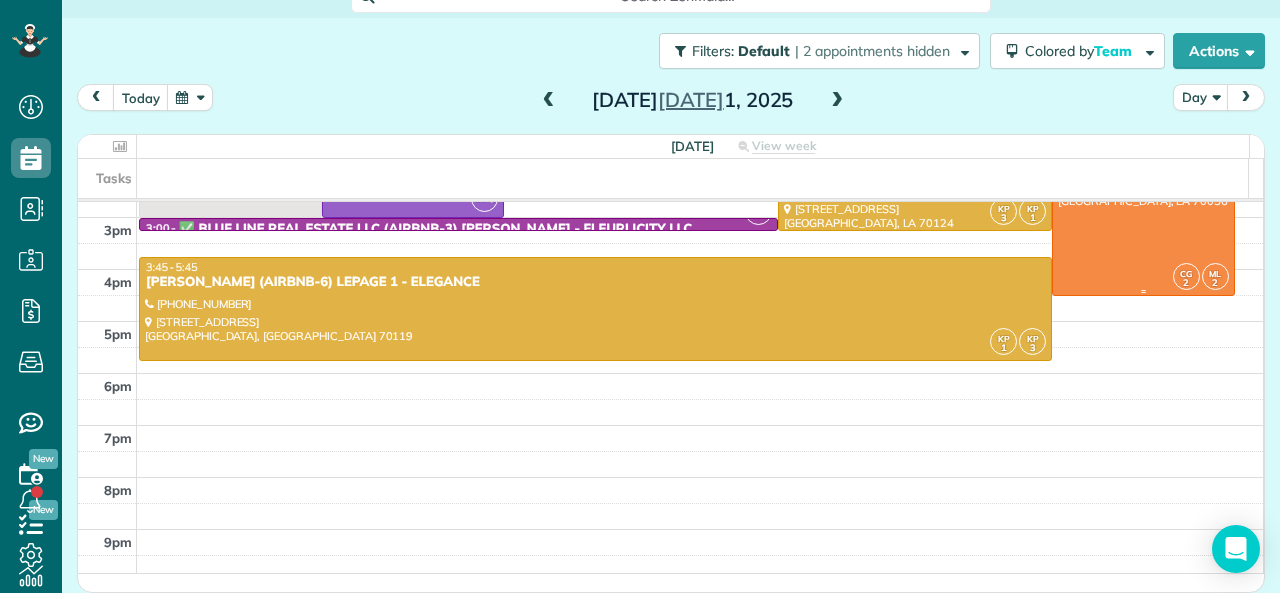 click at bounding box center (1143, 192) 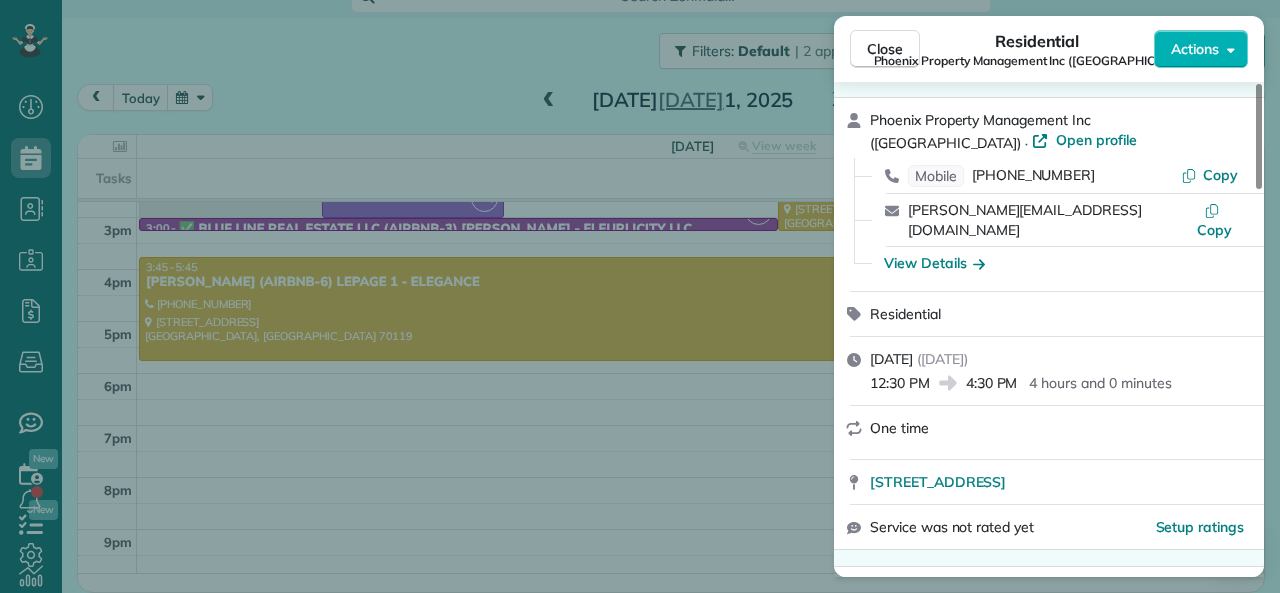 scroll, scrollTop: 100, scrollLeft: 0, axis: vertical 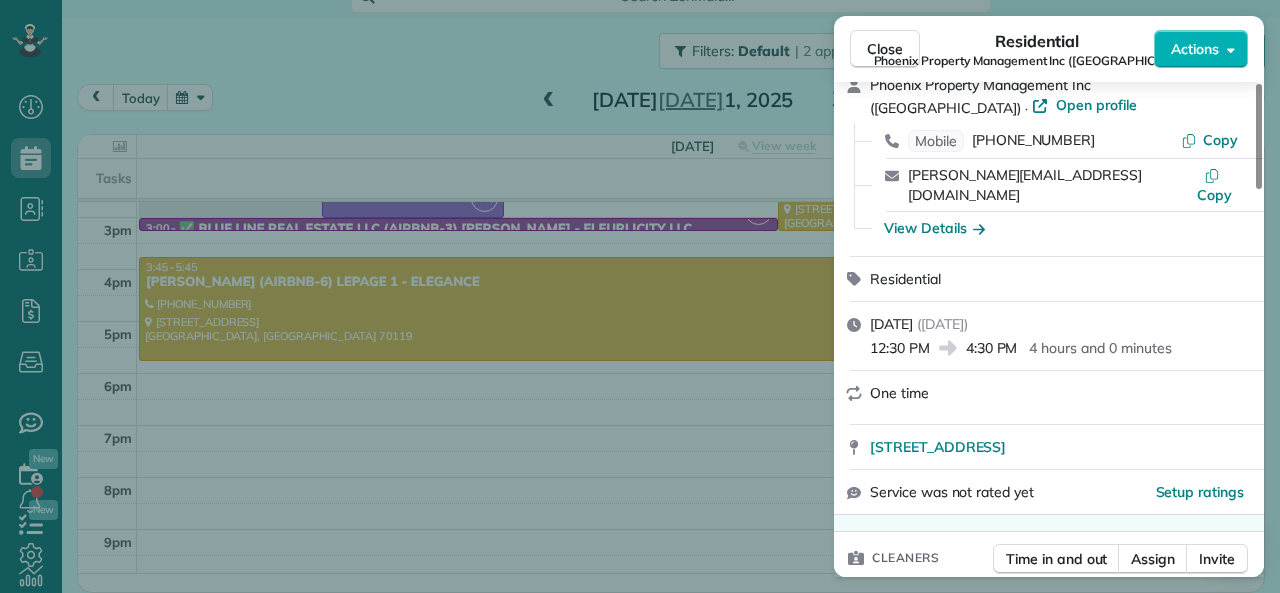 drag, startPoint x: 969, startPoint y: 330, endPoint x: 1015, endPoint y: 329, distance: 46.010868 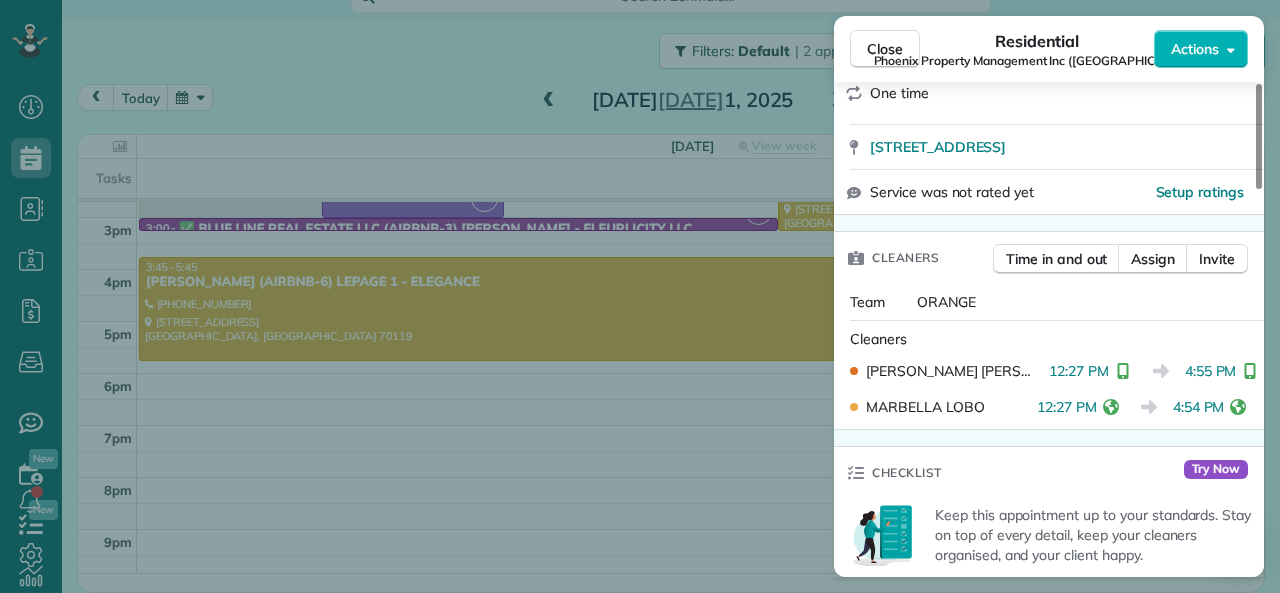drag, startPoint x: 1175, startPoint y: 351, endPoint x: 1224, endPoint y: 349, distance: 49.0408 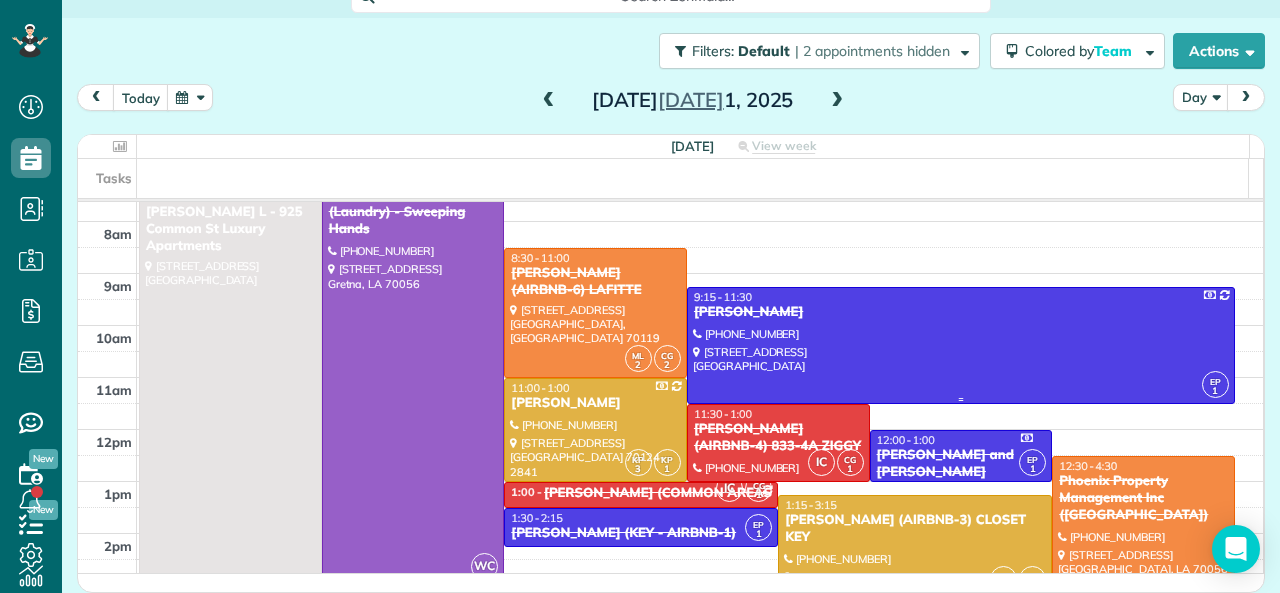 scroll, scrollTop: 0, scrollLeft: 0, axis: both 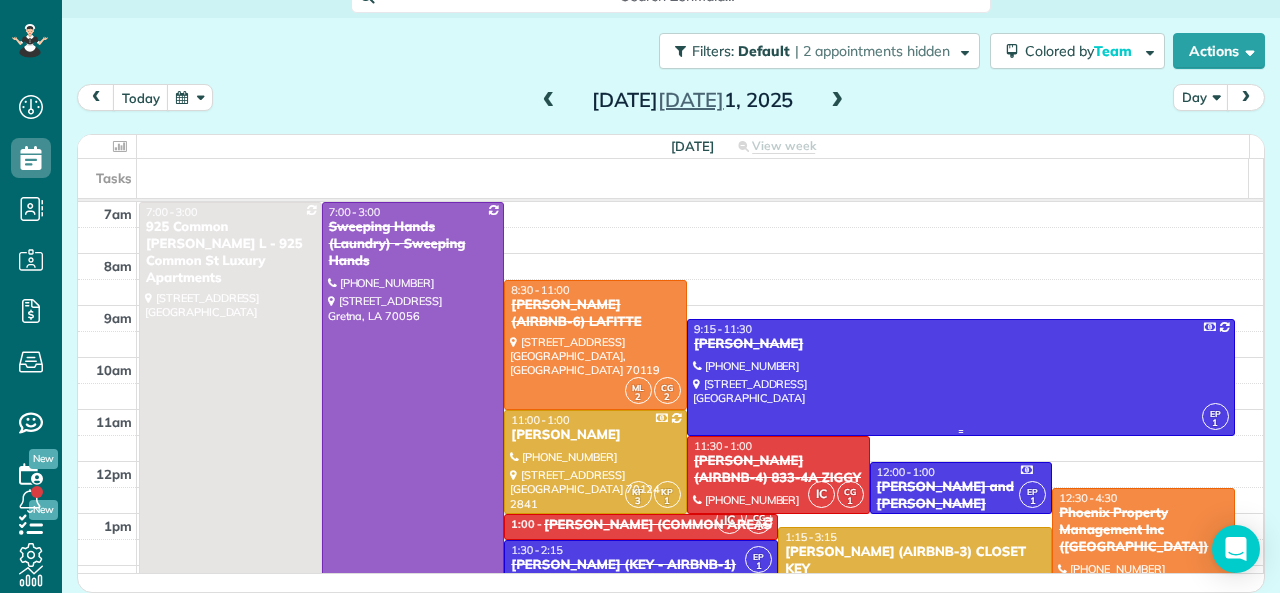 click at bounding box center [961, 377] 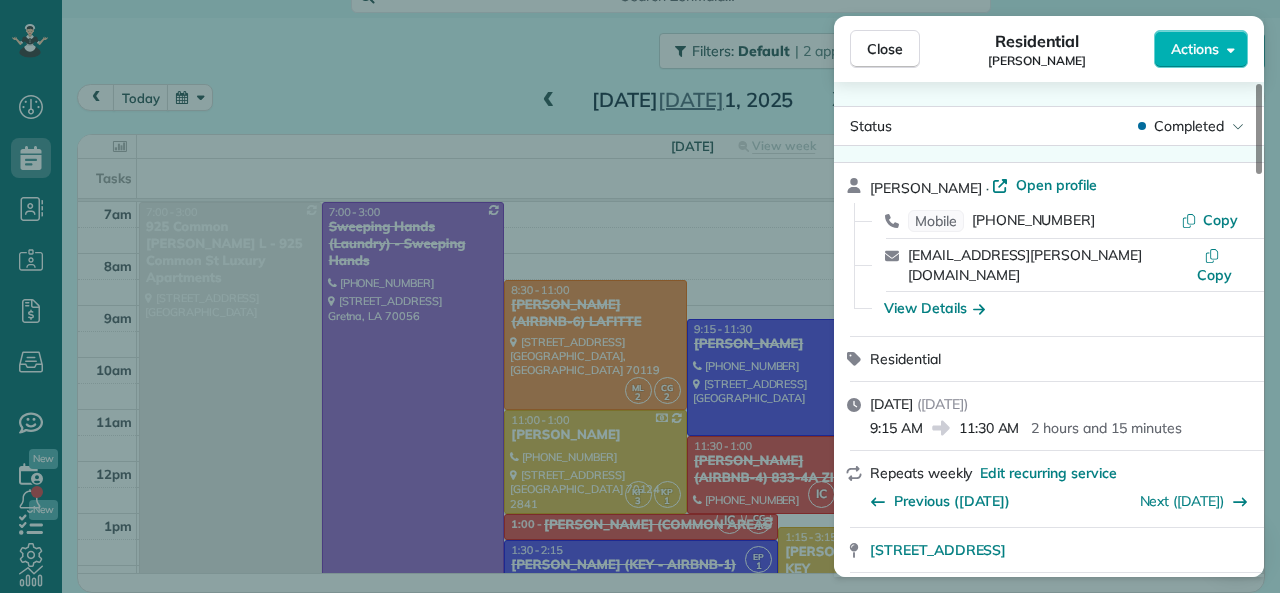 drag, startPoint x: 870, startPoint y: 410, endPoint x: 921, endPoint y: 411, distance: 51.009804 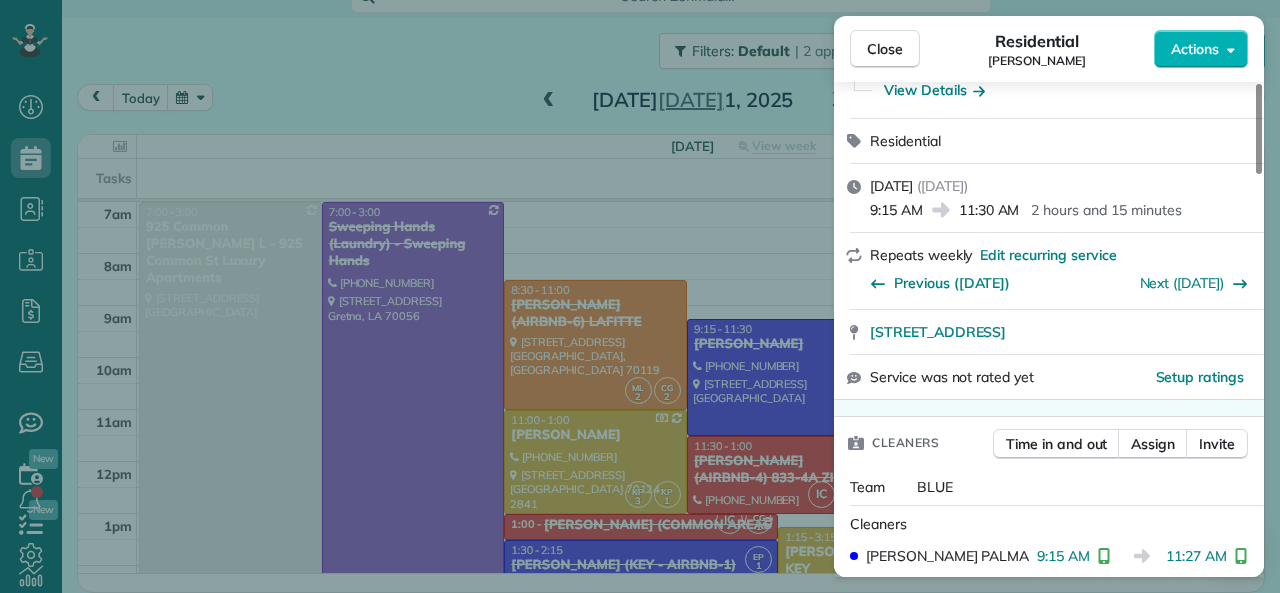 scroll, scrollTop: 400, scrollLeft: 0, axis: vertical 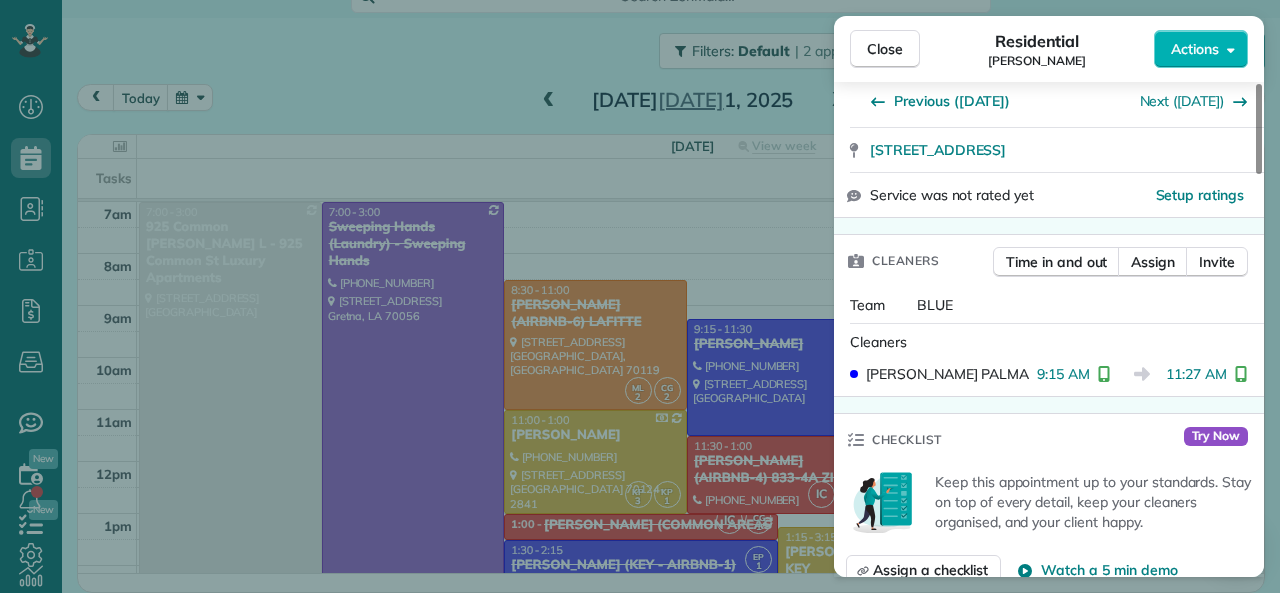 drag, startPoint x: 882, startPoint y: 46, endPoint x: 819, endPoint y: 313, distance: 274.3319 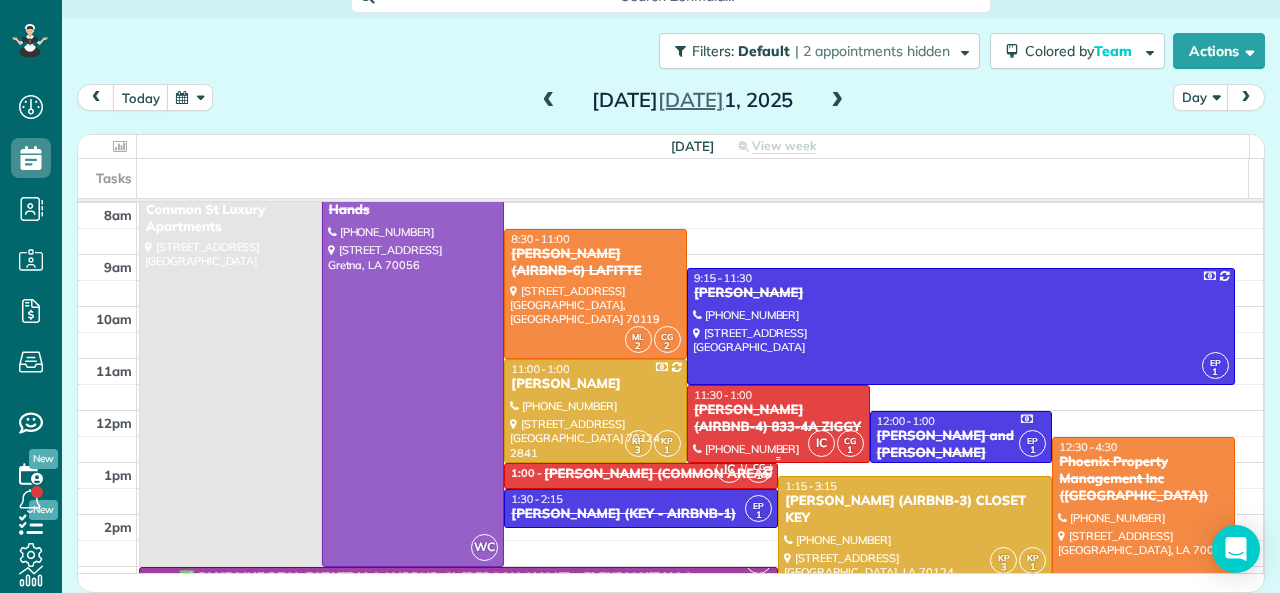 scroll, scrollTop: 300, scrollLeft: 0, axis: vertical 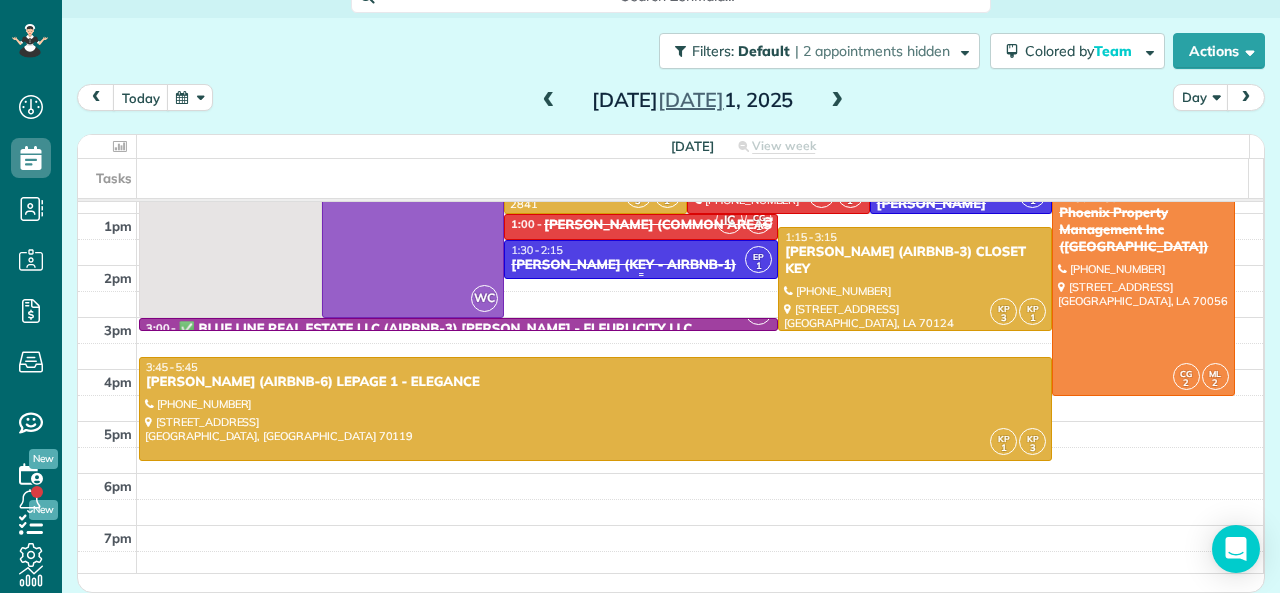 click on "DEIDRA WILLIAMS (KEY - AIRBNB-1)" at bounding box center [641, 265] 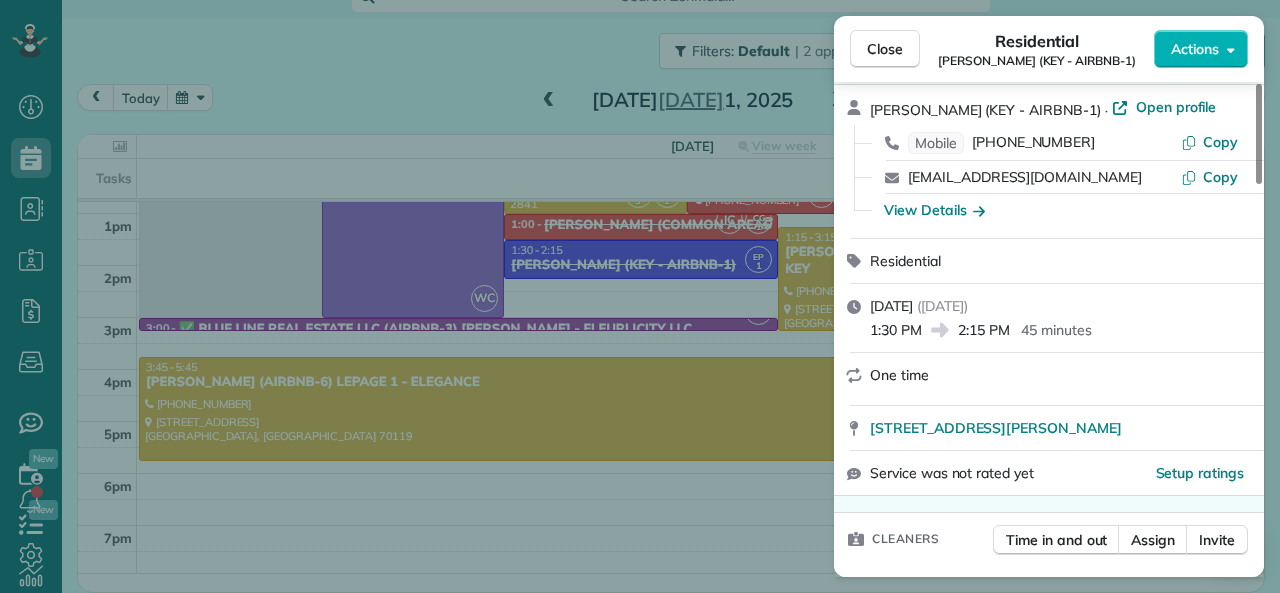 scroll, scrollTop: 100, scrollLeft: 0, axis: vertical 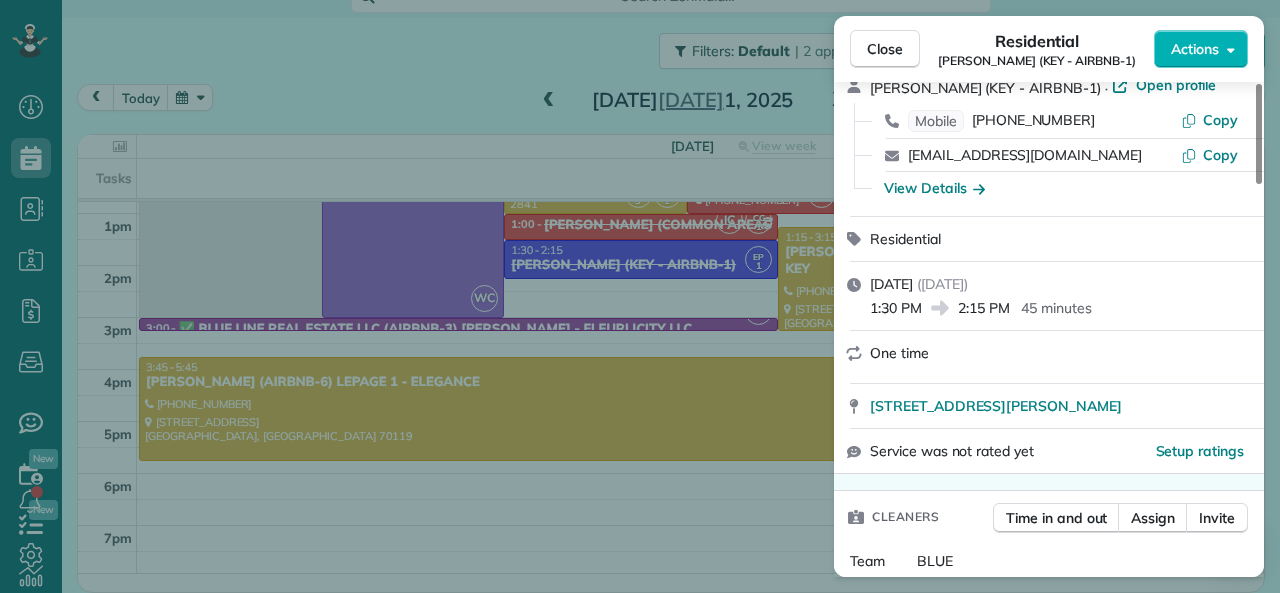 drag, startPoint x: 959, startPoint y: 306, endPoint x: 1014, endPoint y: 309, distance: 55.081757 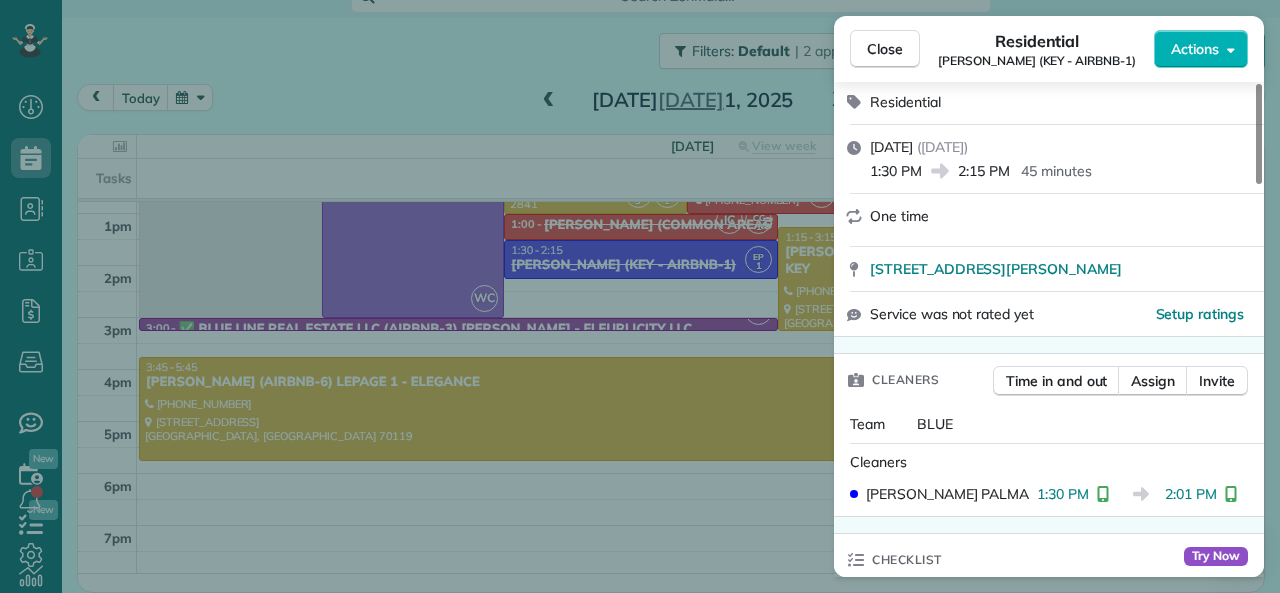 scroll, scrollTop: 400, scrollLeft: 0, axis: vertical 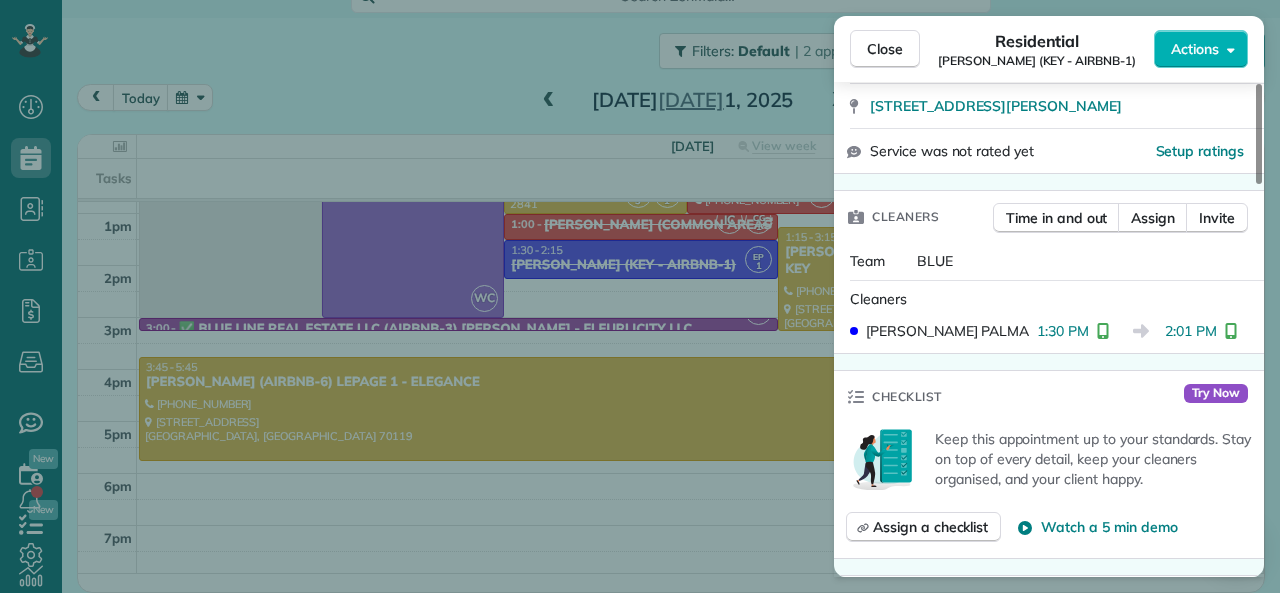 drag, startPoint x: 1167, startPoint y: 334, endPoint x: 1217, endPoint y: 332, distance: 50.039986 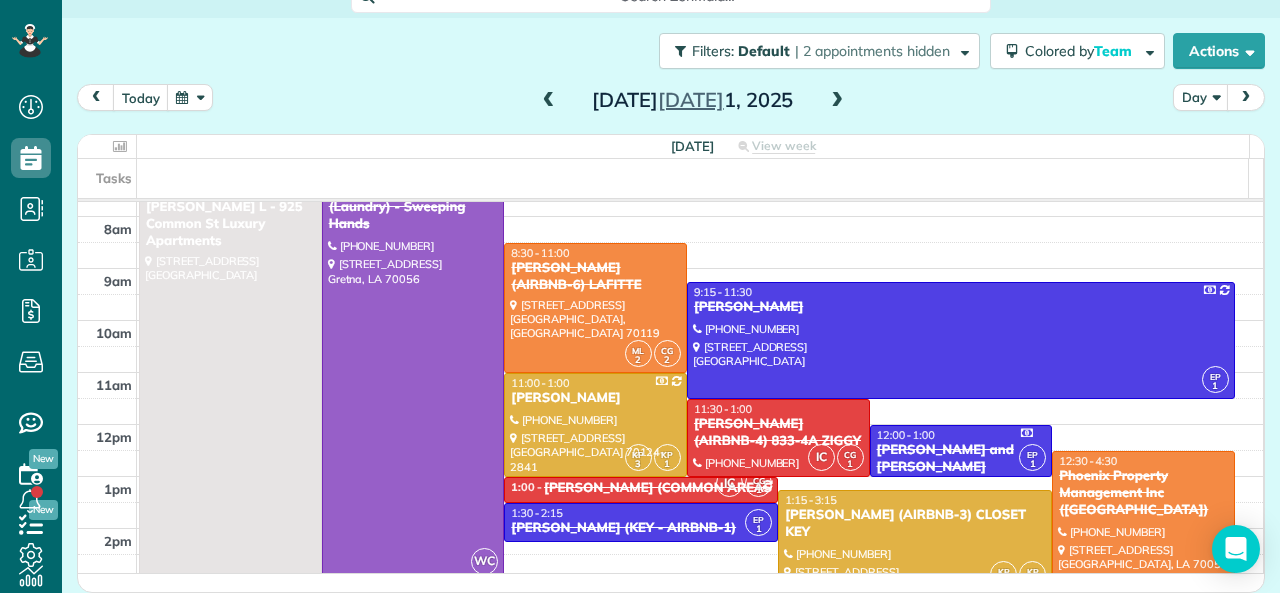 scroll, scrollTop: 0, scrollLeft: 0, axis: both 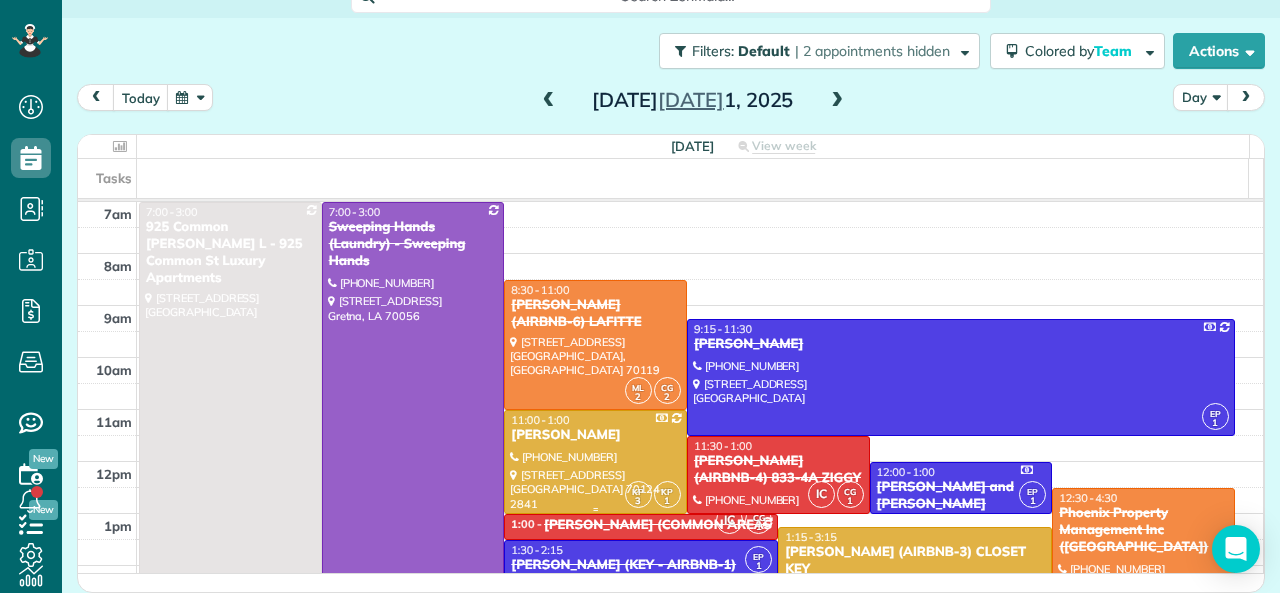 click on "KATIE MYERS" at bounding box center (595, 435) 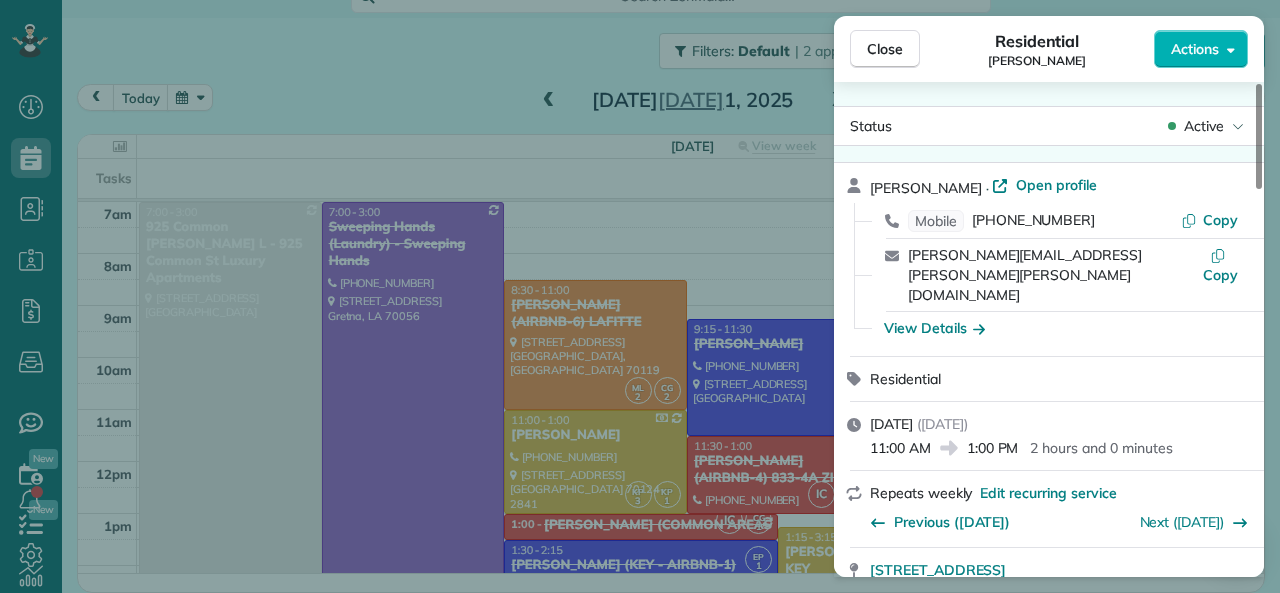 drag, startPoint x: 873, startPoint y: 409, endPoint x: 928, endPoint y: 408, distance: 55.00909 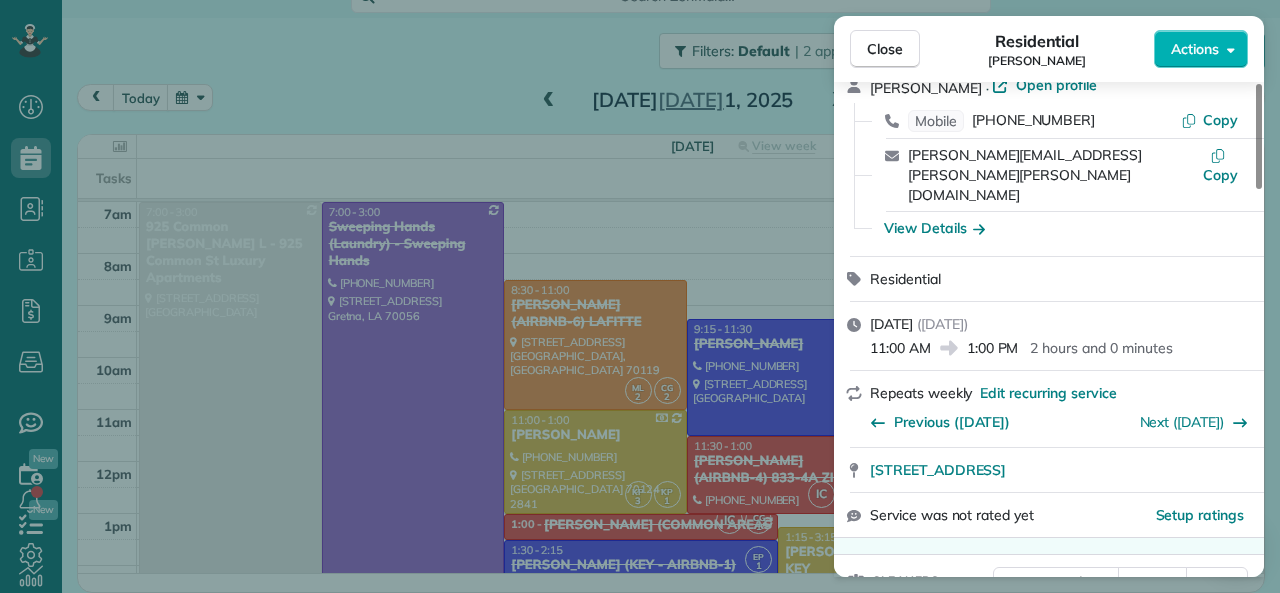 scroll, scrollTop: 300, scrollLeft: 0, axis: vertical 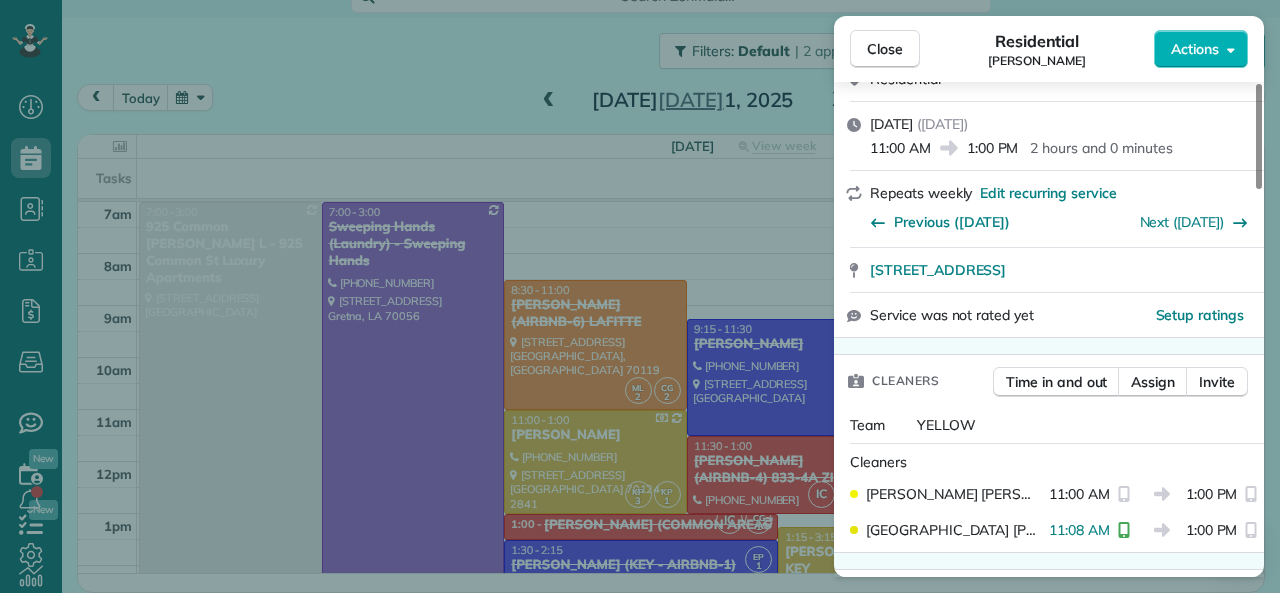 drag, startPoint x: 1037, startPoint y: 489, endPoint x: 1097, endPoint y: 489, distance: 60 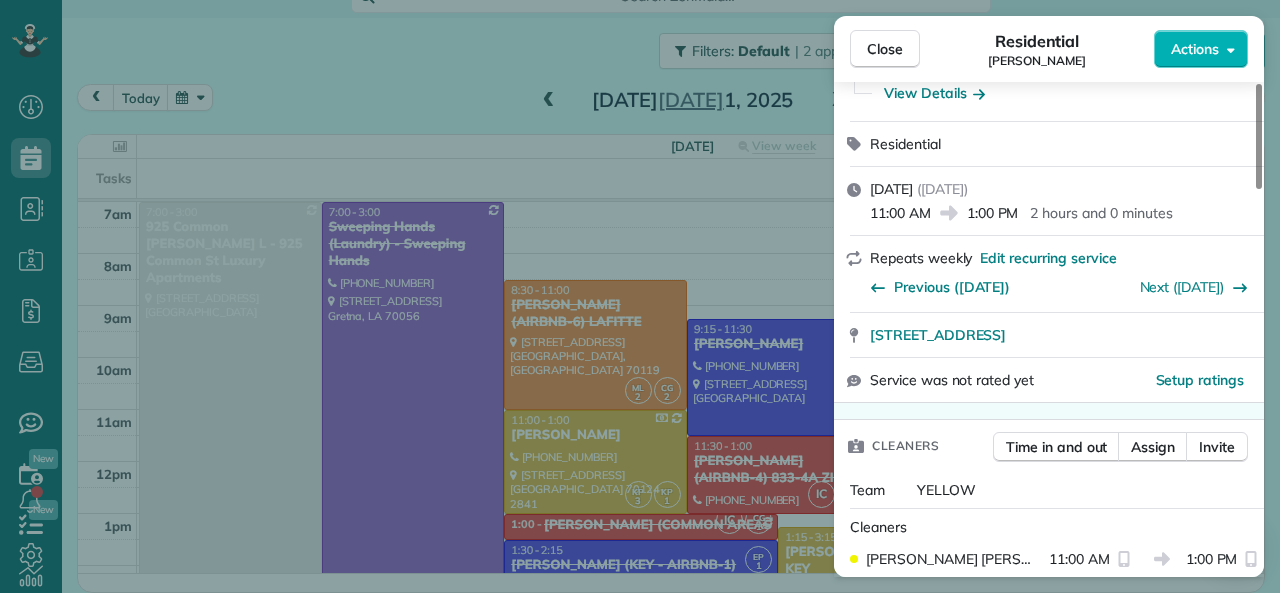 scroll, scrollTop: 200, scrollLeft: 0, axis: vertical 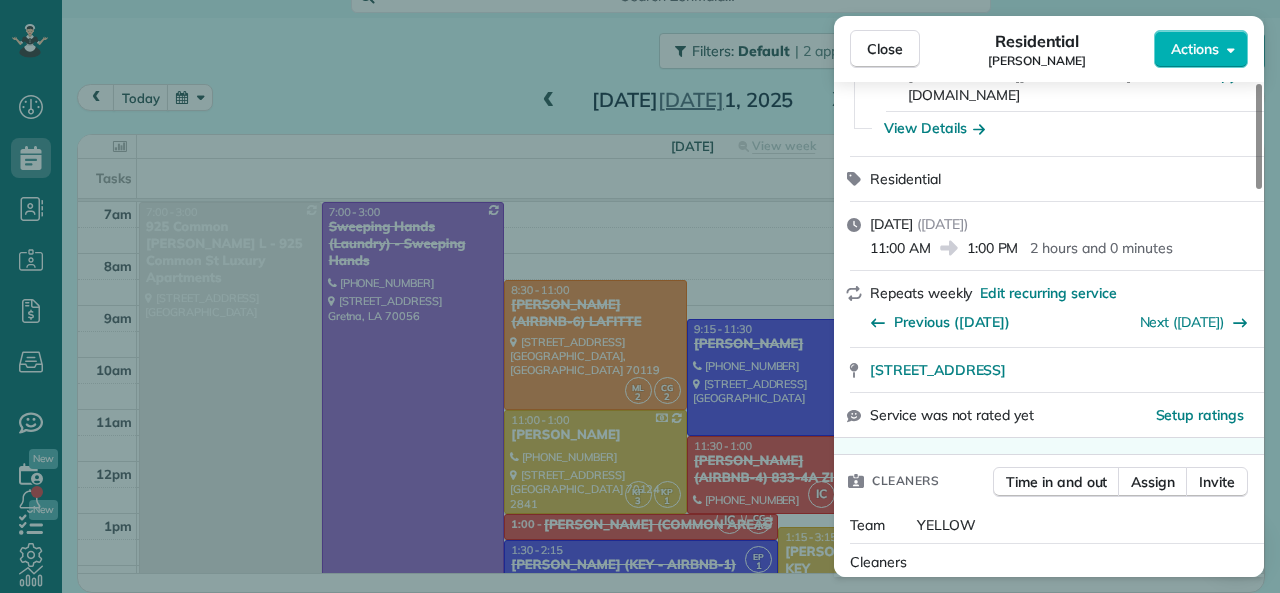 drag, startPoint x: 875, startPoint y: 53, endPoint x: 671, endPoint y: 254, distance: 286.3861 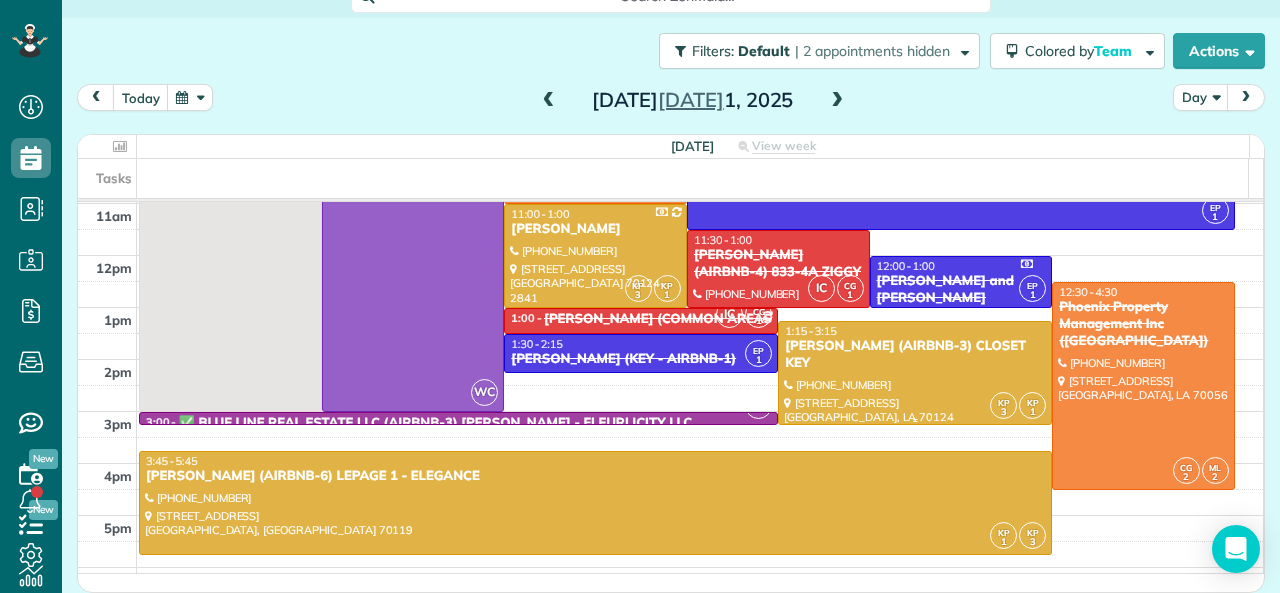 scroll, scrollTop: 400, scrollLeft: 0, axis: vertical 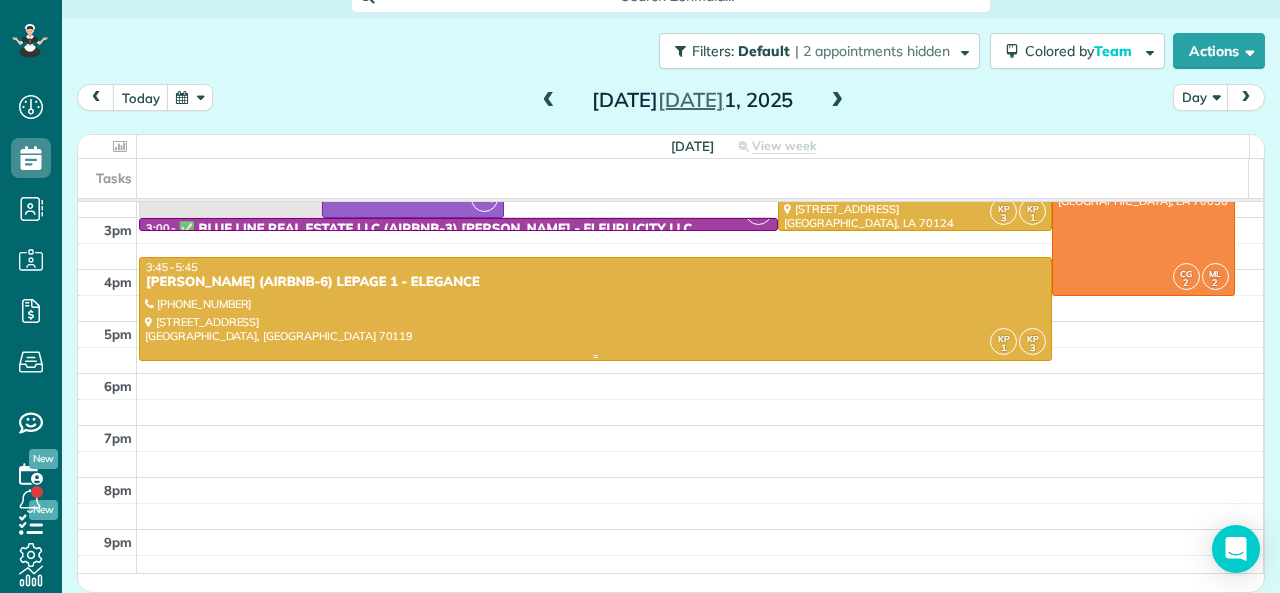 click at bounding box center (595, 309) 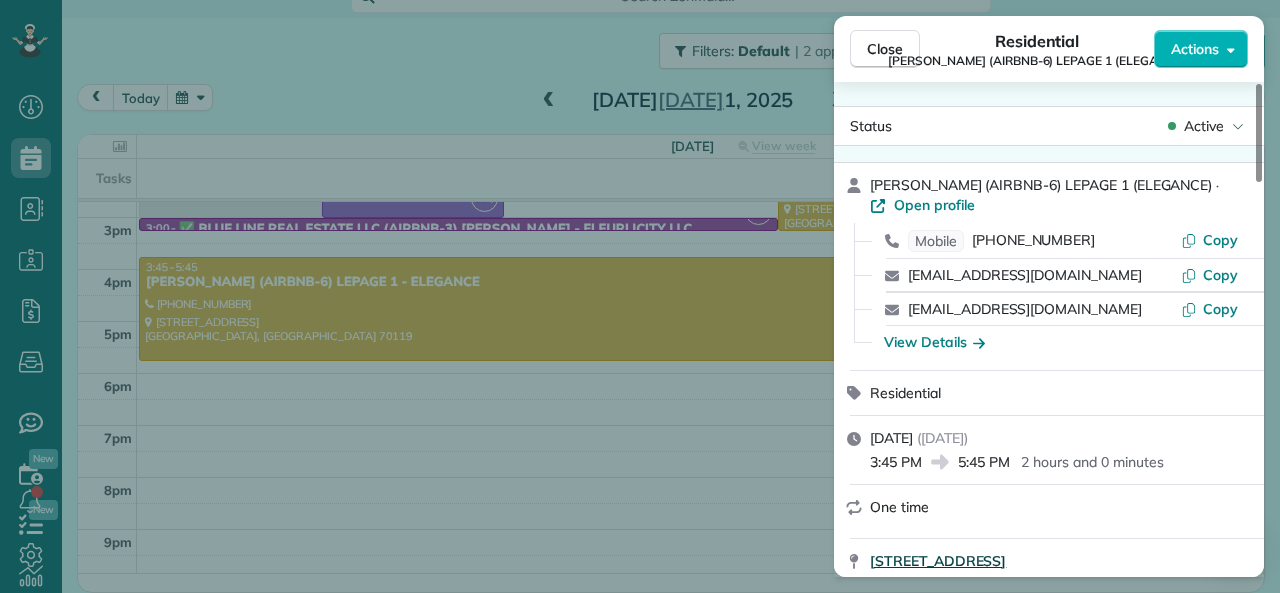 scroll, scrollTop: 200, scrollLeft: 0, axis: vertical 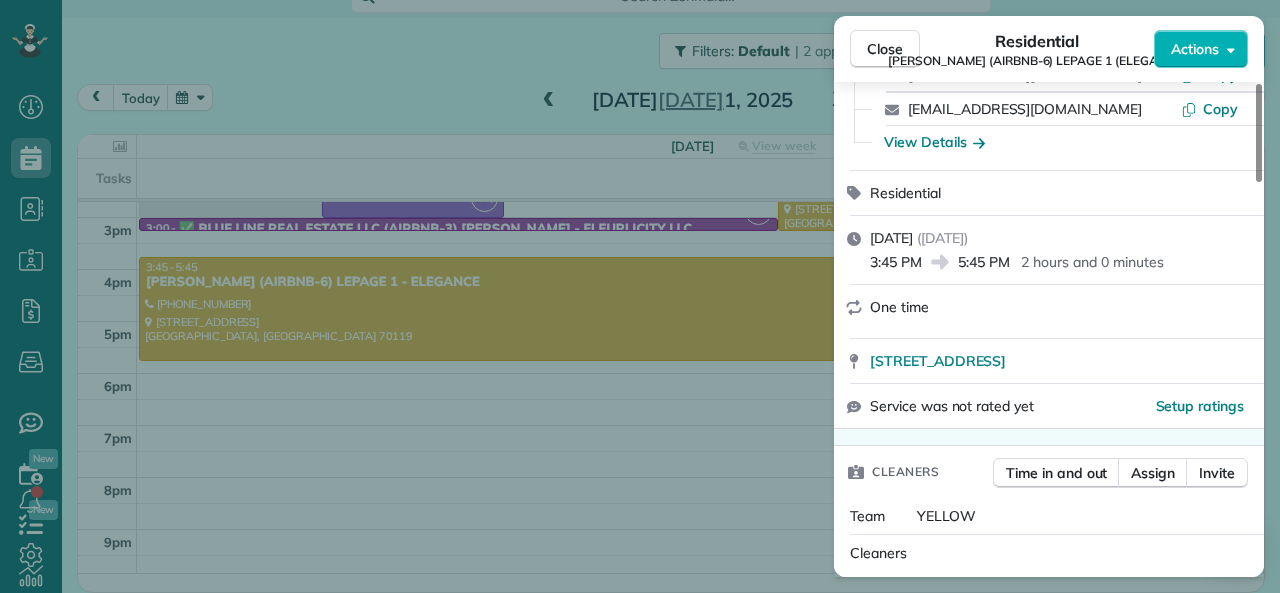 drag, startPoint x: 961, startPoint y: 262, endPoint x: 1007, endPoint y: 263, distance: 46.010868 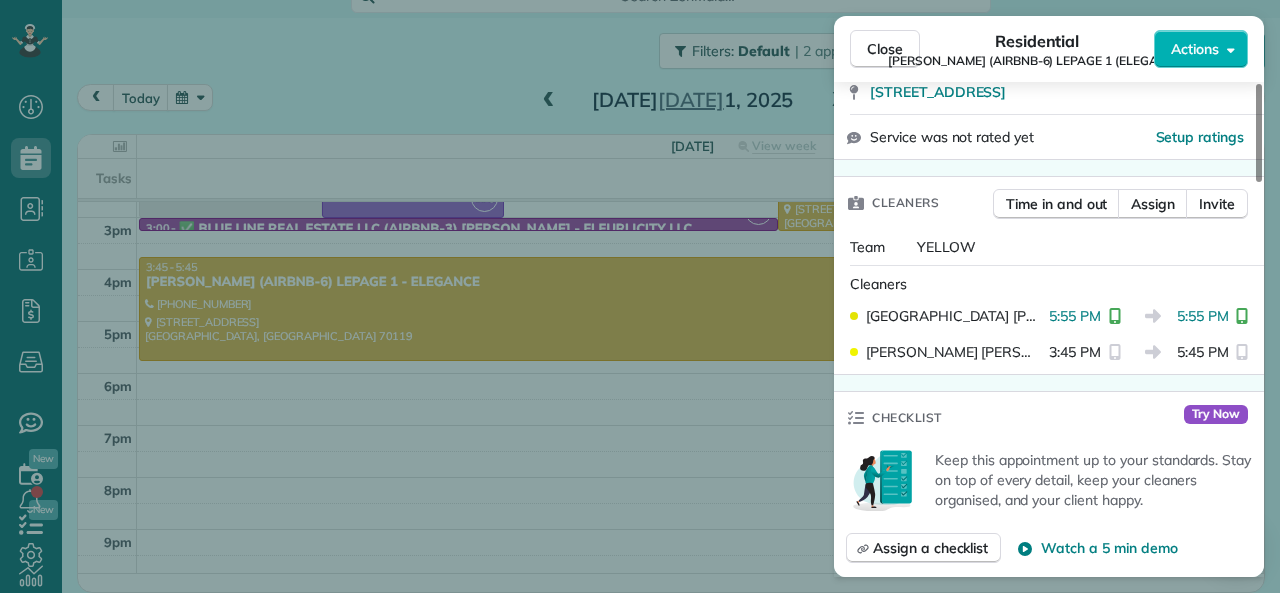 scroll, scrollTop: 500, scrollLeft: 0, axis: vertical 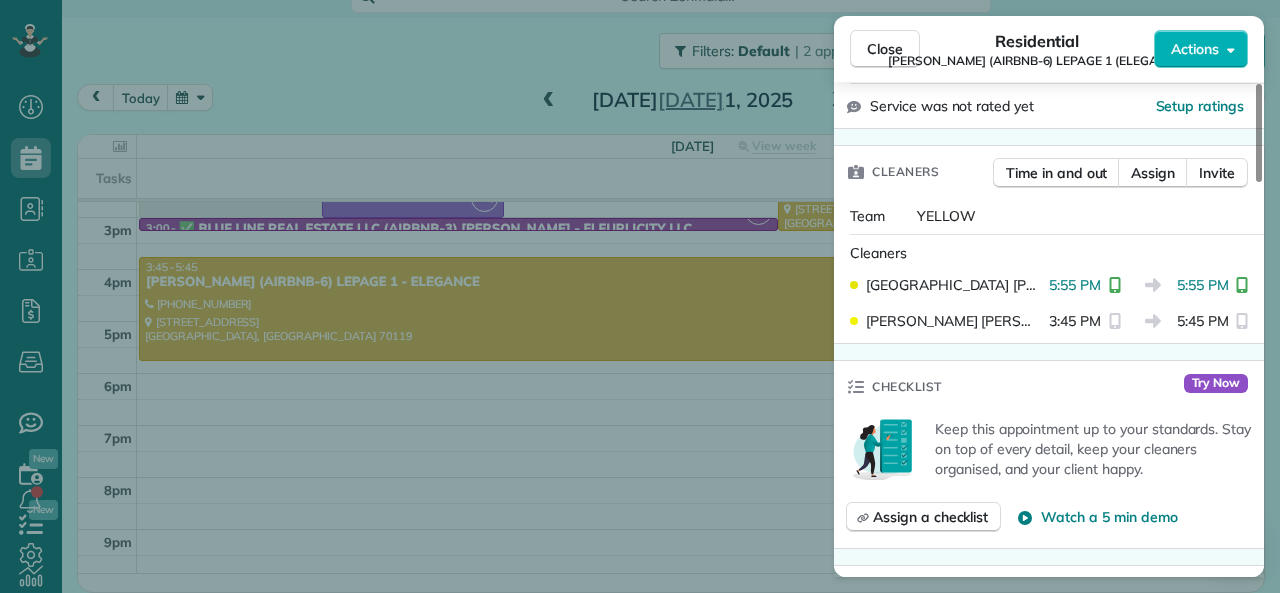 drag, startPoint x: 1168, startPoint y: 286, endPoint x: 1217, endPoint y: 285, distance: 49.010204 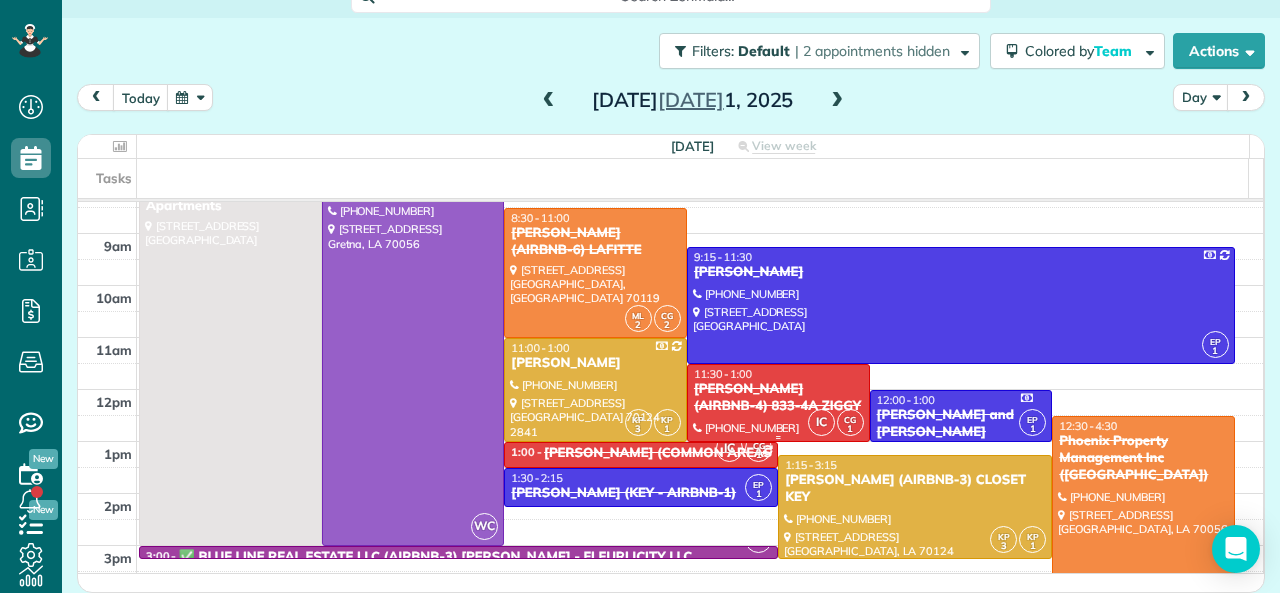 scroll, scrollTop: 0, scrollLeft: 0, axis: both 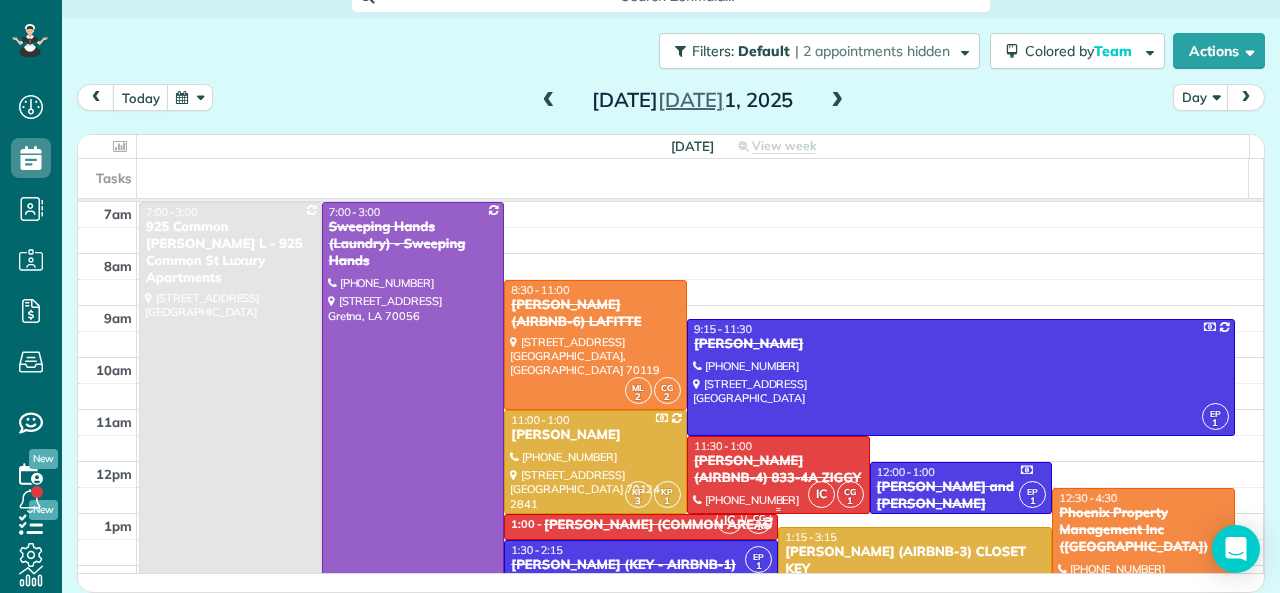 click on "NICK BRUNO (AIRBNB-4) 833-4A ZIGGY" at bounding box center (778, 470) 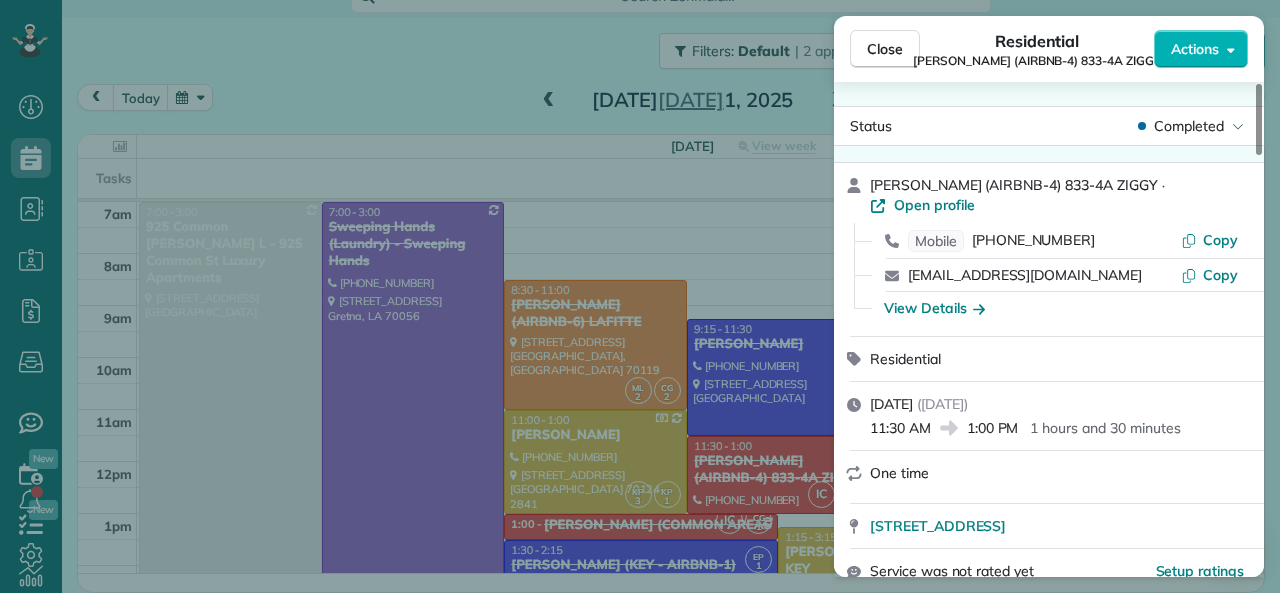 drag, startPoint x: 870, startPoint y: 411, endPoint x: 929, endPoint y: 410, distance: 59.008472 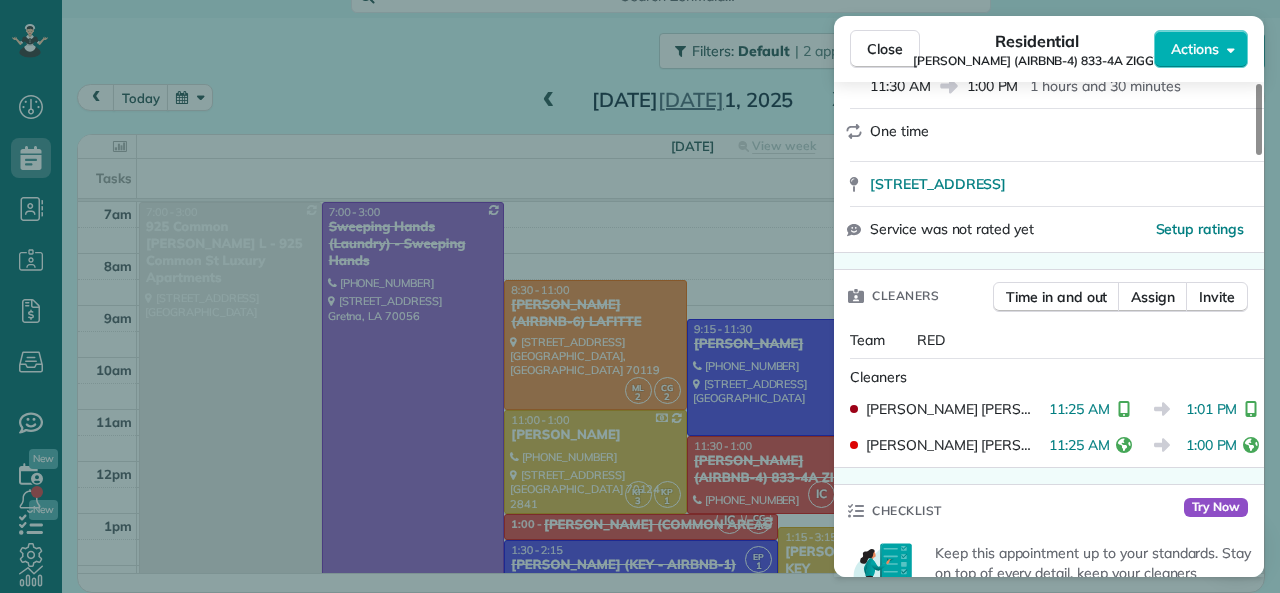 scroll, scrollTop: 400, scrollLeft: 0, axis: vertical 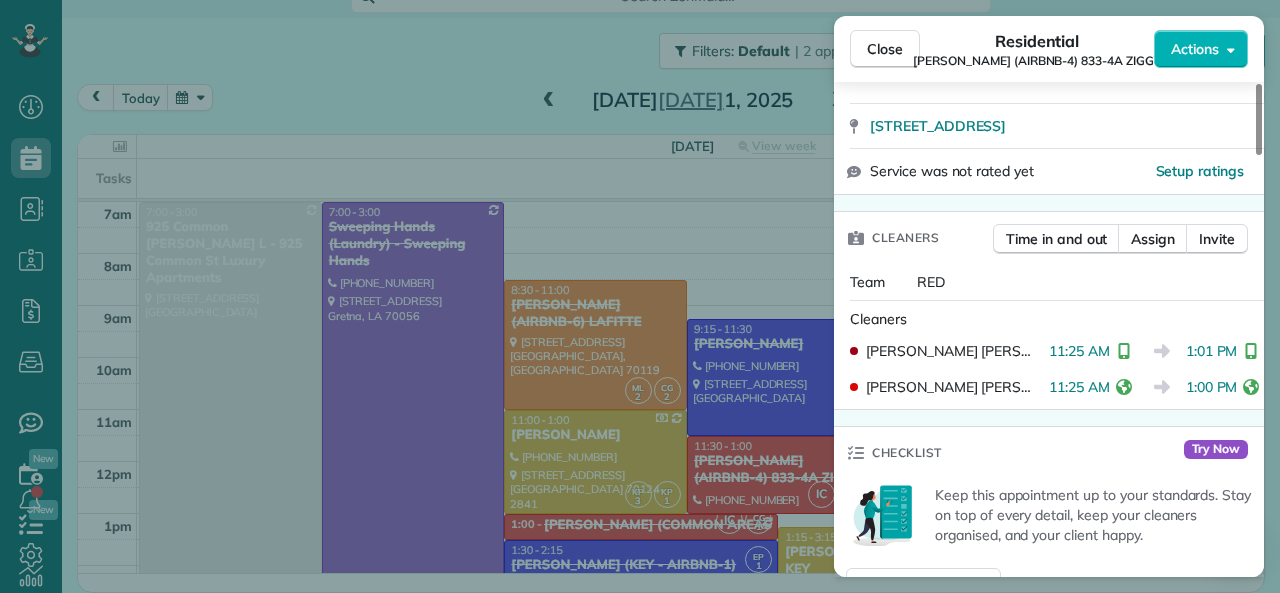 drag, startPoint x: 1039, startPoint y: 330, endPoint x: 1096, endPoint y: 341, distance: 58.0517 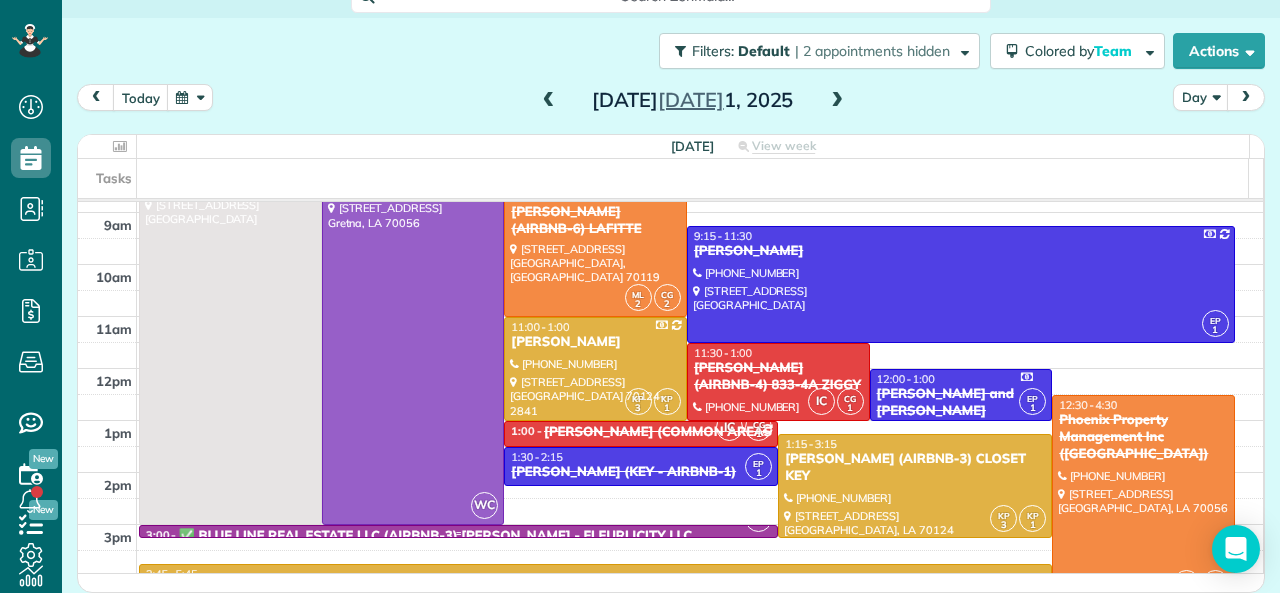 scroll, scrollTop: 300, scrollLeft: 0, axis: vertical 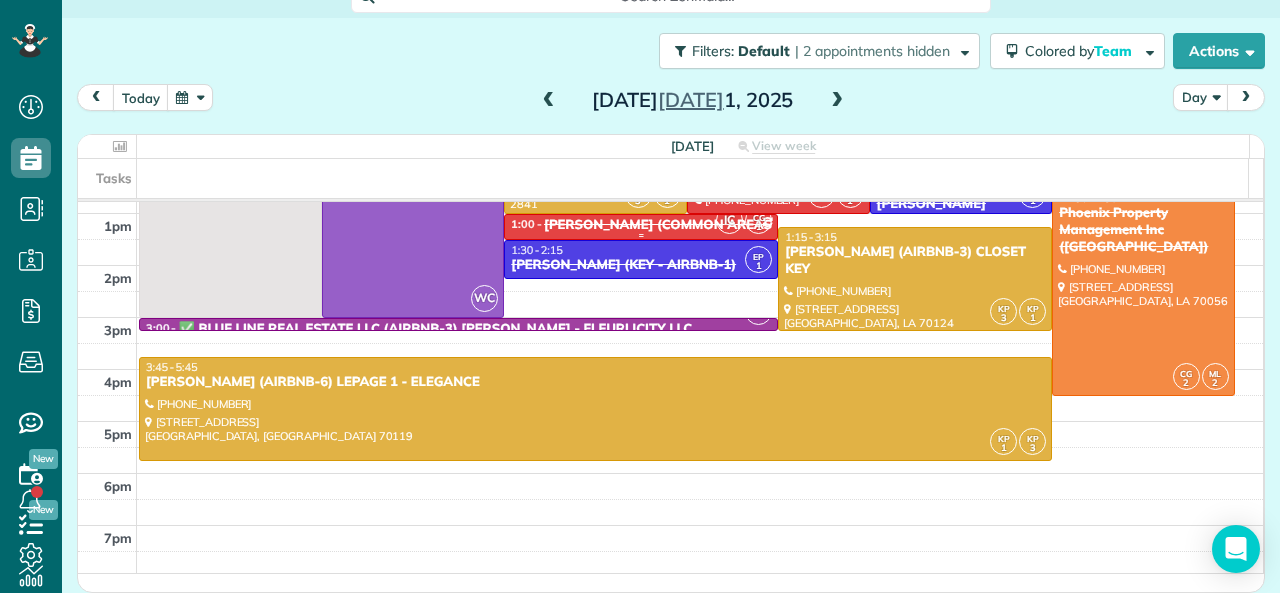 click on "NICK BRUNO (COMMON AREAS) 833 BARONNE" at bounding box center [708, 225] 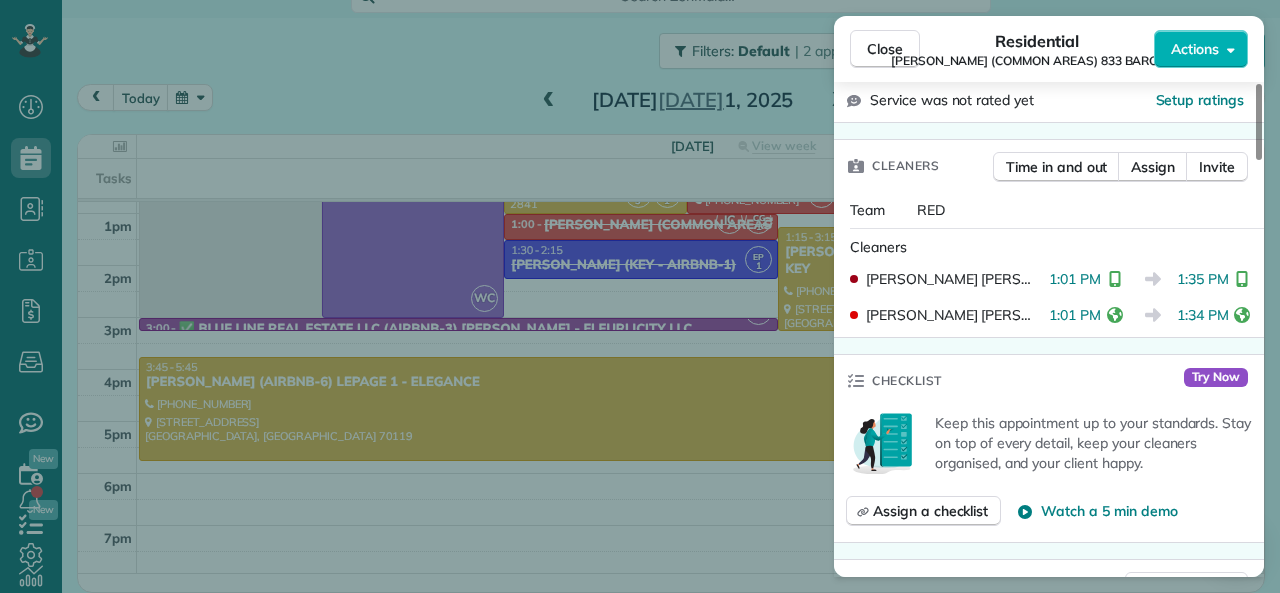 scroll, scrollTop: 600, scrollLeft: 0, axis: vertical 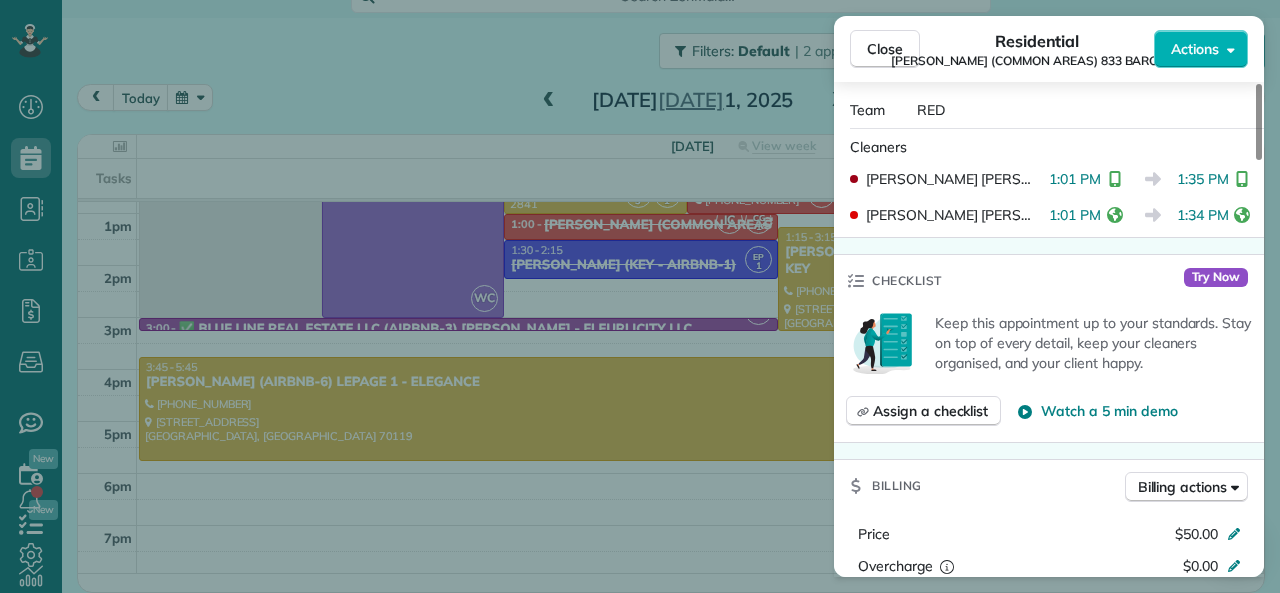 drag, startPoint x: 1170, startPoint y: 180, endPoint x: 1216, endPoint y: 179, distance: 46.010868 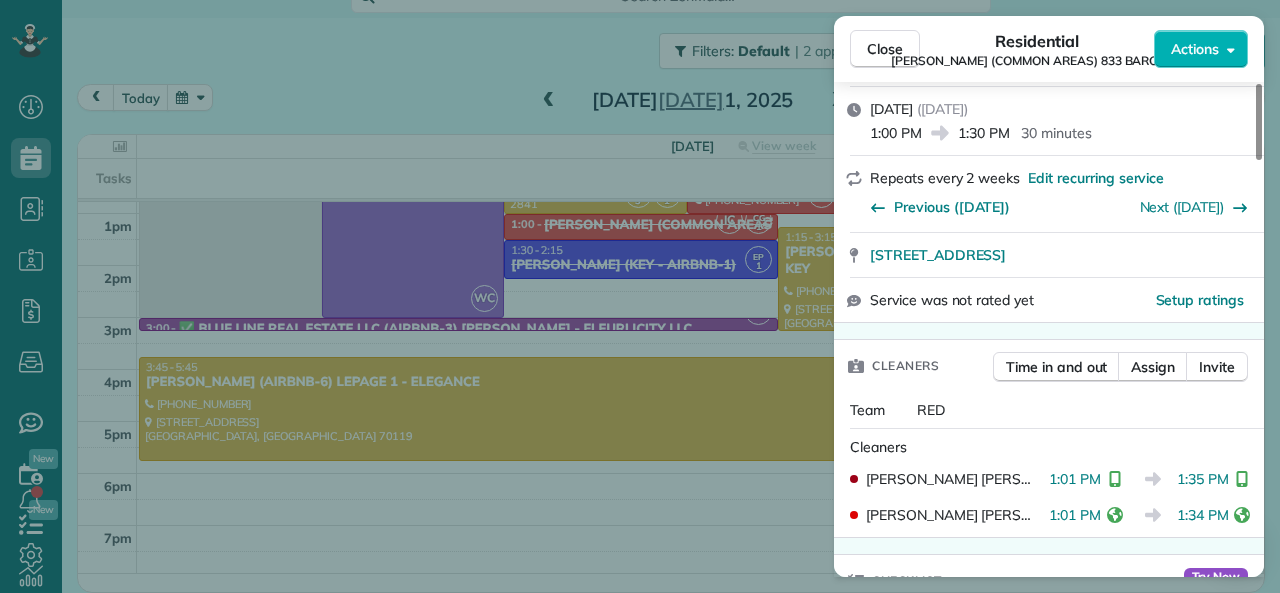 scroll, scrollTop: 200, scrollLeft: 0, axis: vertical 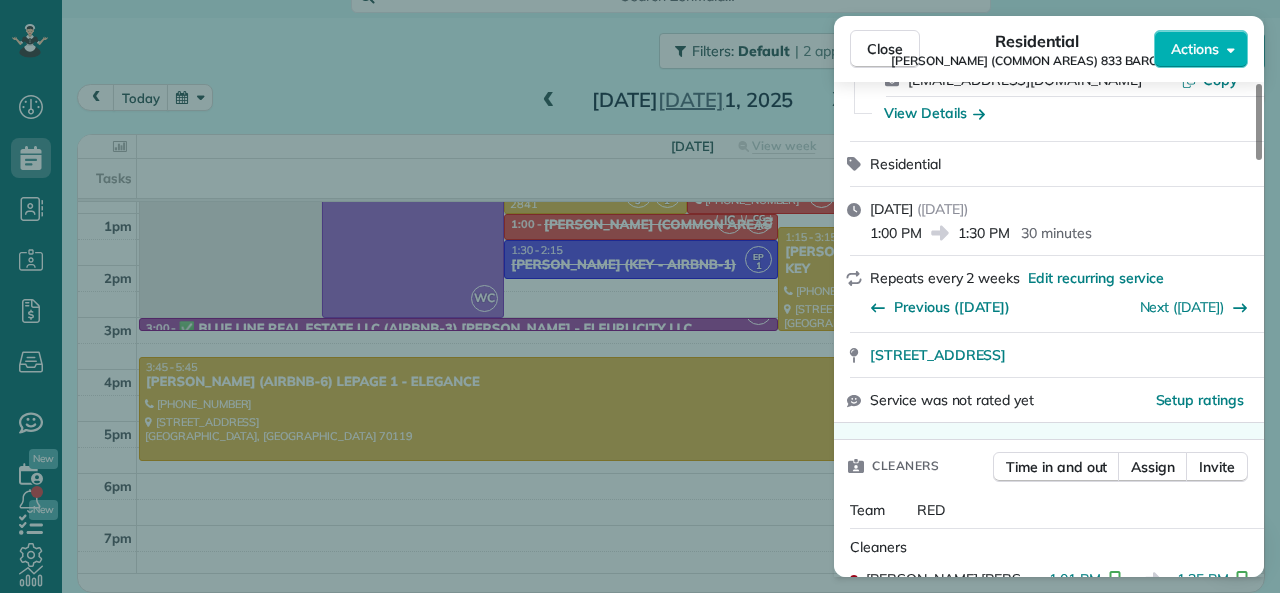 drag, startPoint x: 959, startPoint y: 232, endPoint x: 1010, endPoint y: 230, distance: 51.0392 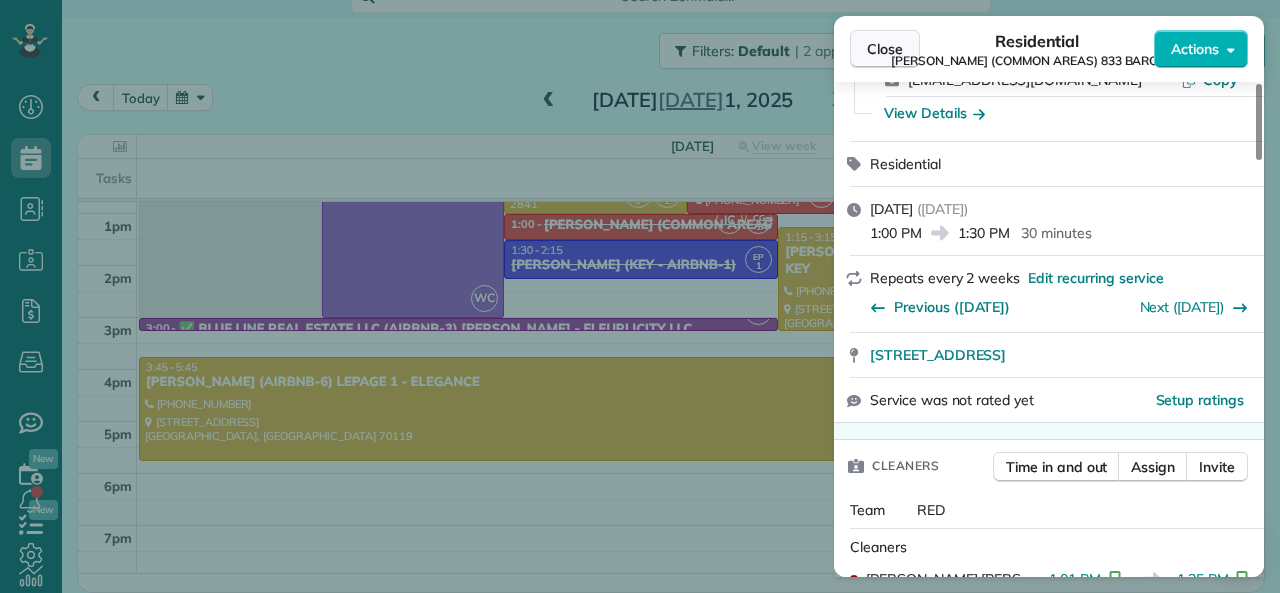 click on "Close" at bounding box center (885, 49) 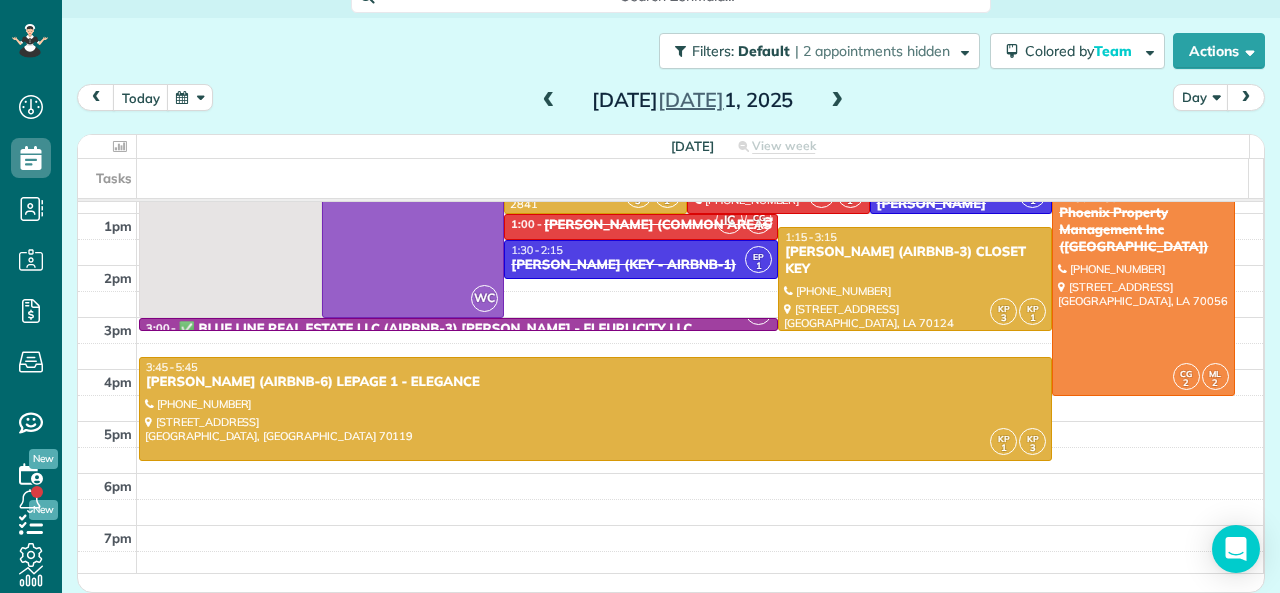click on "Tuesday  Jul  1, 2025" at bounding box center (693, 100) 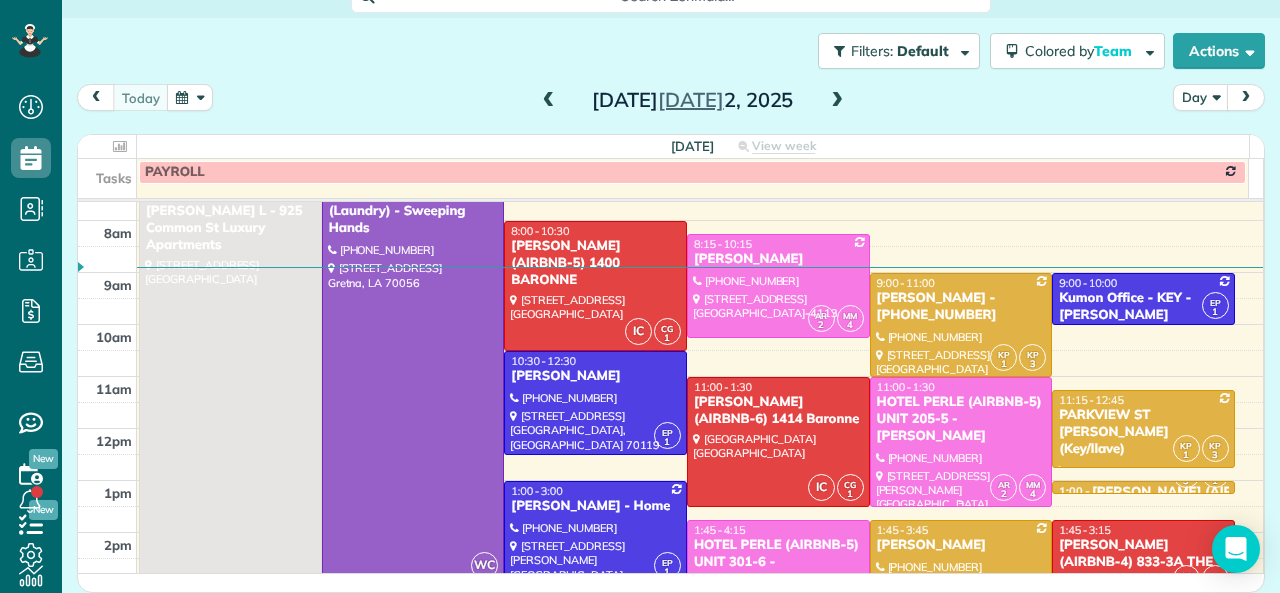 scroll, scrollTop: 0, scrollLeft: 0, axis: both 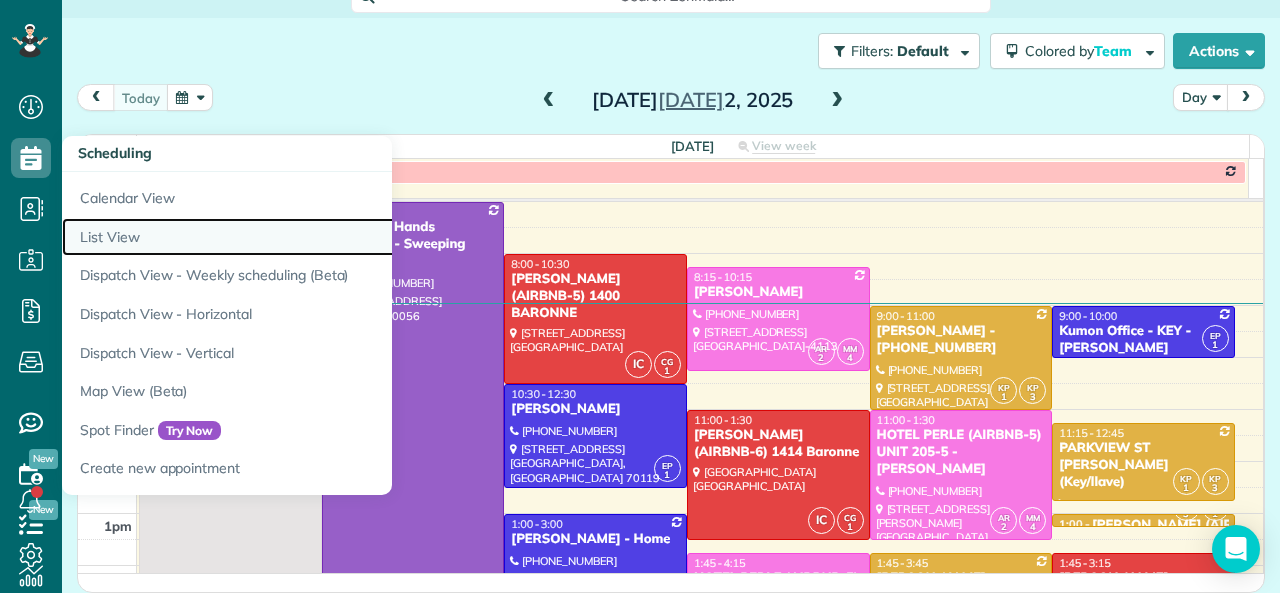 drag, startPoint x: 129, startPoint y: 232, endPoint x: 140, endPoint y: 232, distance: 11 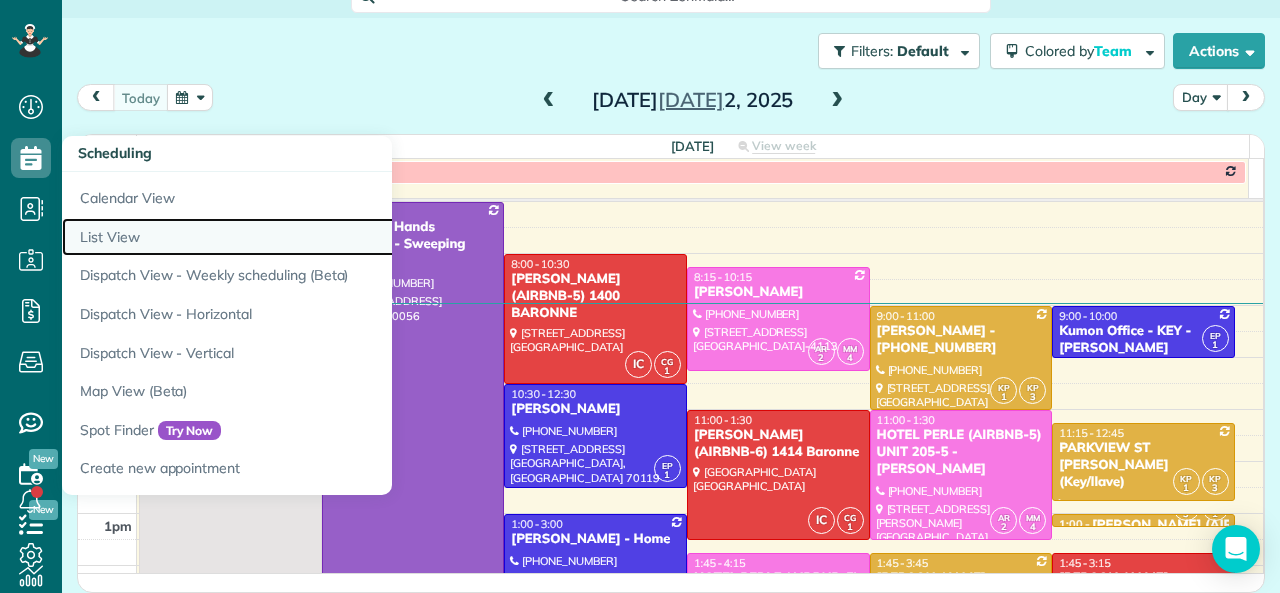 click on "List View" at bounding box center (312, 237) 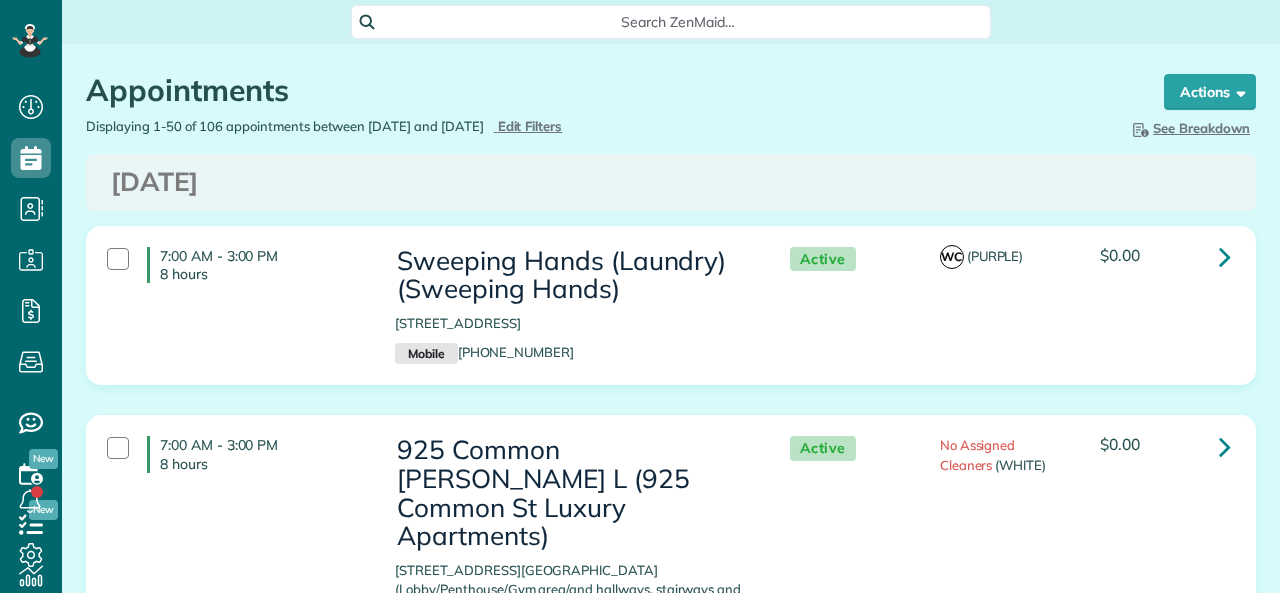scroll, scrollTop: 0, scrollLeft: 0, axis: both 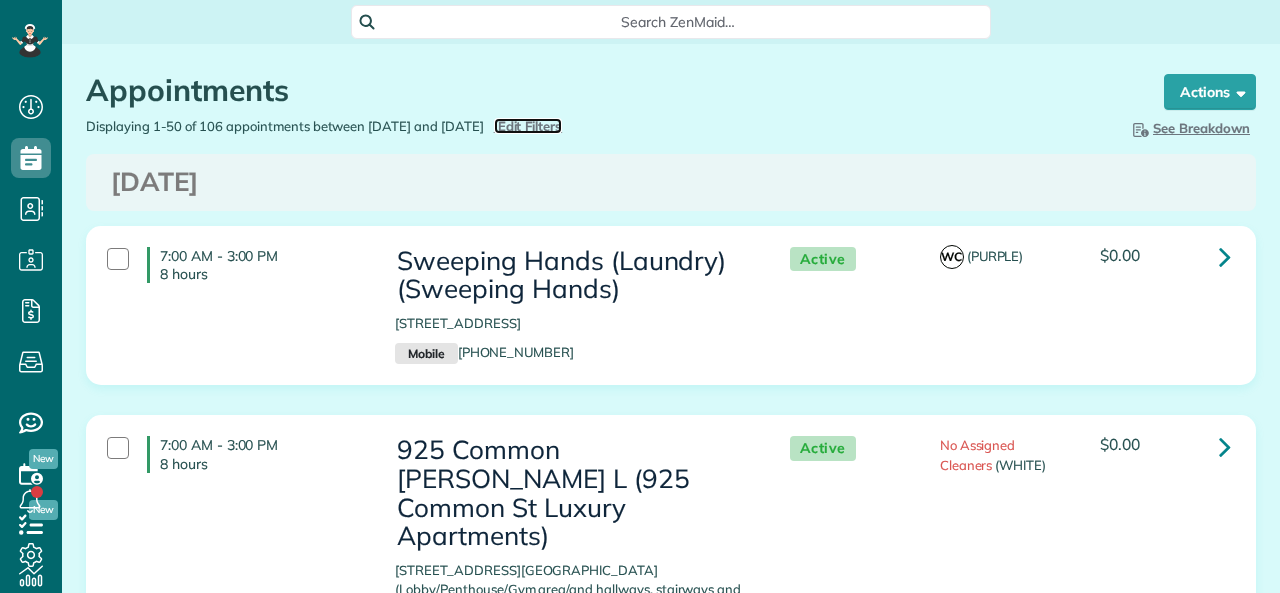 click on "Edit Filters" at bounding box center (530, 126) 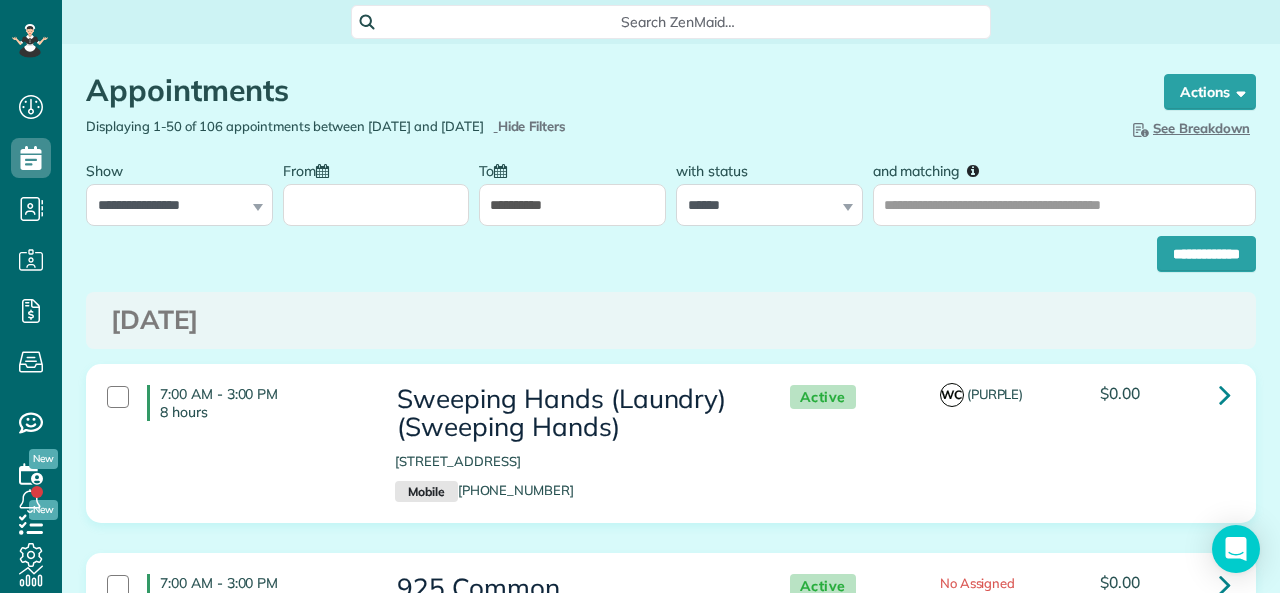 click on "**********" at bounding box center (572, 205) 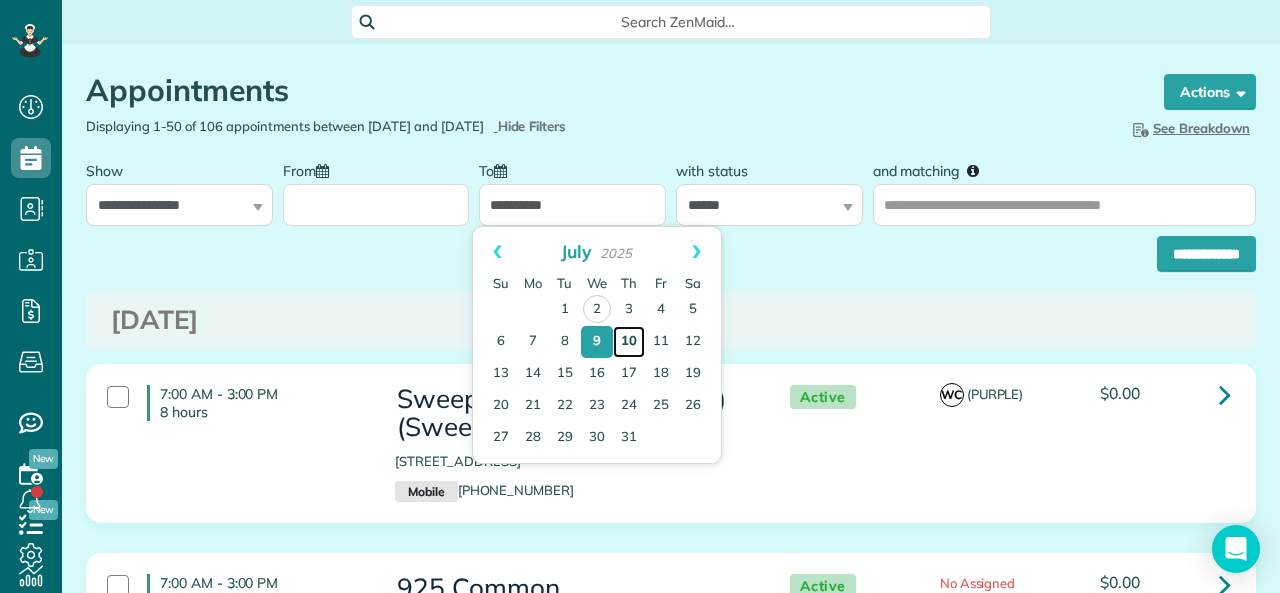 click on "10" at bounding box center [629, 342] 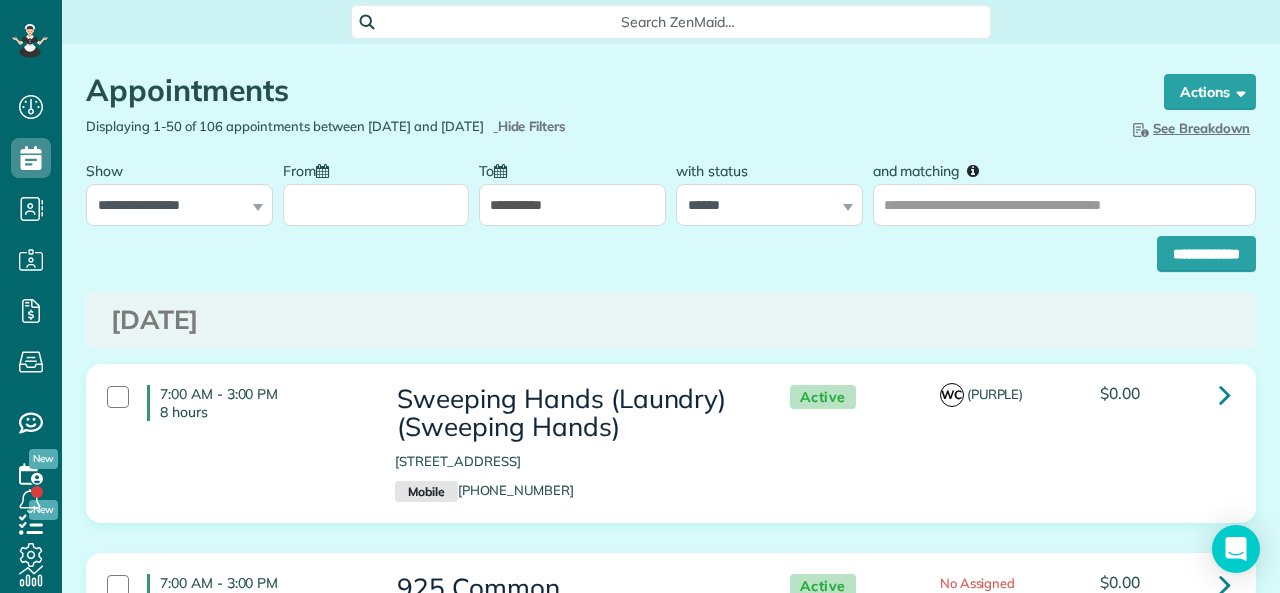 click on "From" at bounding box center (376, 205) 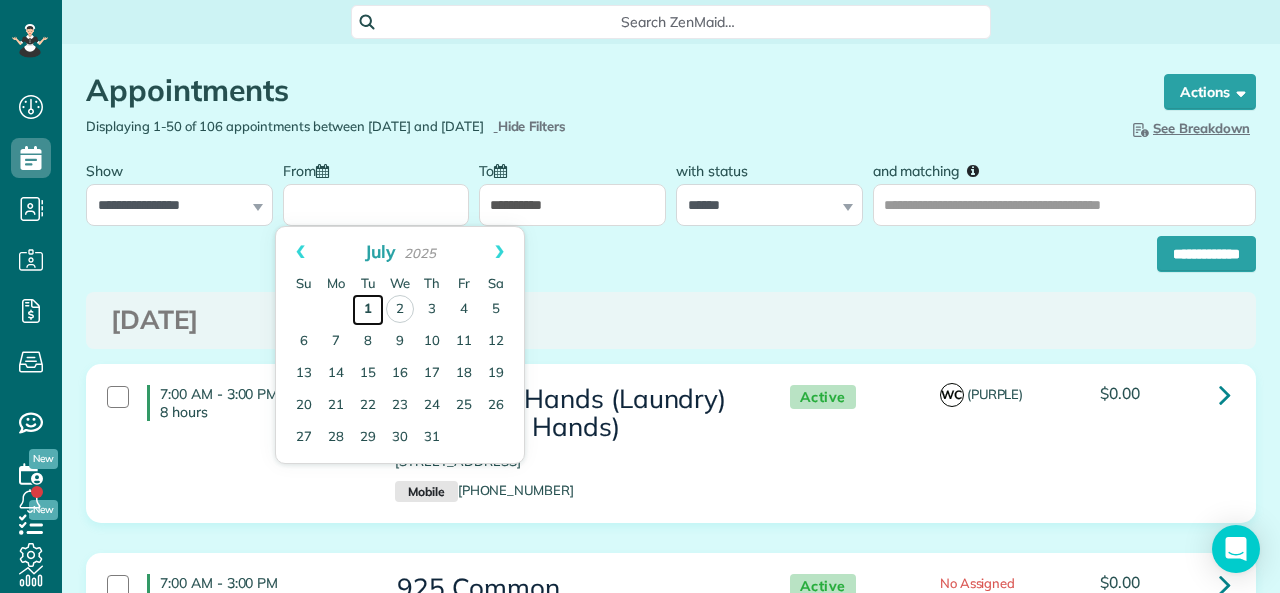click on "1" at bounding box center [368, 310] 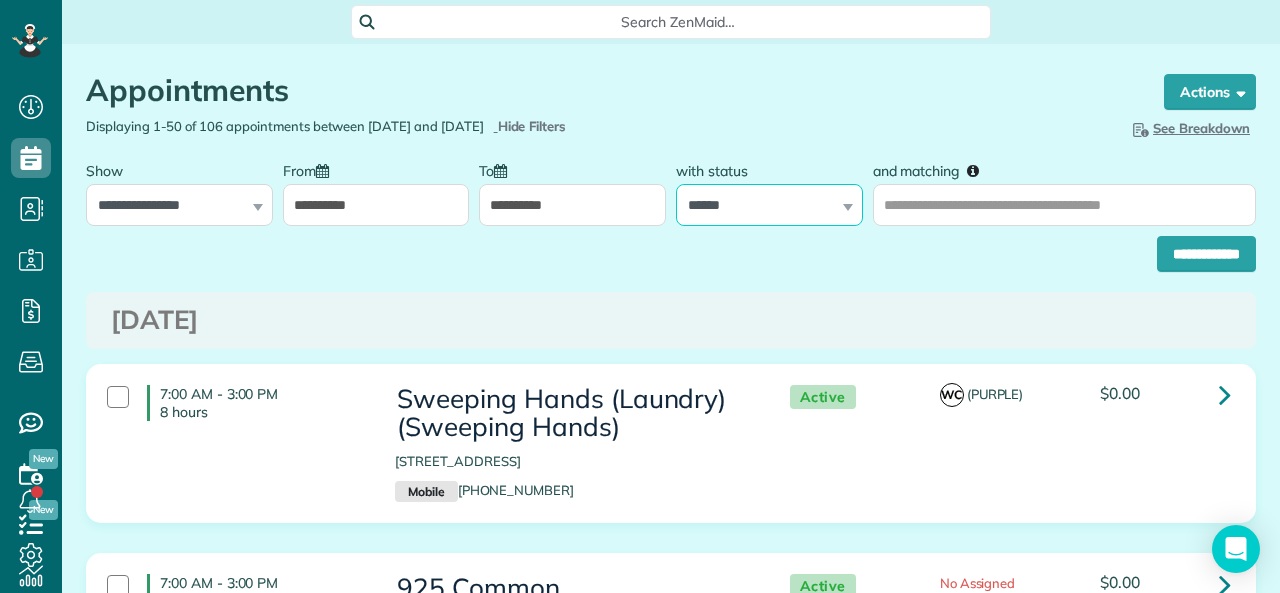 click on "**********" at bounding box center [769, 205] 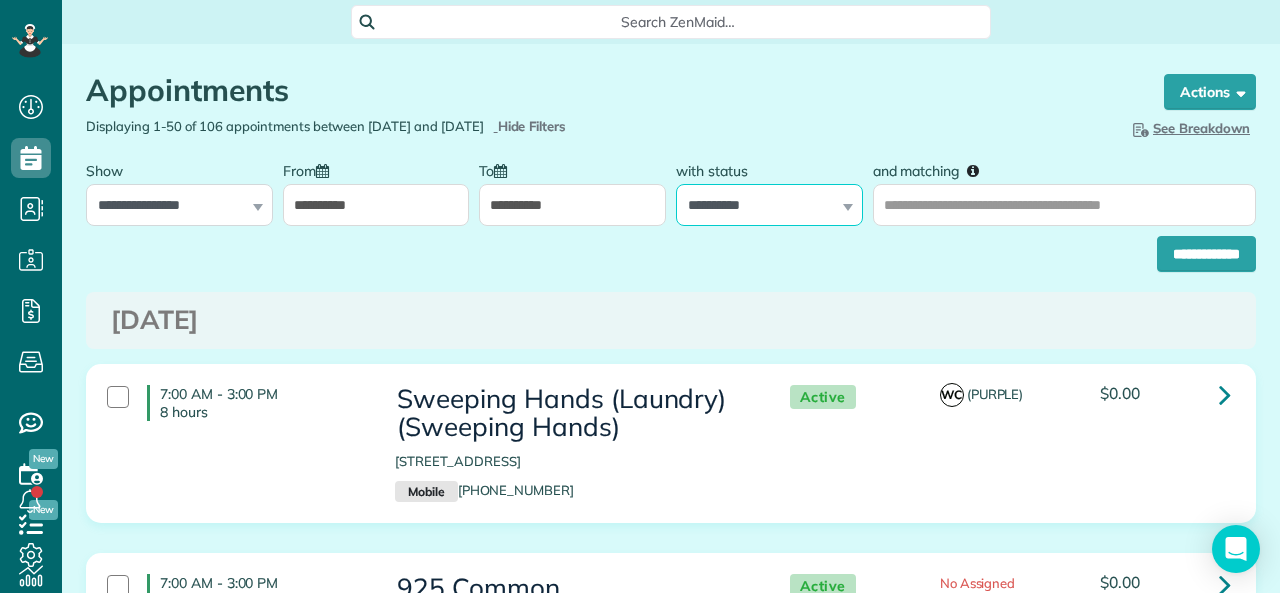 click on "**********" at bounding box center (769, 205) 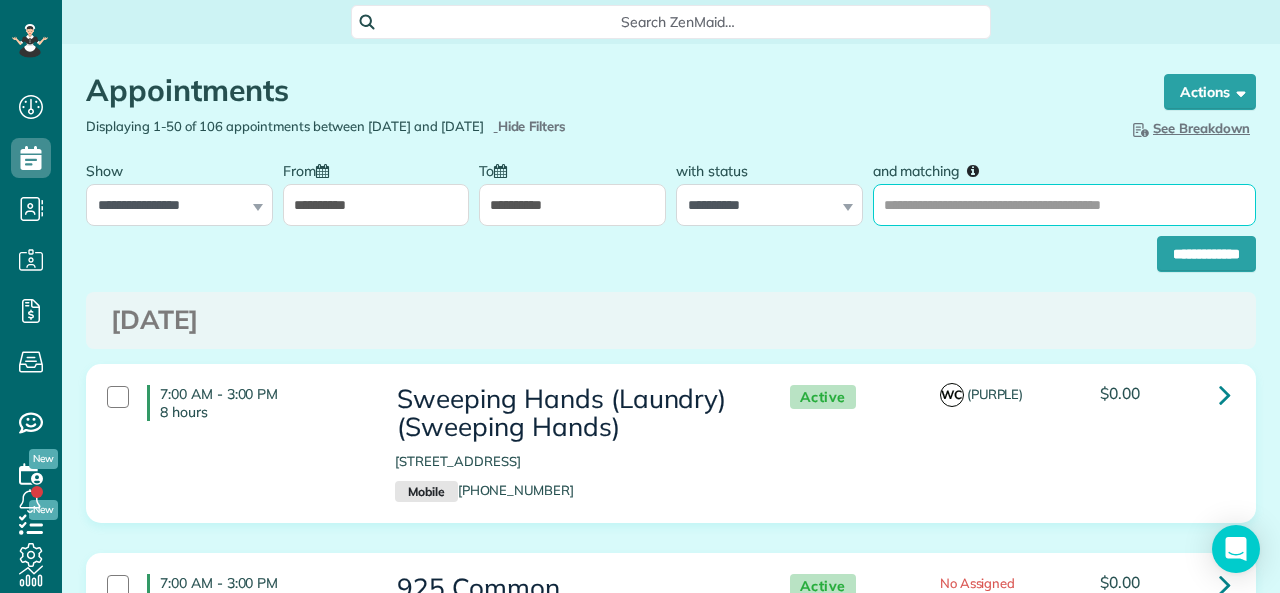click on "and matching" at bounding box center (1064, 205) 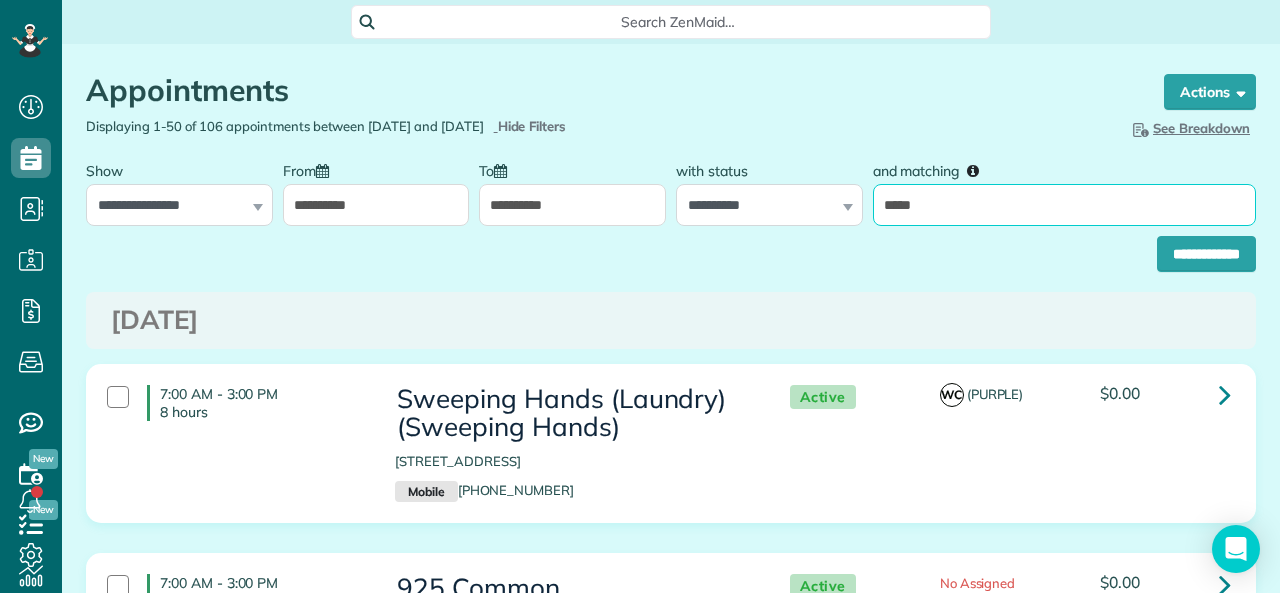 type on "******" 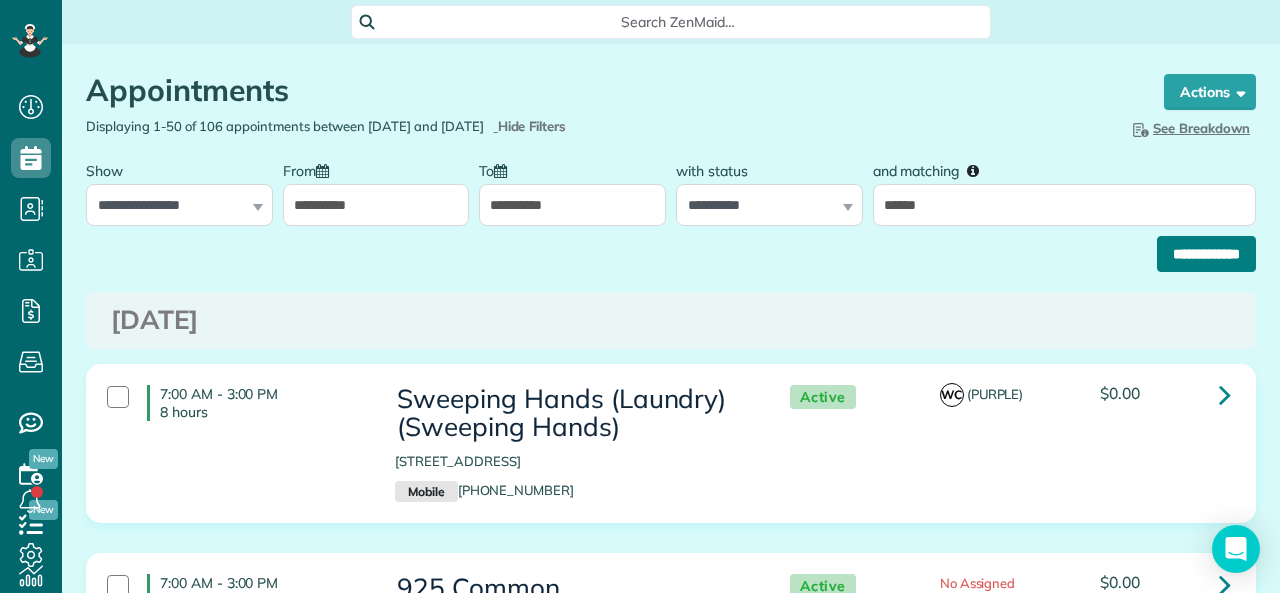 click on "**********" at bounding box center [1206, 254] 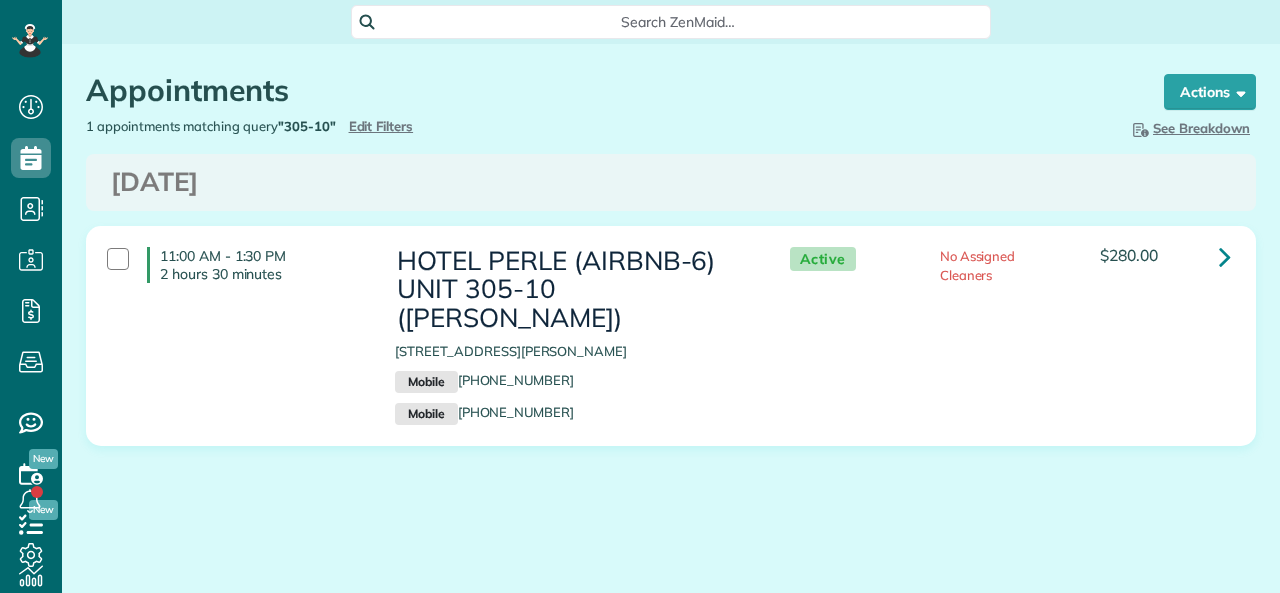 scroll, scrollTop: 0, scrollLeft: 0, axis: both 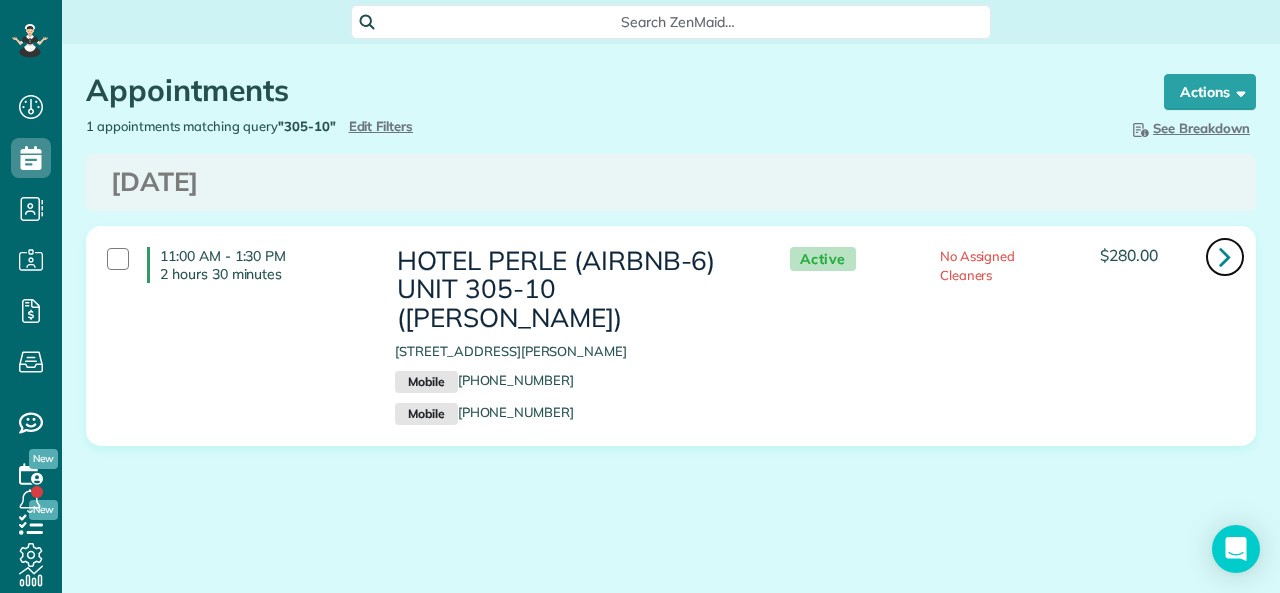 click at bounding box center [1225, 256] 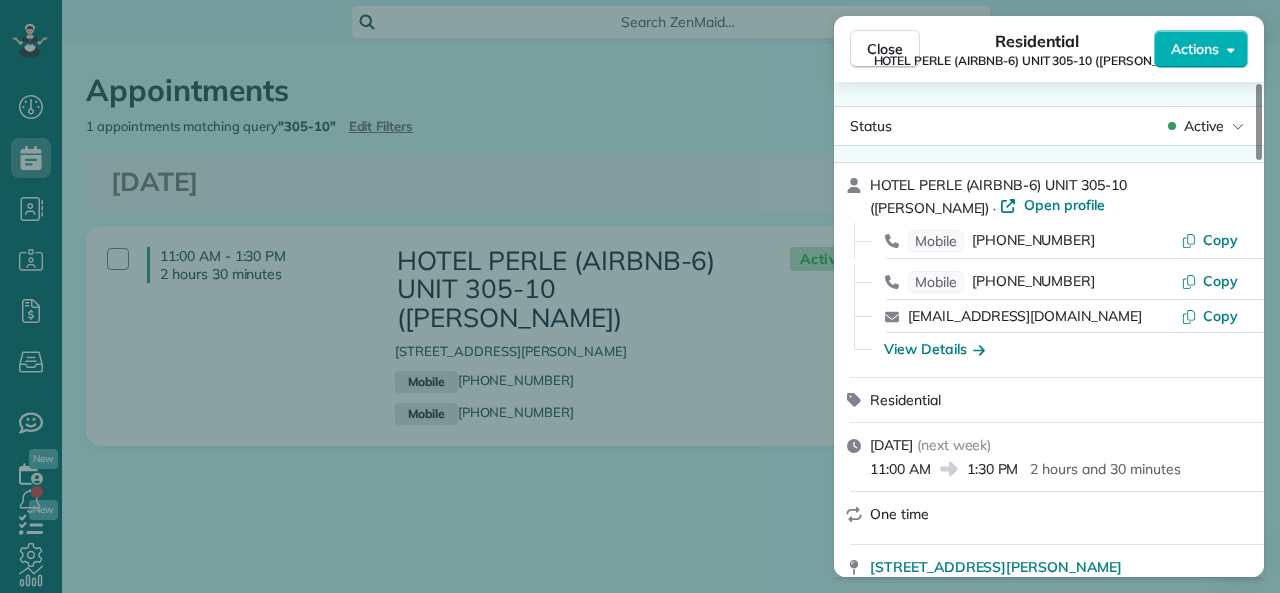 click on "Actions" at bounding box center (1195, 49) 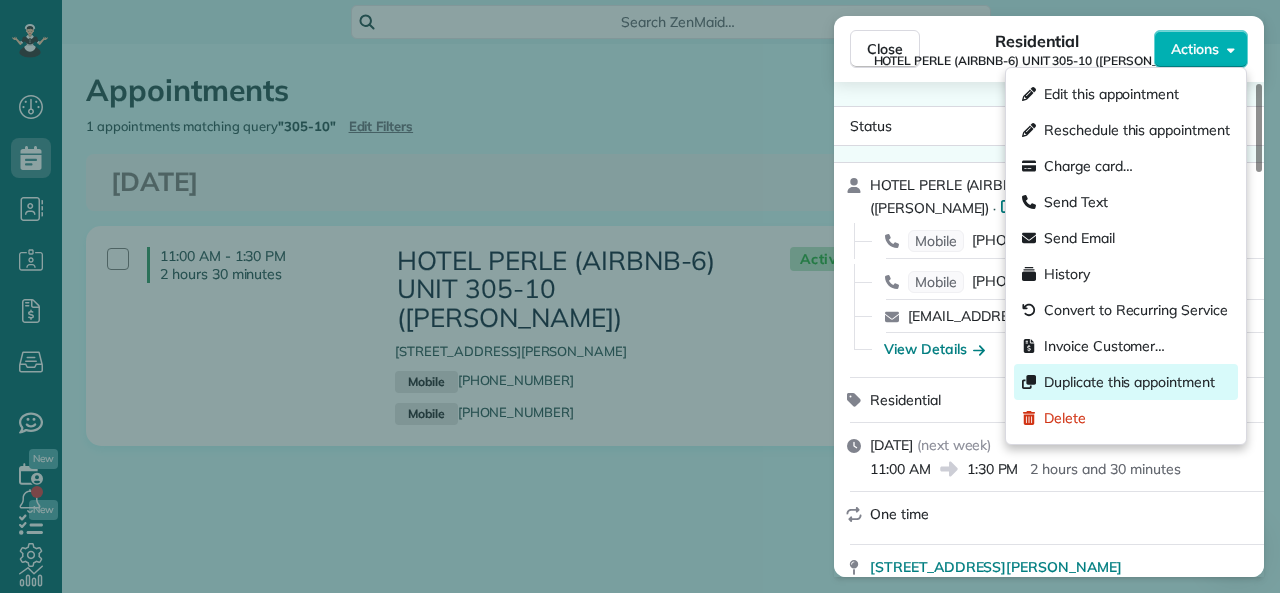 click on "Duplicate this appointment" at bounding box center [1129, 382] 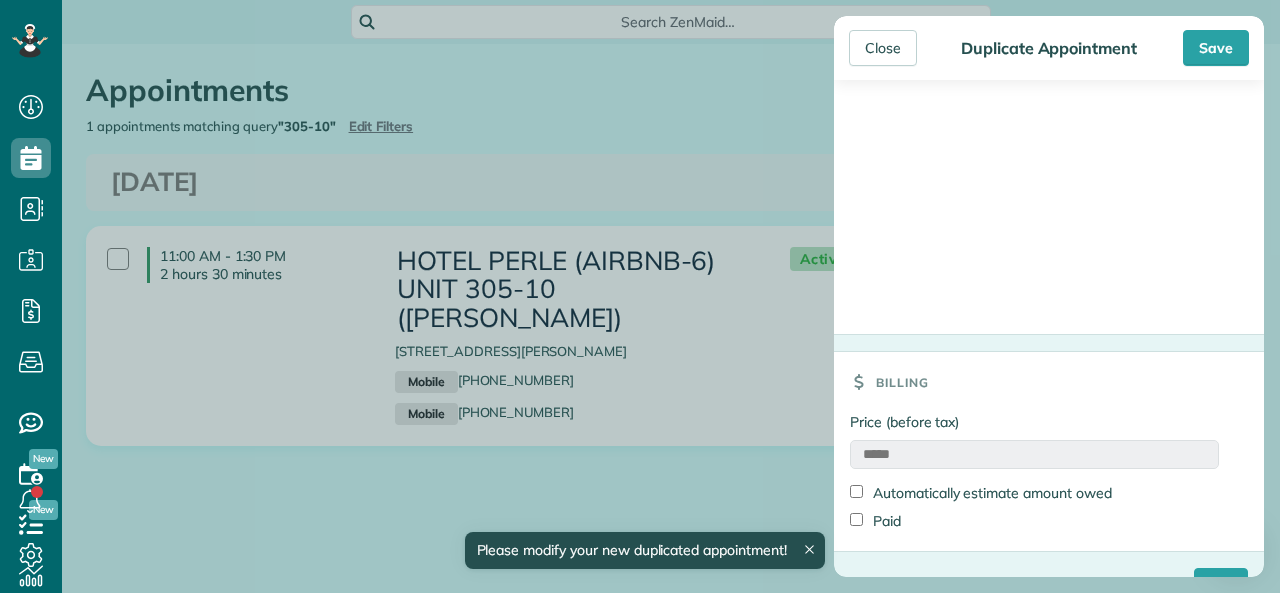 scroll, scrollTop: 2287, scrollLeft: 0, axis: vertical 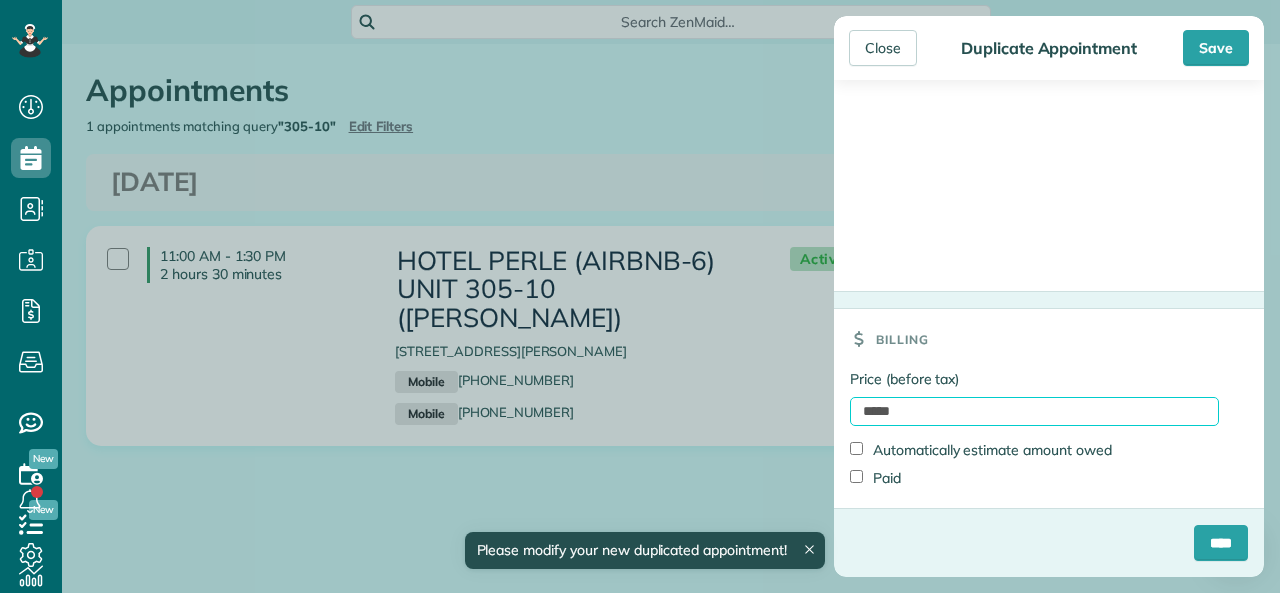 click on "*****" at bounding box center (1034, 411) 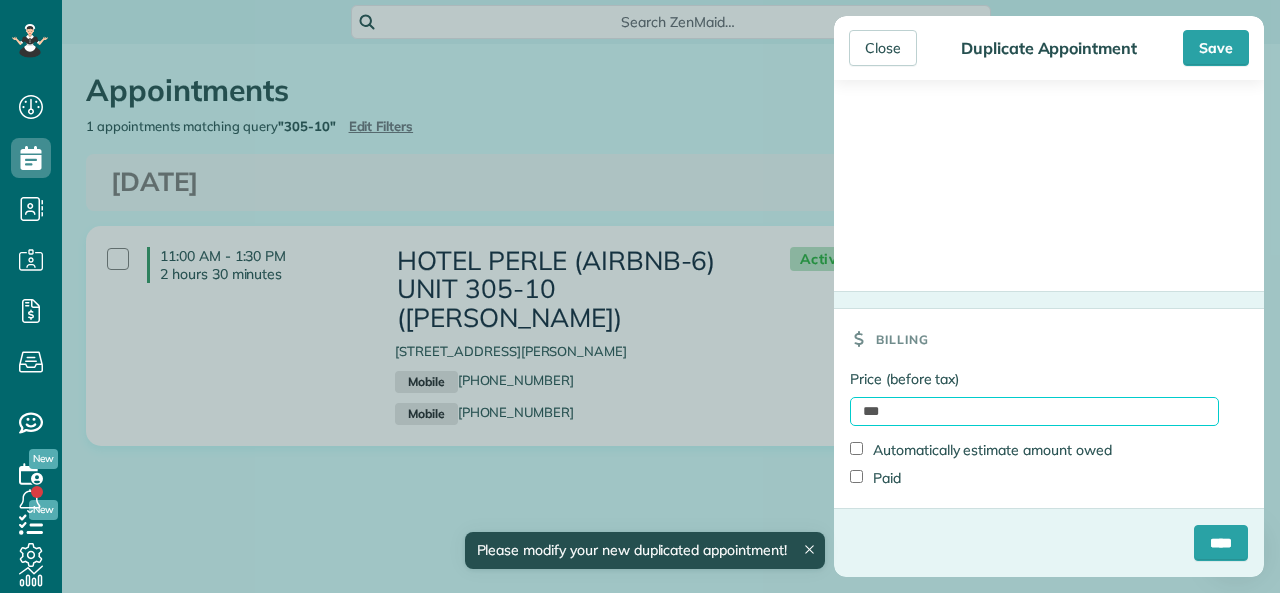 type on "*******" 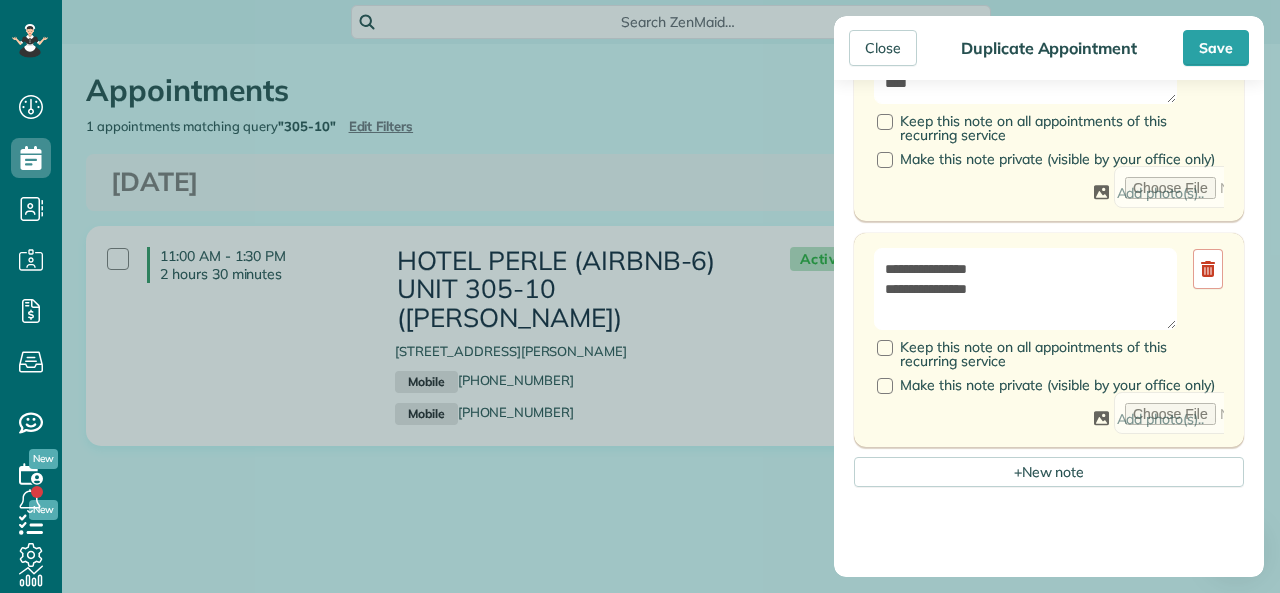 scroll, scrollTop: 1087, scrollLeft: 0, axis: vertical 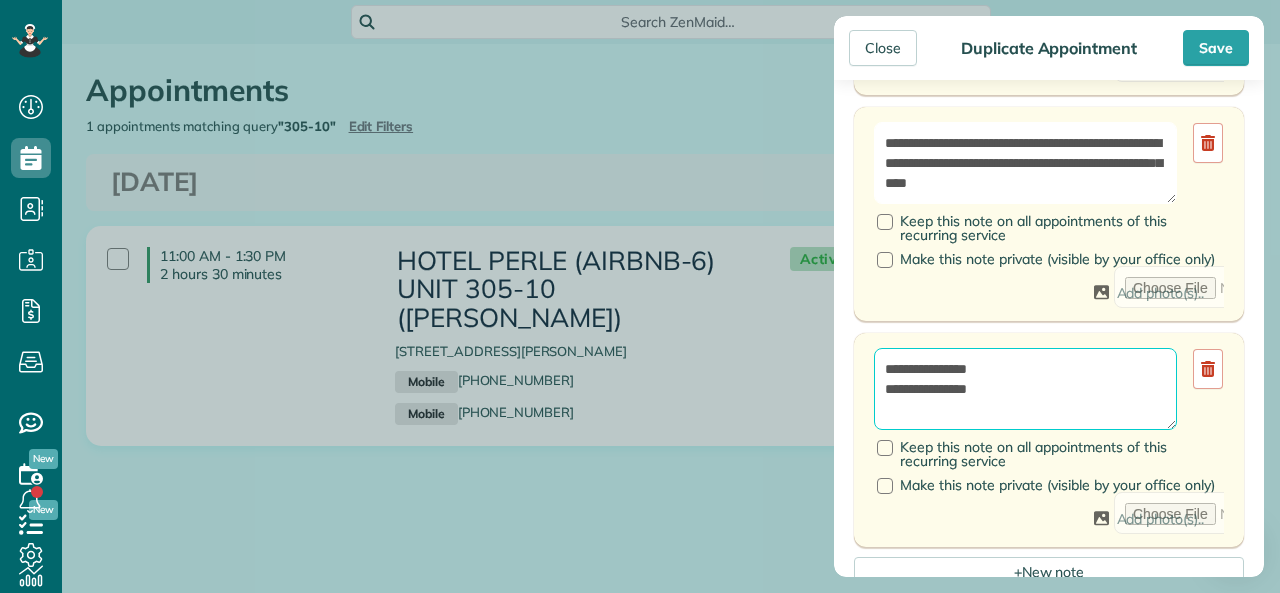 click on "**********" at bounding box center (1025, 389) 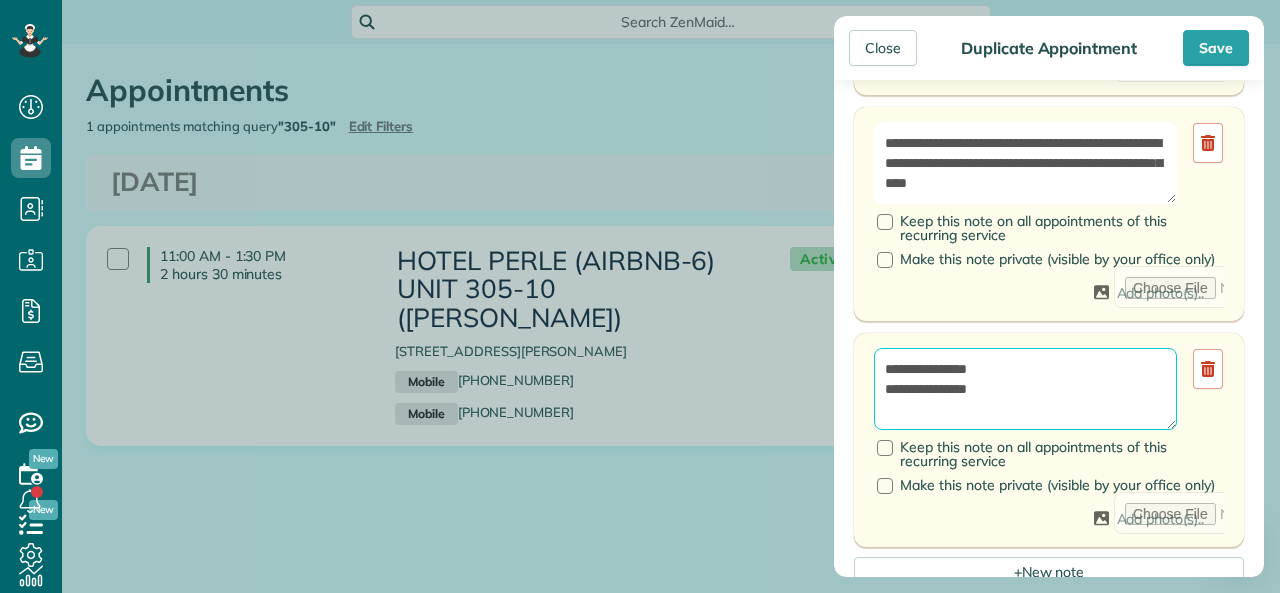 drag, startPoint x: 970, startPoint y: 421, endPoint x: 948, endPoint y: 423, distance: 22.090721 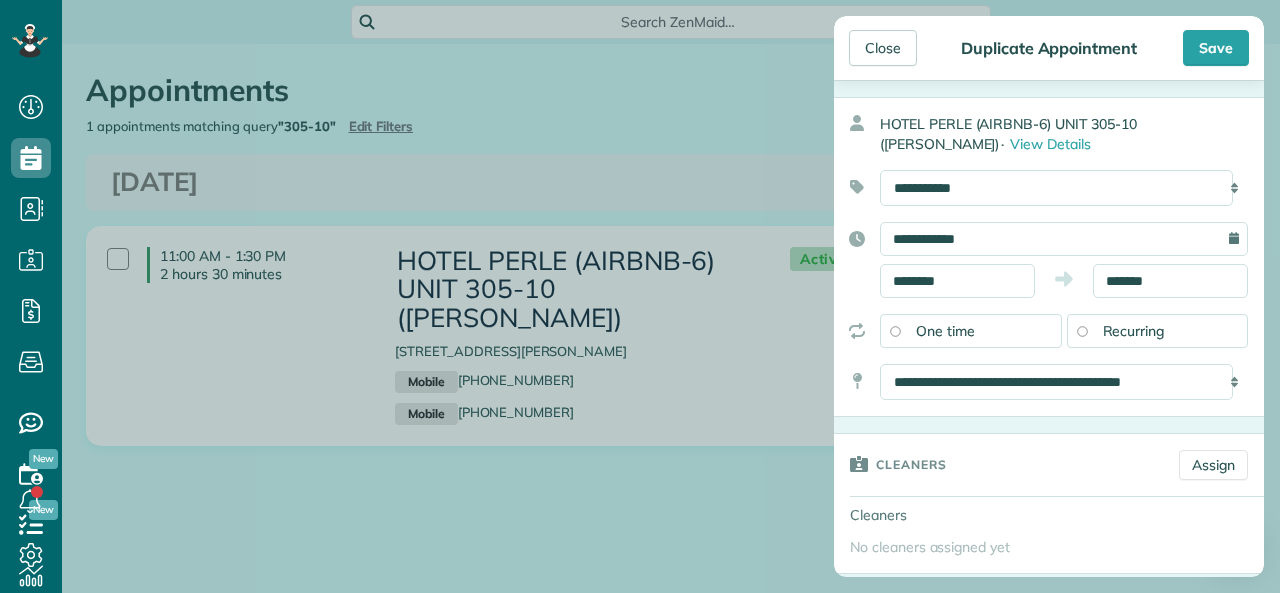 scroll, scrollTop: 100, scrollLeft: 0, axis: vertical 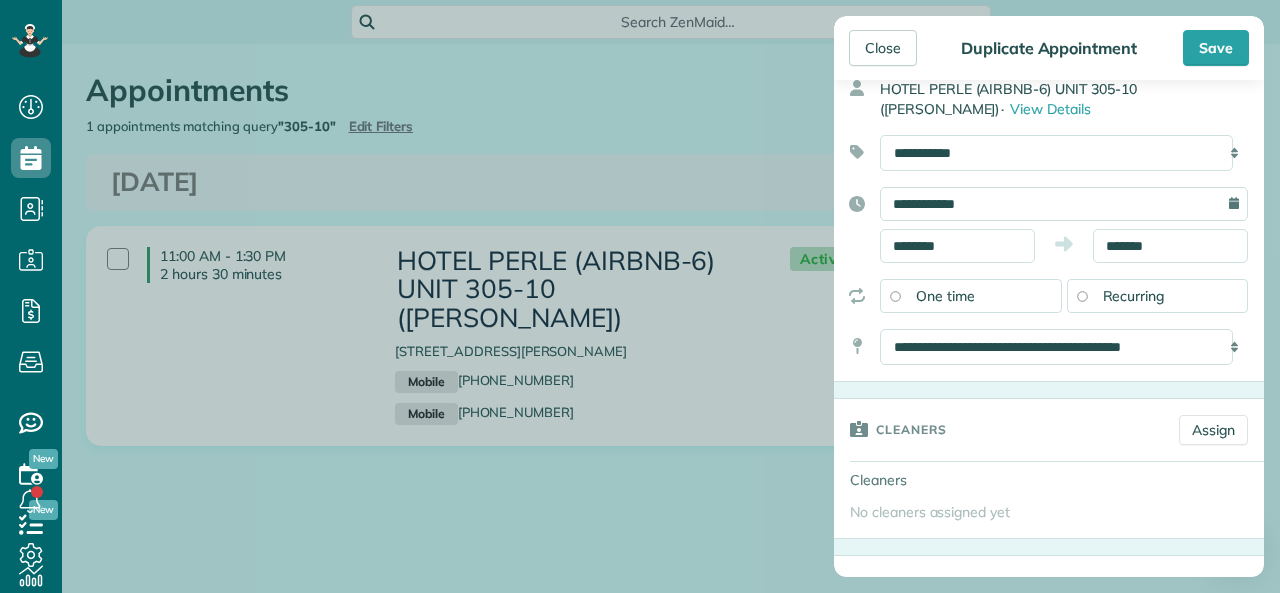 type on "**********" 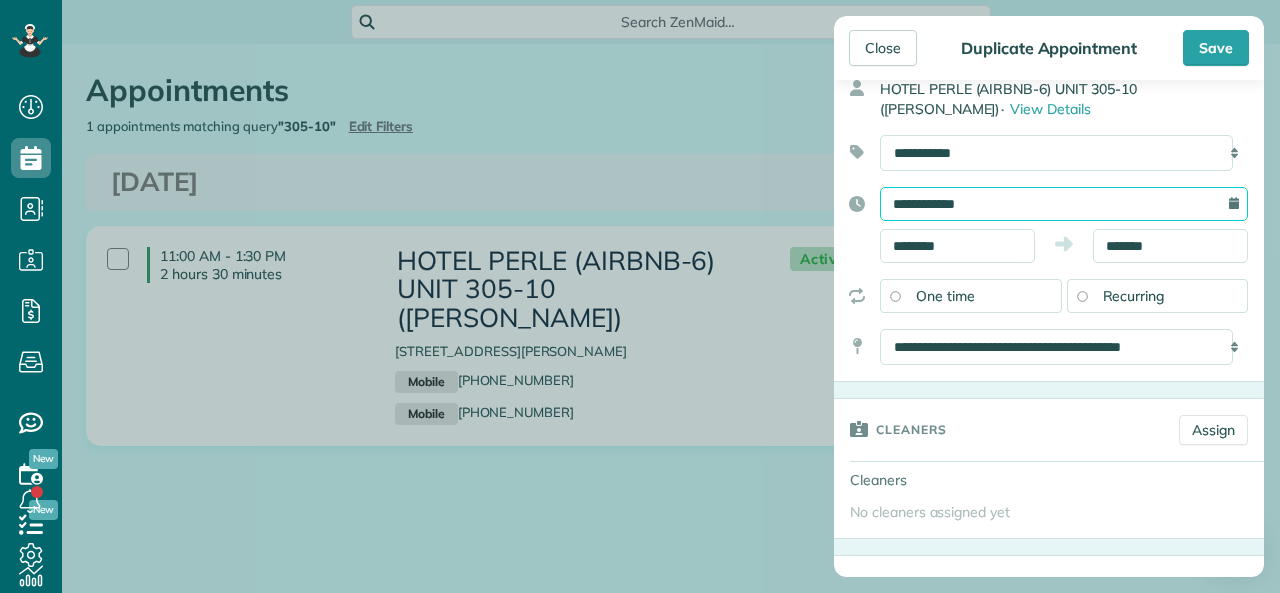 click on "**********" at bounding box center [1064, 204] 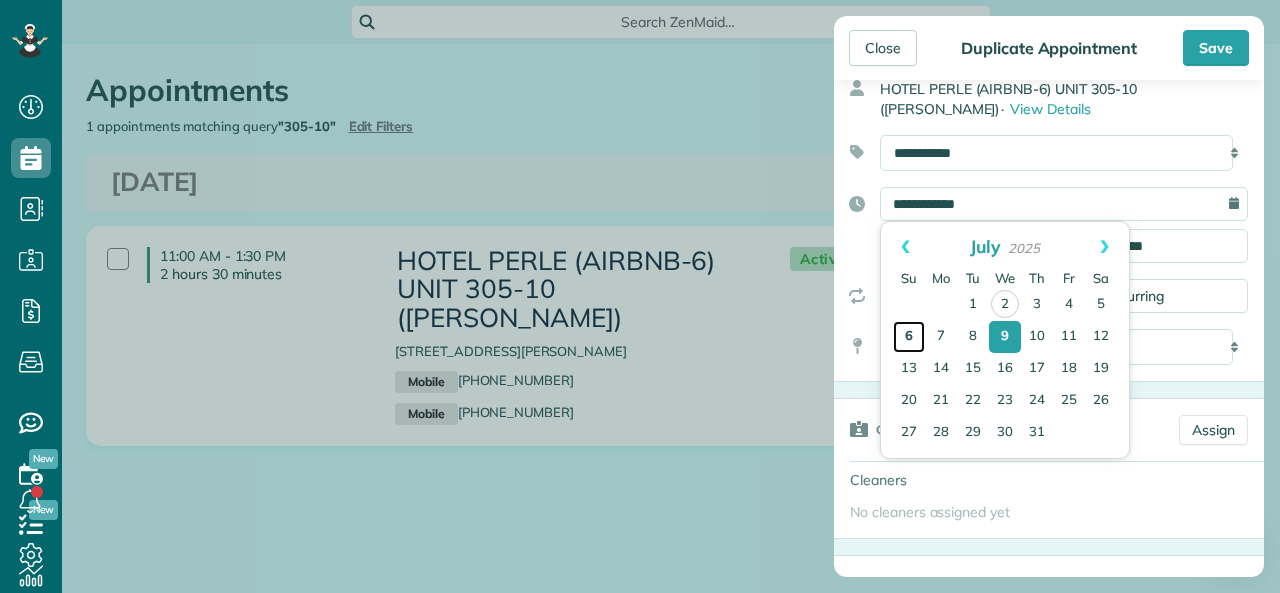 click on "6" at bounding box center (909, 337) 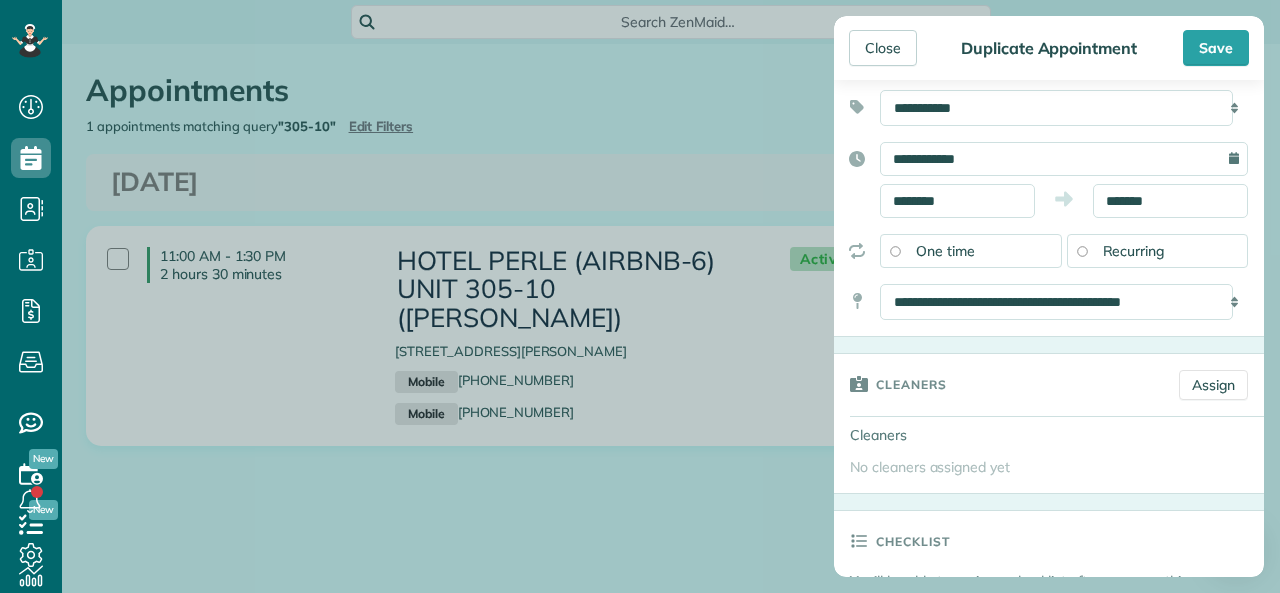 scroll, scrollTop: 0, scrollLeft: 0, axis: both 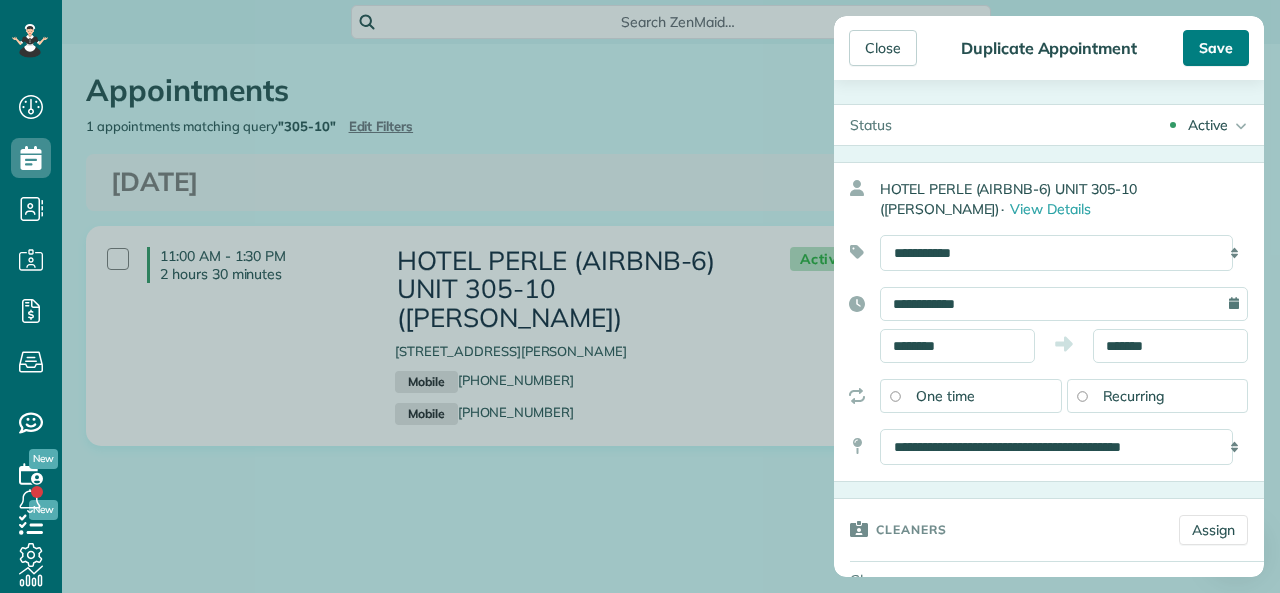 click on "Save" at bounding box center [1216, 48] 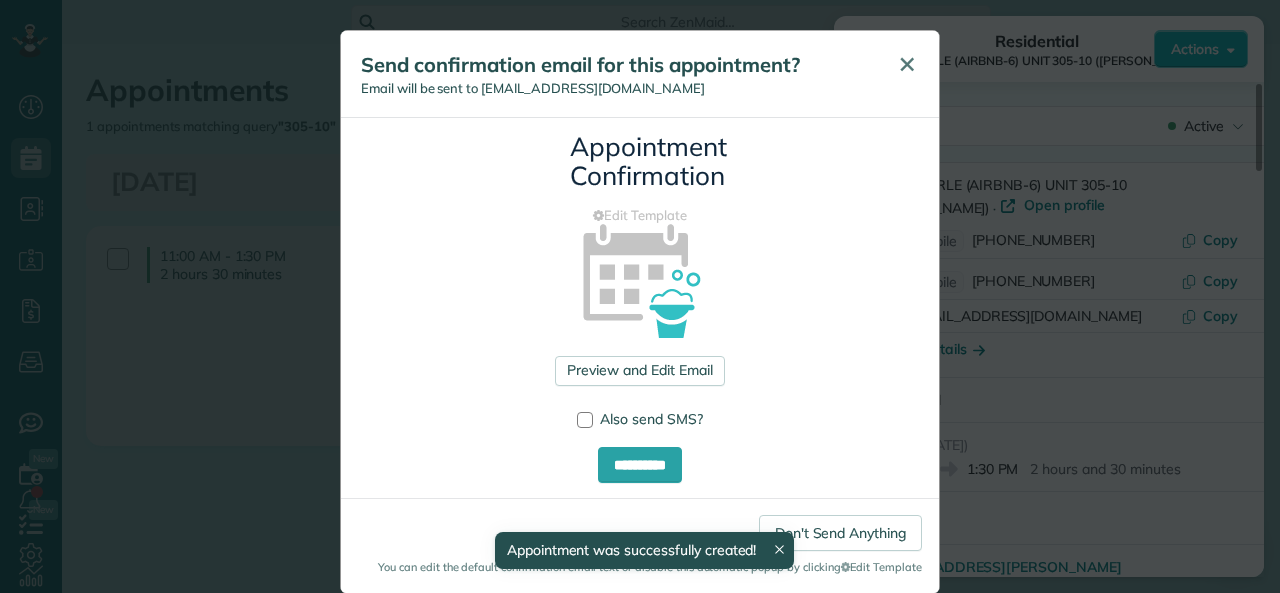 drag, startPoint x: 904, startPoint y: 66, endPoint x: 906, endPoint y: 83, distance: 17.117243 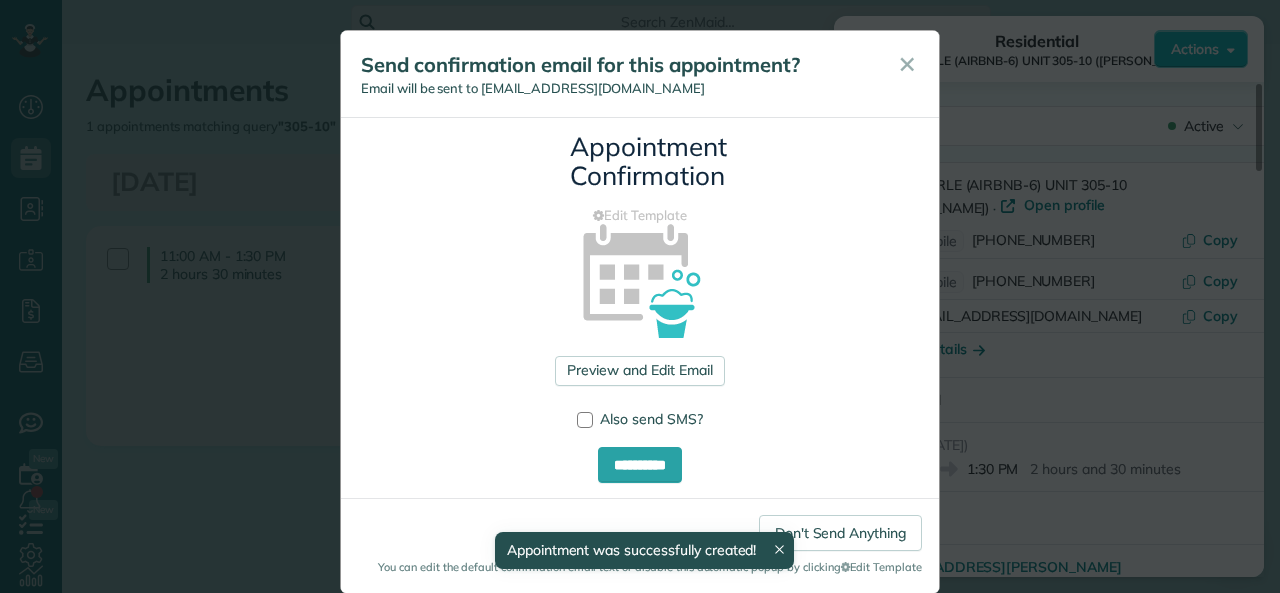 click on "✕" at bounding box center (907, 64) 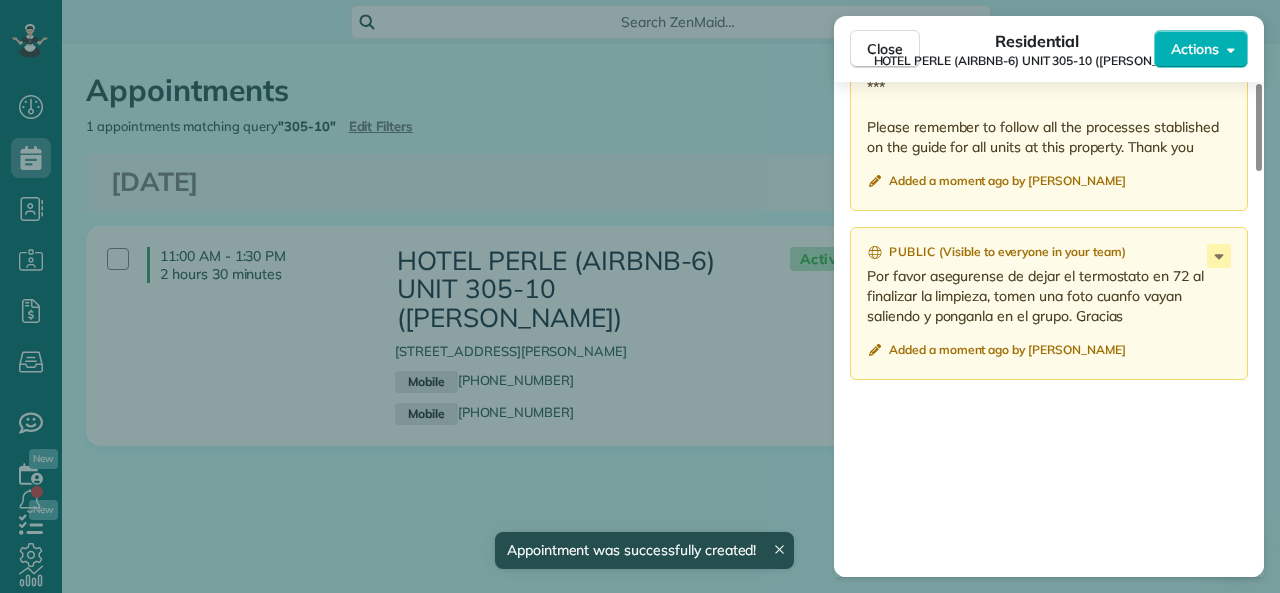 scroll, scrollTop: 2000, scrollLeft: 0, axis: vertical 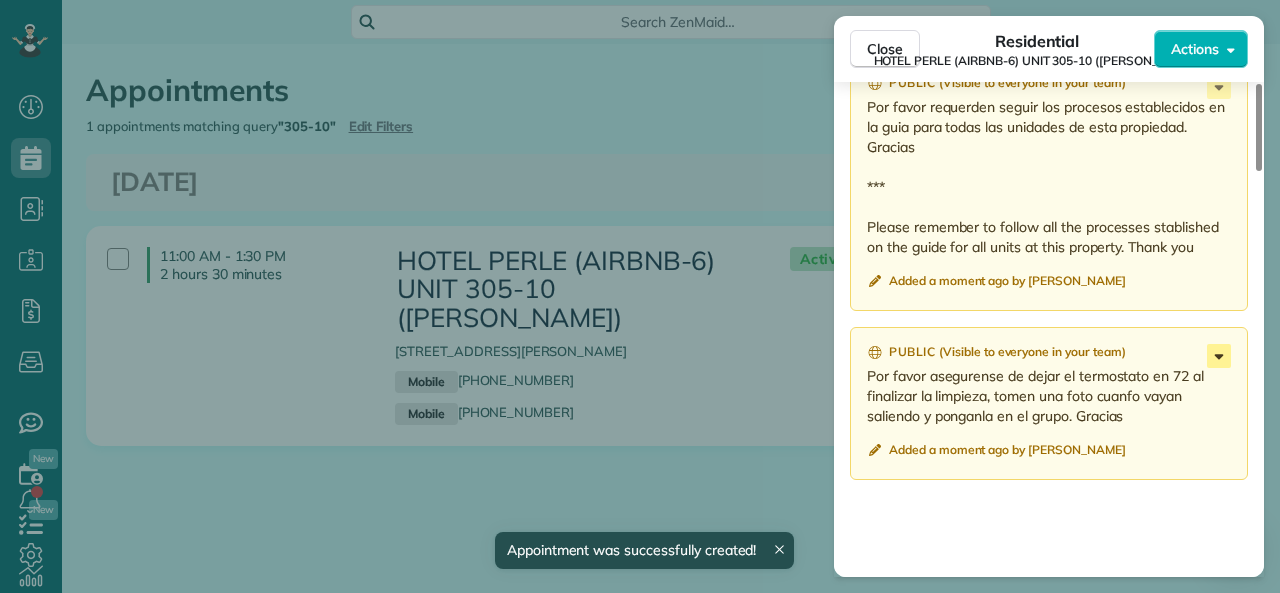 click 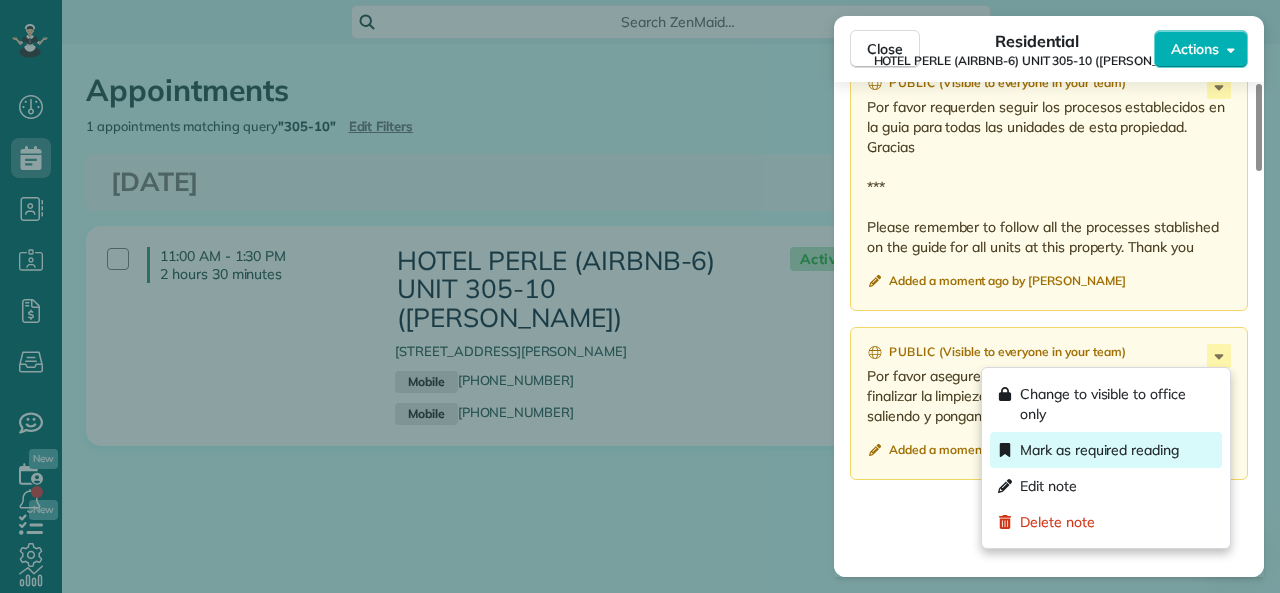 click on "Mark as required reading" at bounding box center [1099, 450] 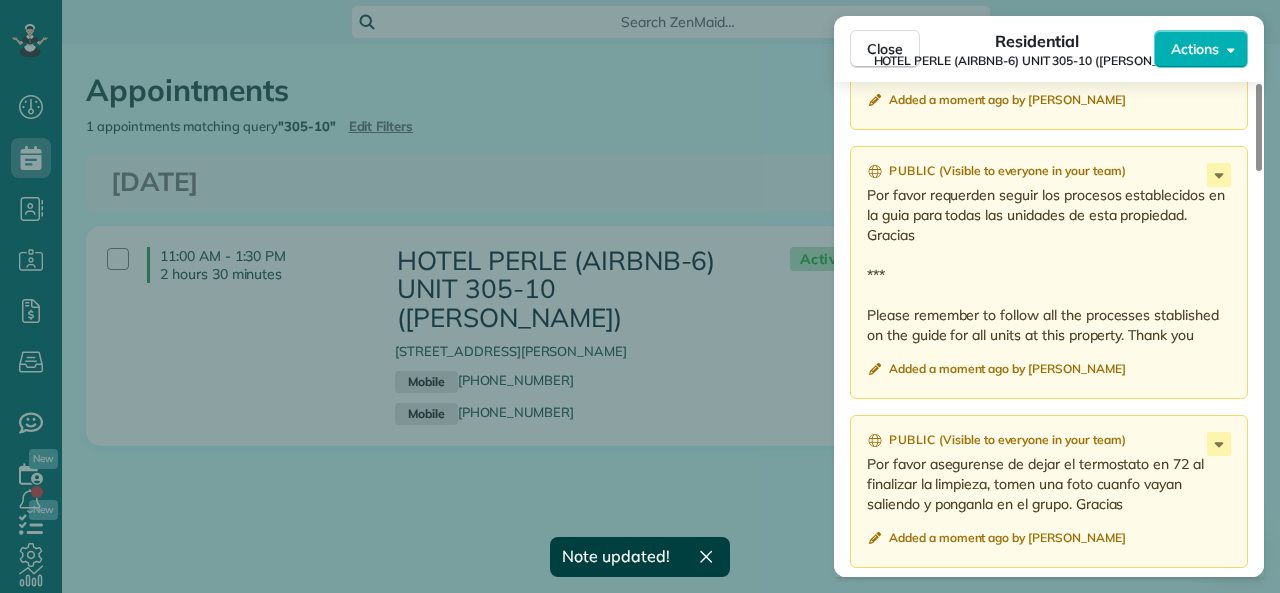 scroll, scrollTop: 1900, scrollLeft: 0, axis: vertical 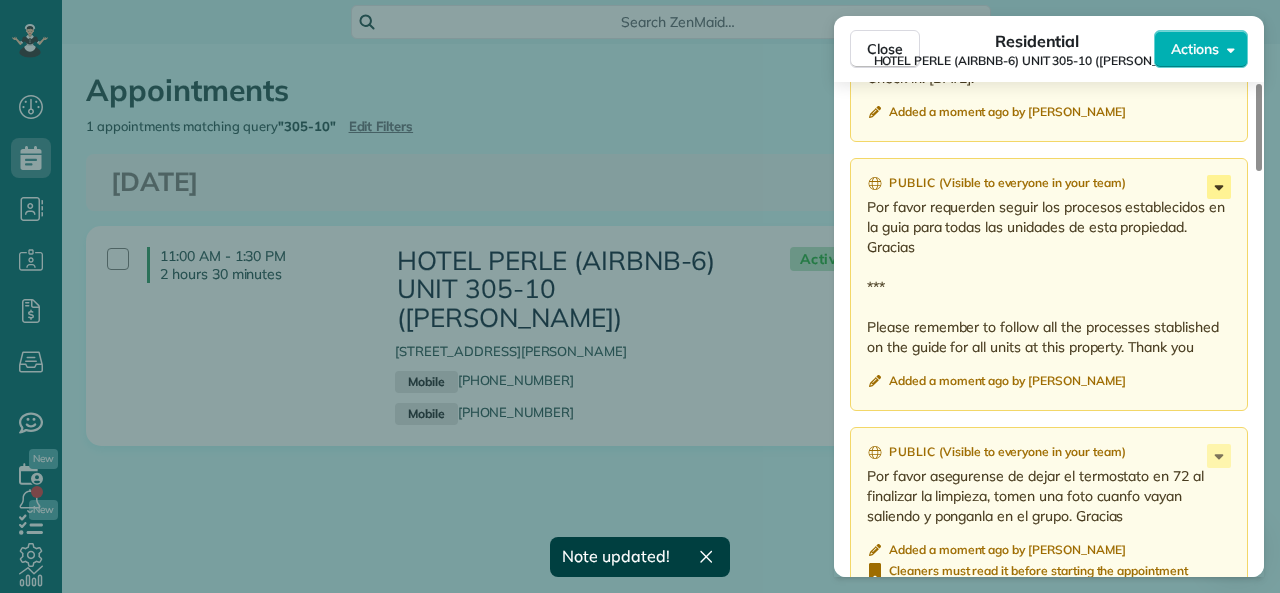 click 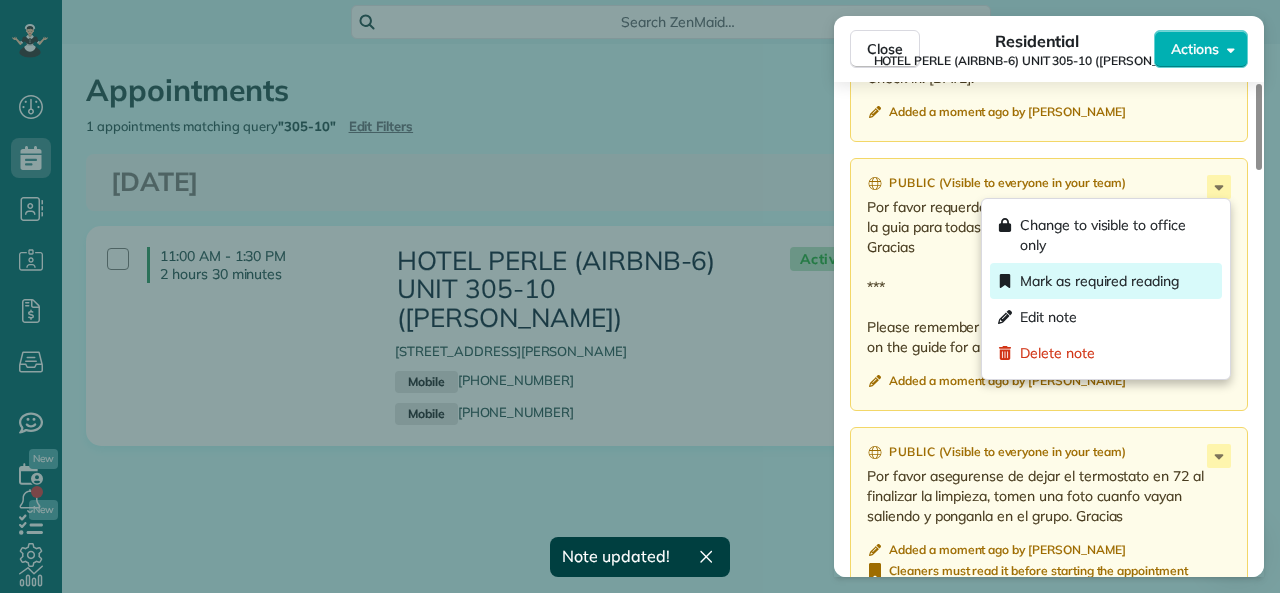 click on "Mark as required reading" at bounding box center (1099, 281) 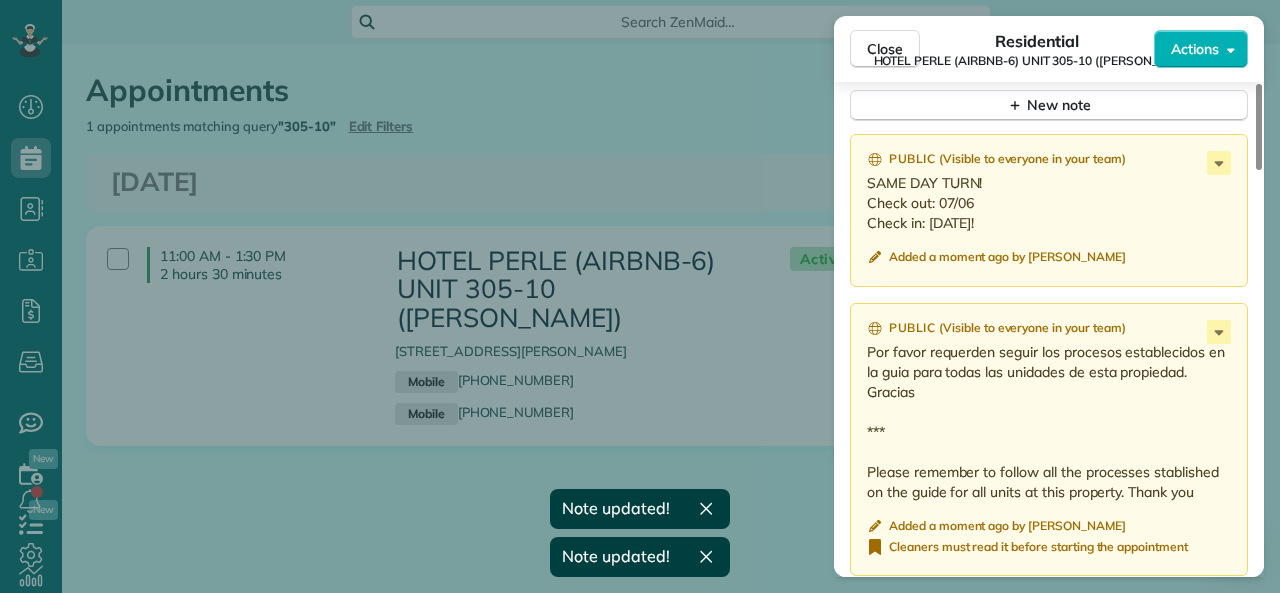 scroll, scrollTop: 1500, scrollLeft: 0, axis: vertical 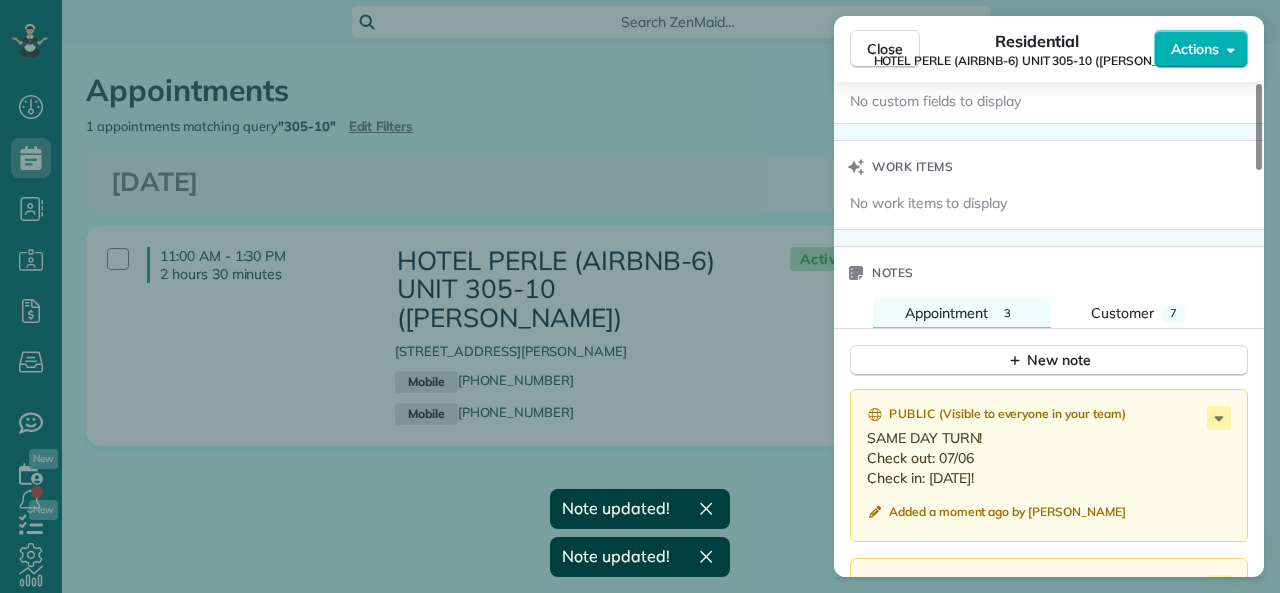 click on "Public ( Visible to everyone in your team )" at bounding box center (1051, 415) 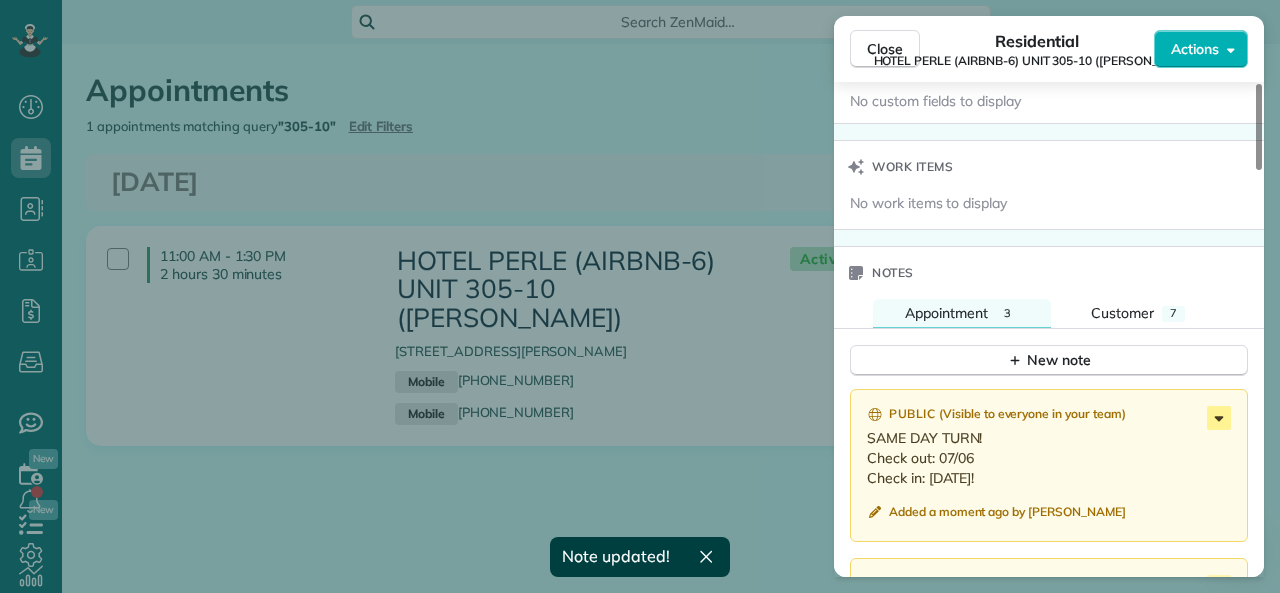 click 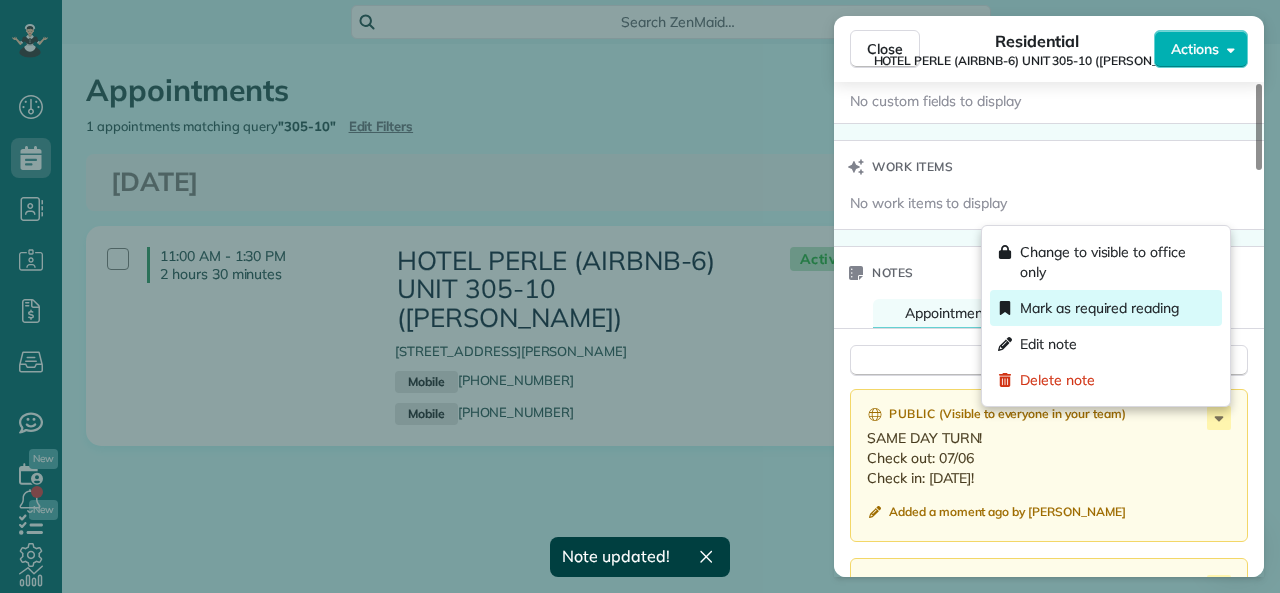 click on "Mark as required reading" at bounding box center (1106, 308) 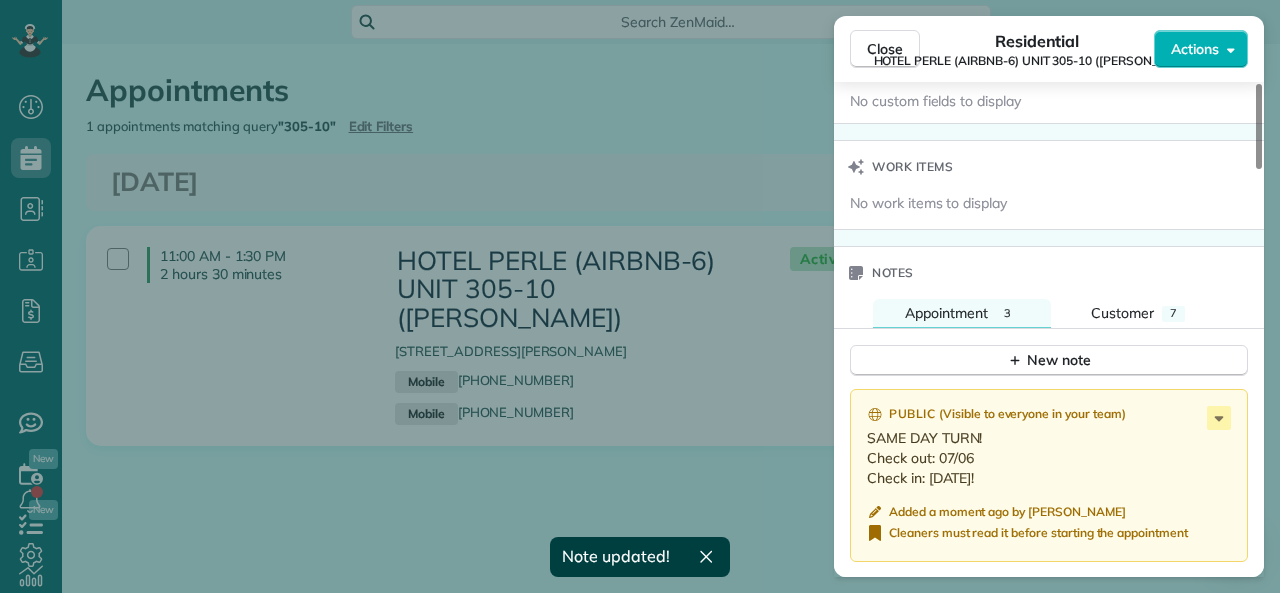 click on "HOTEL PERLE (AIRBNB-6) UNIT 305-10 ([PERSON_NAME])" at bounding box center (1037, 61) 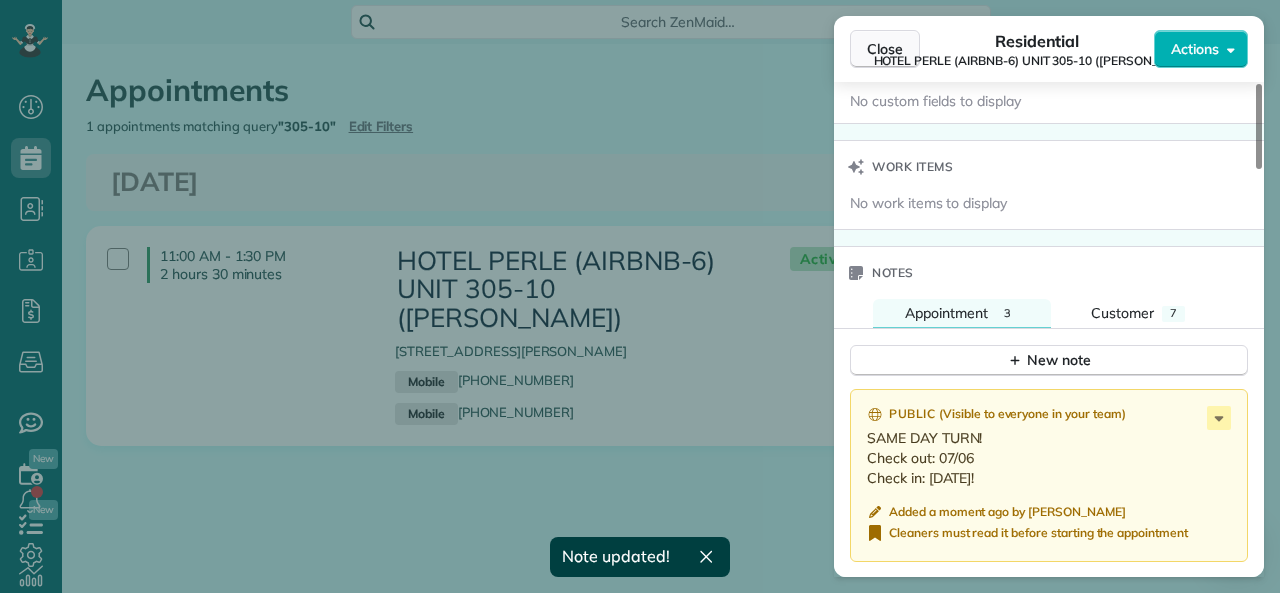click on "Close" at bounding box center [885, 49] 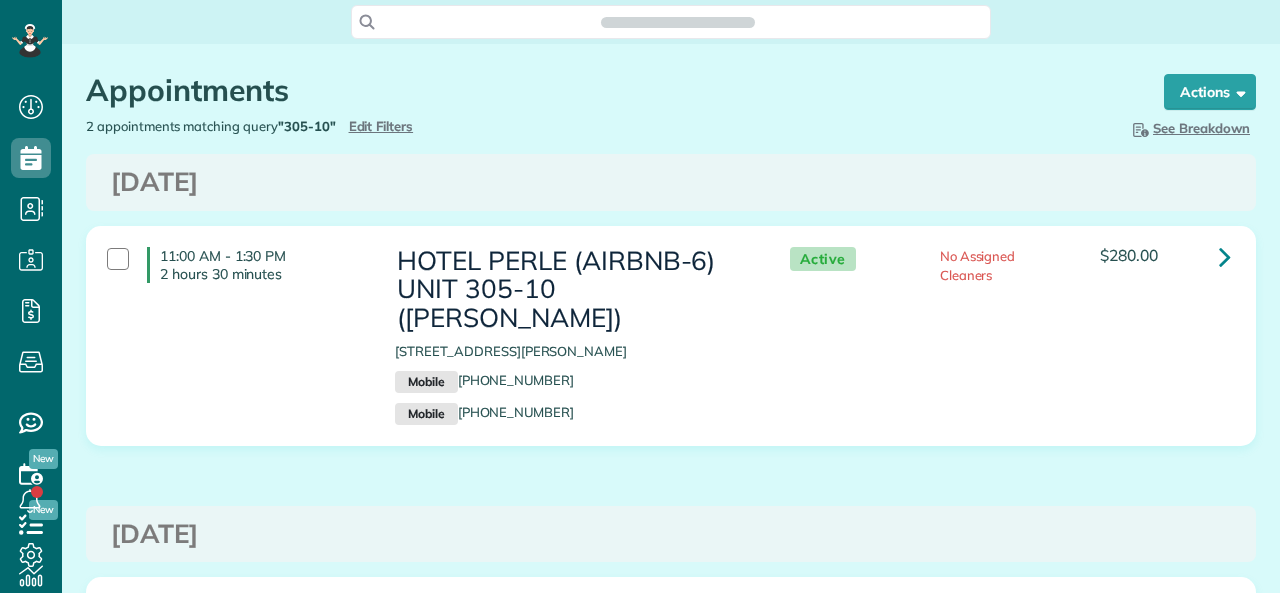 scroll, scrollTop: 0, scrollLeft: 0, axis: both 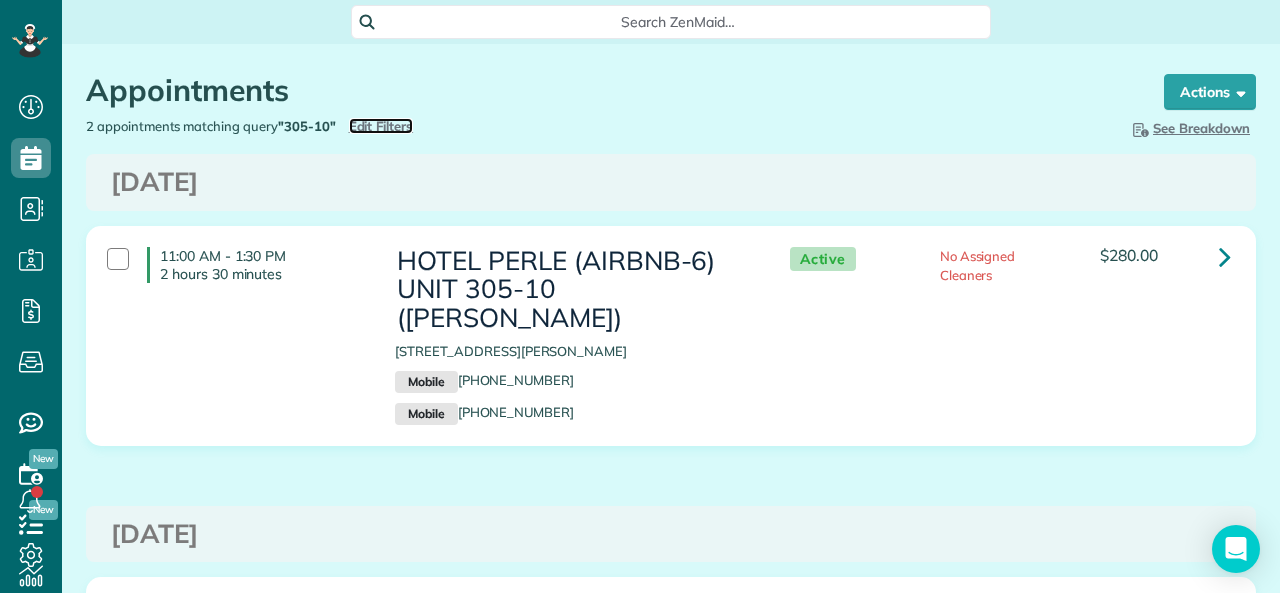 click on "Edit Filters" at bounding box center [381, 126] 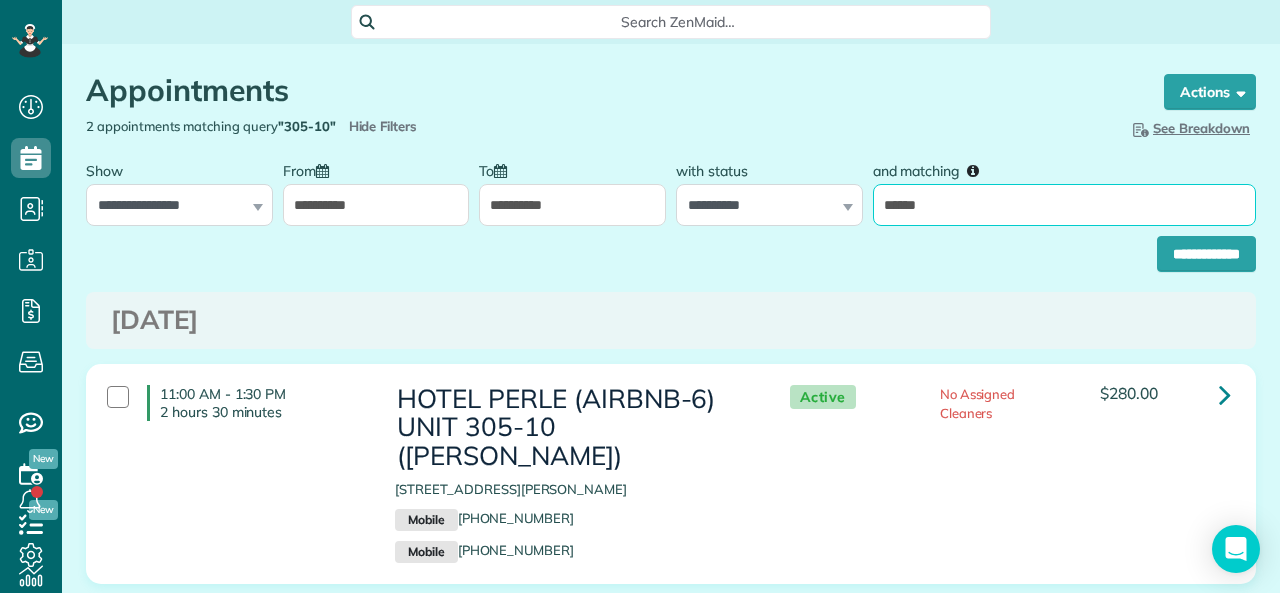 click on "******" at bounding box center (1064, 205) 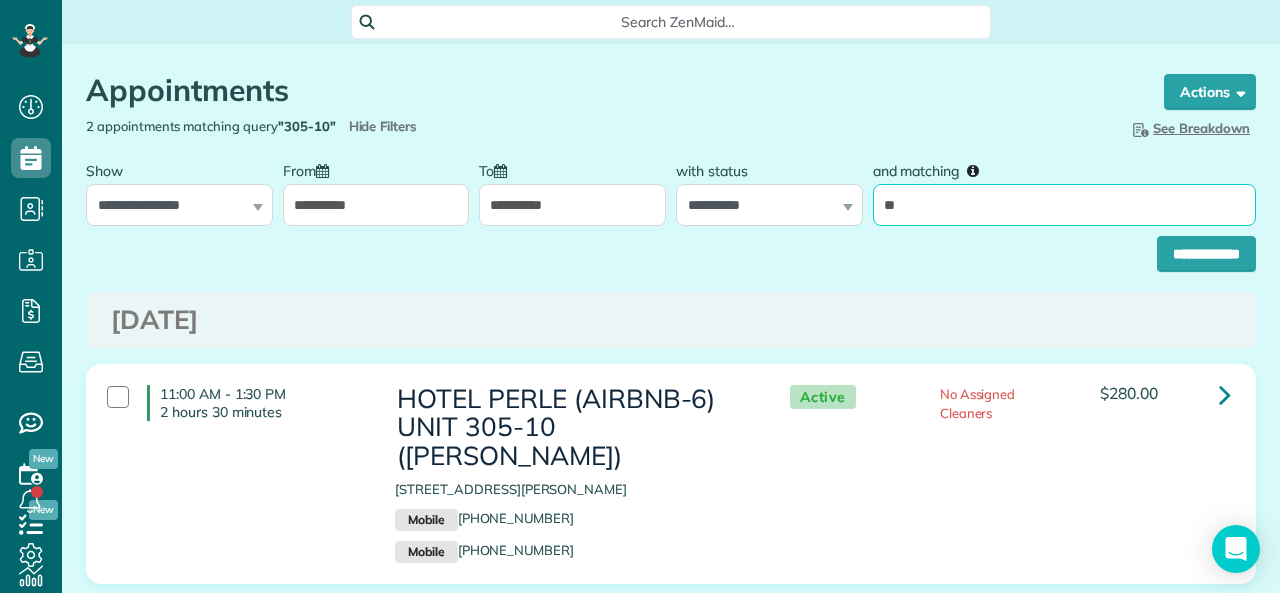 type on "**********" 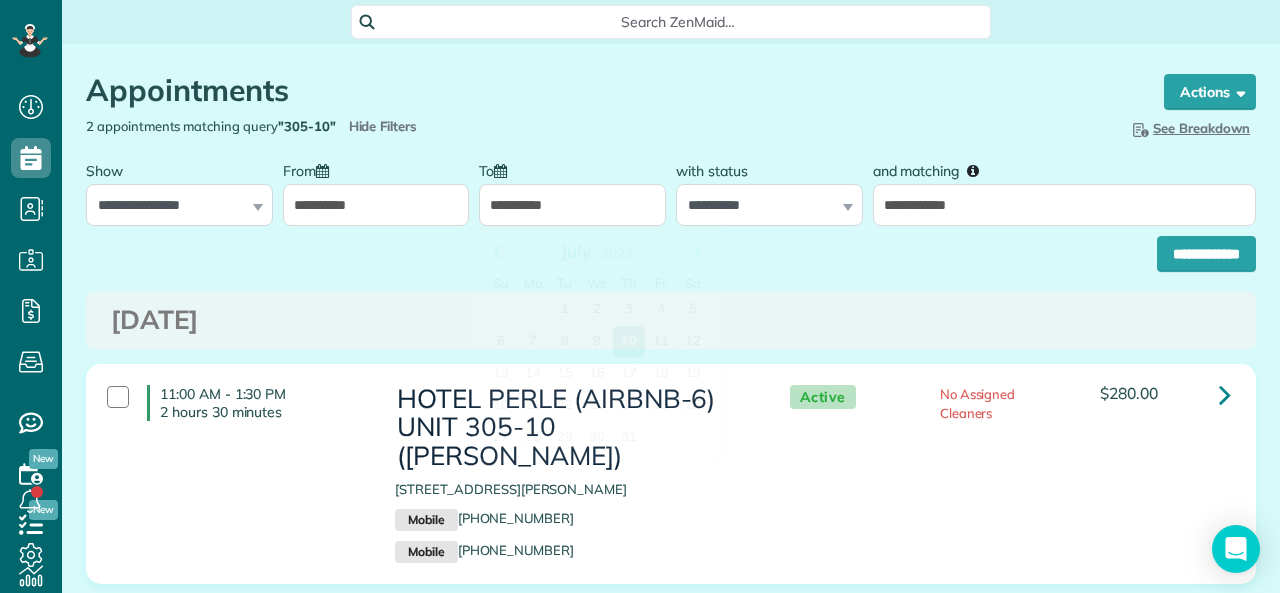 click on "**********" at bounding box center (572, 205) 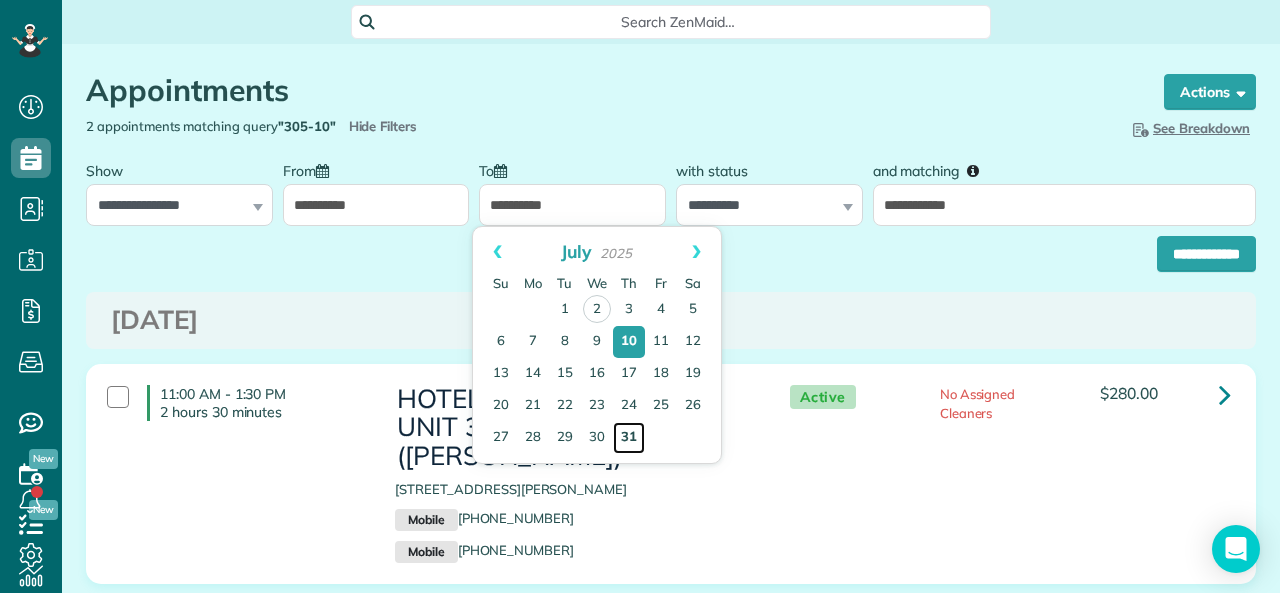 click on "31" at bounding box center [629, 438] 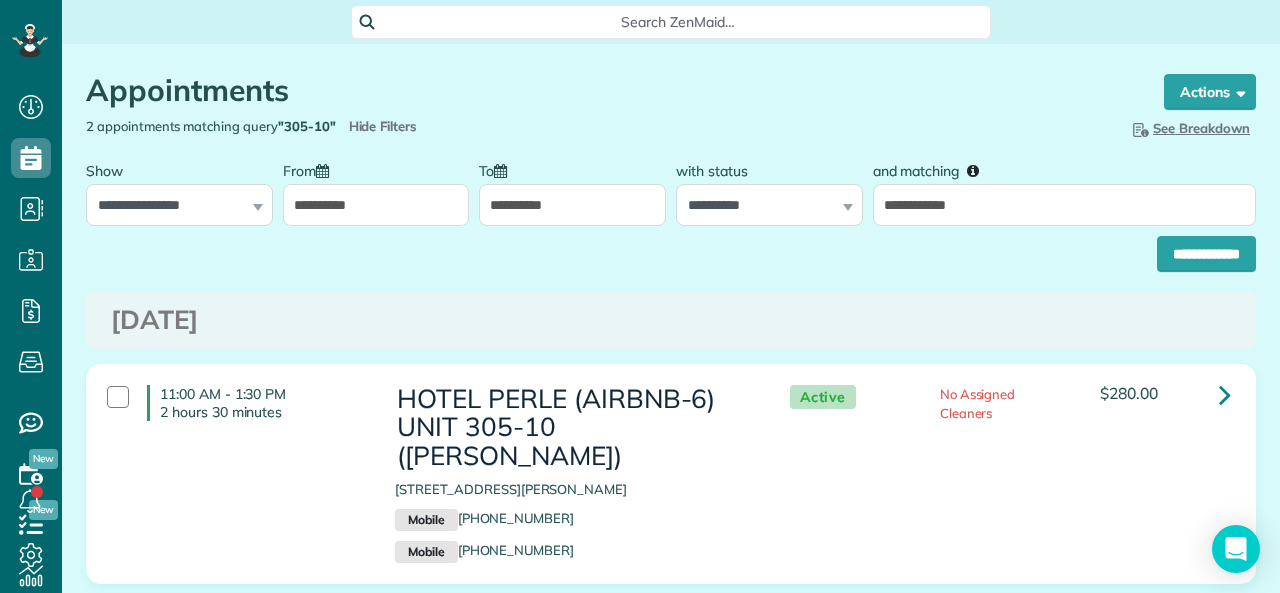 click on "**********" at bounding box center (376, 205) 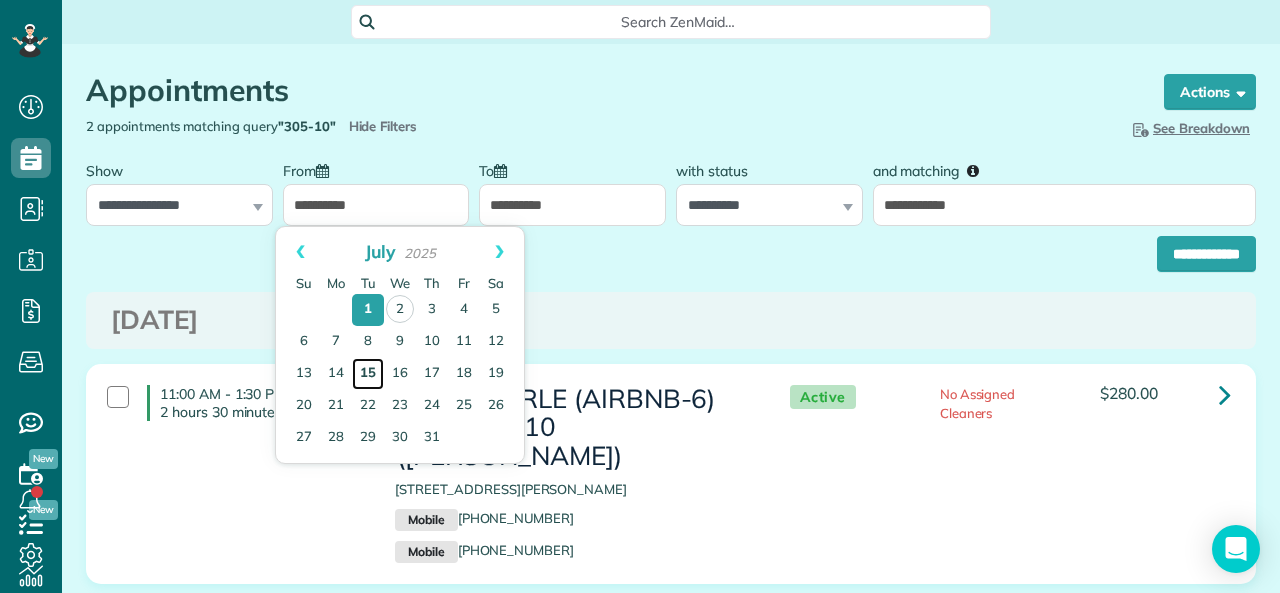click on "15" at bounding box center [368, 374] 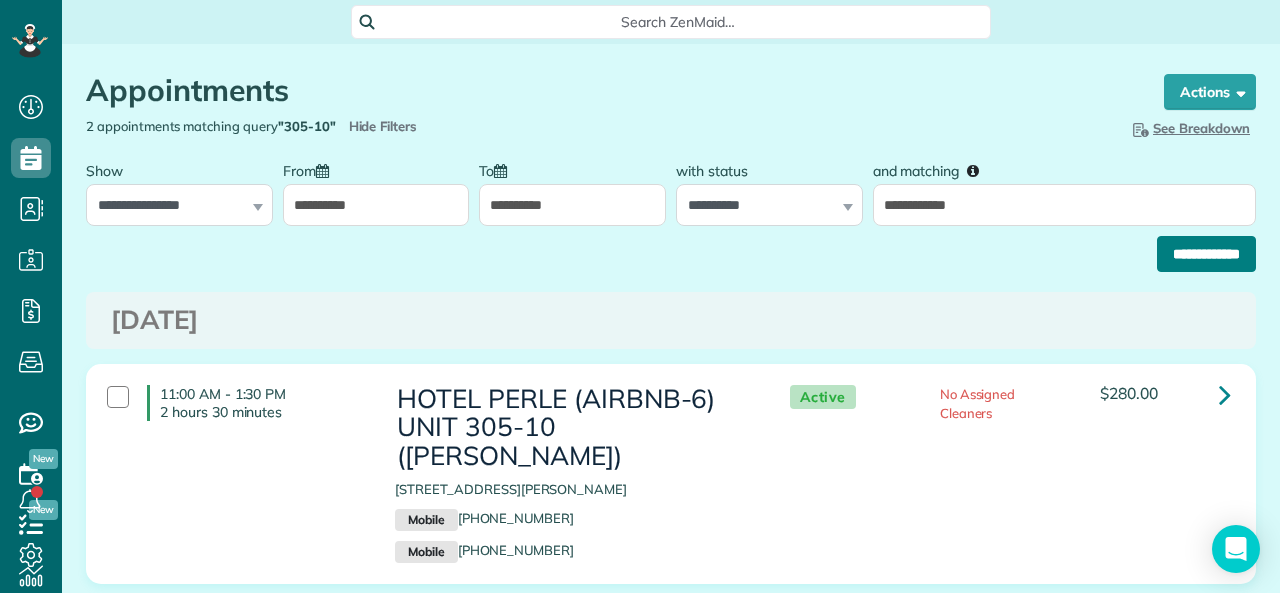 click on "**********" at bounding box center (1206, 254) 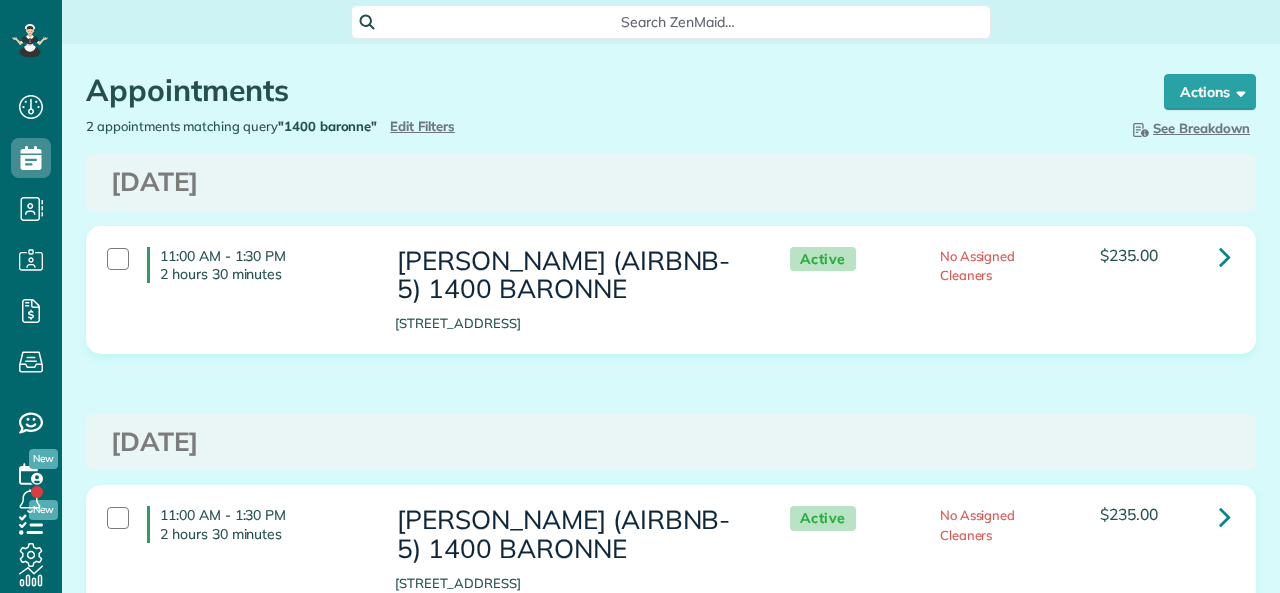 scroll, scrollTop: 0, scrollLeft: 0, axis: both 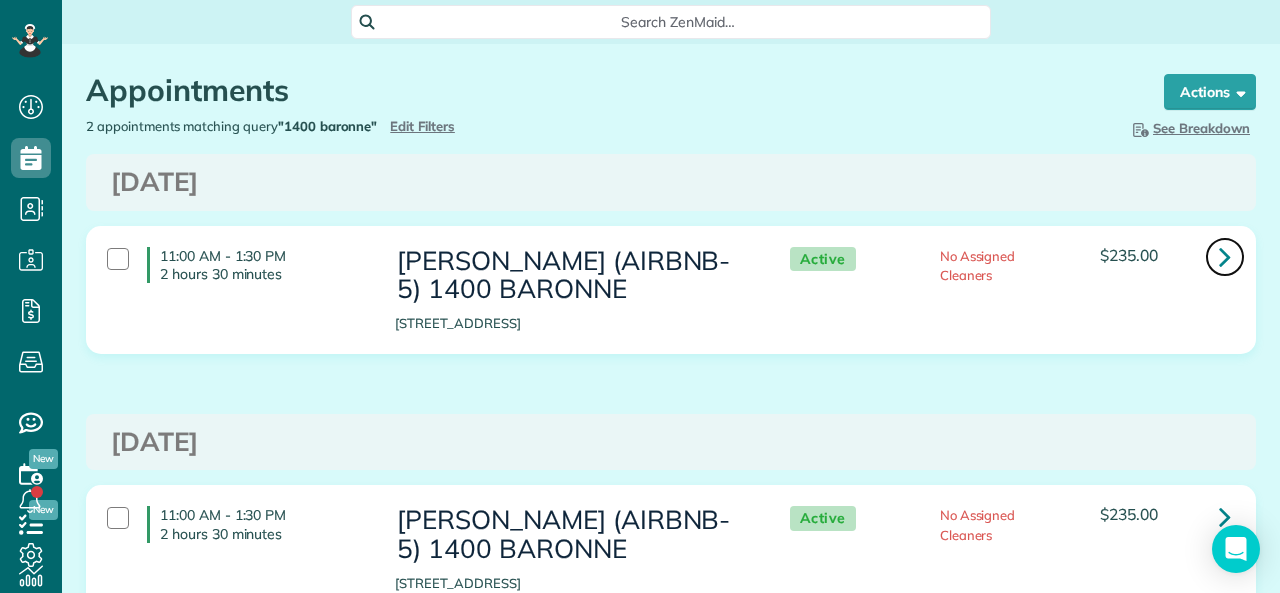 click at bounding box center (1225, 256) 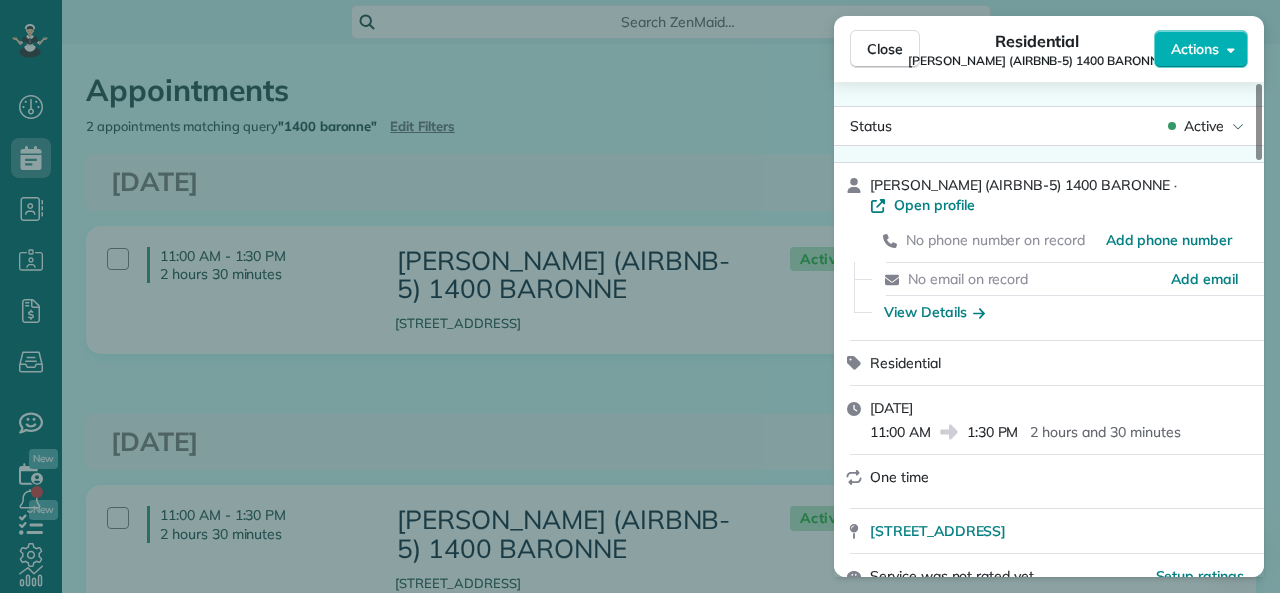 click on "Actions" at bounding box center (1201, 49) 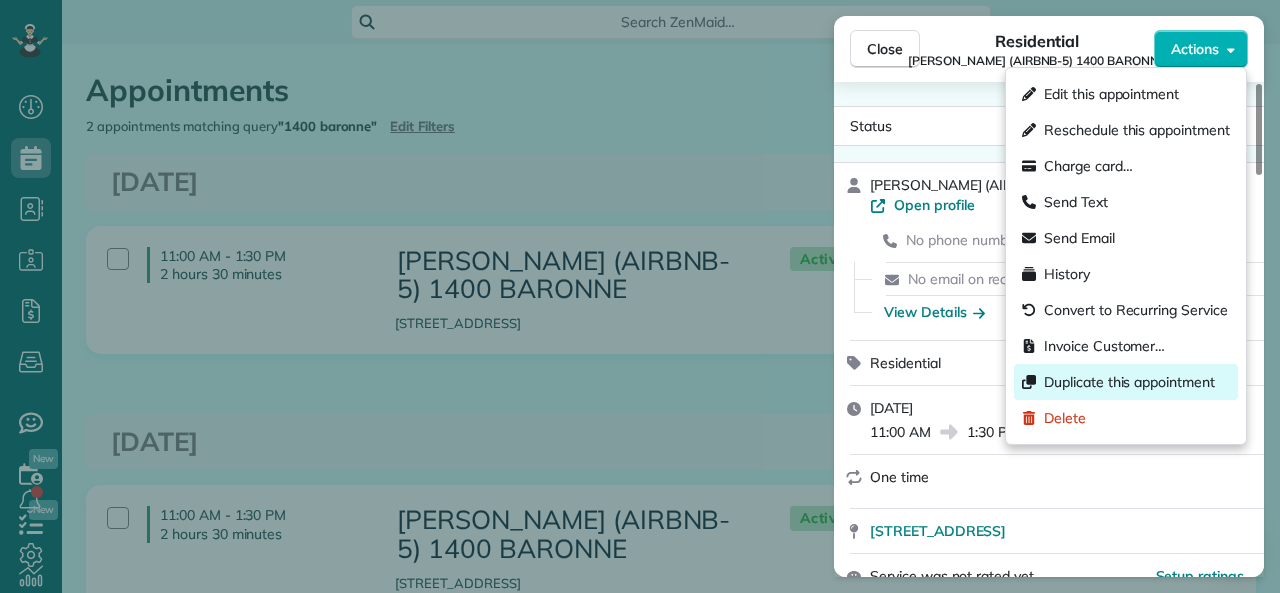 click on "Duplicate this appointment" at bounding box center (1129, 382) 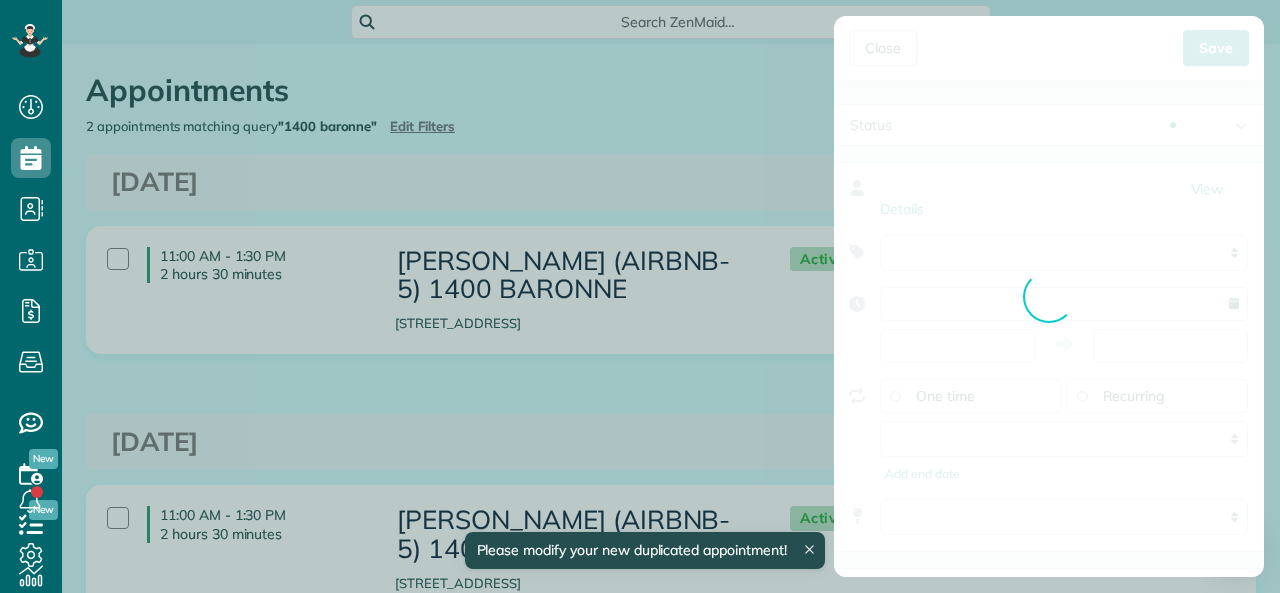 type on "**********" 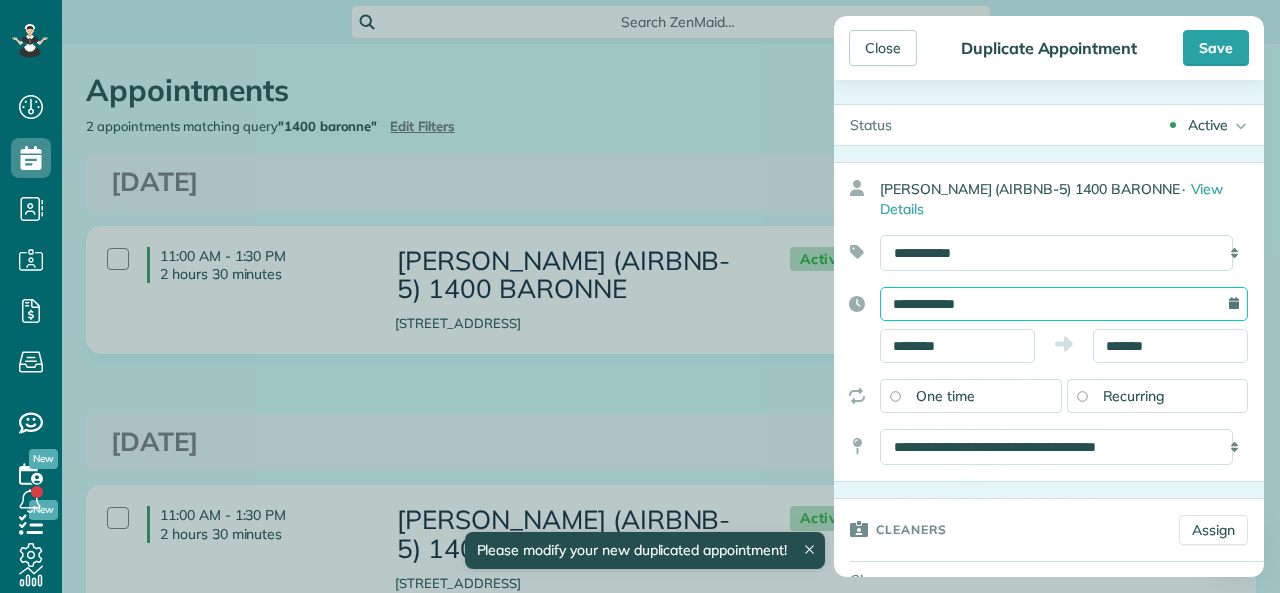 click on "**********" at bounding box center (1064, 304) 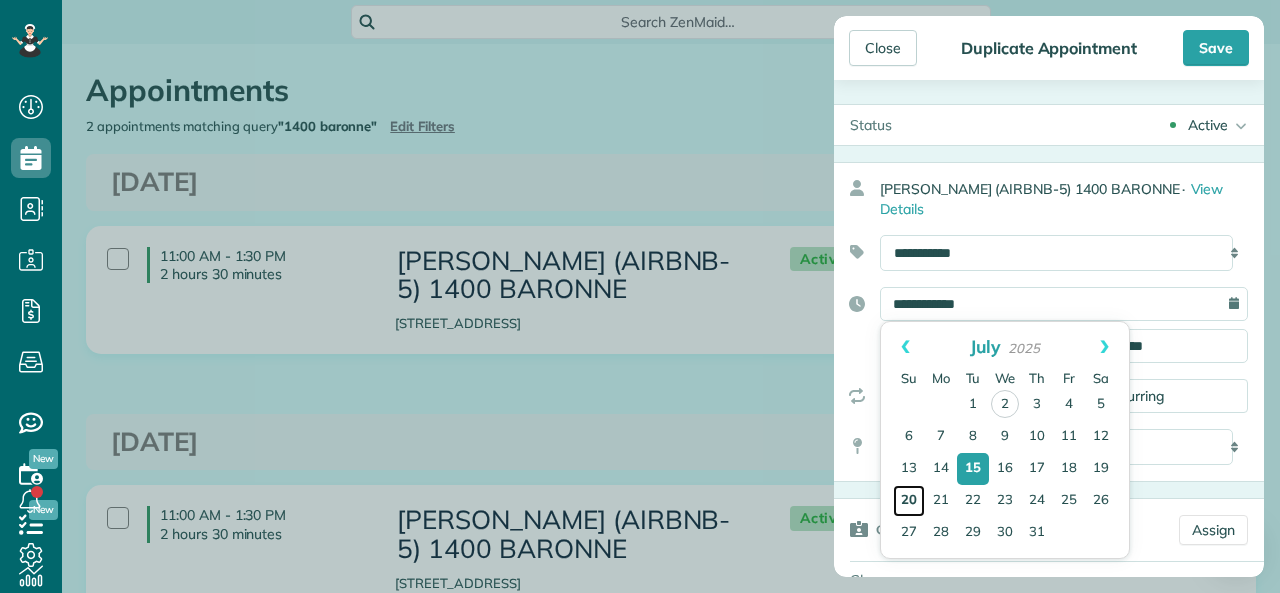 click on "20" at bounding box center (909, 501) 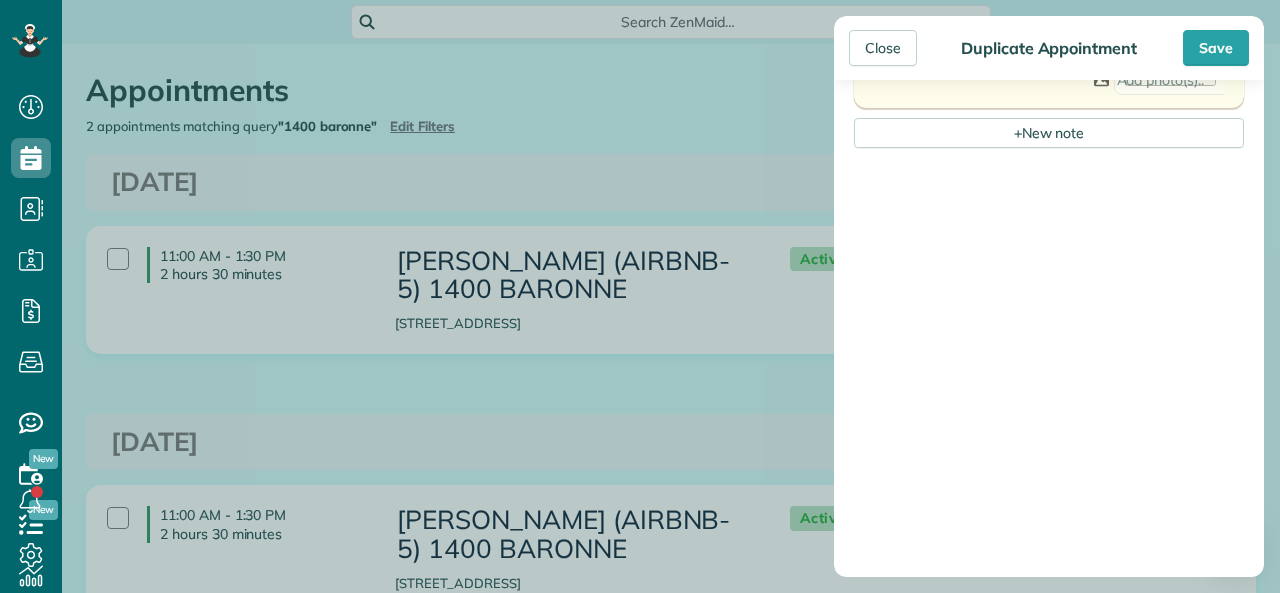 scroll, scrollTop: 900, scrollLeft: 0, axis: vertical 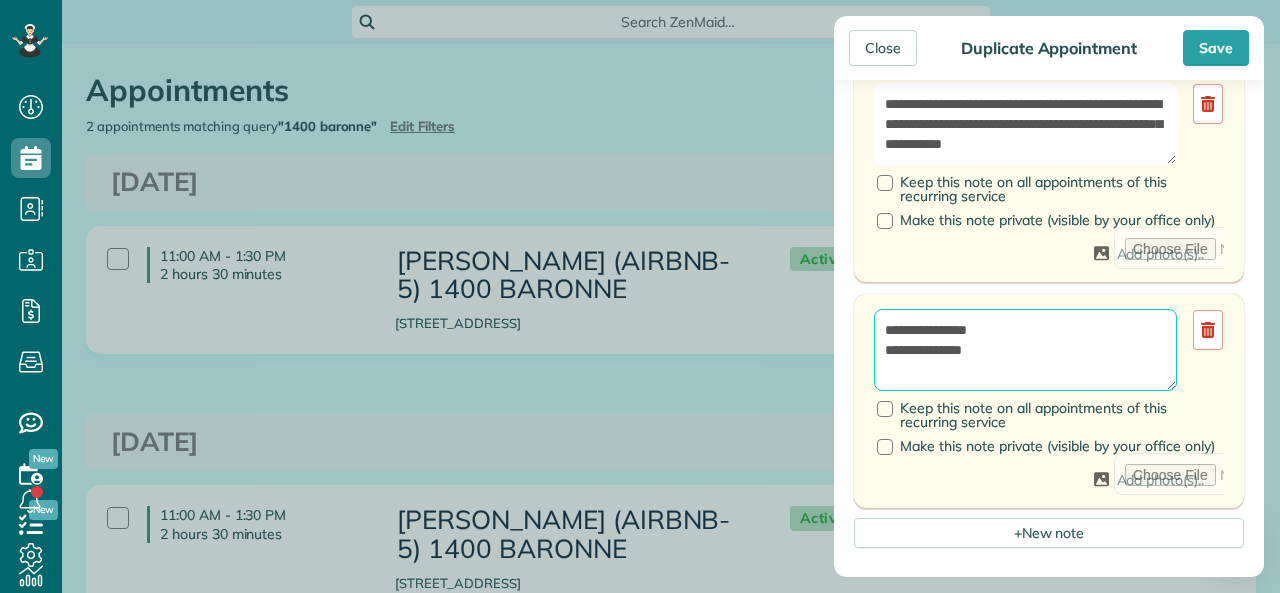 drag, startPoint x: 983, startPoint y: 344, endPoint x: 999, endPoint y: 344, distance: 16 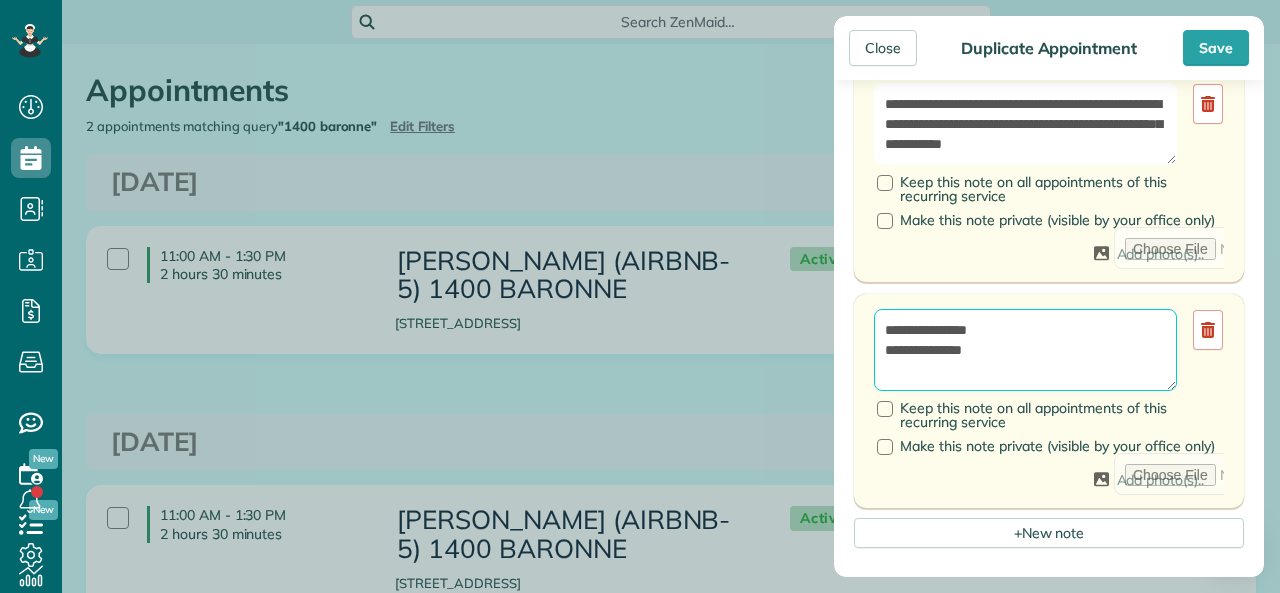 drag, startPoint x: 974, startPoint y: 366, endPoint x: 988, endPoint y: 364, distance: 14.142136 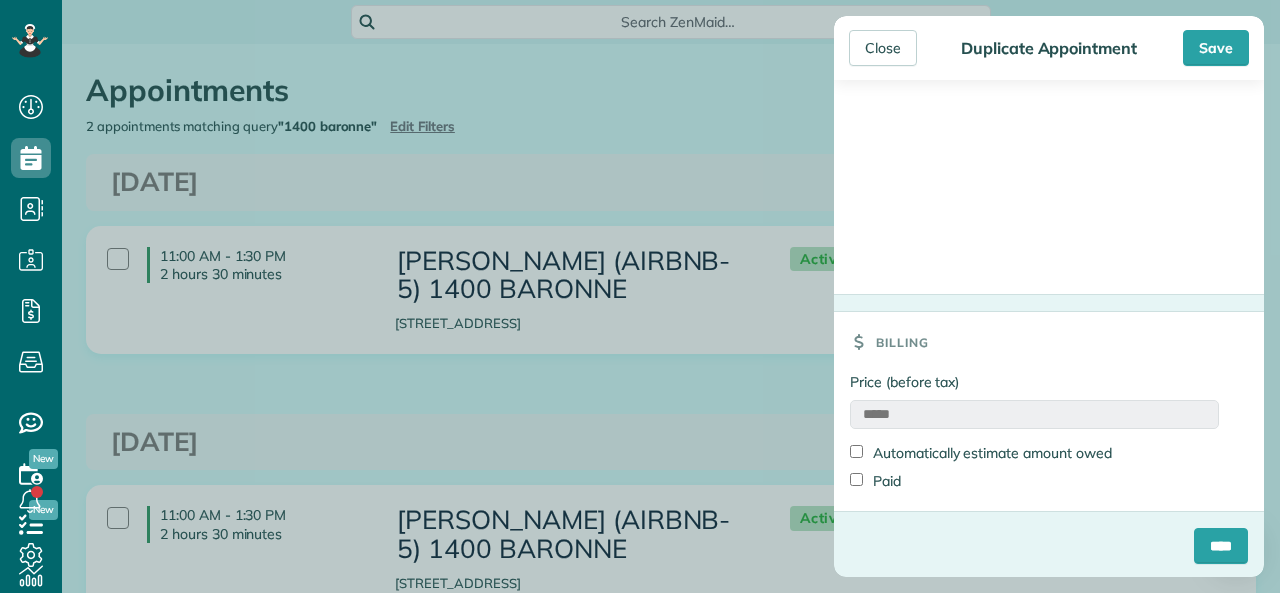scroll, scrollTop: 1807, scrollLeft: 0, axis: vertical 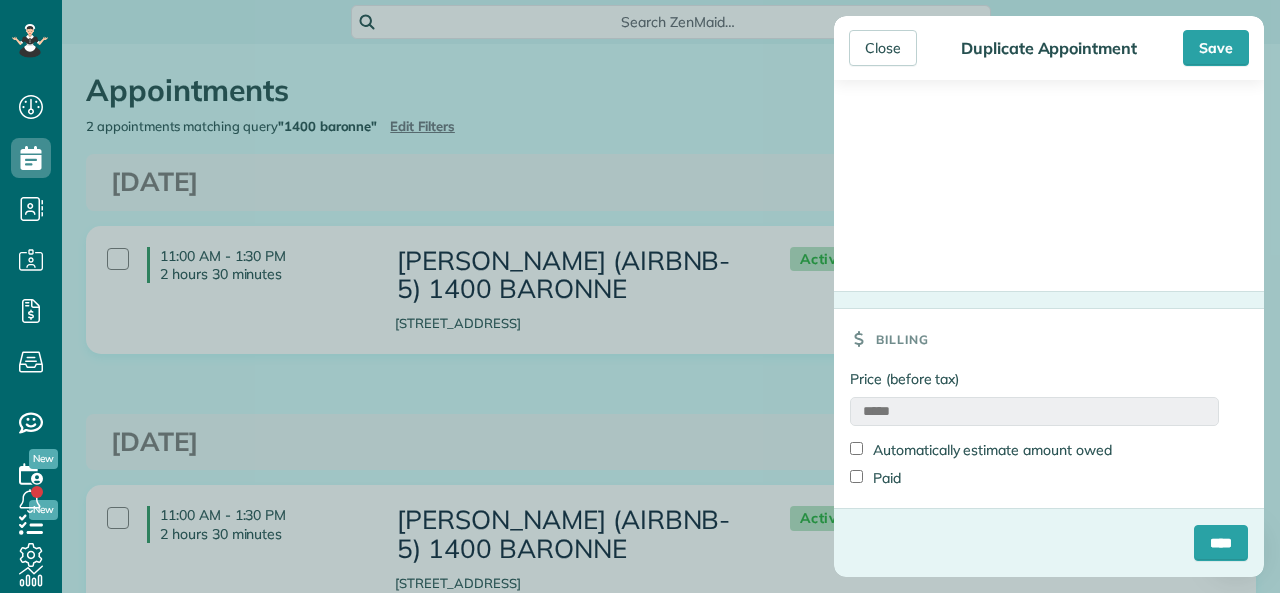 type on "**********" 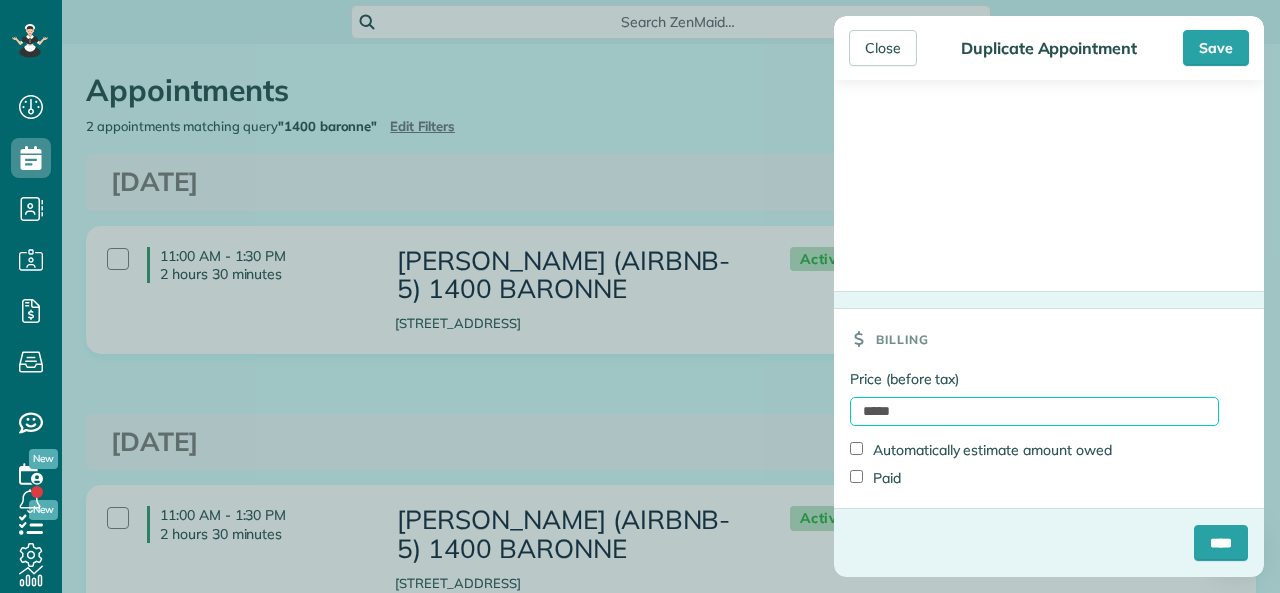 click on "*****" at bounding box center (1034, 411) 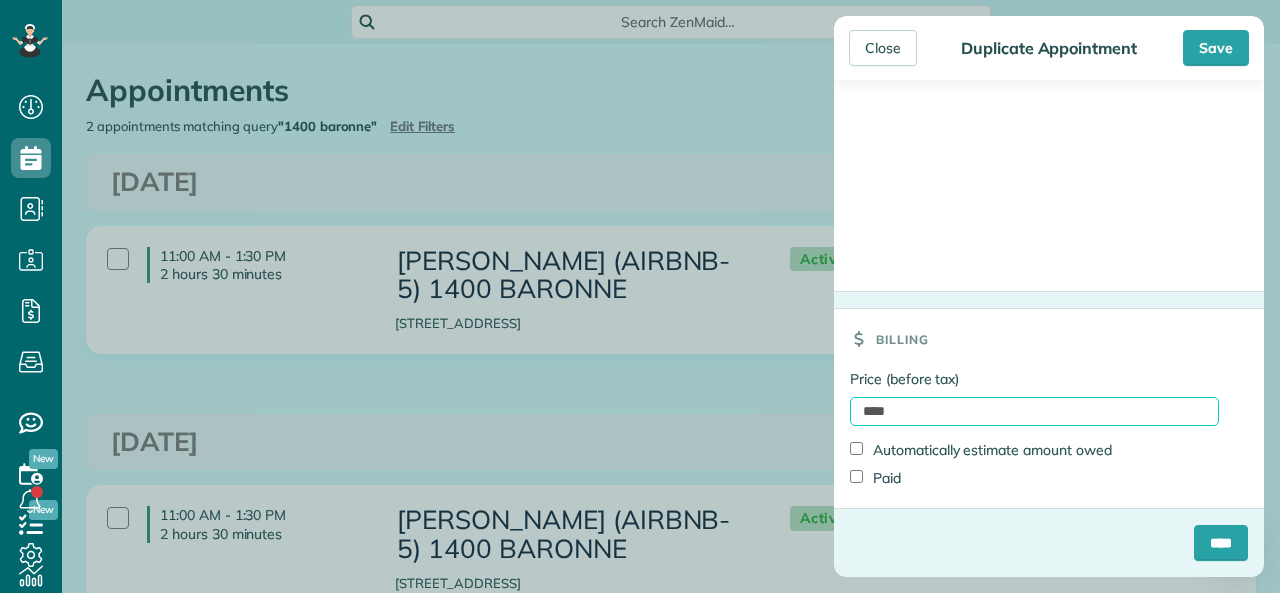 type on "*******" 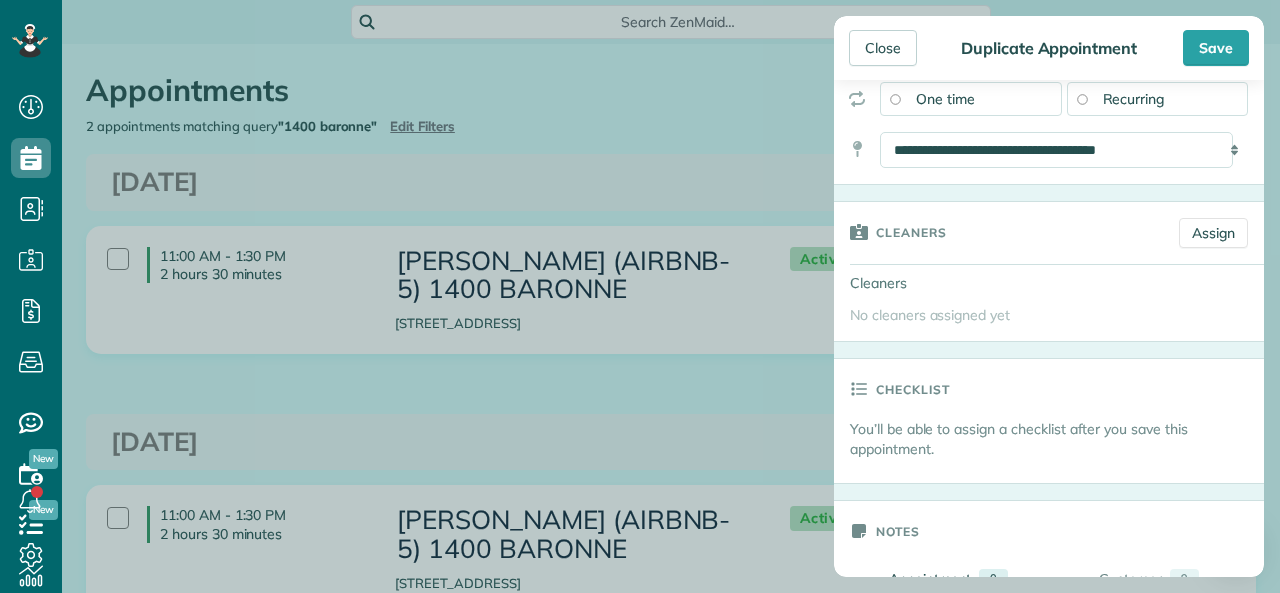scroll, scrollTop: 300, scrollLeft: 0, axis: vertical 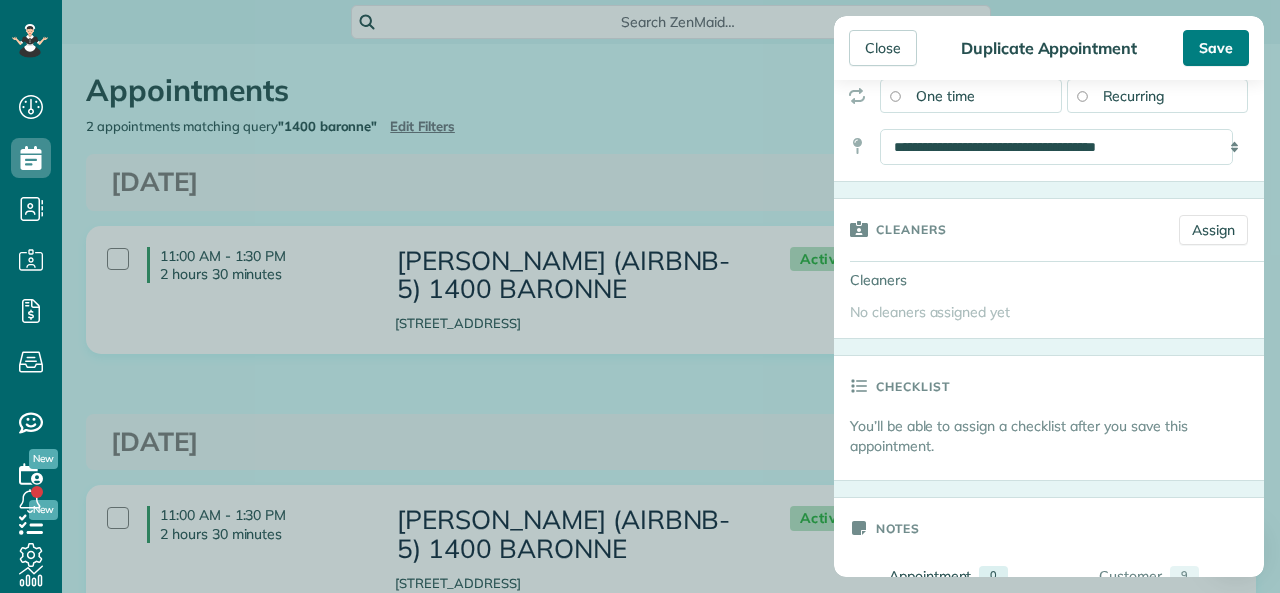 click on "Save" at bounding box center [1216, 48] 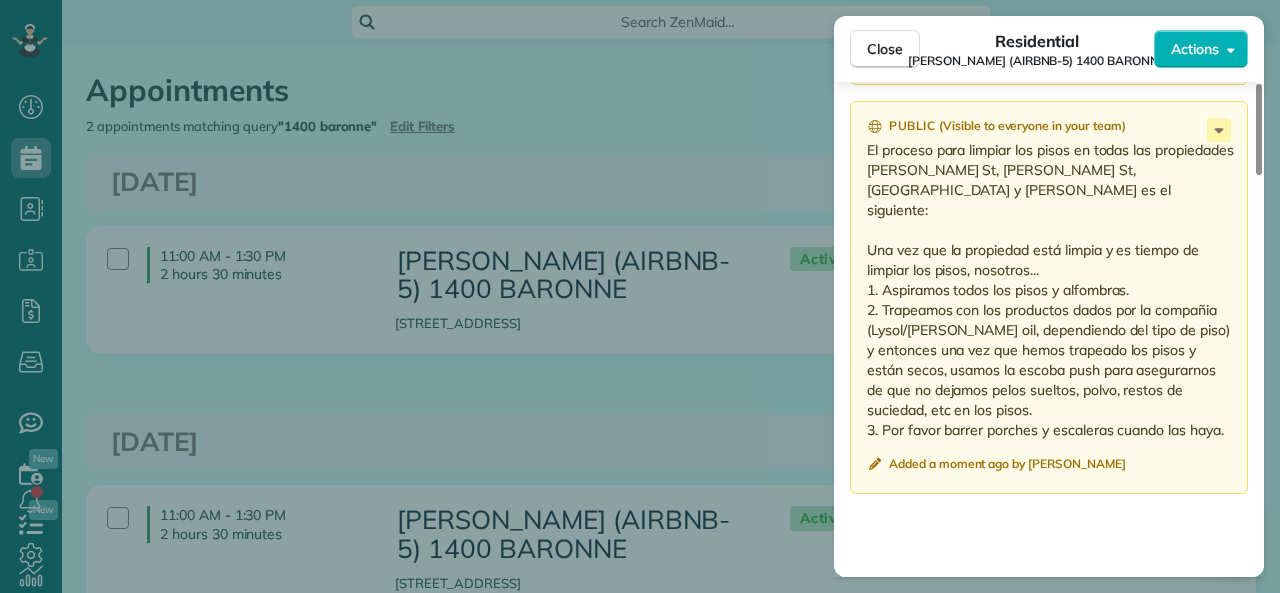 scroll, scrollTop: 1800, scrollLeft: 0, axis: vertical 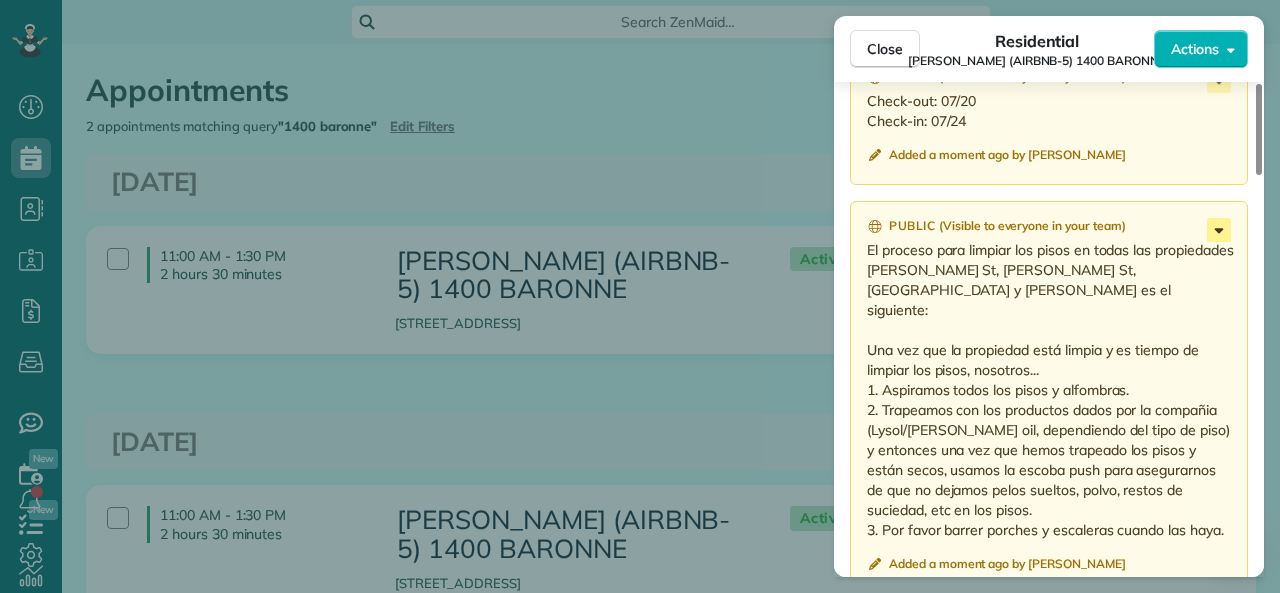 click 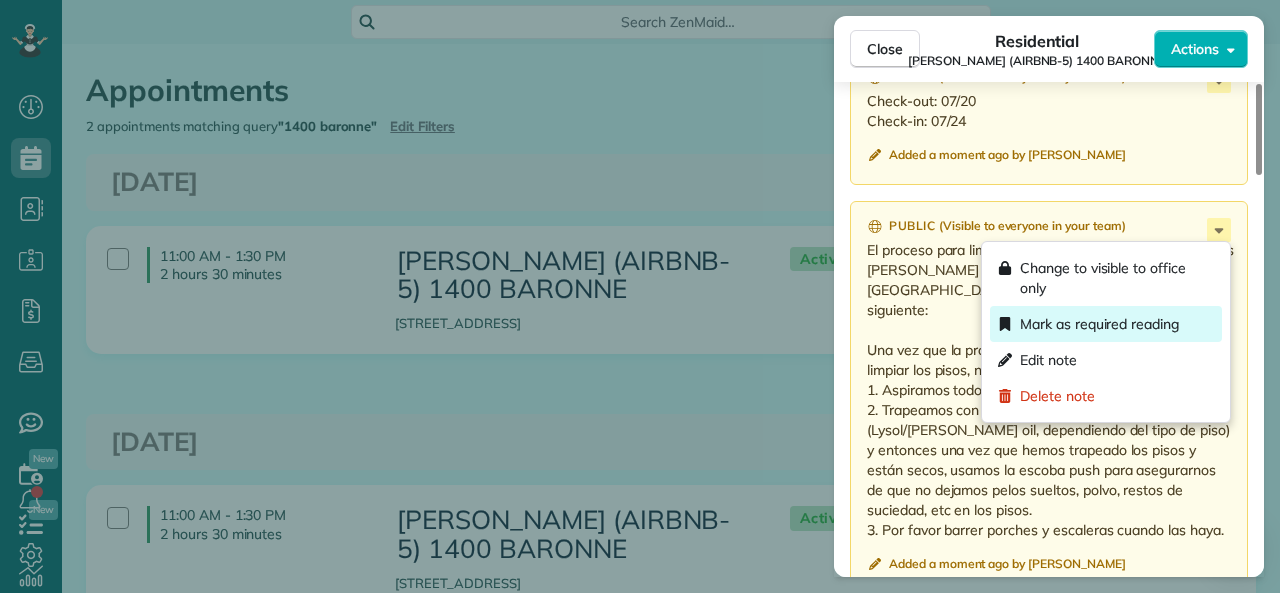 click on "Mark as required reading" at bounding box center [1099, 324] 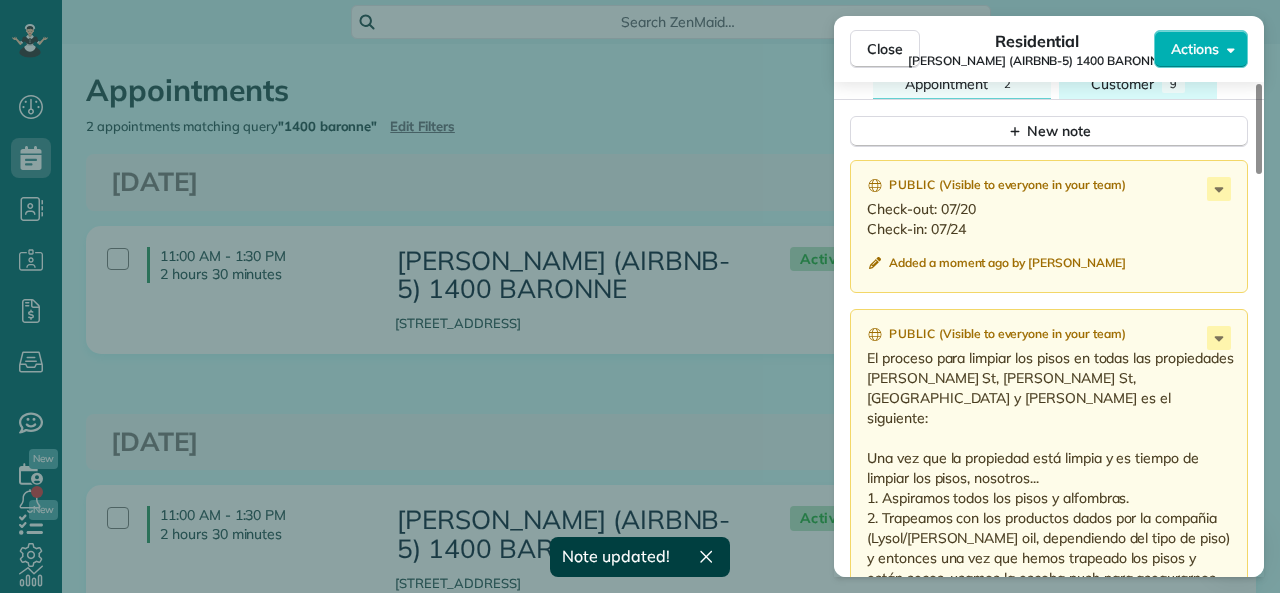 scroll, scrollTop: 1500, scrollLeft: 0, axis: vertical 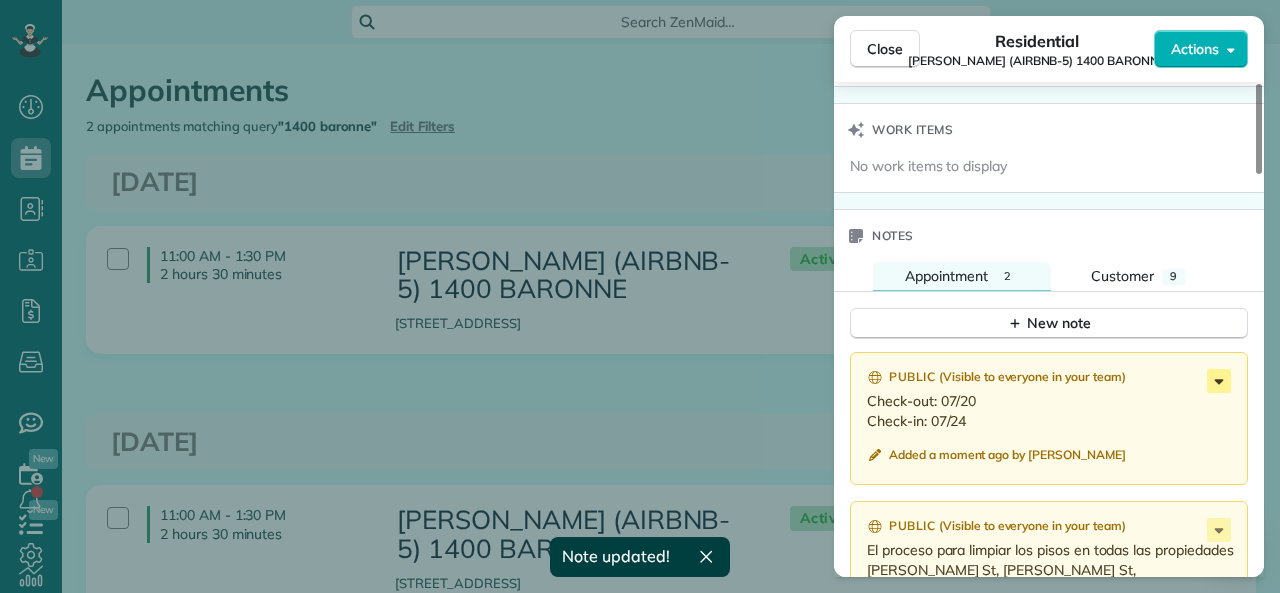 click 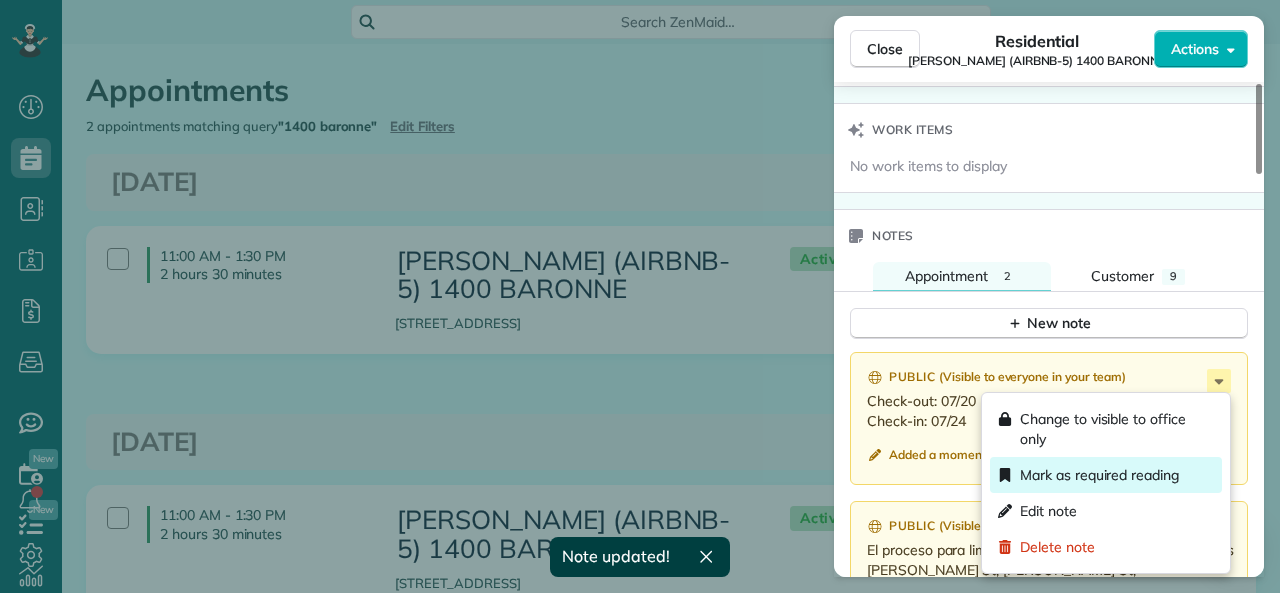 click on "Mark as required reading" at bounding box center [1099, 475] 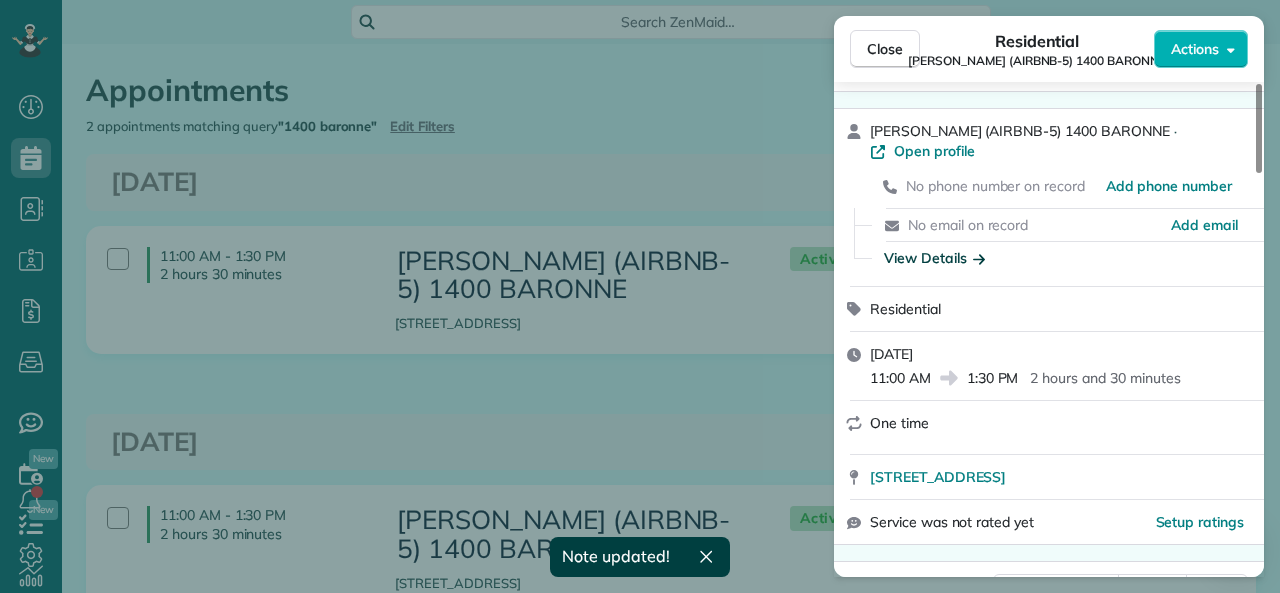 scroll, scrollTop: 0, scrollLeft: 0, axis: both 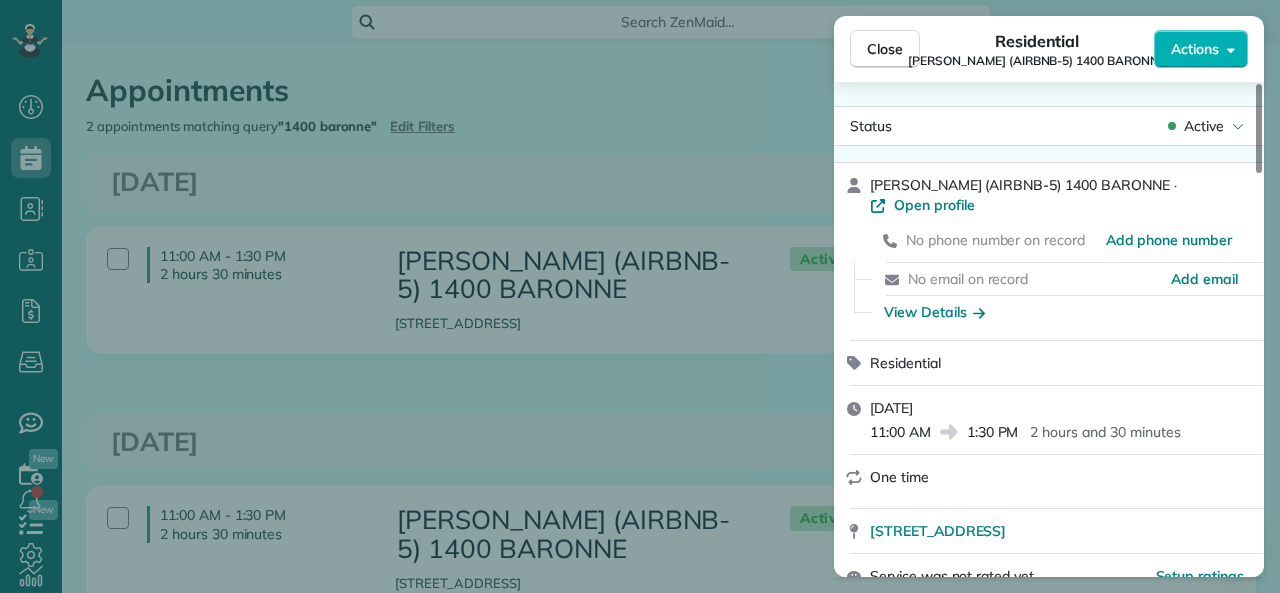 drag, startPoint x: 883, startPoint y: 46, endPoint x: 318, endPoint y: 78, distance: 565.90546 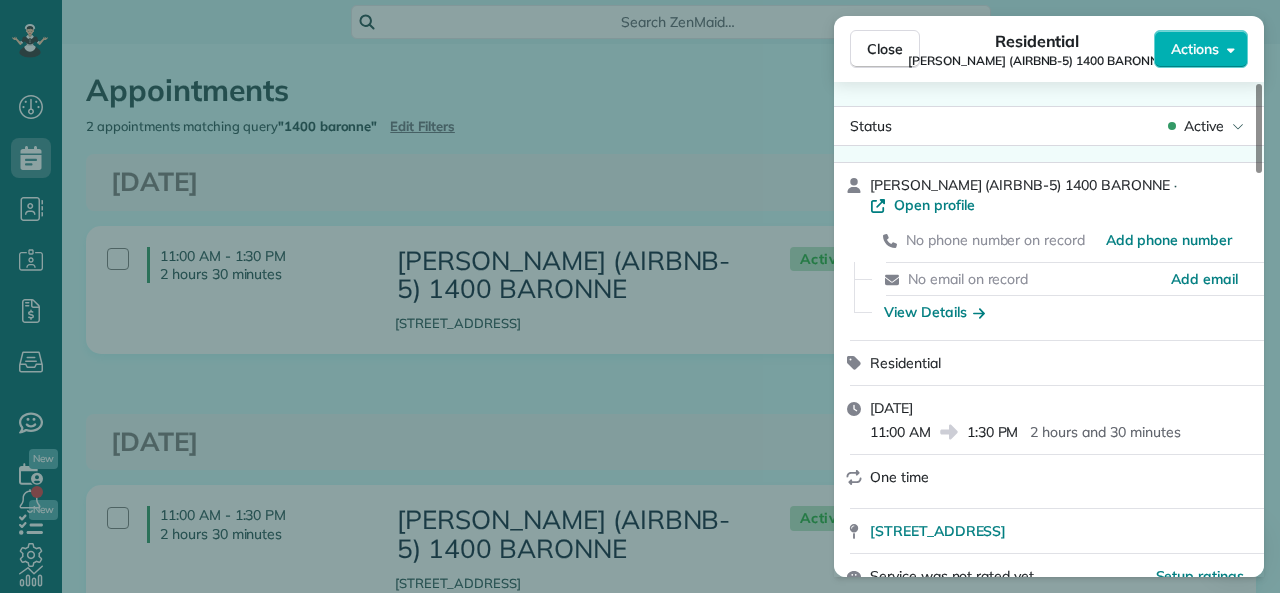 click on "Close" at bounding box center (885, 49) 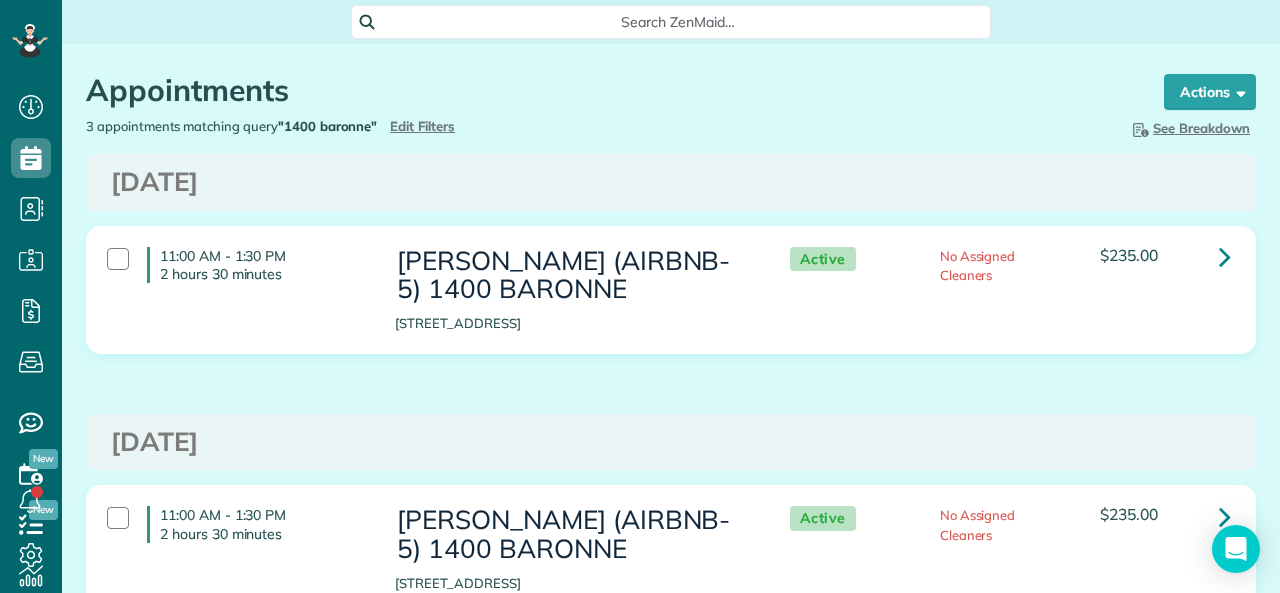 scroll, scrollTop: 0, scrollLeft: 0, axis: both 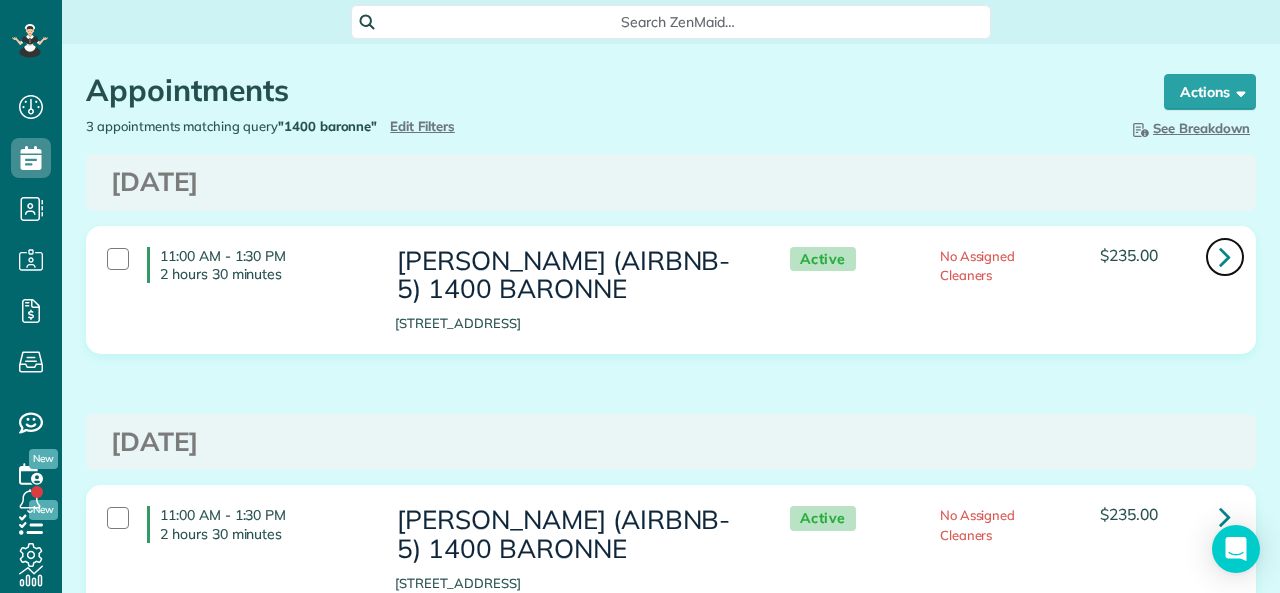 click at bounding box center (1225, 257) 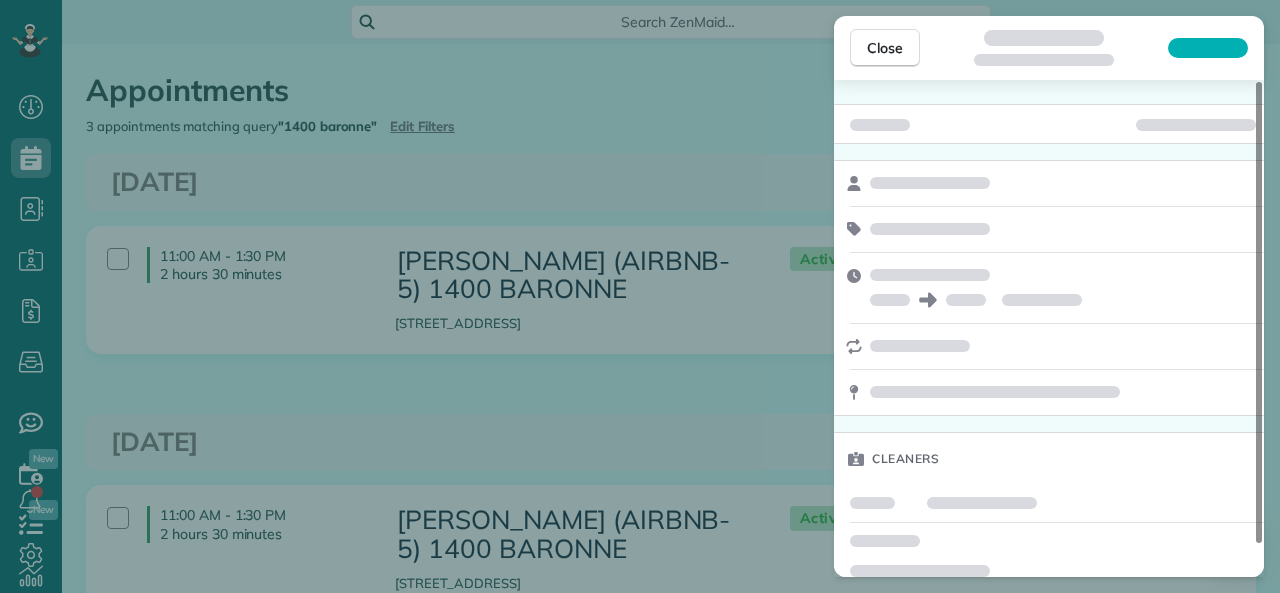 scroll, scrollTop: 34, scrollLeft: 0, axis: vertical 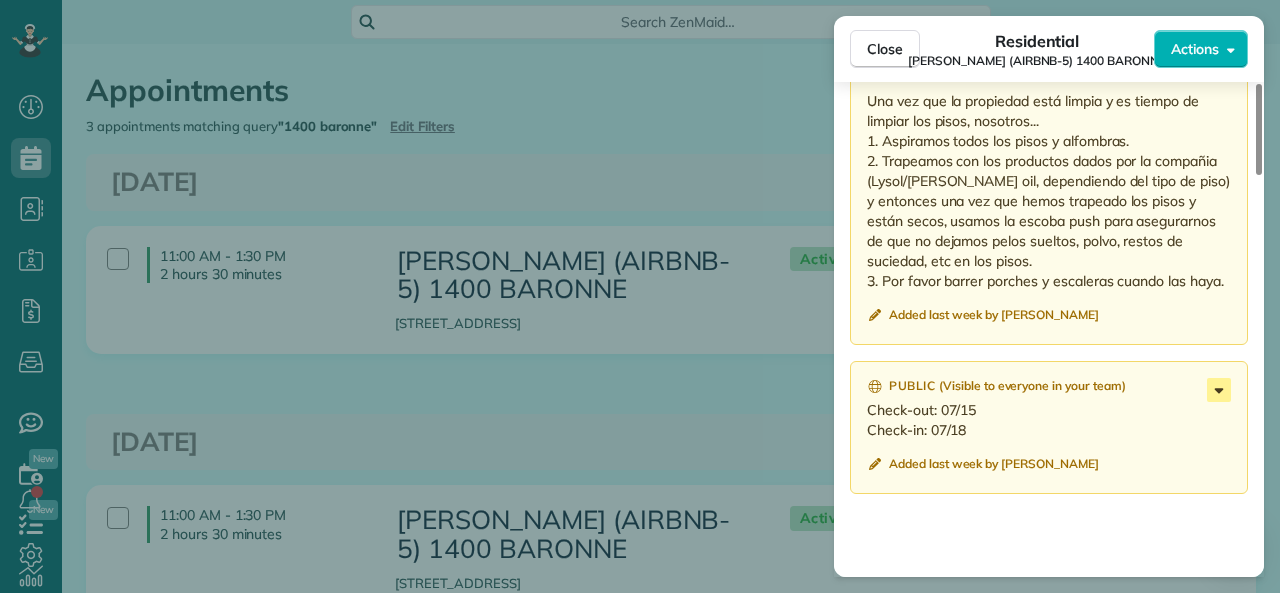 click 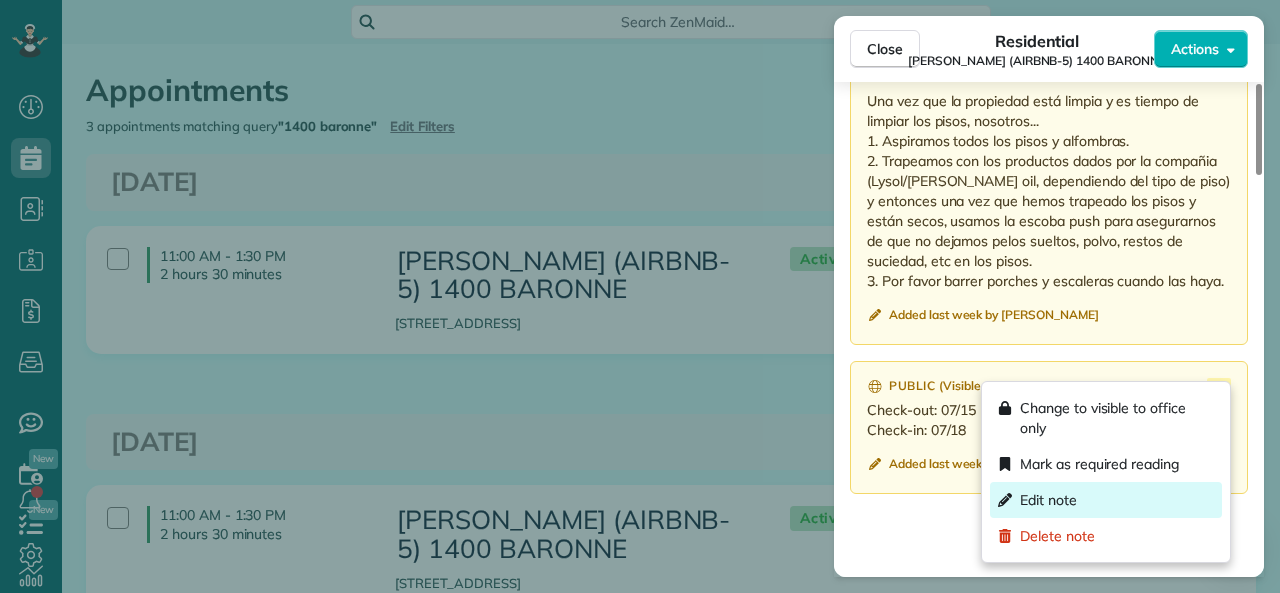 click on "Edit note" at bounding box center (1048, 500) 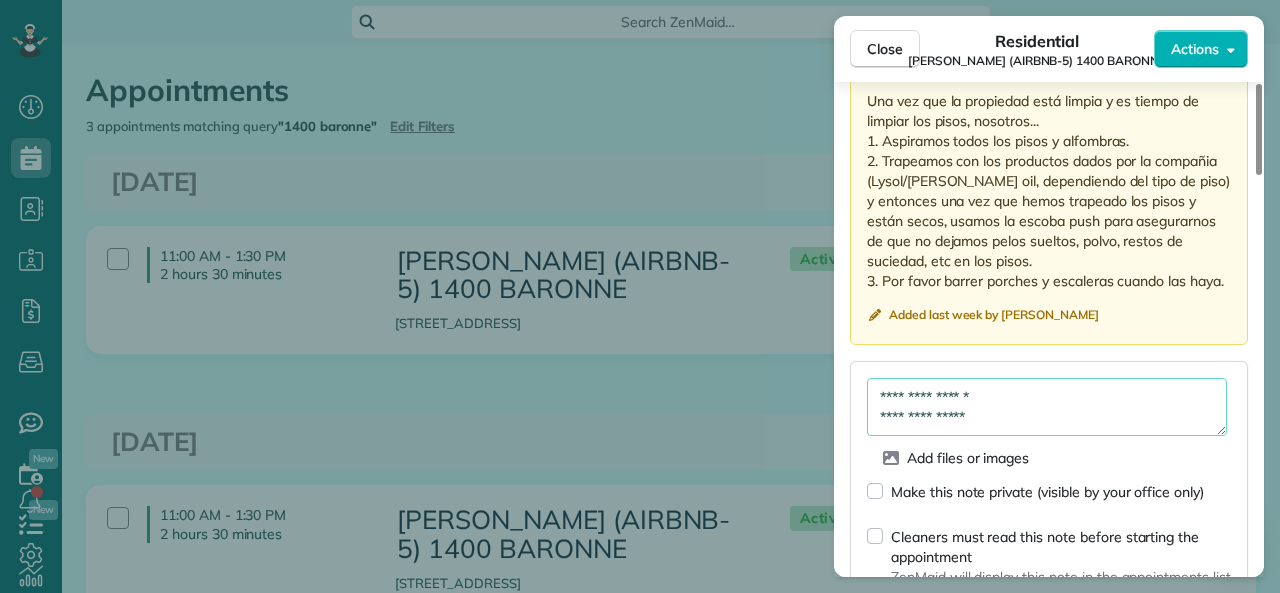 drag, startPoint x: 967, startPoint y: 392, endPoint x: 983, endPoint y: 397, distance: 16.763054 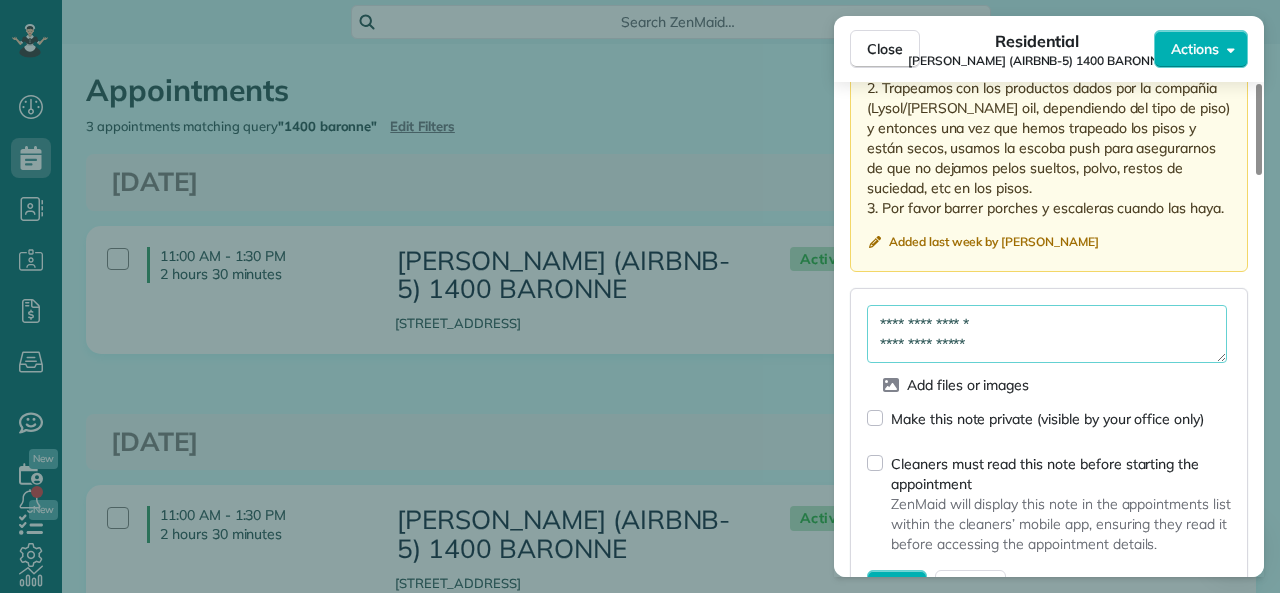 scroll, scrollTop: 2100, scrollLeft: 0, axis: vertical 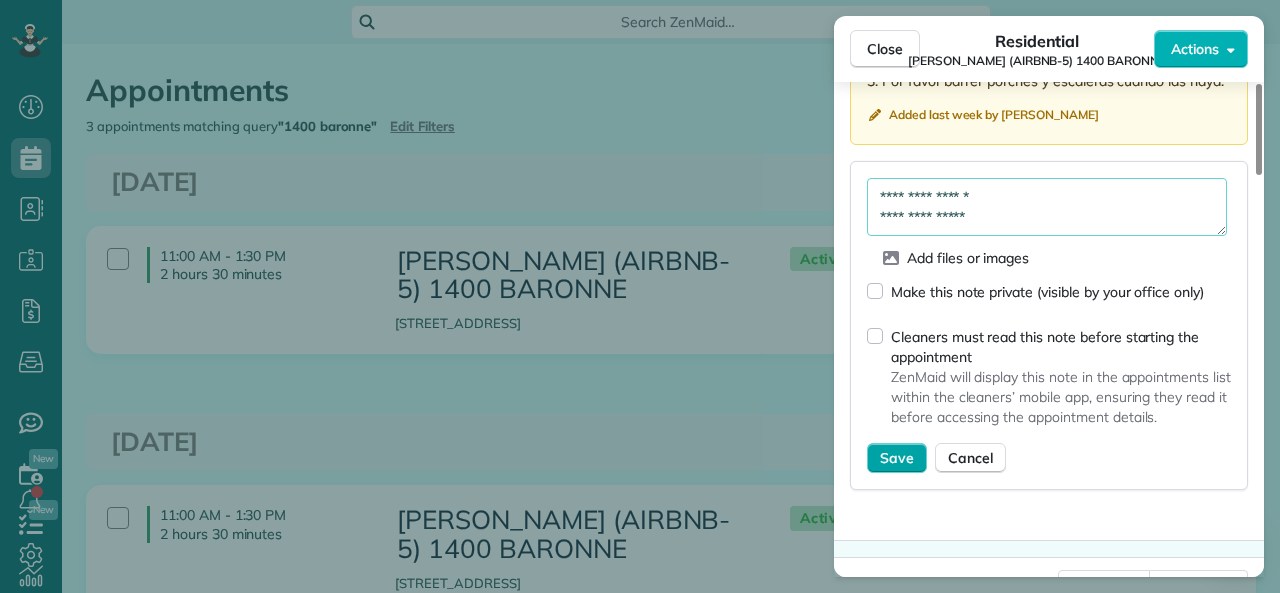 type on "**********" 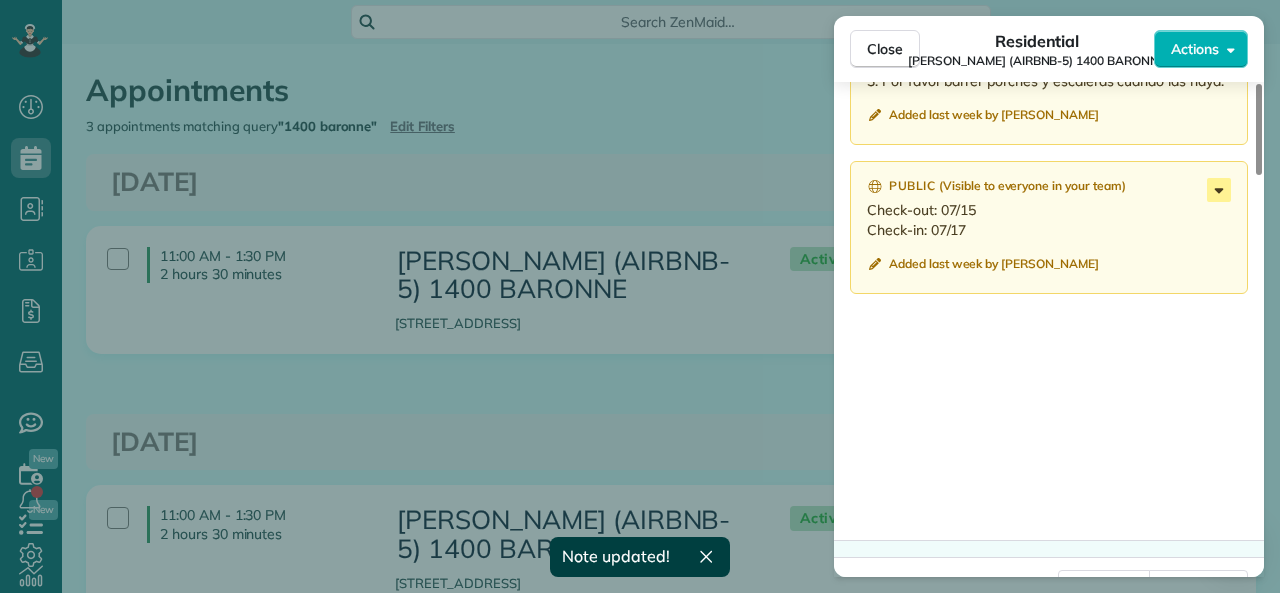 click 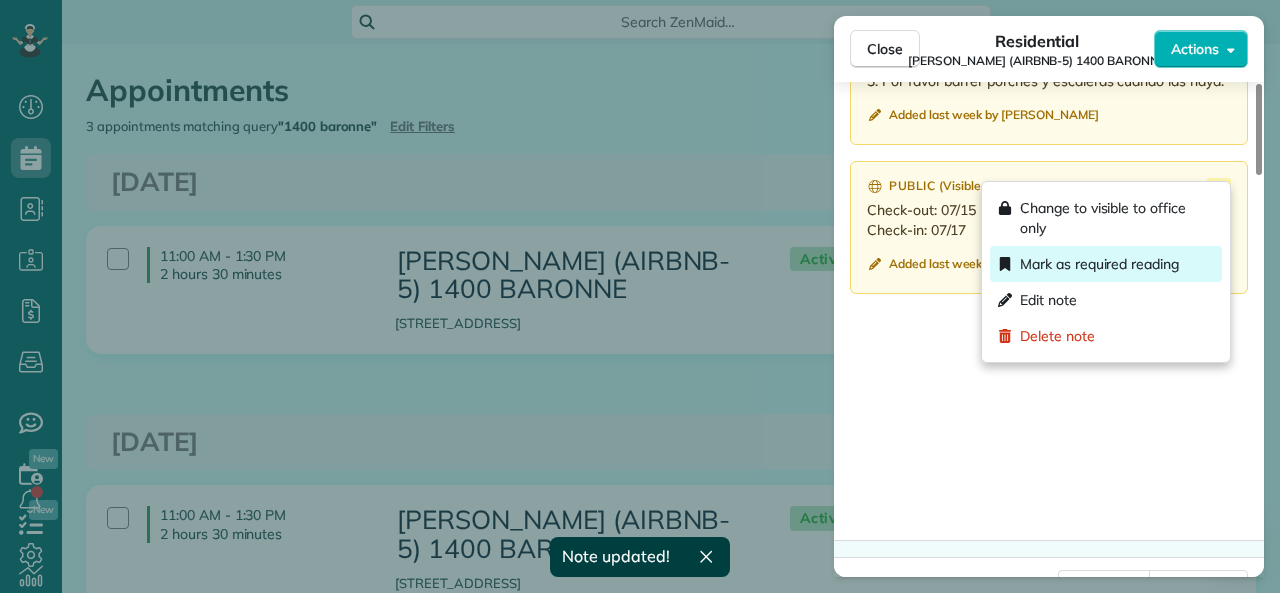 click on "Mark as required reading" at bounding box center (1106, 264) 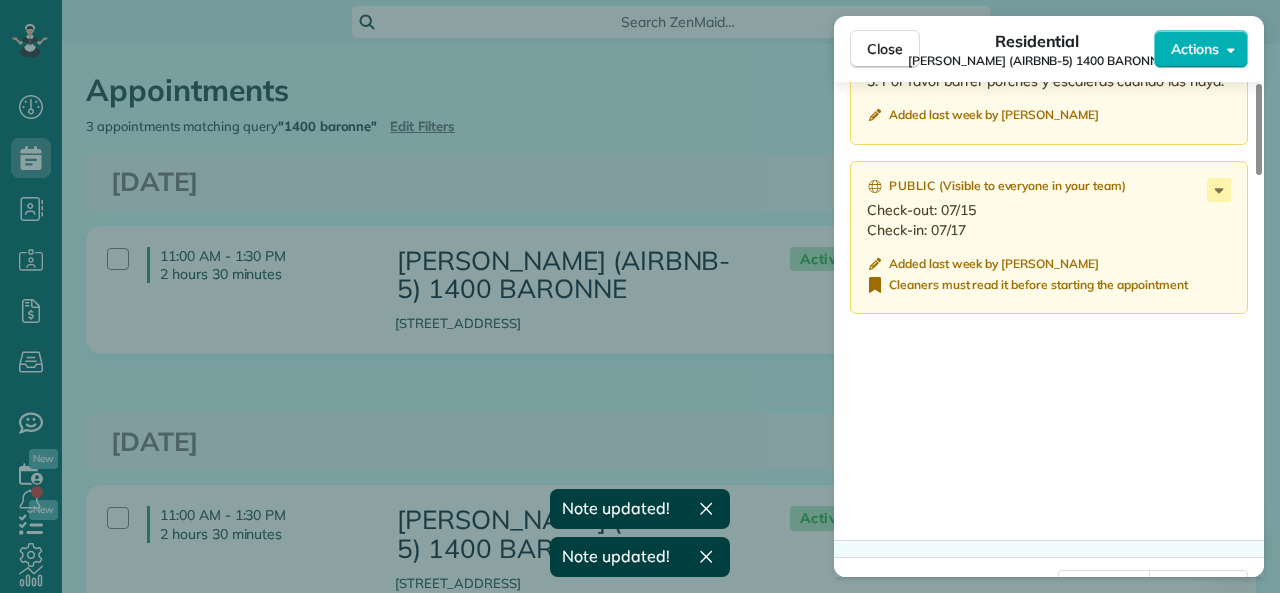 scroll, scrollTop: 1700, scrollLeft: 0, axis: vertical 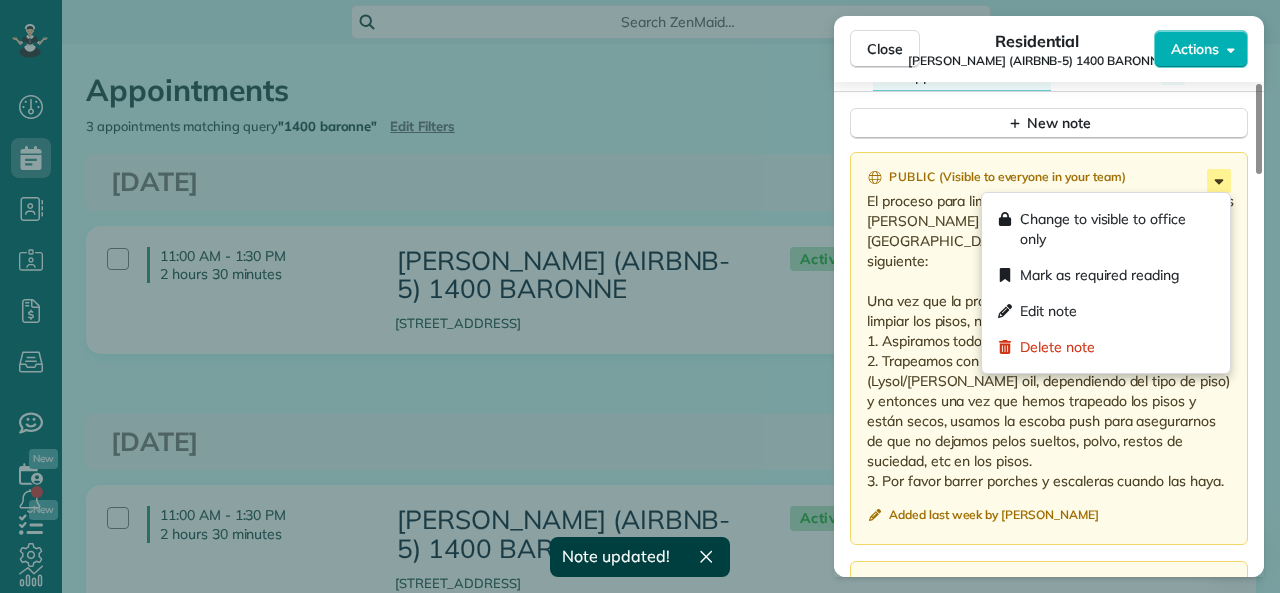 click 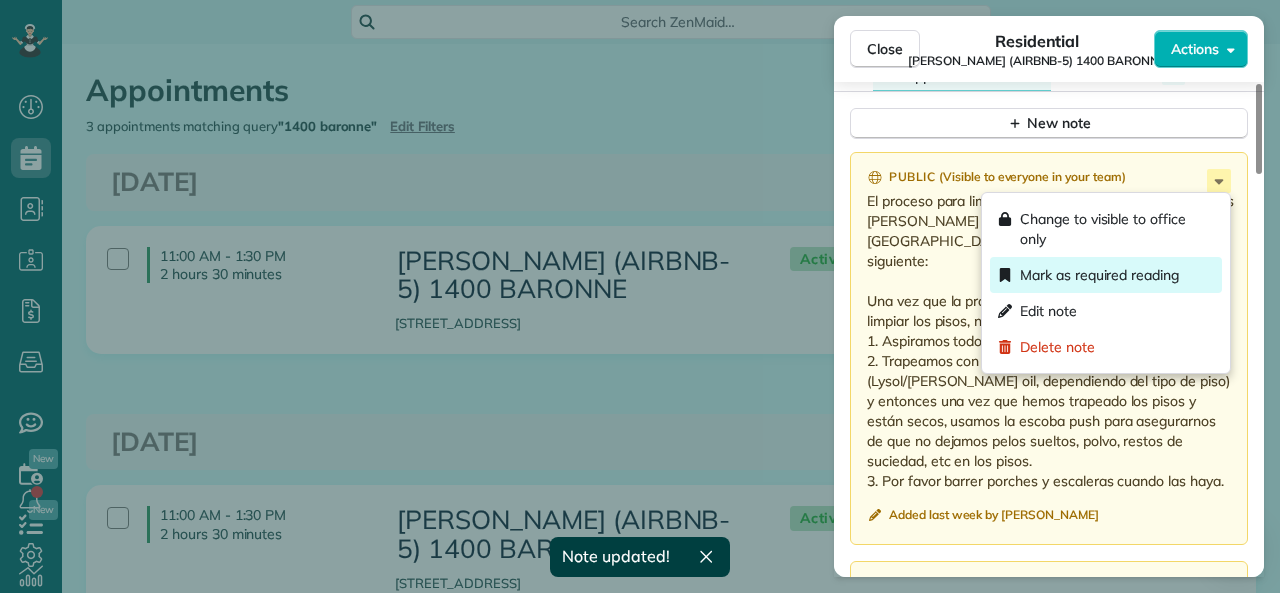 click on "Mark as required reading" at bounding box center [1099, 275] 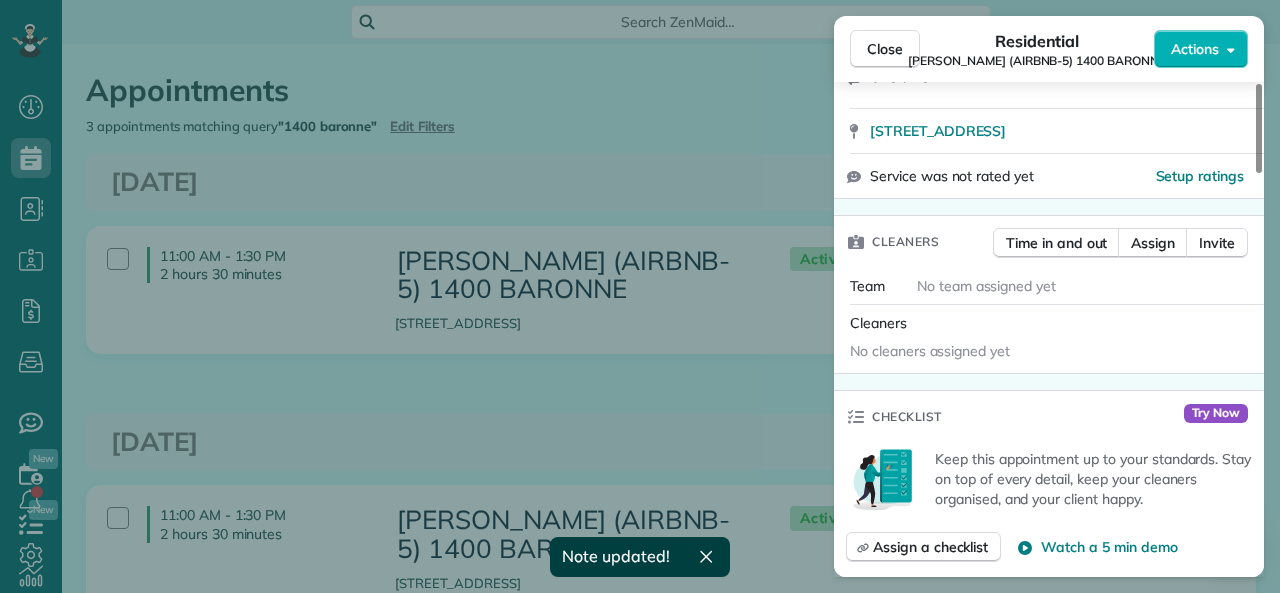 scroll, scrollTop: 0, scrollLeft: 0, axis: both 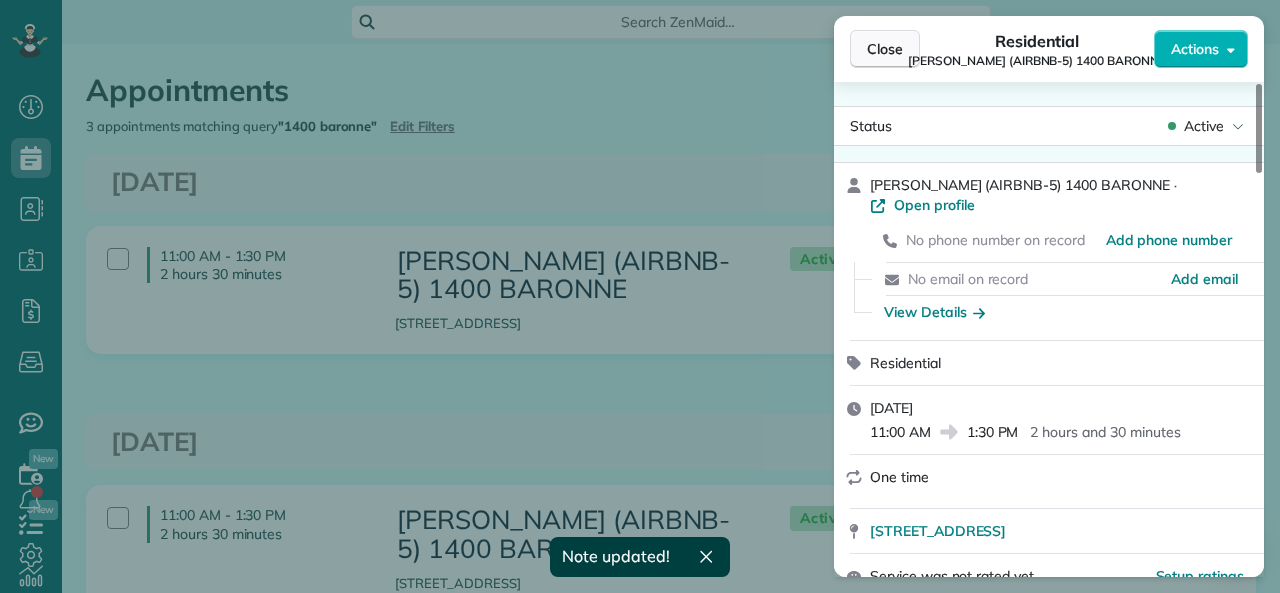 click on "Close" at bounding box center (885, 49) 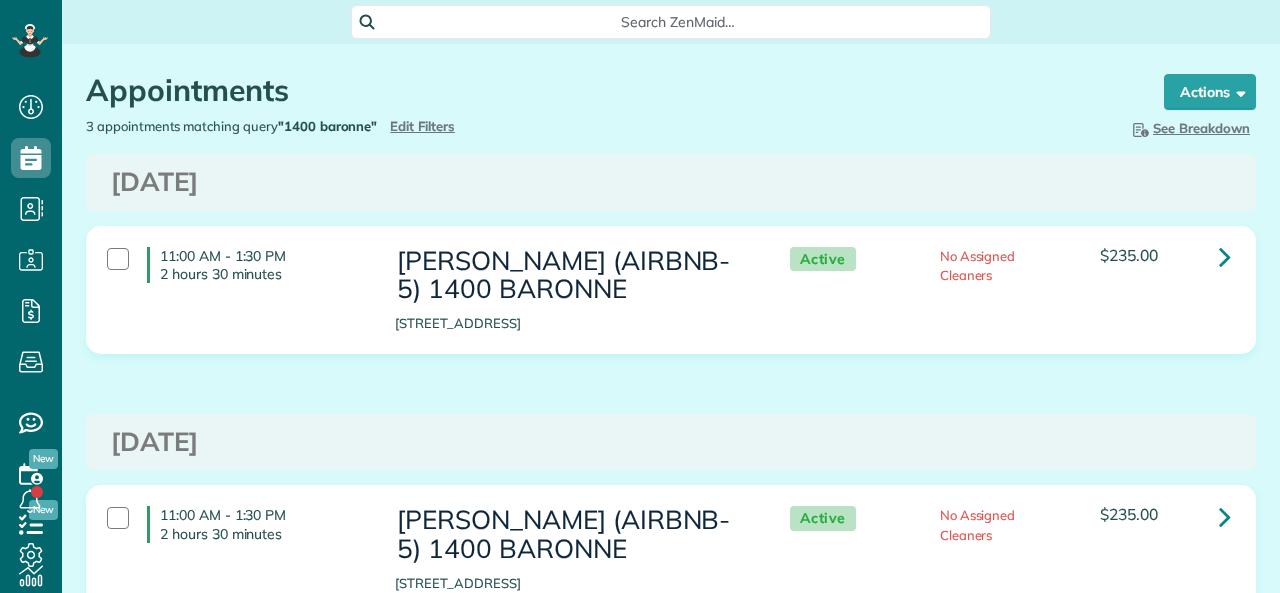 scroll, scrollTop: 0, scrollLeft: 0, axis: both 